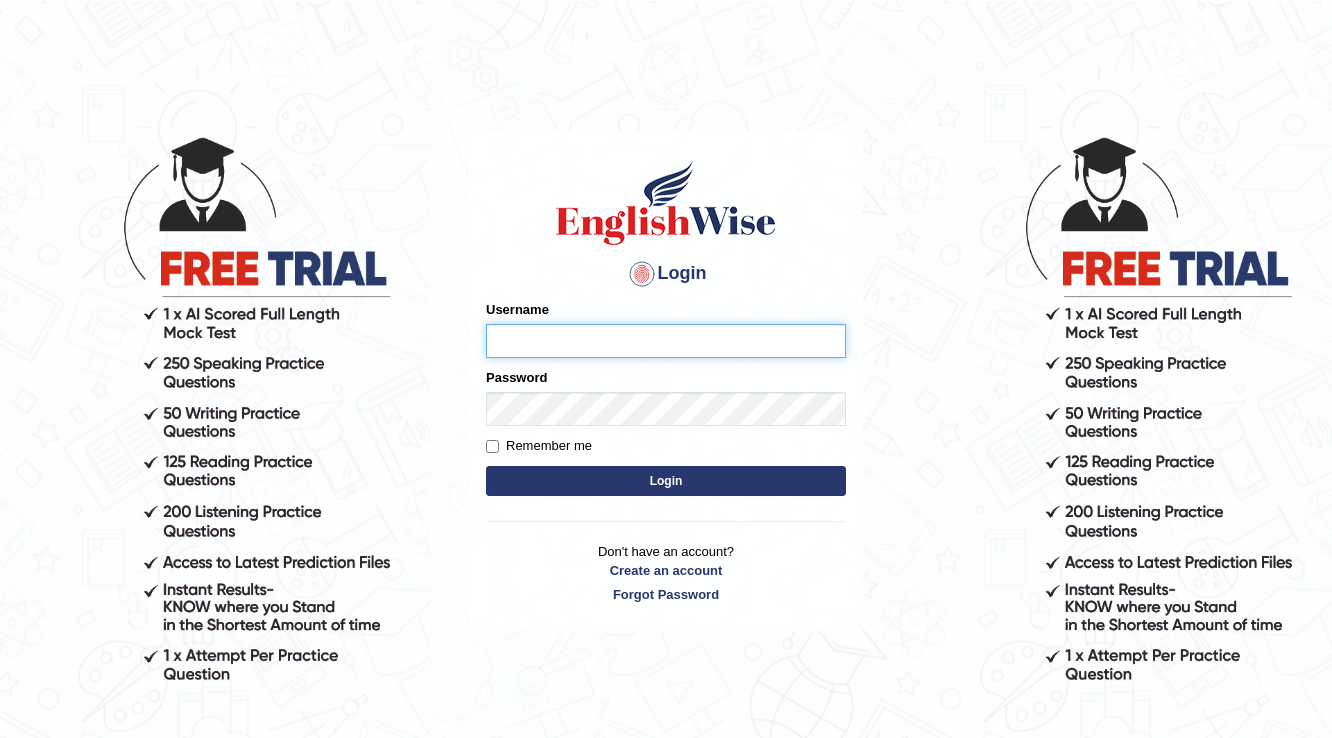 scroll, scrollTop: 0, scrollLeft: 0, axis: both 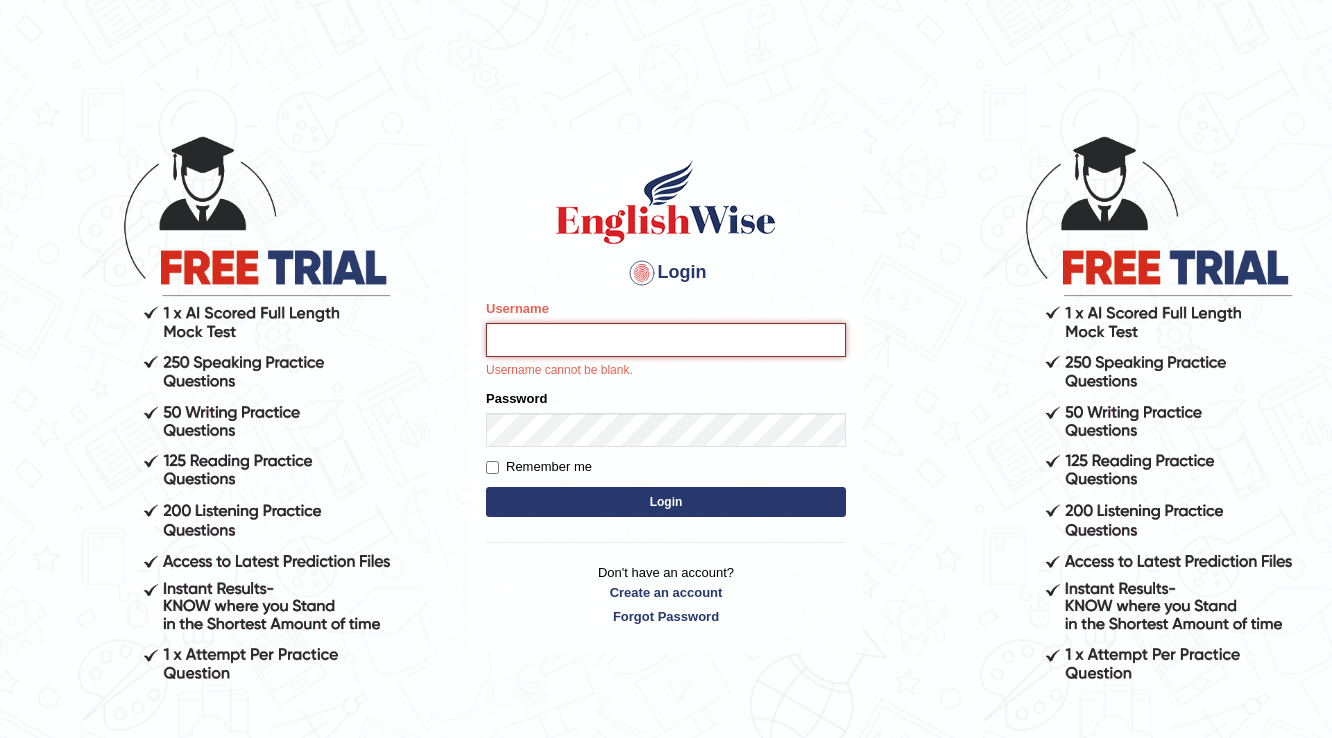 click on "Username" at bounding box center (666, 340) 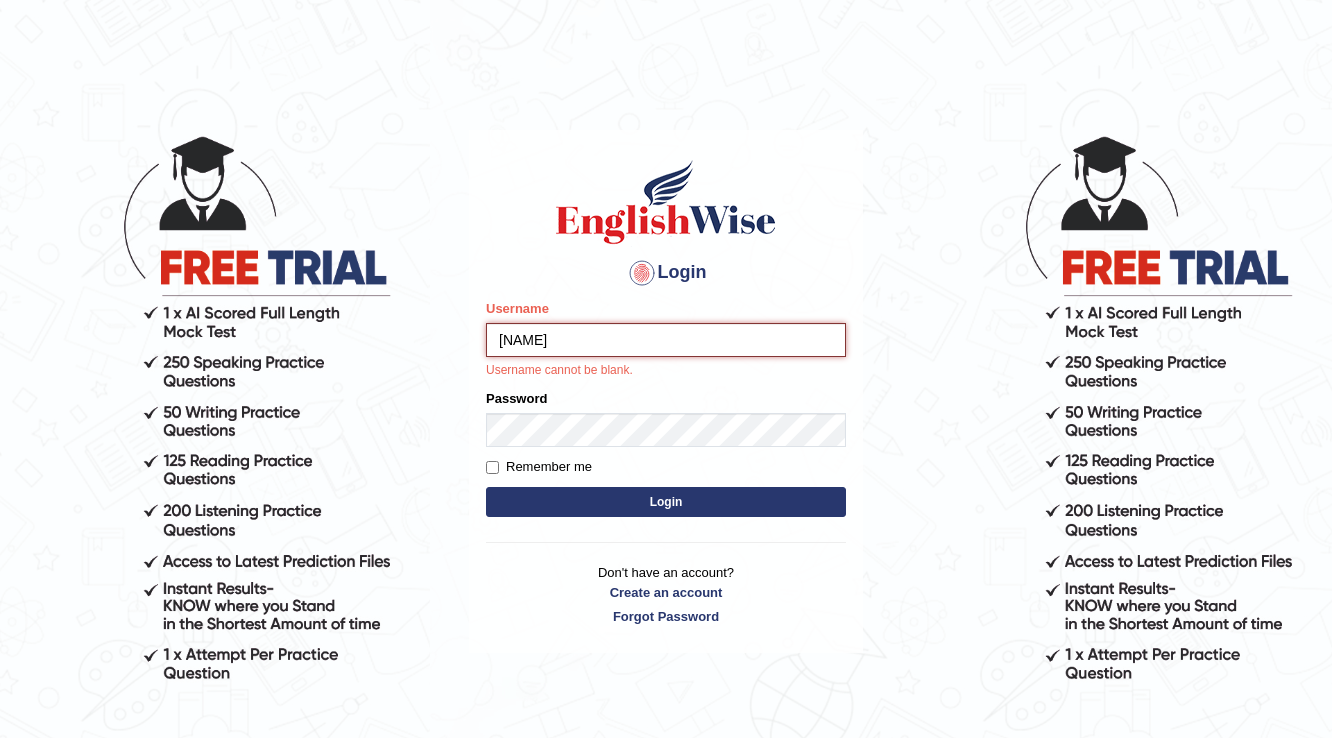 type on "Thilini2025" 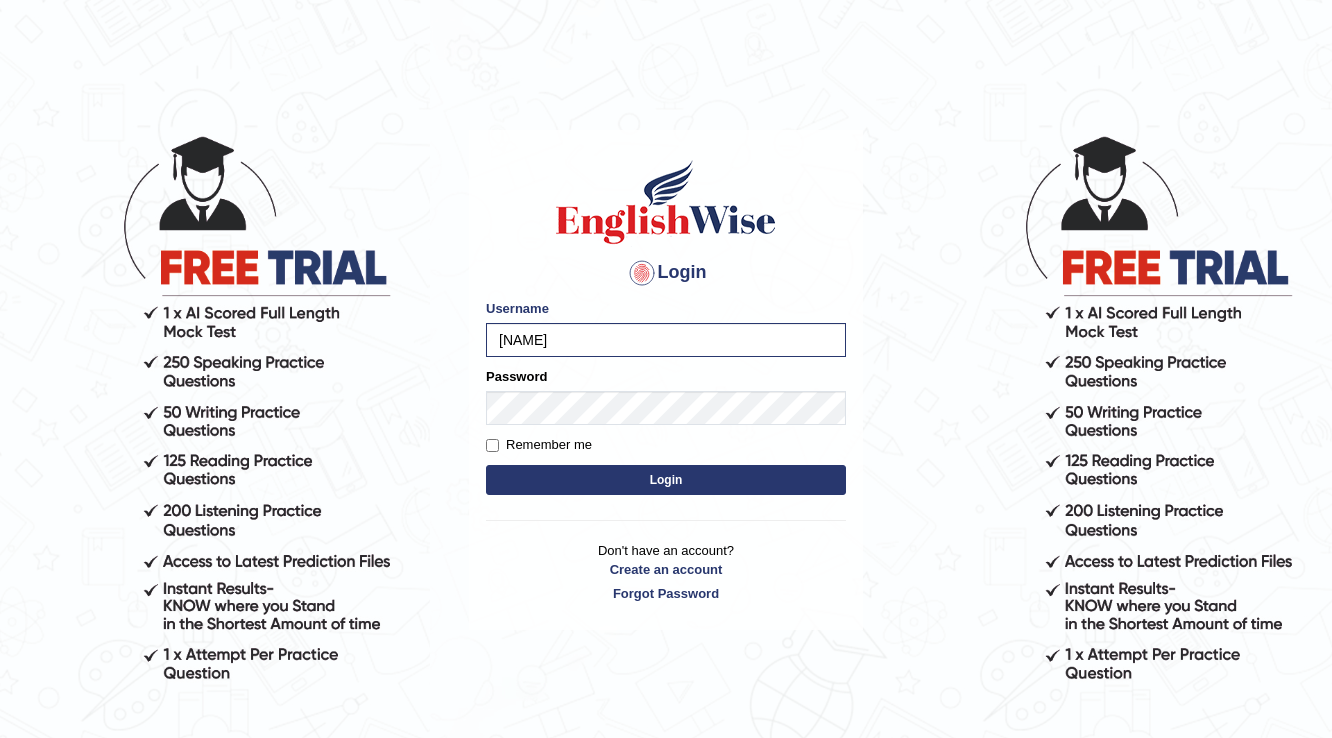 click on "Password" at bounding box center [666, 396] 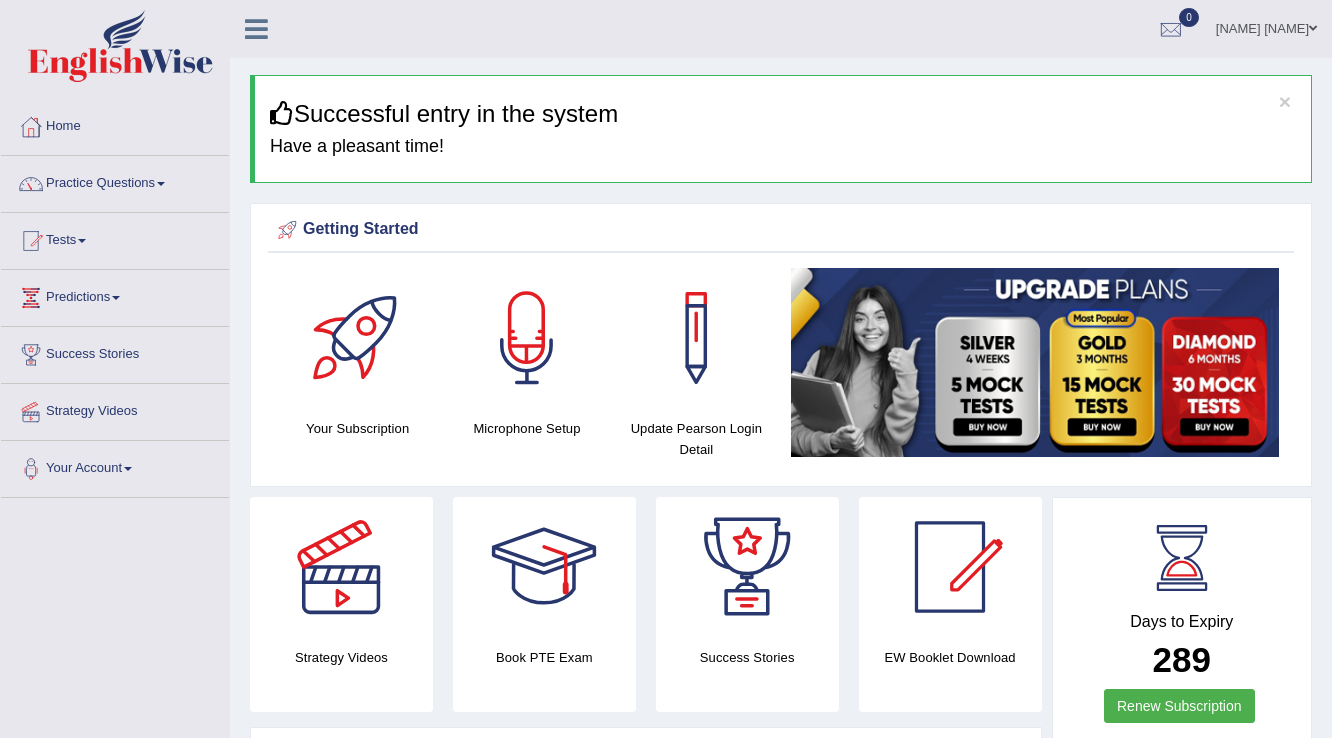 scroll, scrollTop: 0, scrollLeft: 0, axis: both 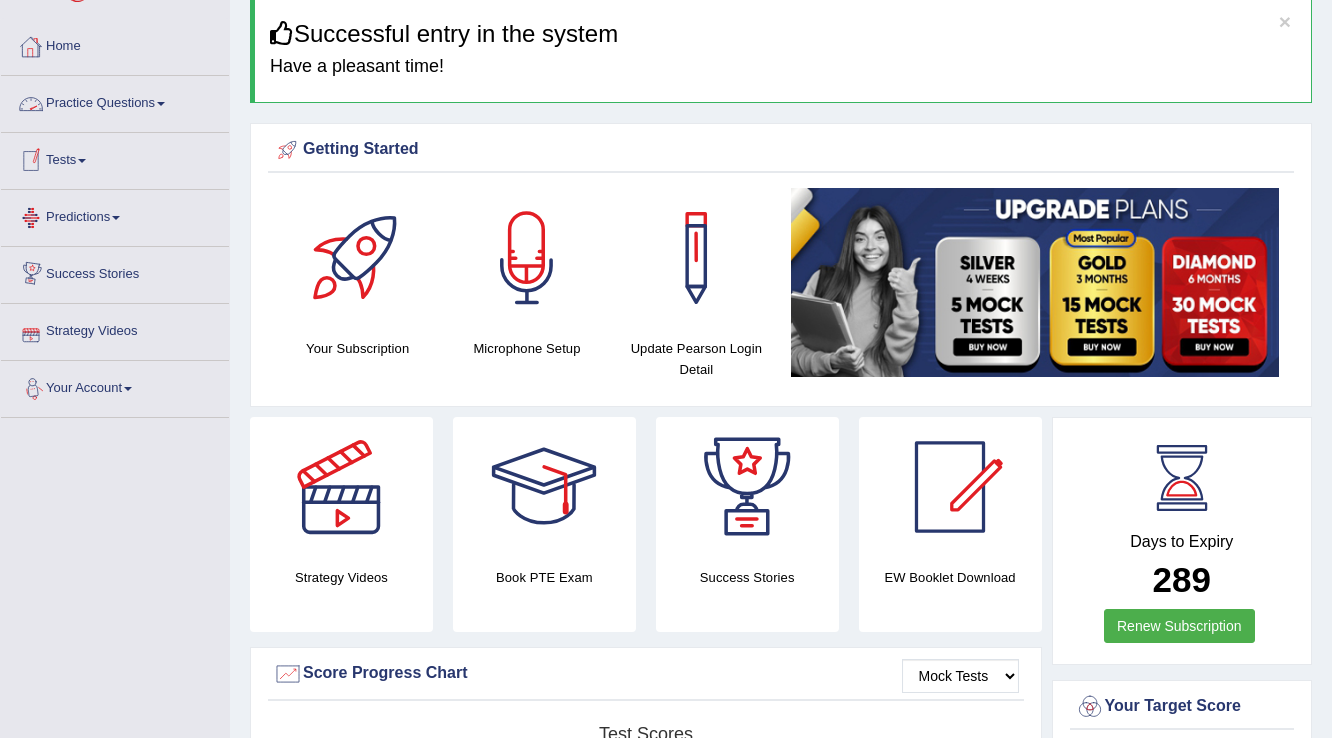 click on "Practice Questions" at bounding box center (115, 101) 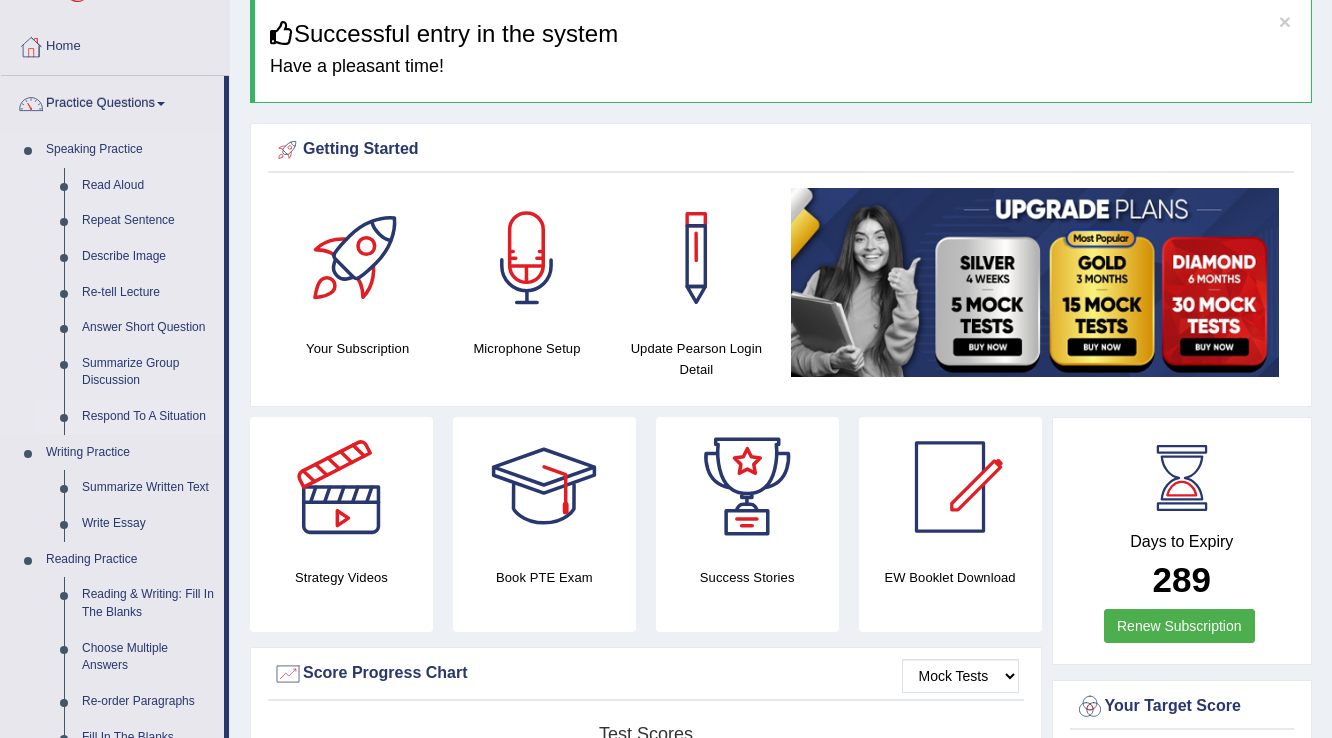 click on "Respond To A Situation" at bounding box center [148, 417] 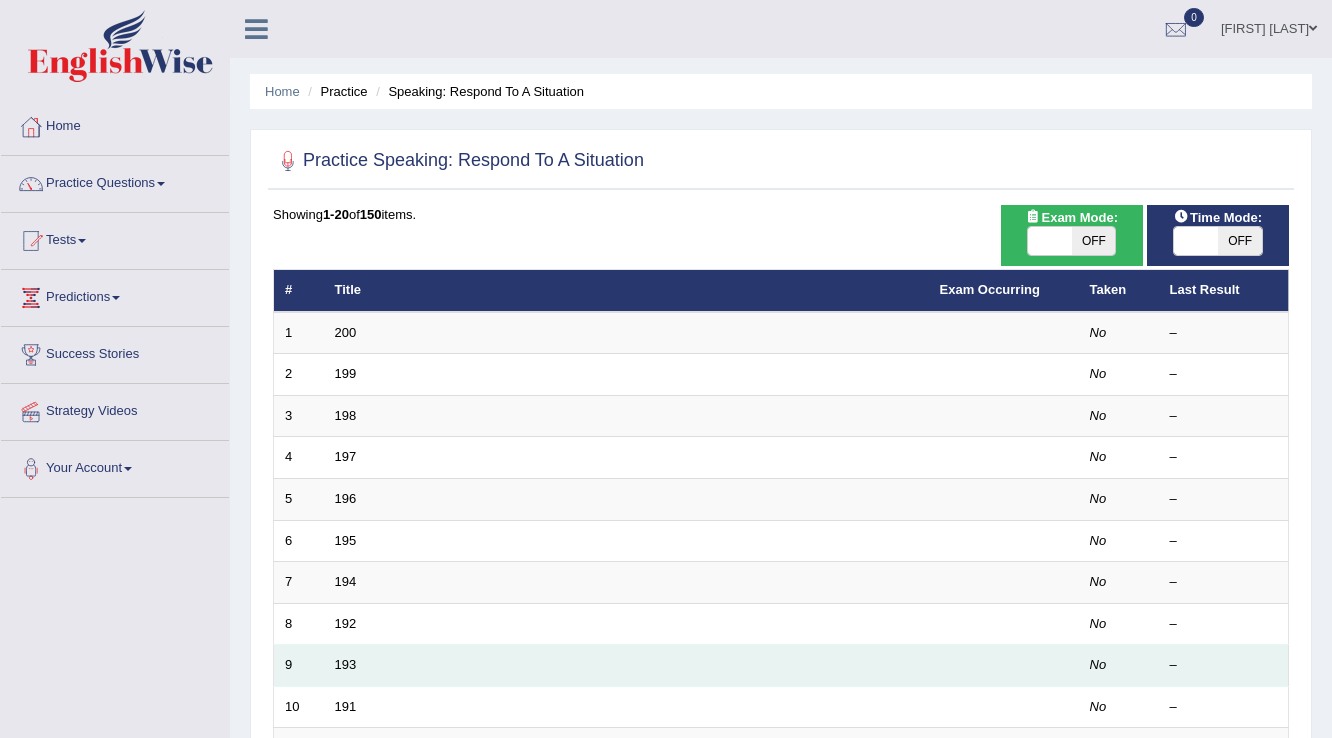 scroll, scrollTop: 0, scrollLeft: 0, axis: both 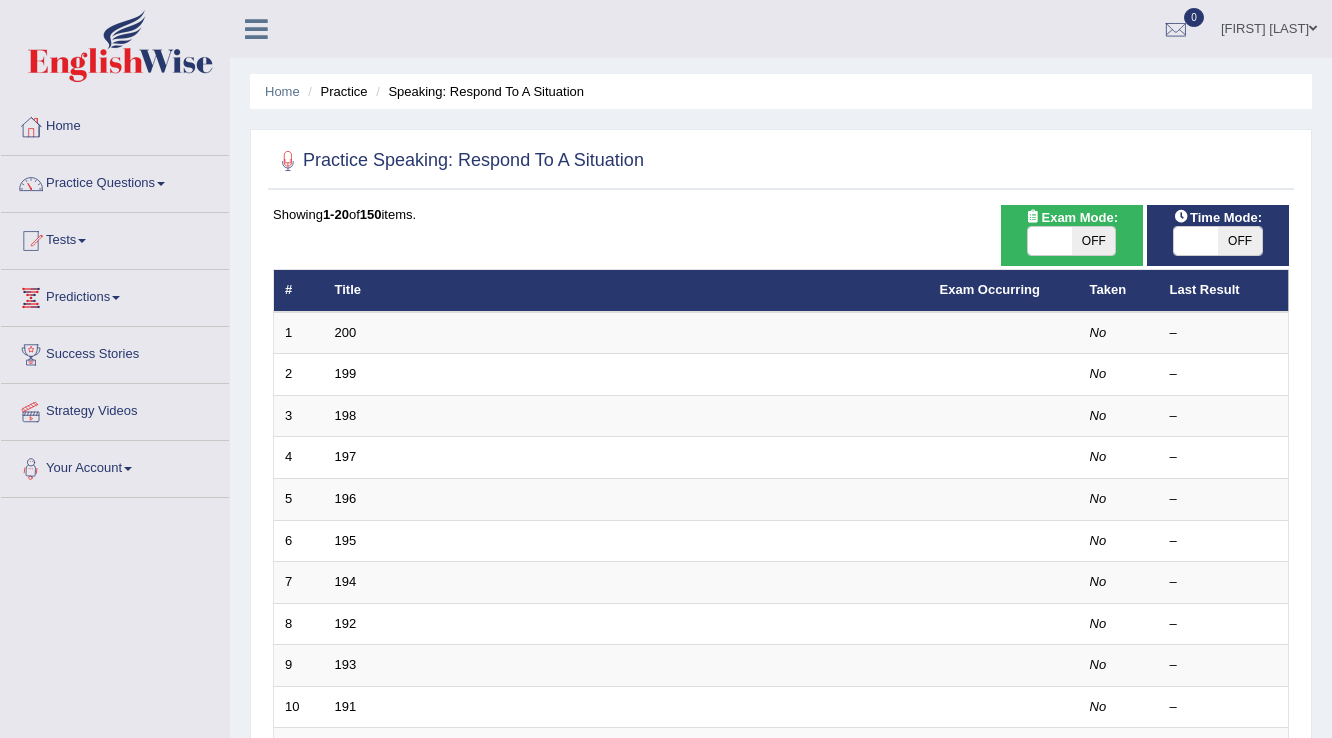 click on "OFF" at bounding box center [1240, 241] 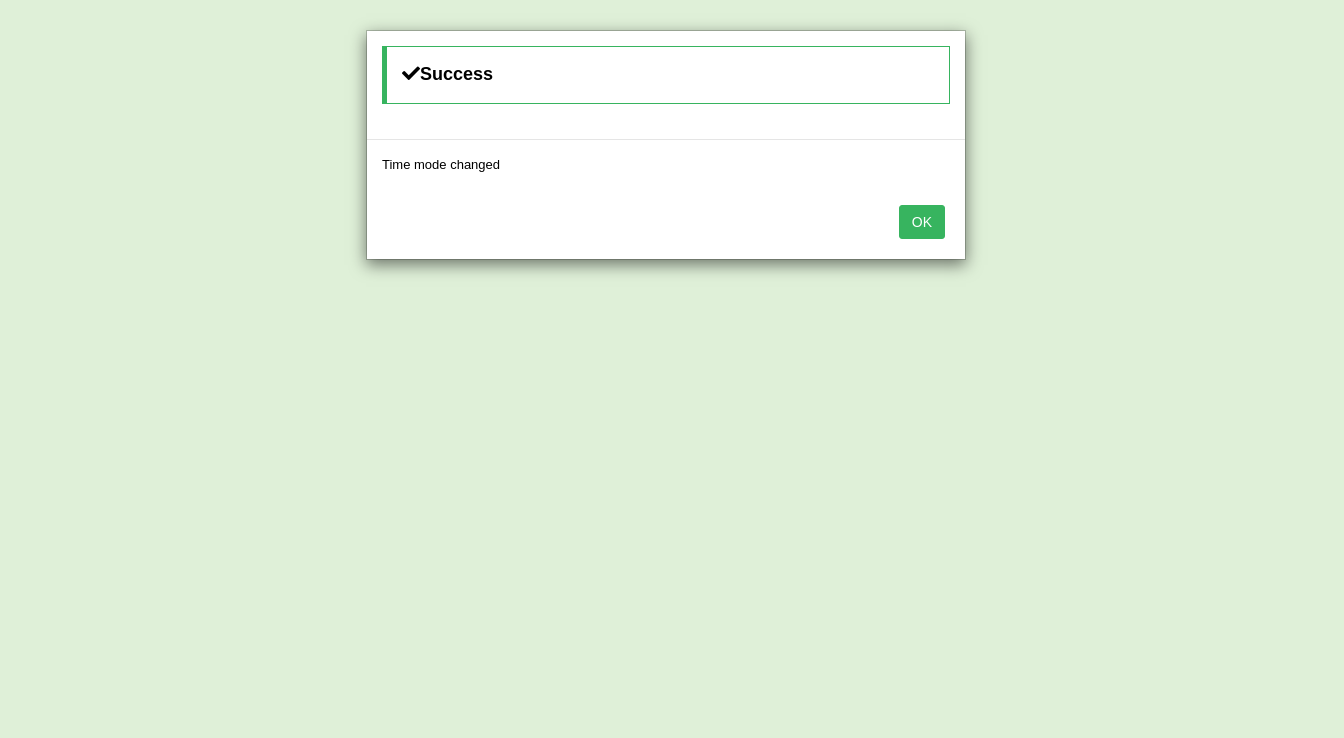 click on "OK" at bounding box center (922, 222) 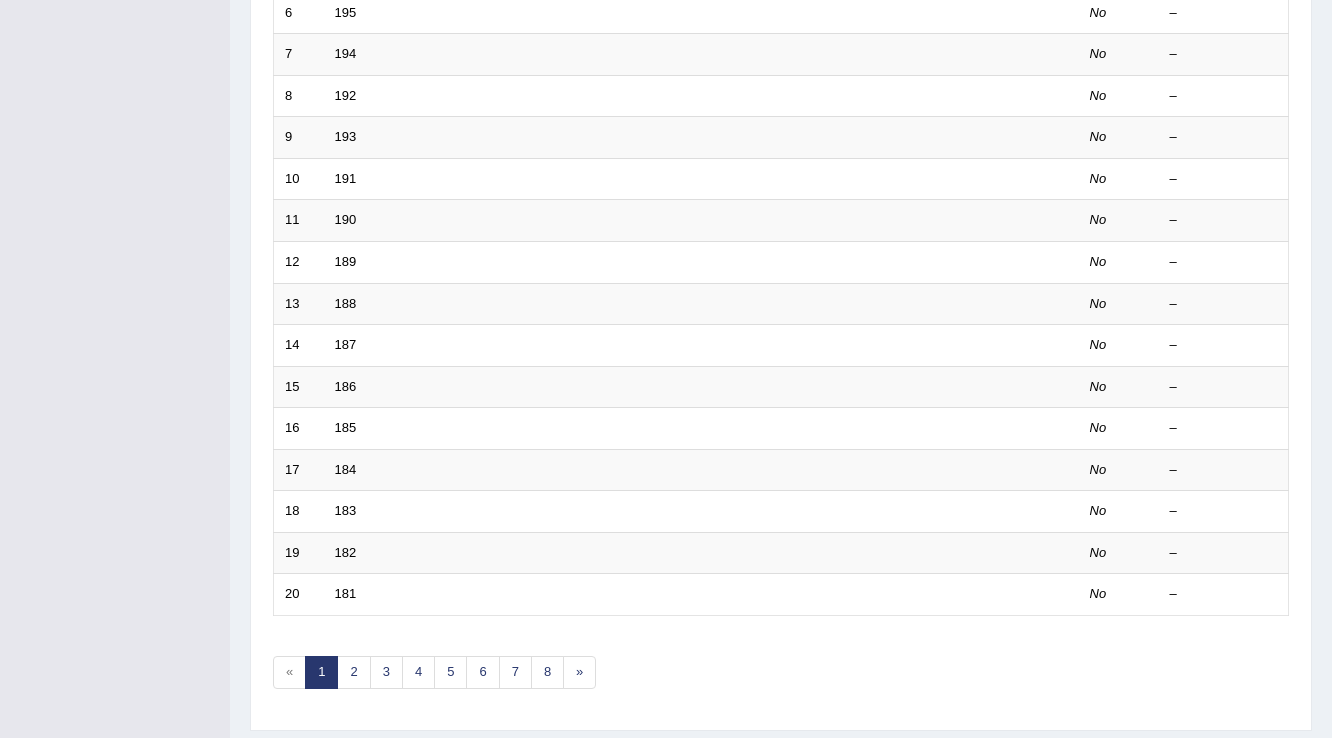 scroll, scrollTop: 580, scrollLeft: 0, axis: vertical 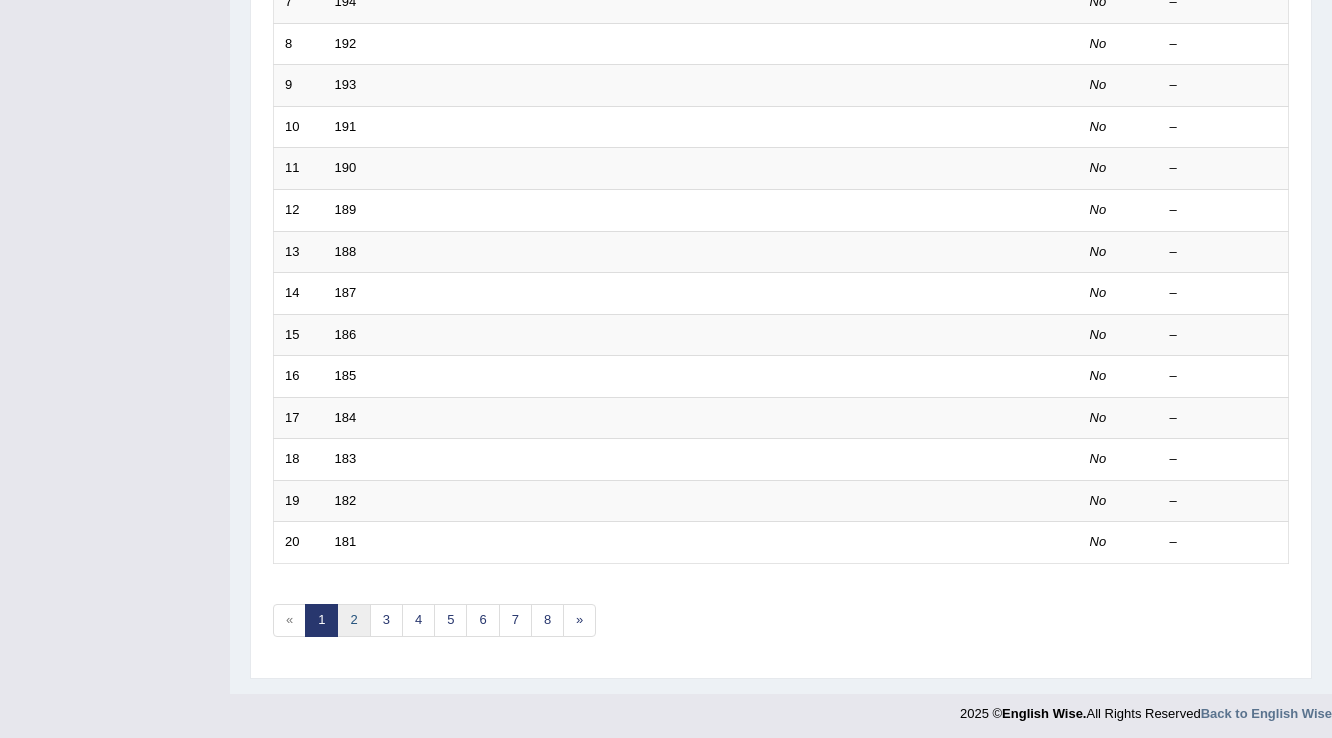 click on "2" at bounding box center (353, 620) 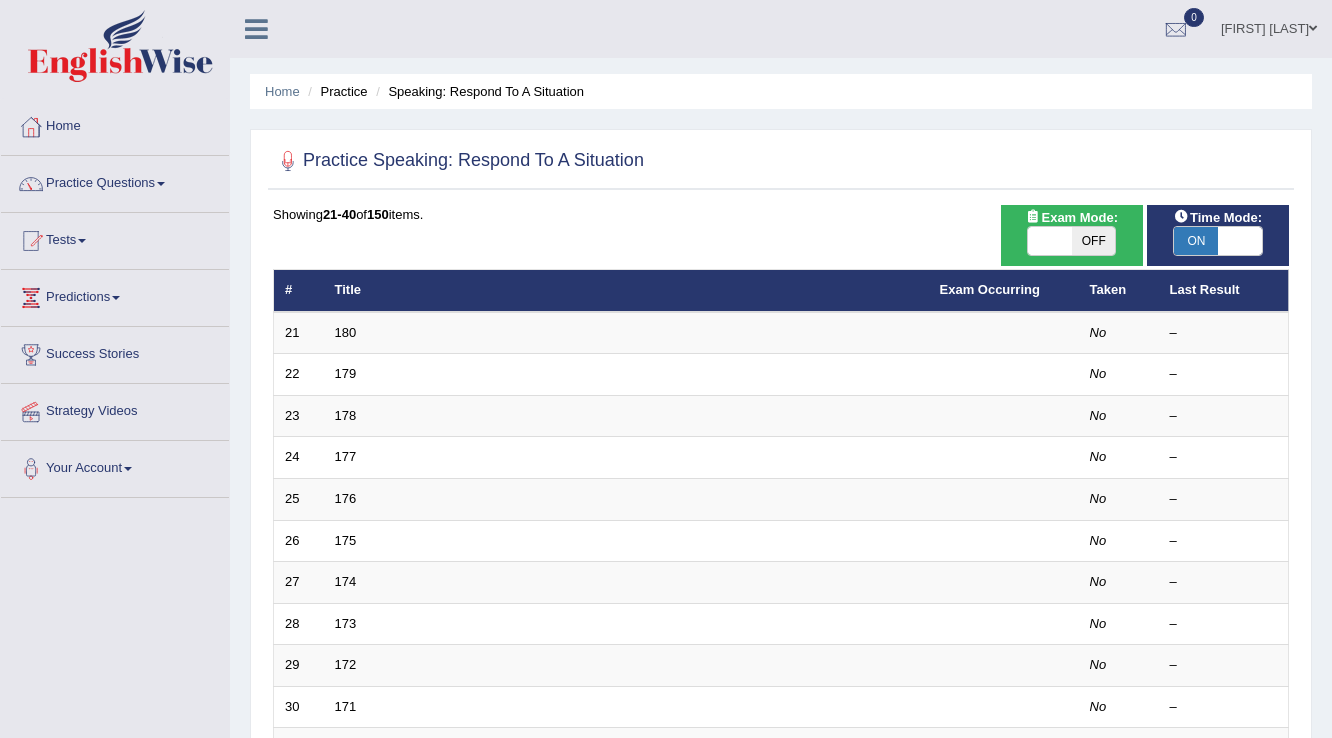 scroll, scrollTop: 0, scrollLeft: 0, axis: both 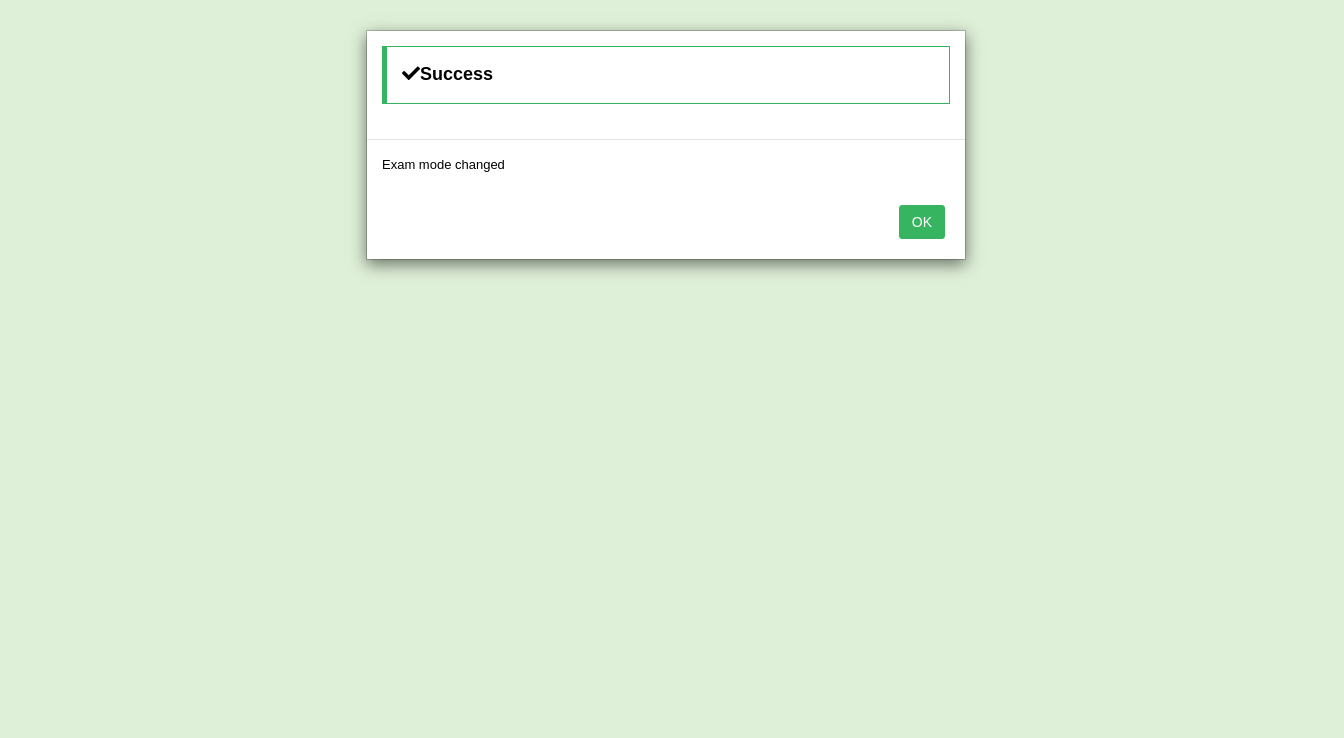 click on "OK" at bounding box center (922, 222) 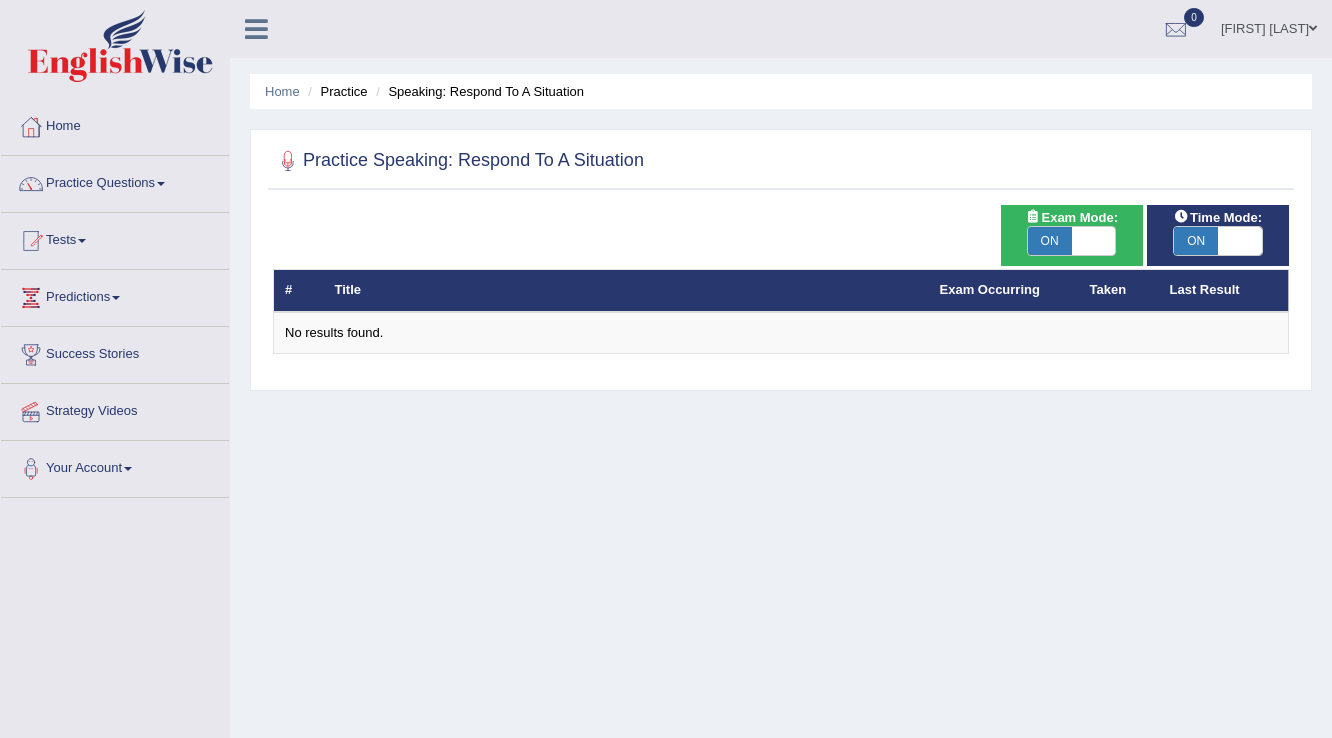 scroll, scrollTop: 0, scrollLeft: 0, axis: both 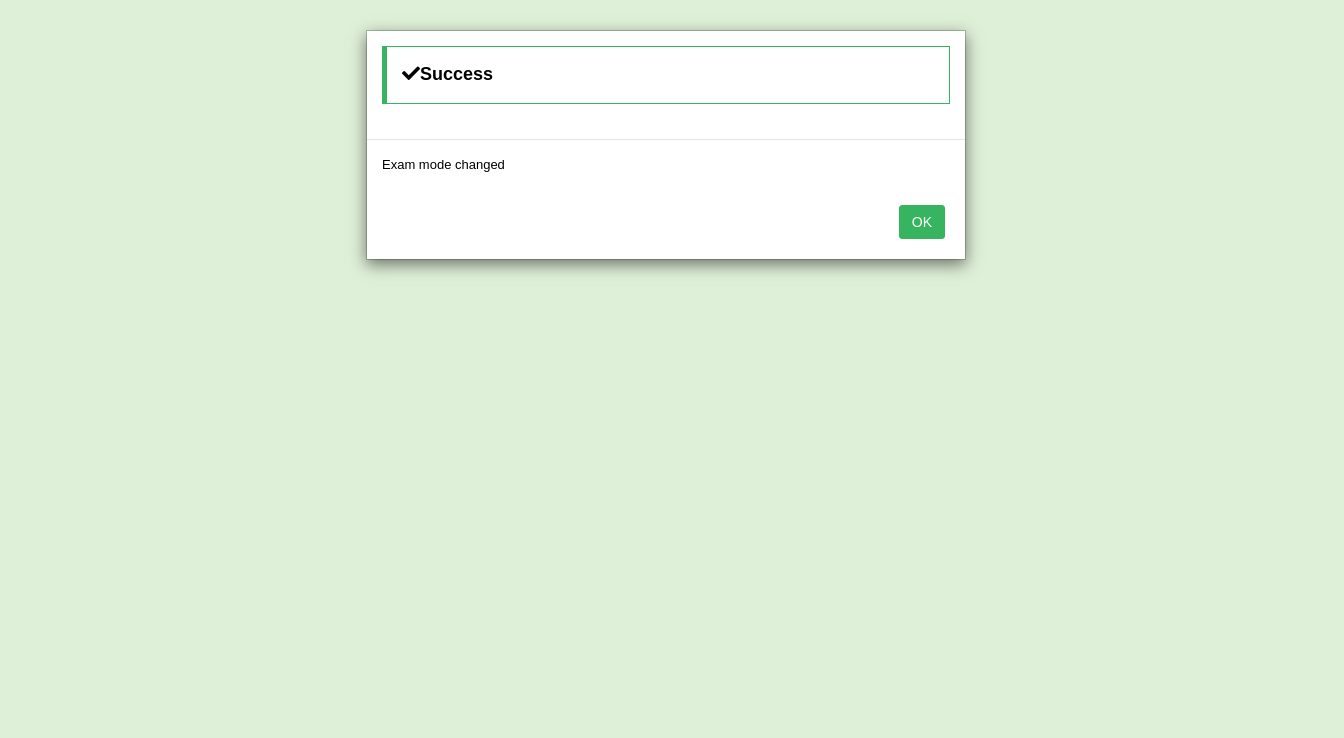 click on "OK" at bounding box center [922, 222] 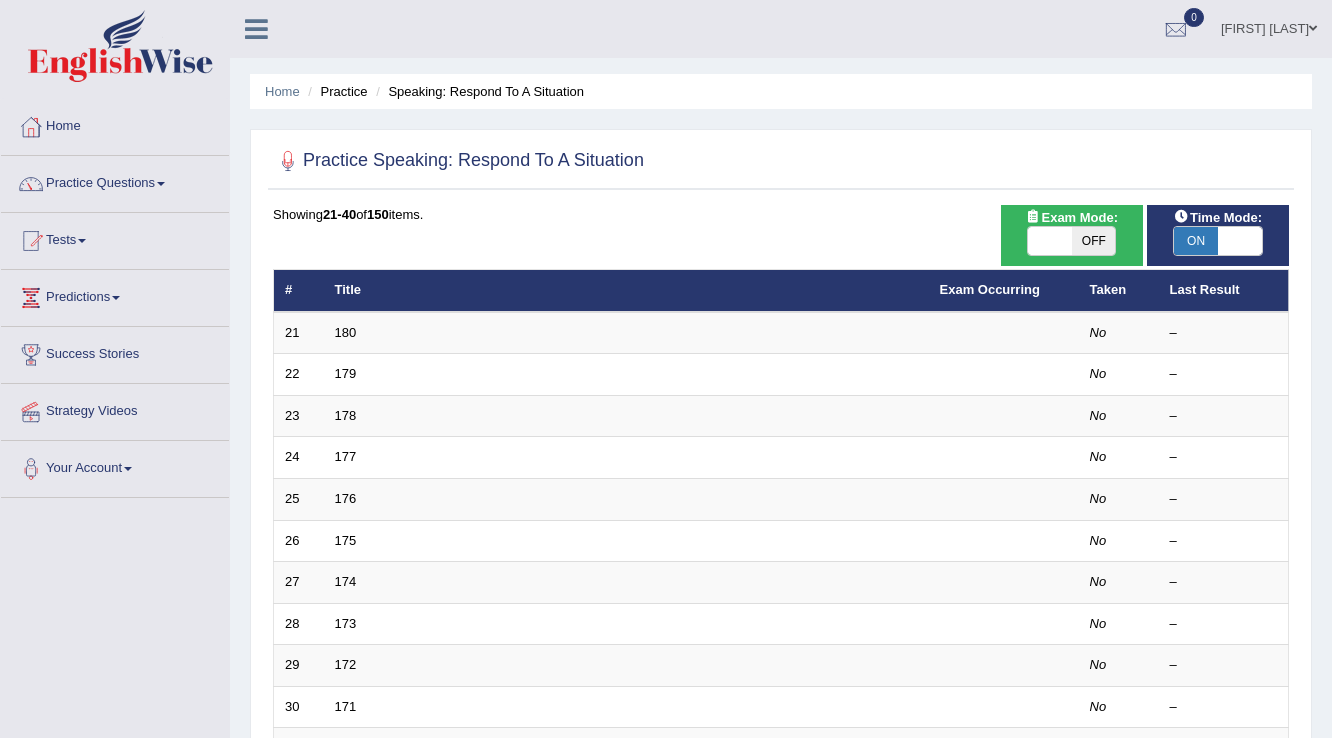 scroll, scrollTop: 0, scrollLeft: 0, axis: both 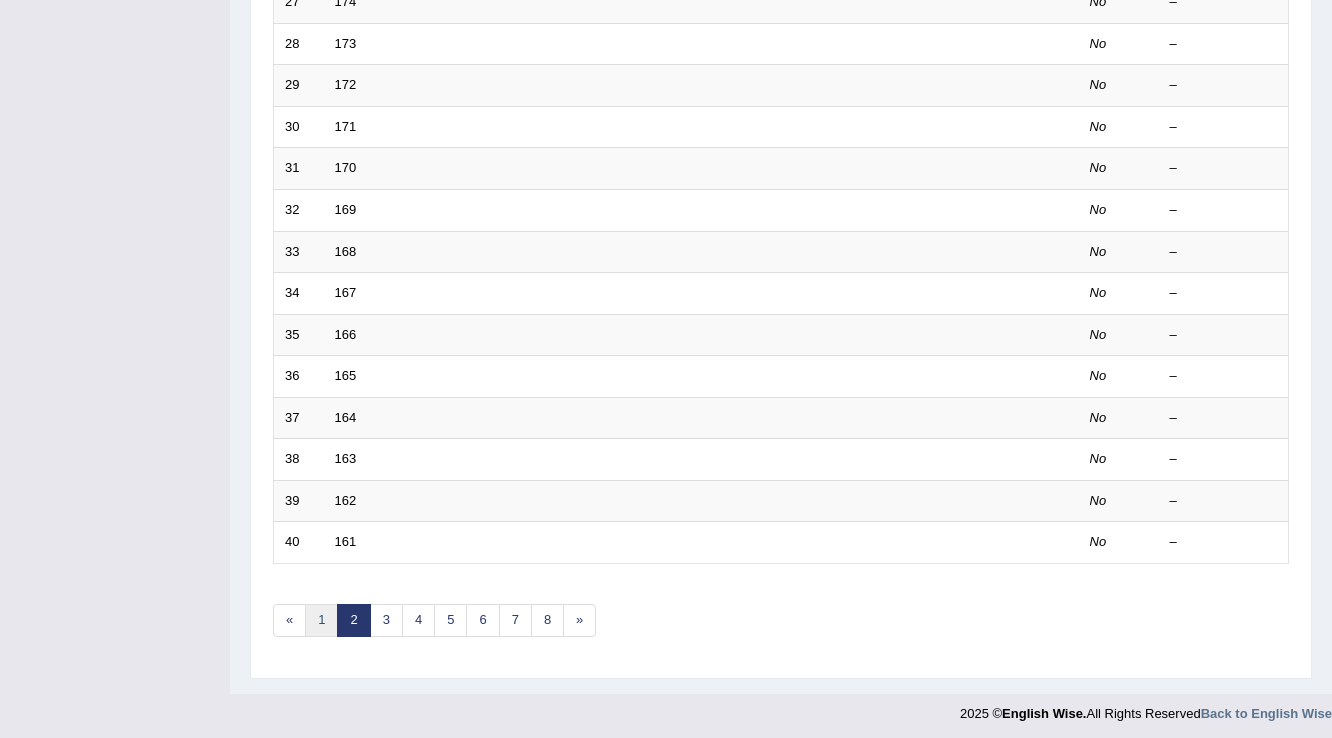 click on "1" at bounding box center [321, 620] 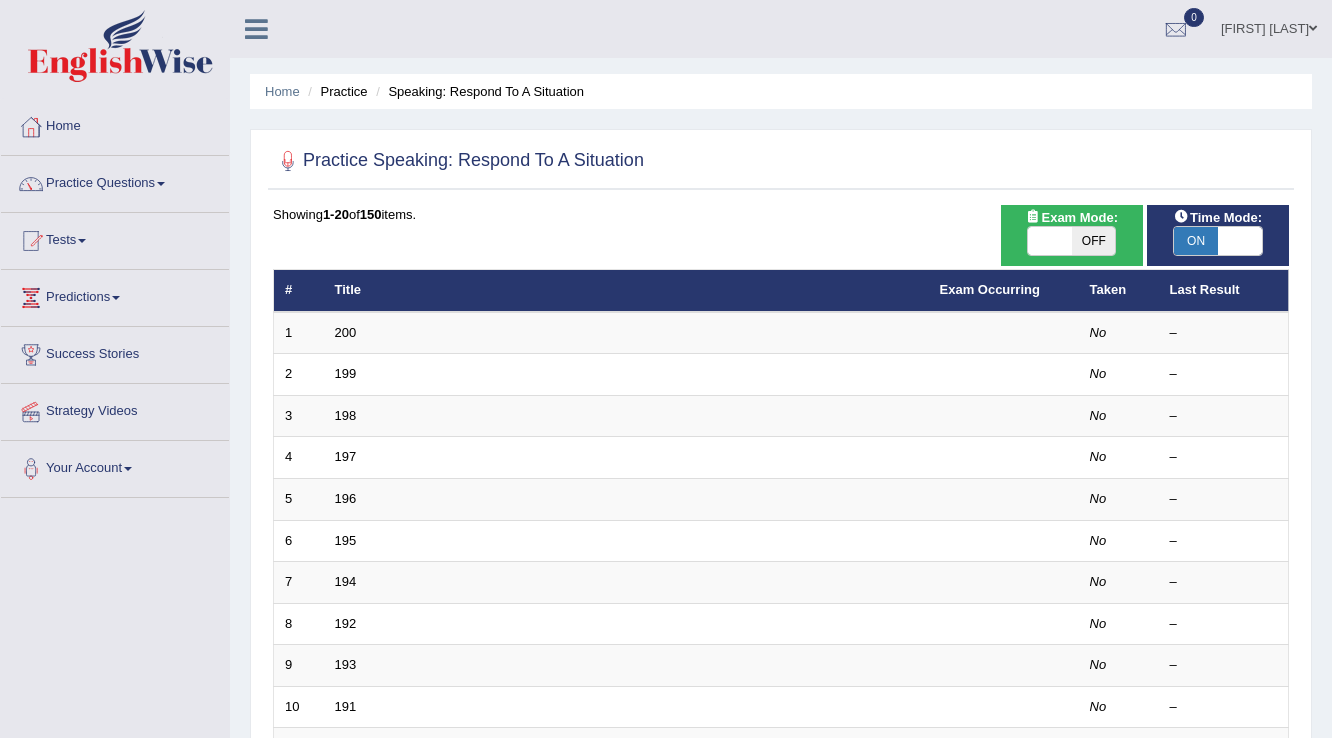 scroll, scrollTop: 0, scrollLeft: 0, axis: both 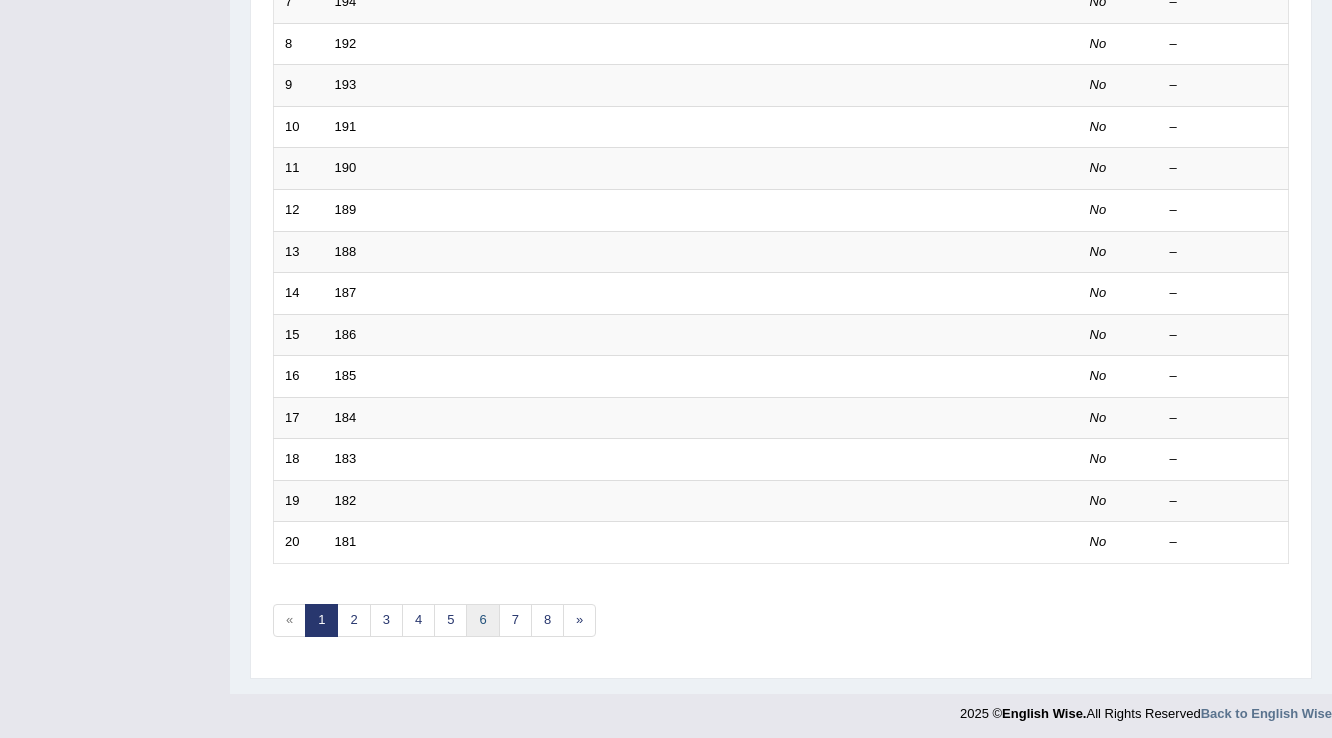 click on "6" at bounding box center (482, 620) 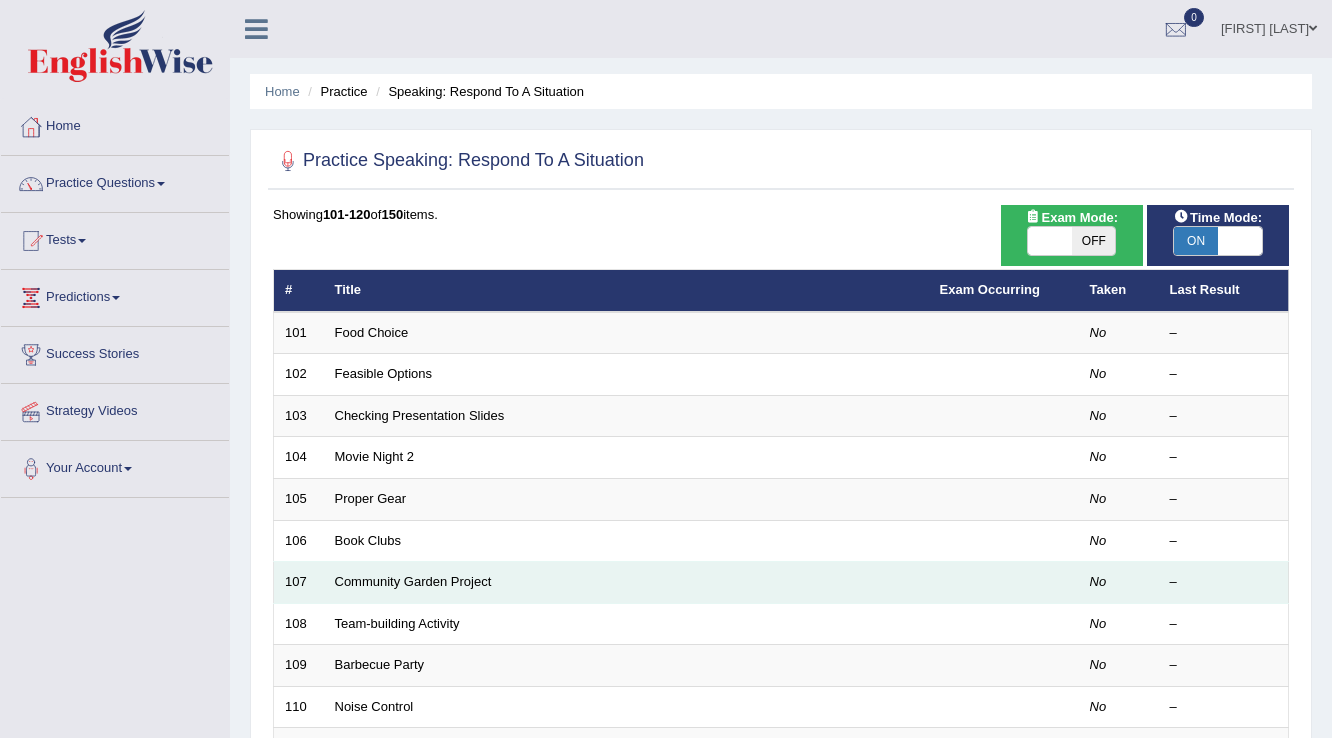 scroll, scrollTop: 0, scrollLeft: 0, axis: both 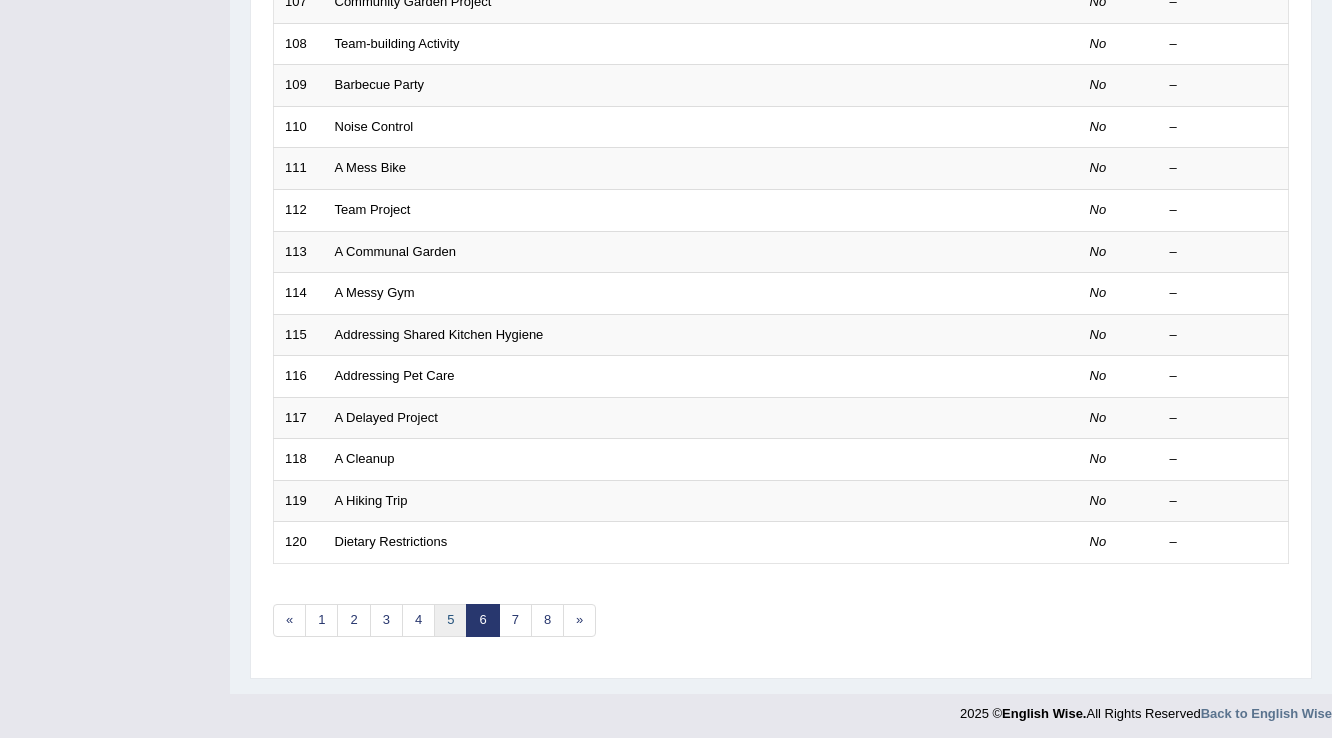 click on "5" at bounding box center (450, 620) 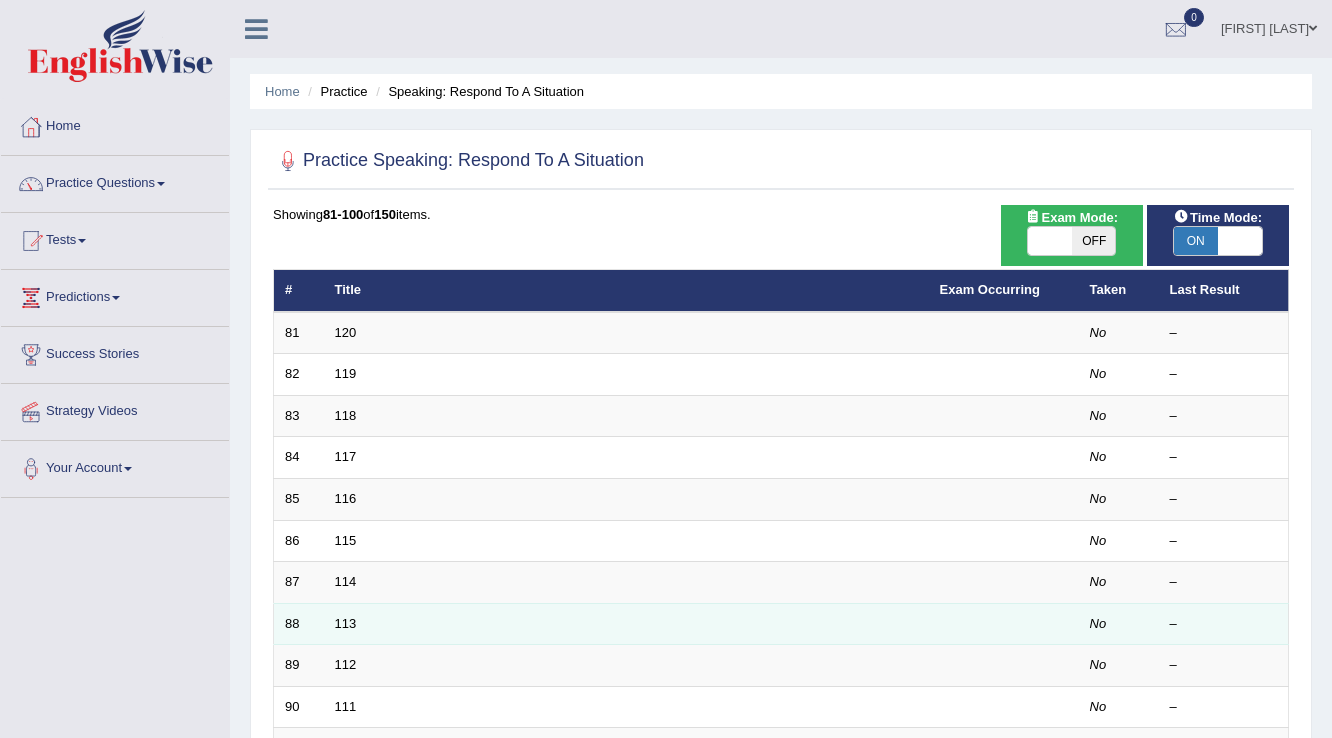scroll, scrollTop: 0, scrollLeft: 0, axis: both 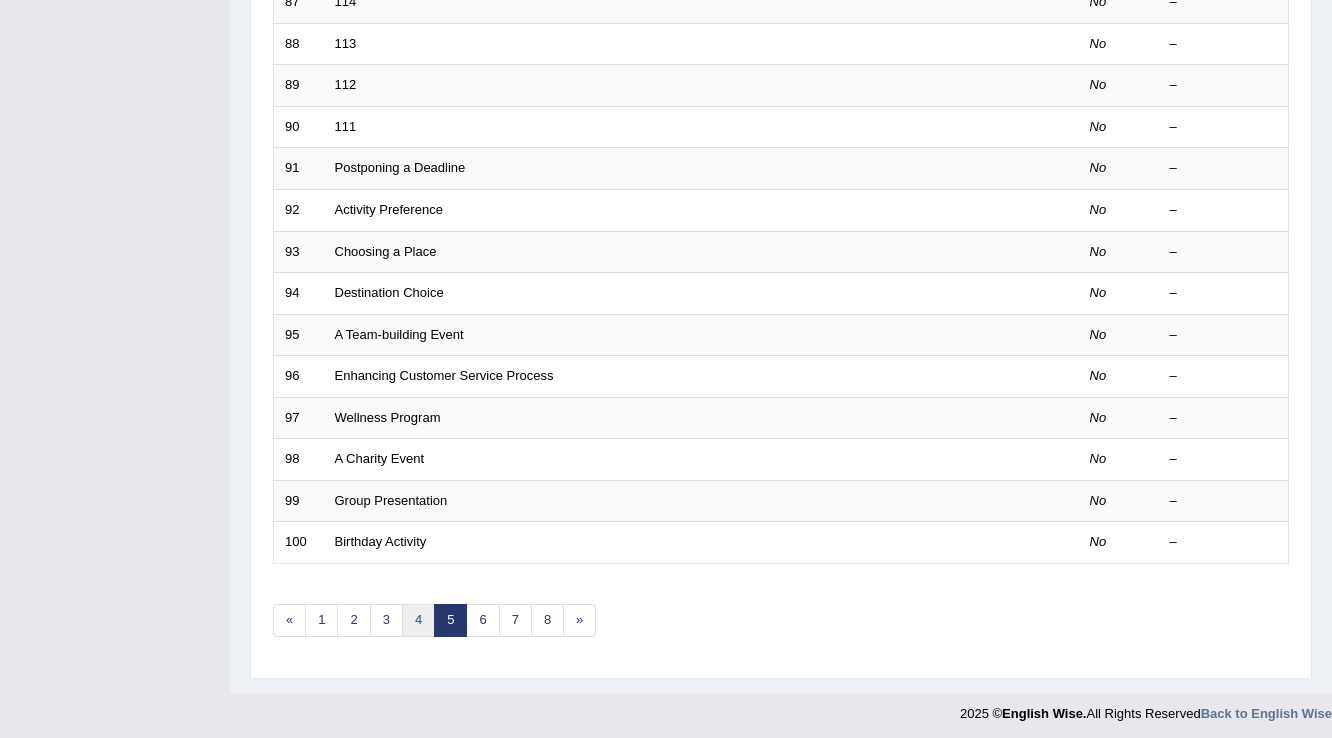 click on "4" at bounding box center [418, 620] 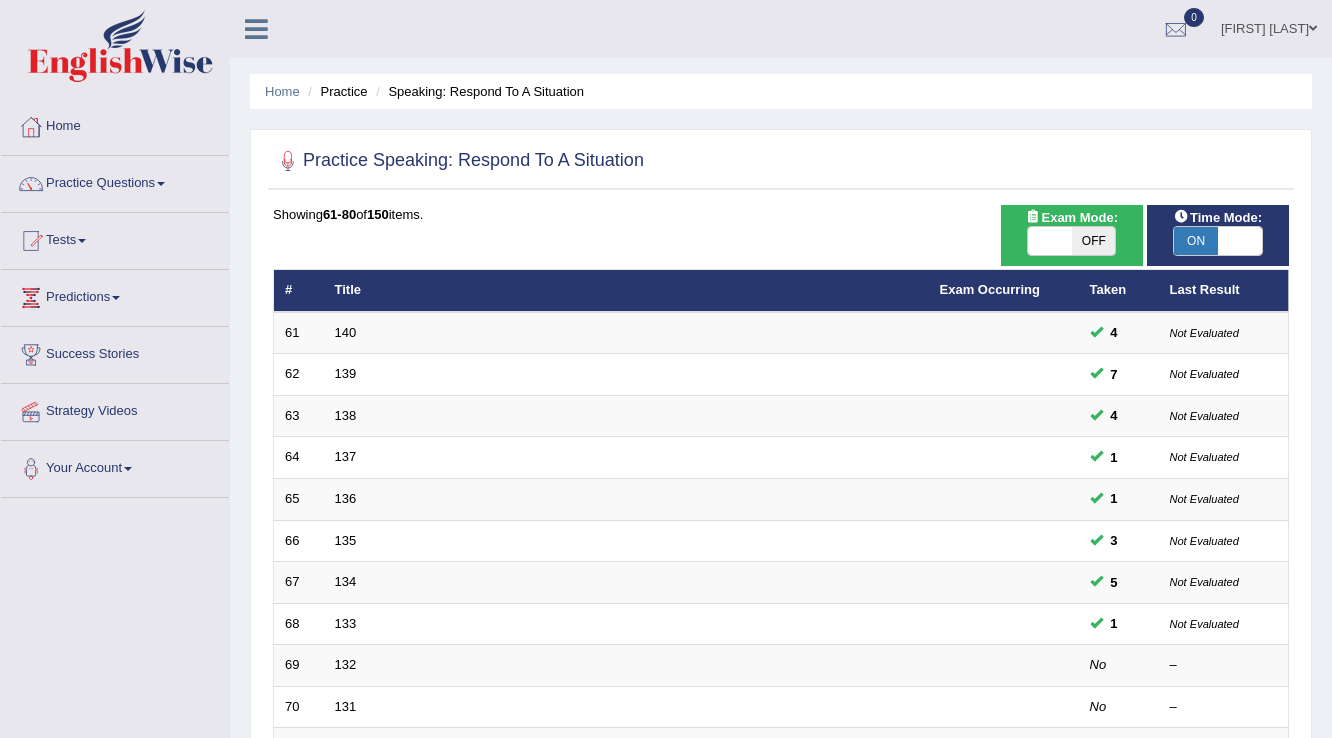 scroll, scrollTop: 0, scrollLeft: 0, axis: both 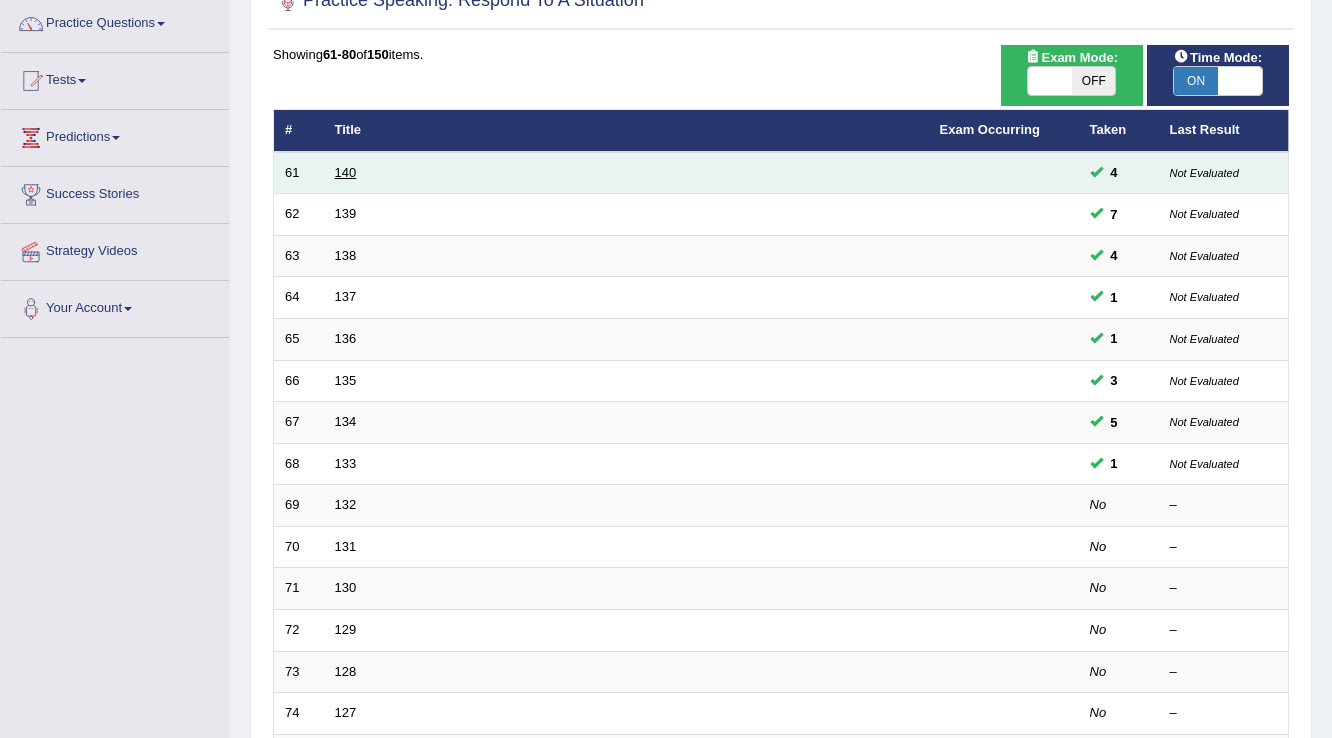 click on "140" at bounding box center (346, 172) 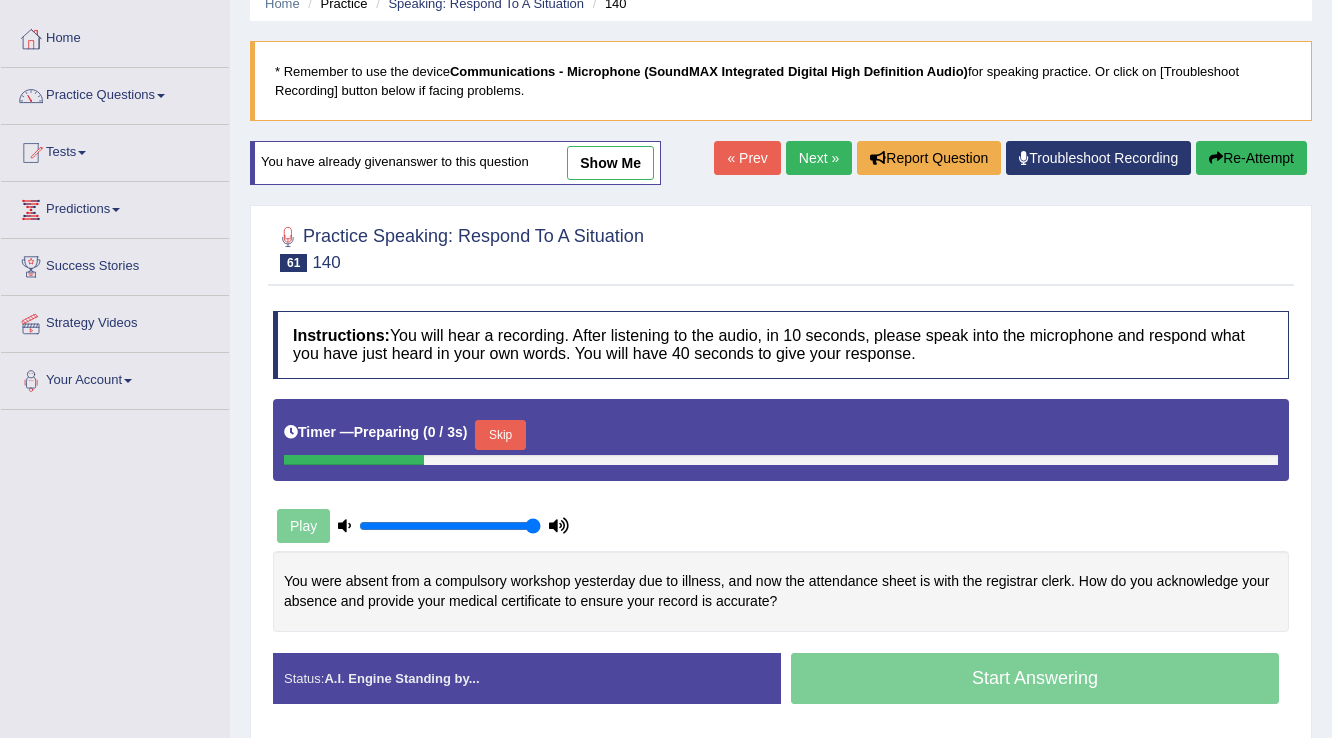 scroll, scrollTop: 240, scrollLeft: 0, axis: vertical 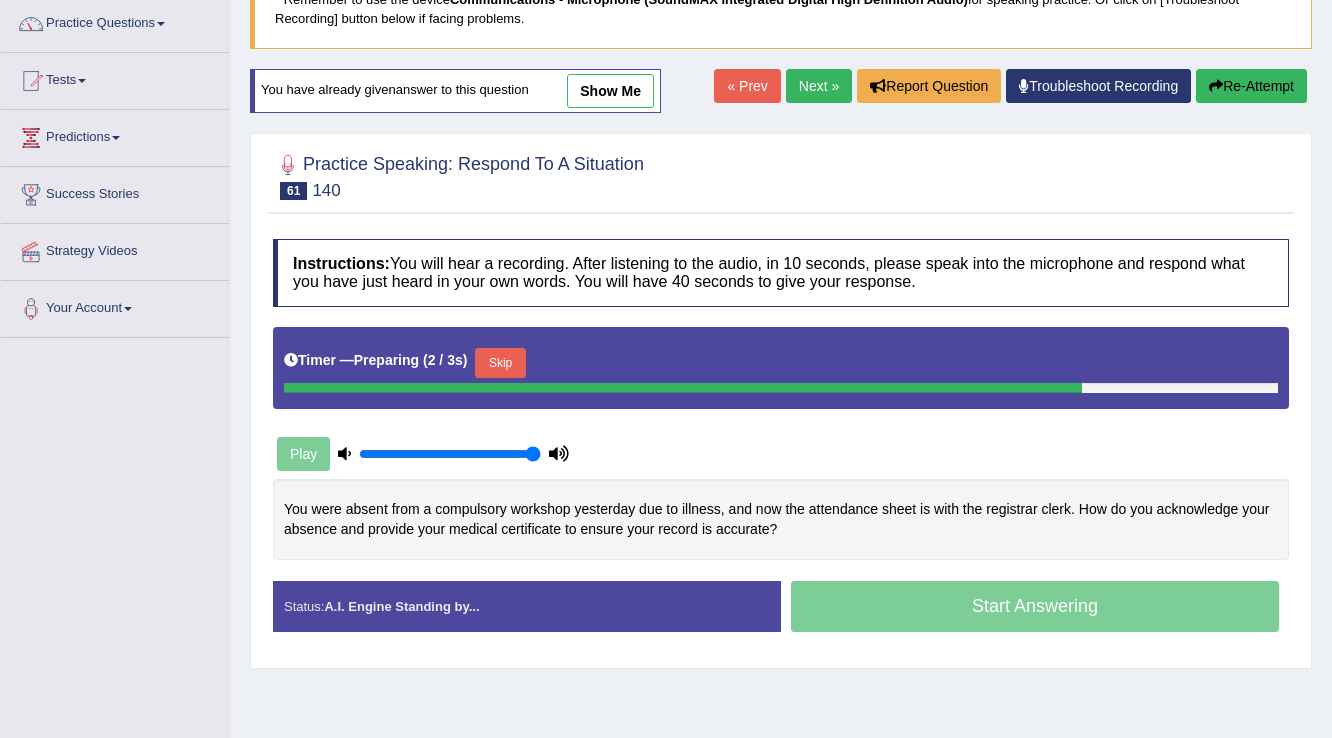 click on "show me" at bounding box center (610, 91) 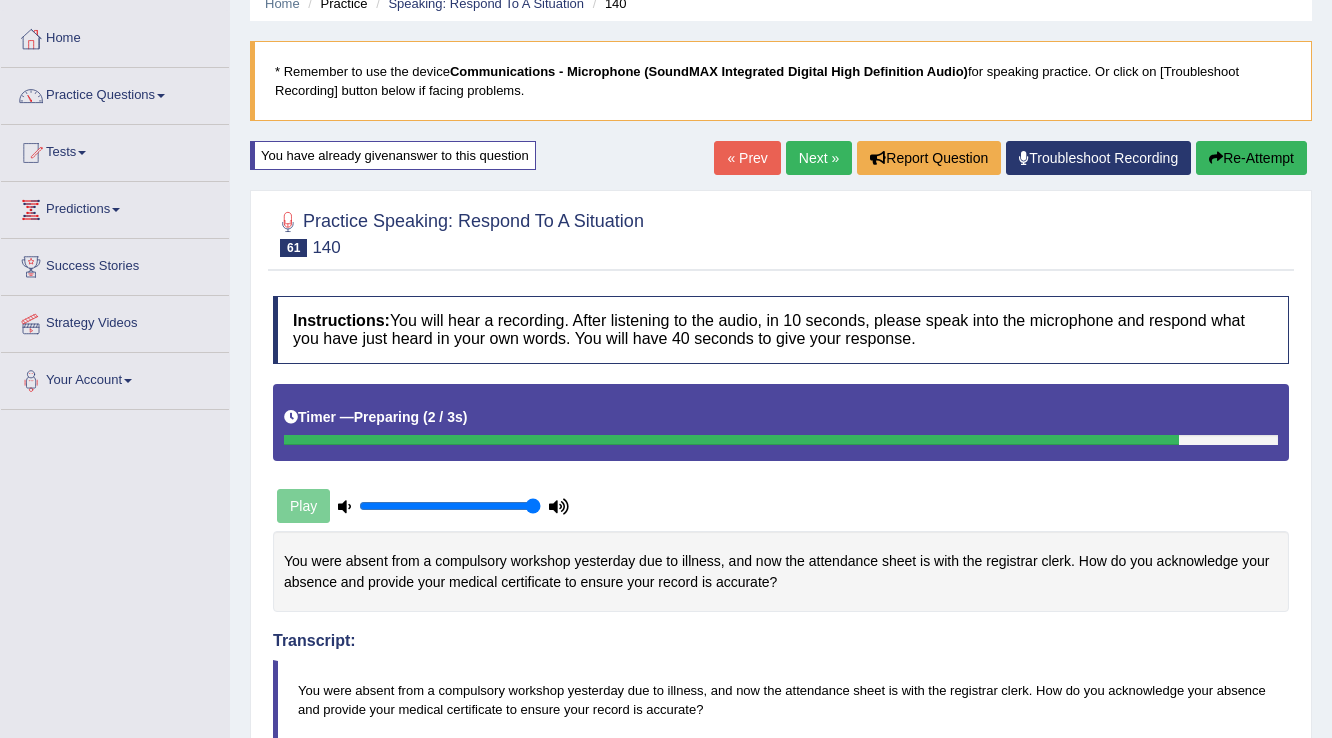 scroll, scrollTop: 80, scrollLeft: 0, axis: vertical 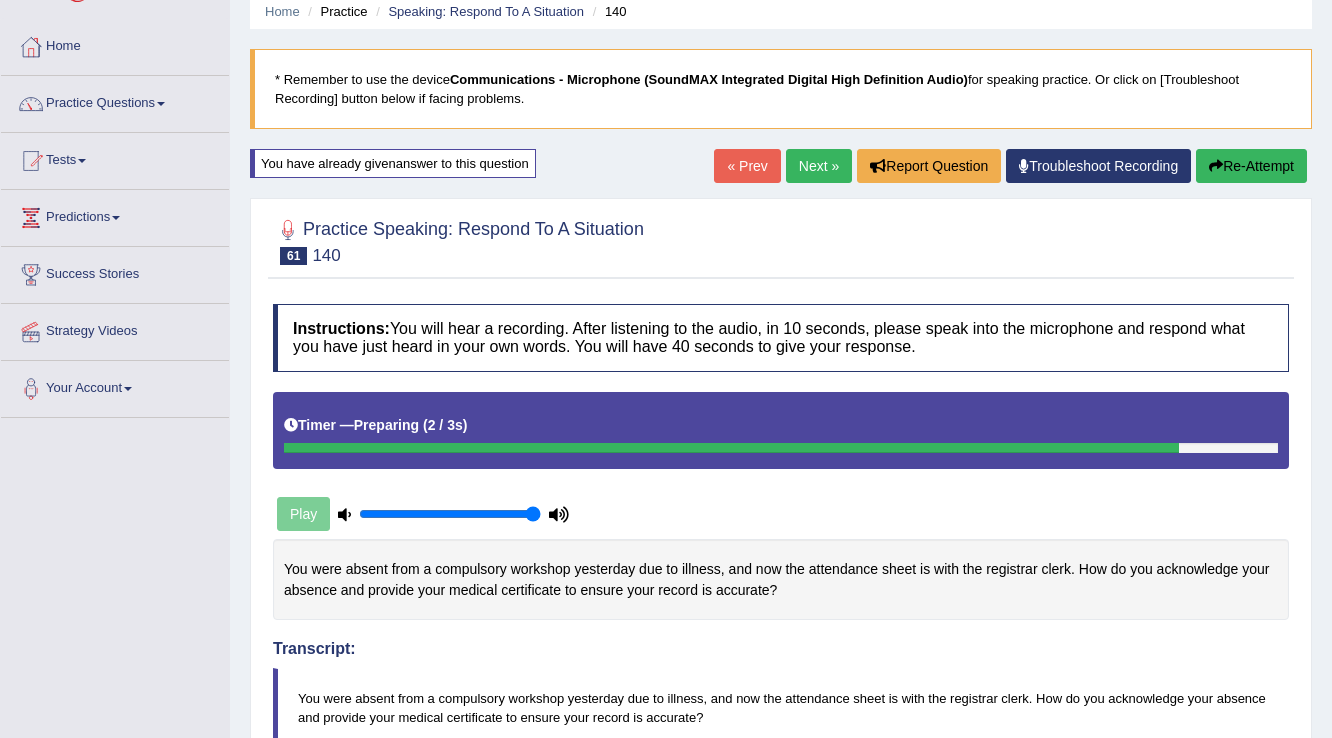 click on "Next »" at bounding box center [819, 166] 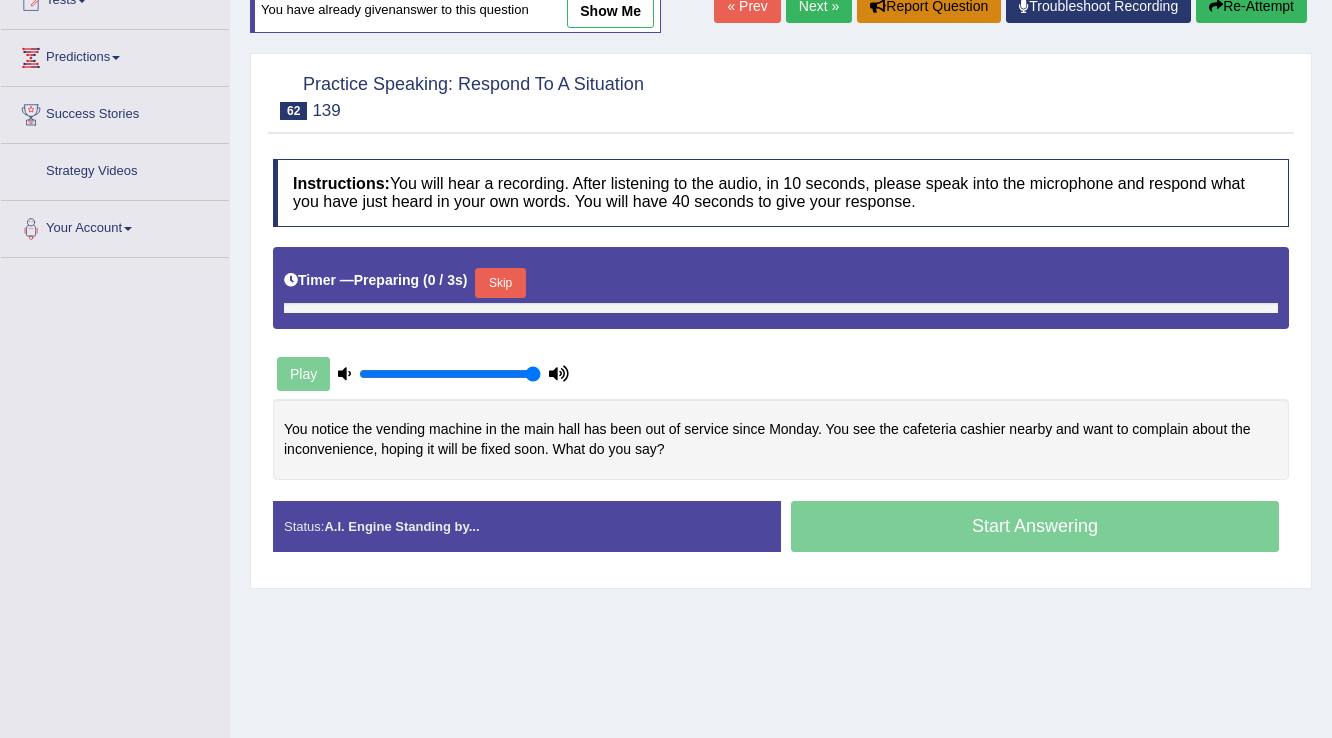 scroll, scrollTop: 240, scrollLeft: 0, axis: vertical 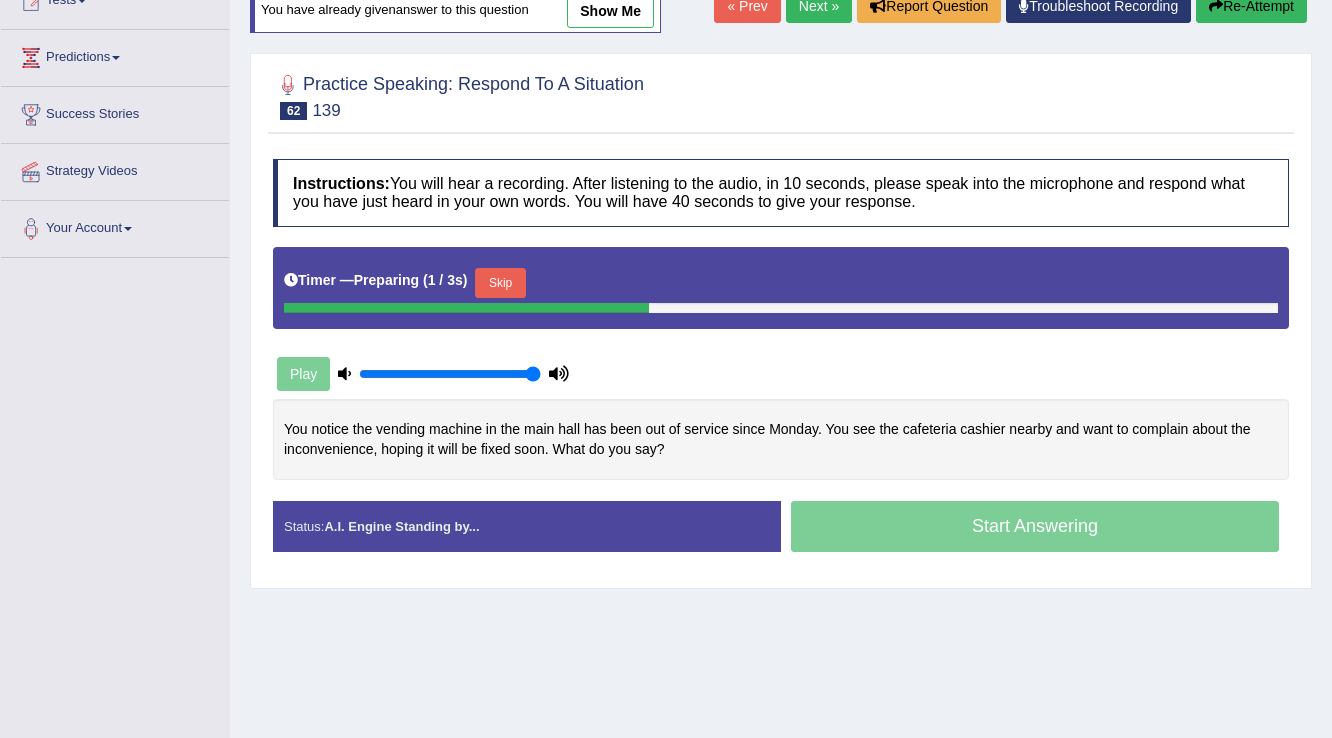 click on "show me" at bounding box center (610, 11) 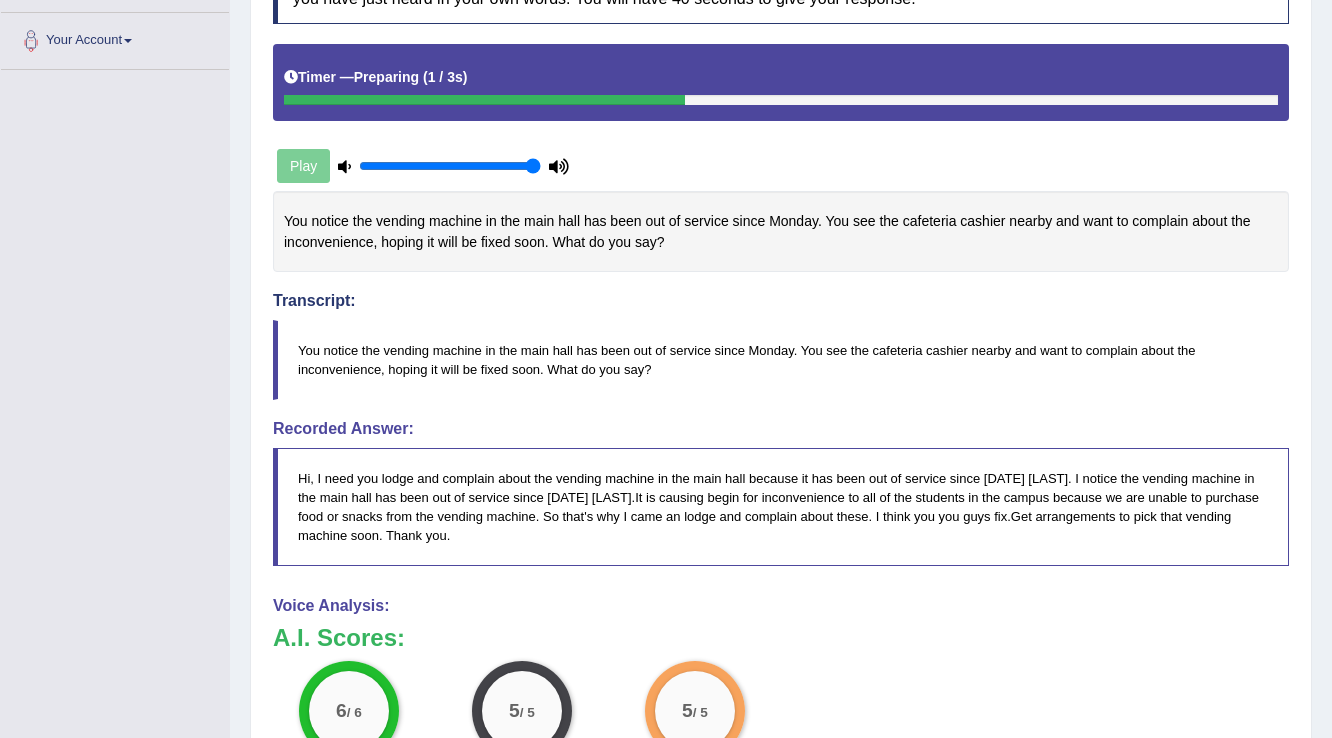 scroll, scrollTop: 400, scrollLeft: 0, axis: vertical 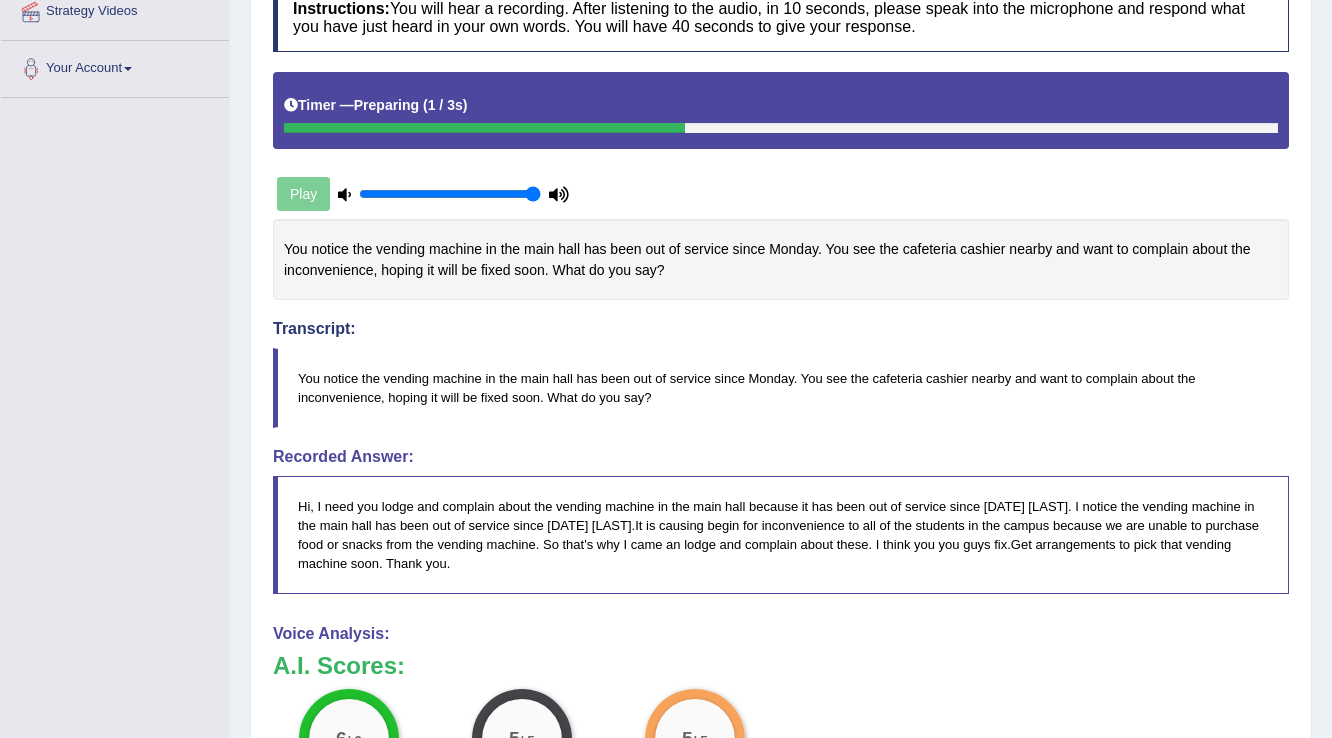 click on "Play" at bounding box center (423, 194) 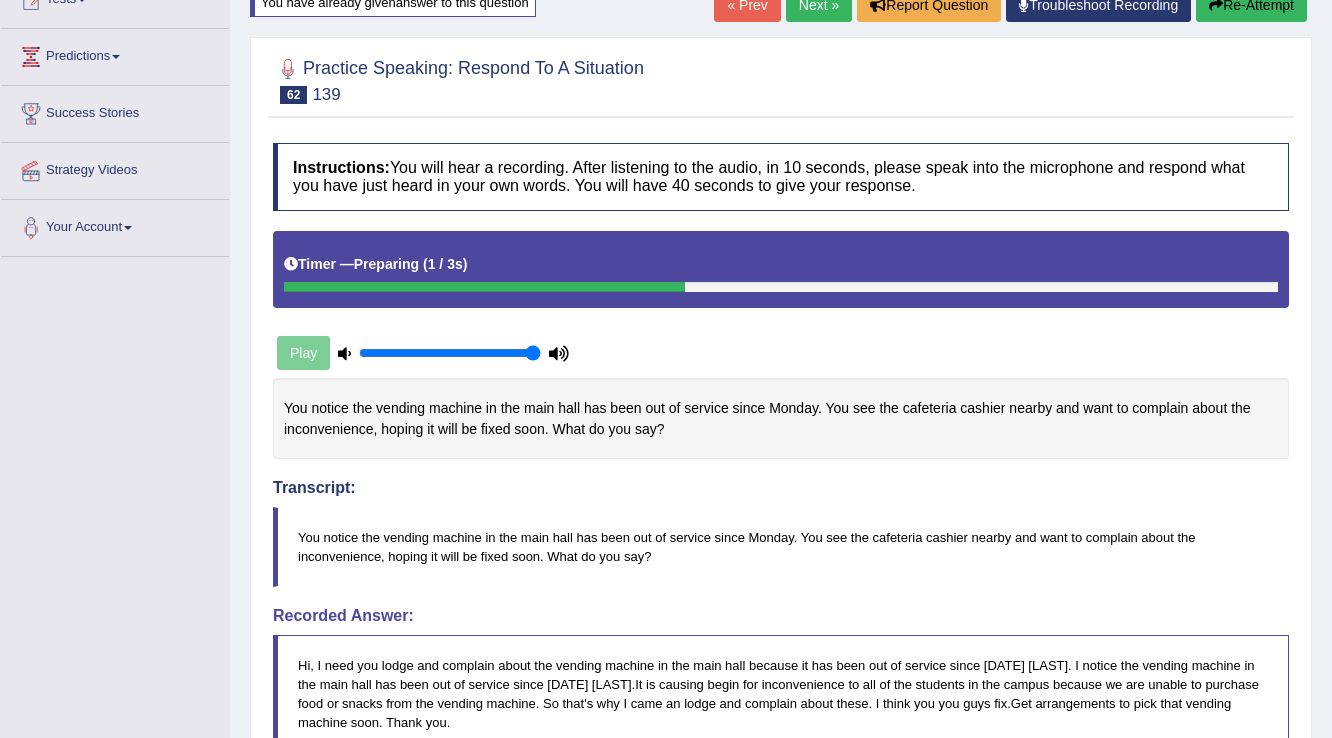 scroll, scrollTop: 240, scrollLeft: 0, axis: vertical 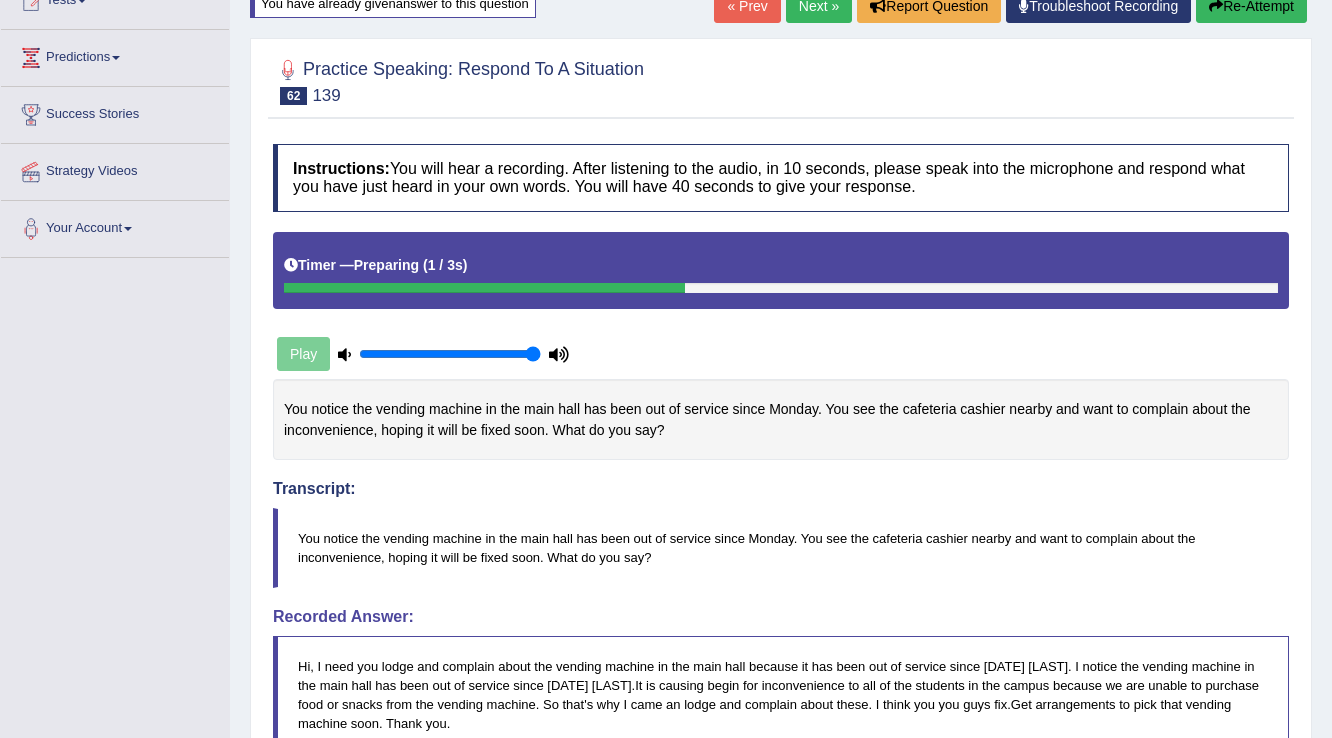 click on "Play" at bounding box center [423, 354] 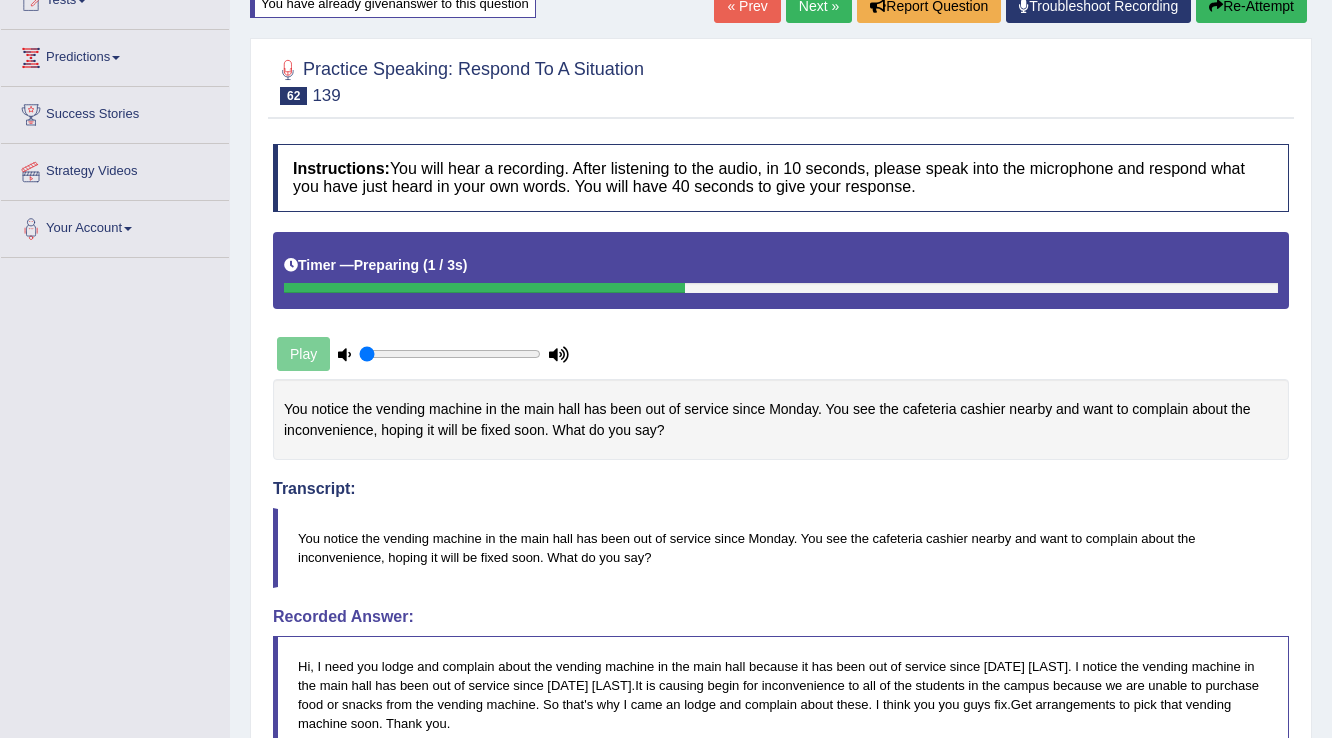 drag, startPoint x: 425, startPoint y: 349, endPoint x: 298, endPoint y: 353, distance: 127.06297 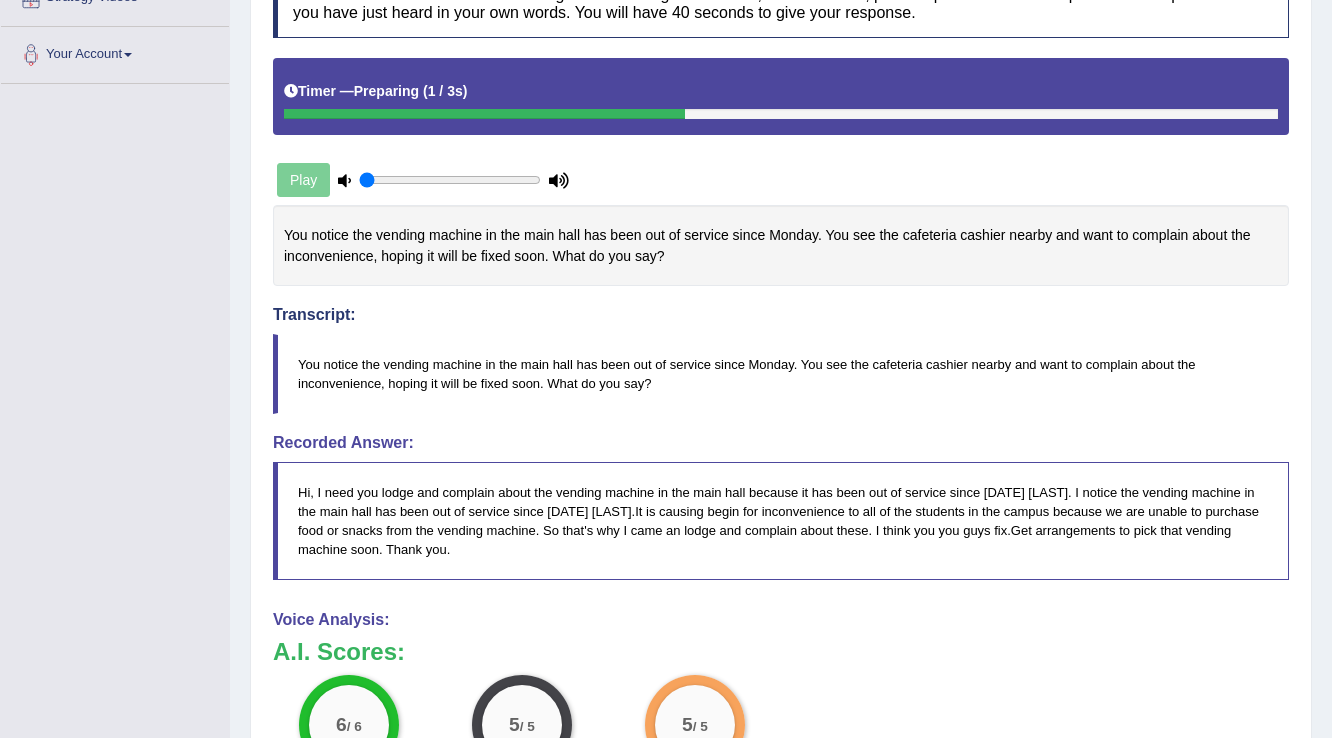 scroll, scrollTop: 400, scrollLeft: 0, axis: vertical 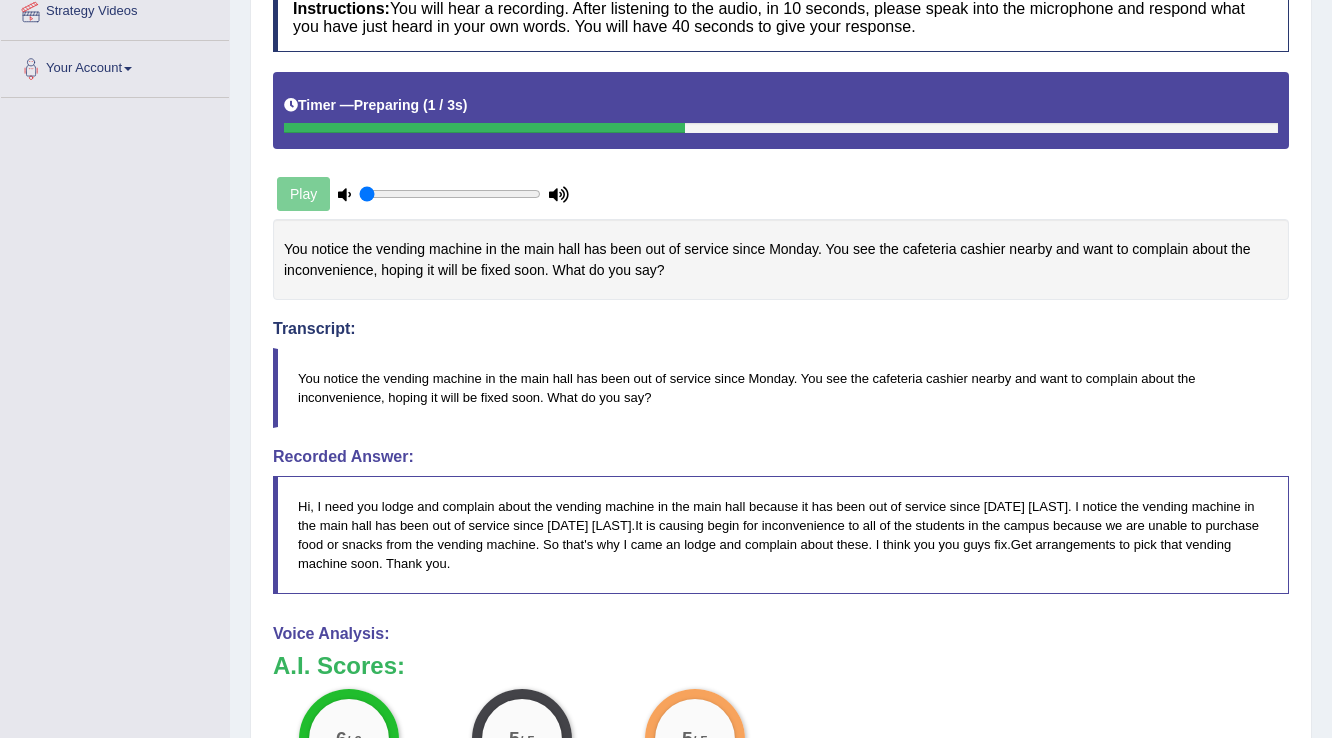 click on "Play" at bounding box center [423, 194] 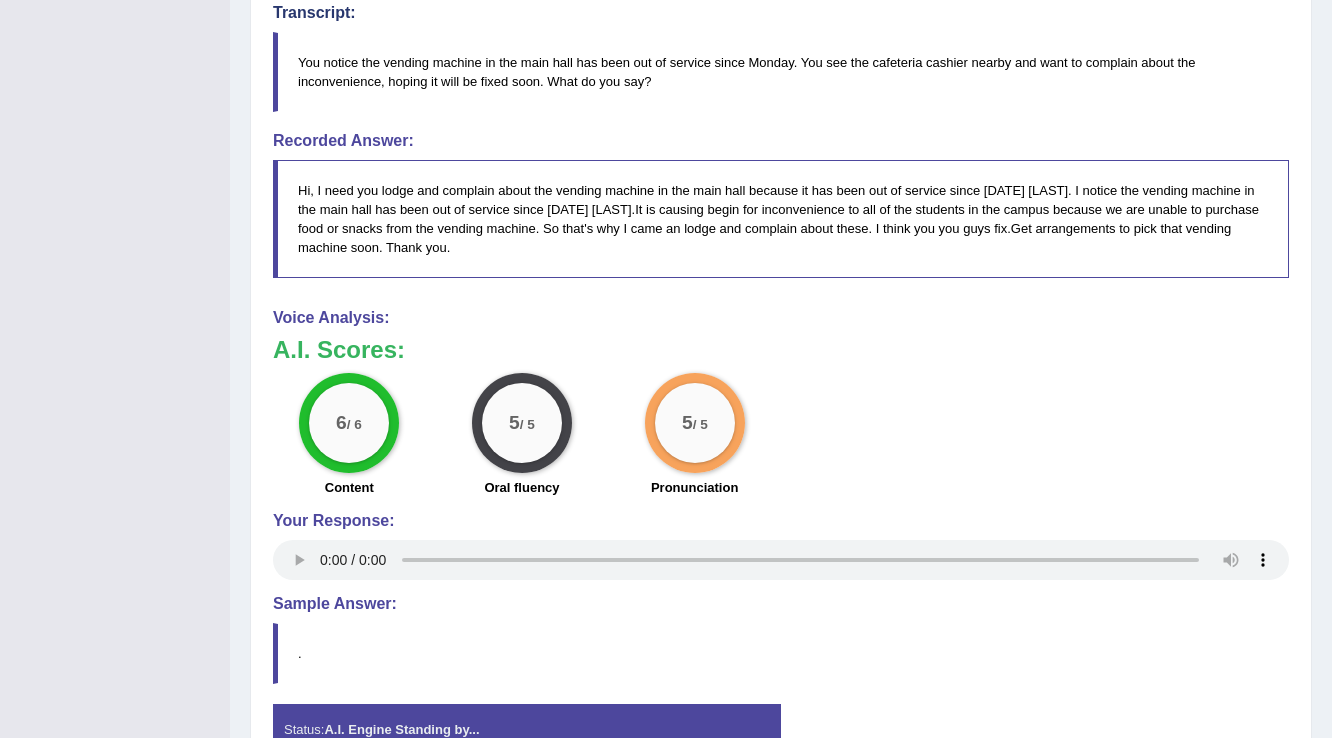 scroll, scrollTop: 720, scrollLeft: 0, axis: vertical 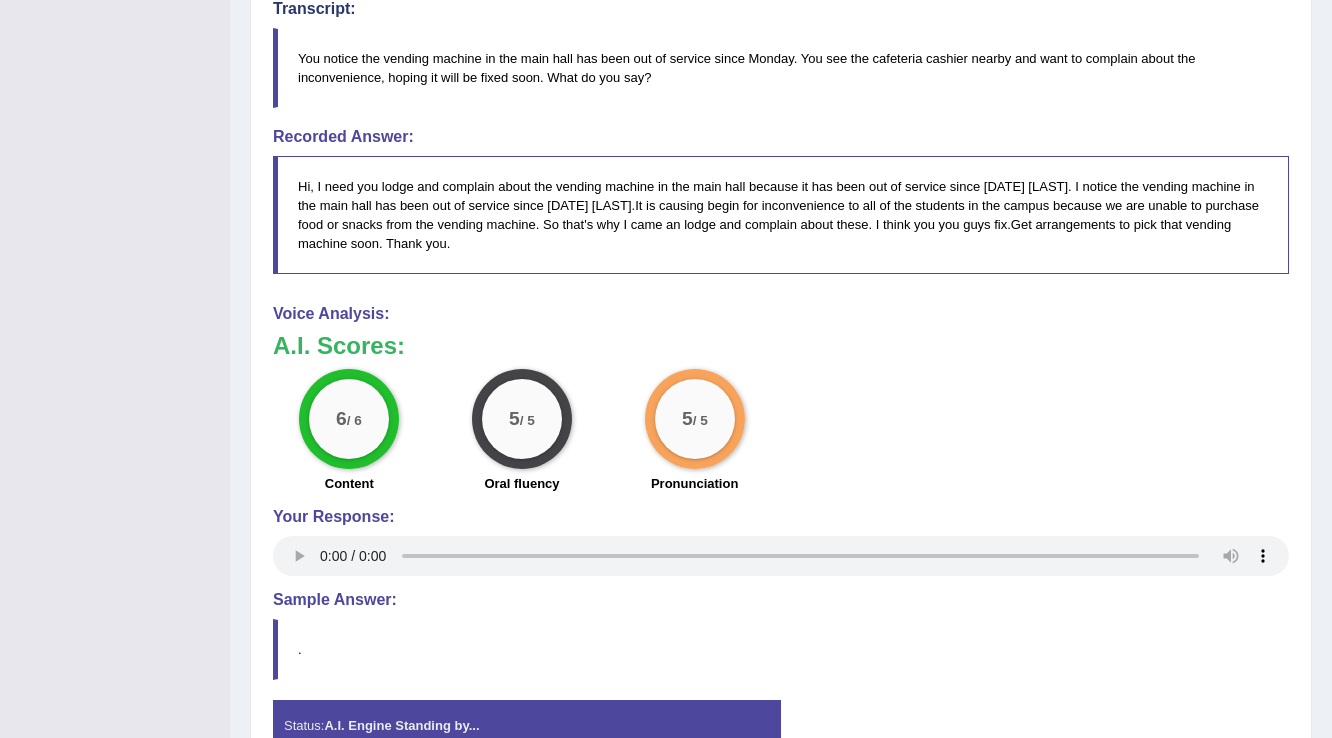 type 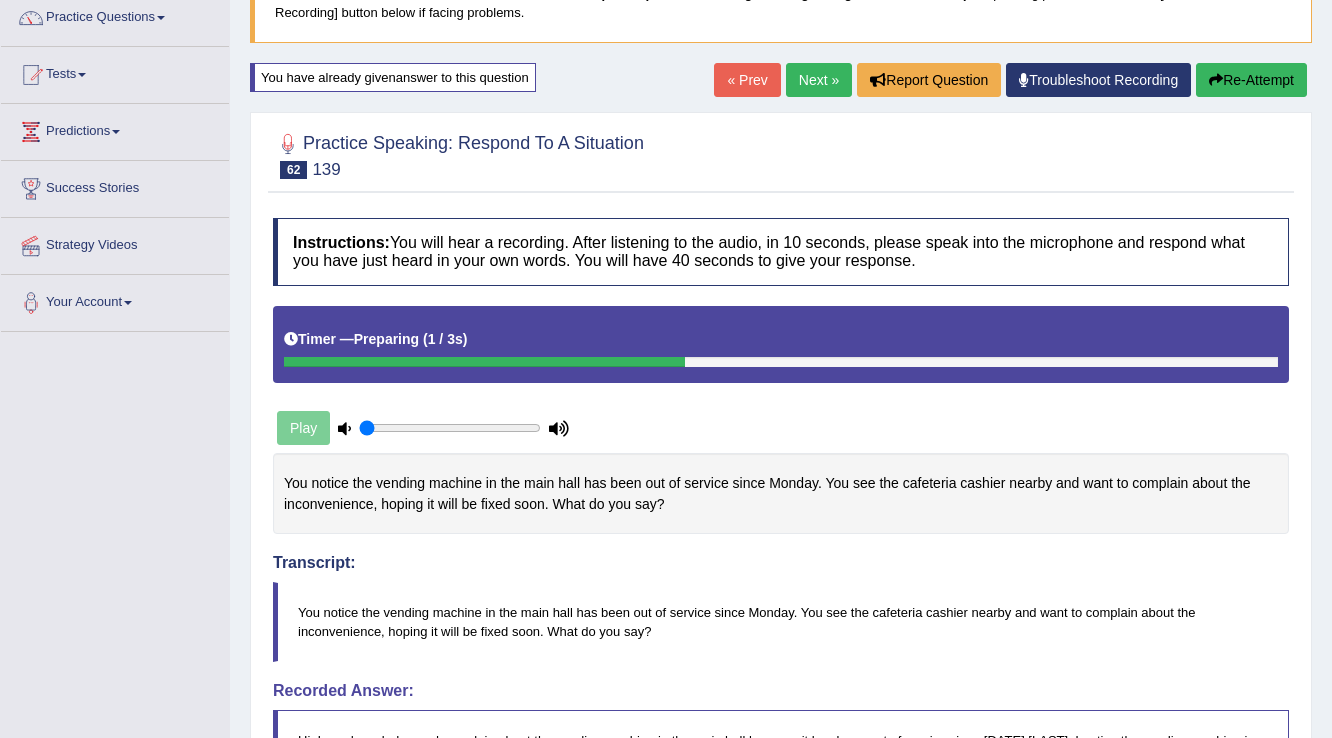 scroll, scrollTop: 160, scrollLeft: 0, axis: vertical 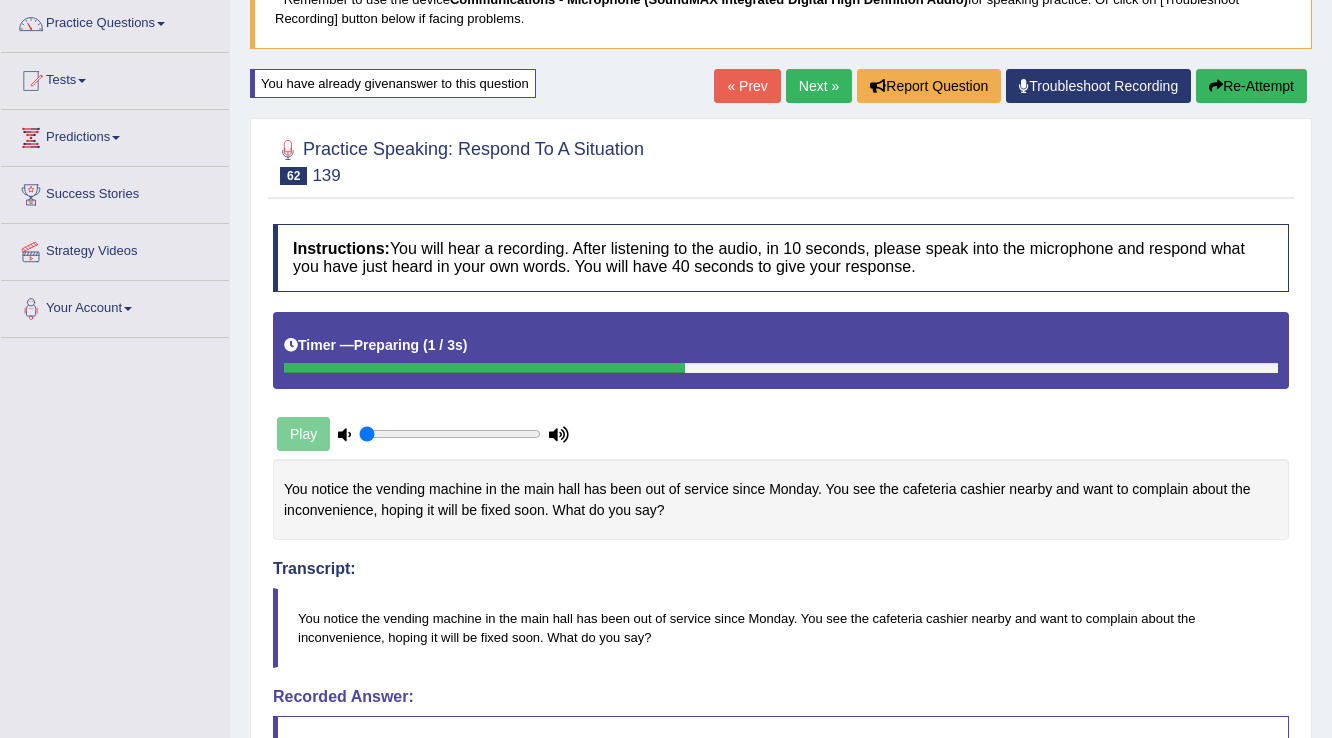 click on "Next »" at bounding box center (819, 86) 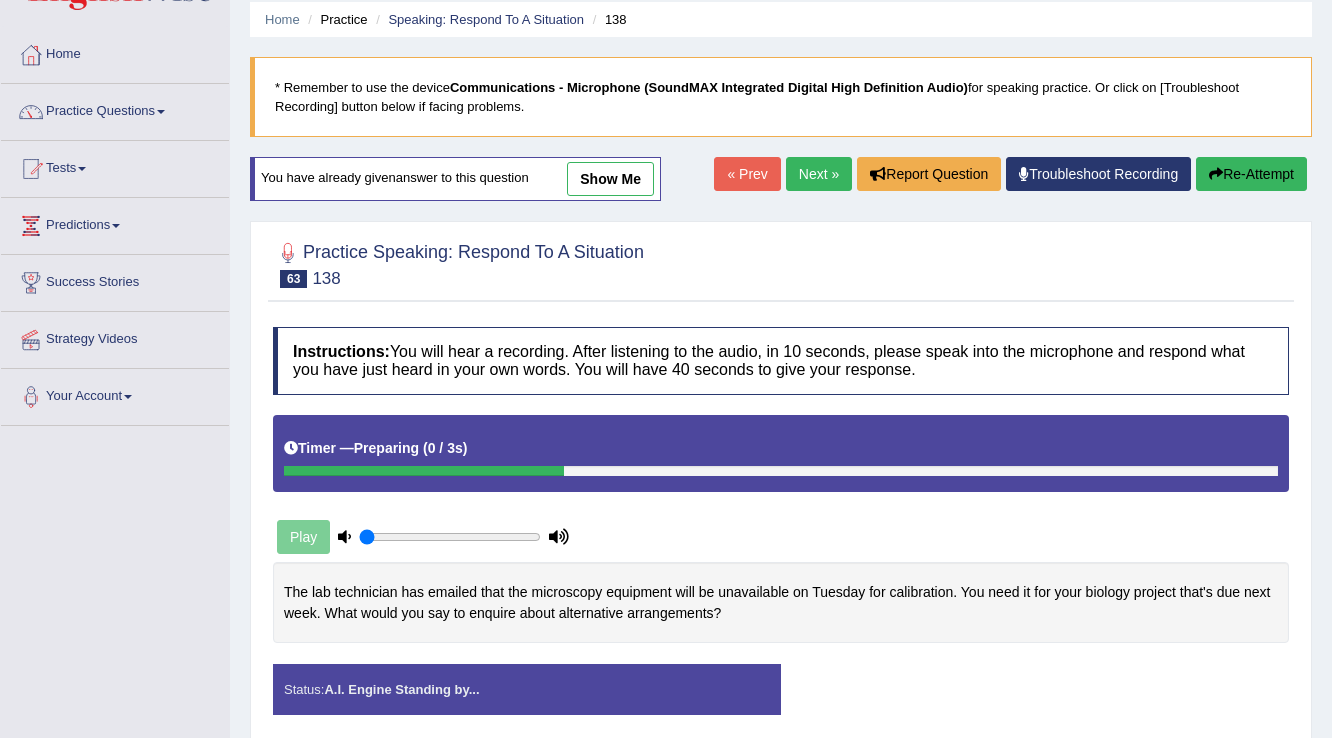scroll, scrollTop: 72, scrollLeft: 0, axis: vertical 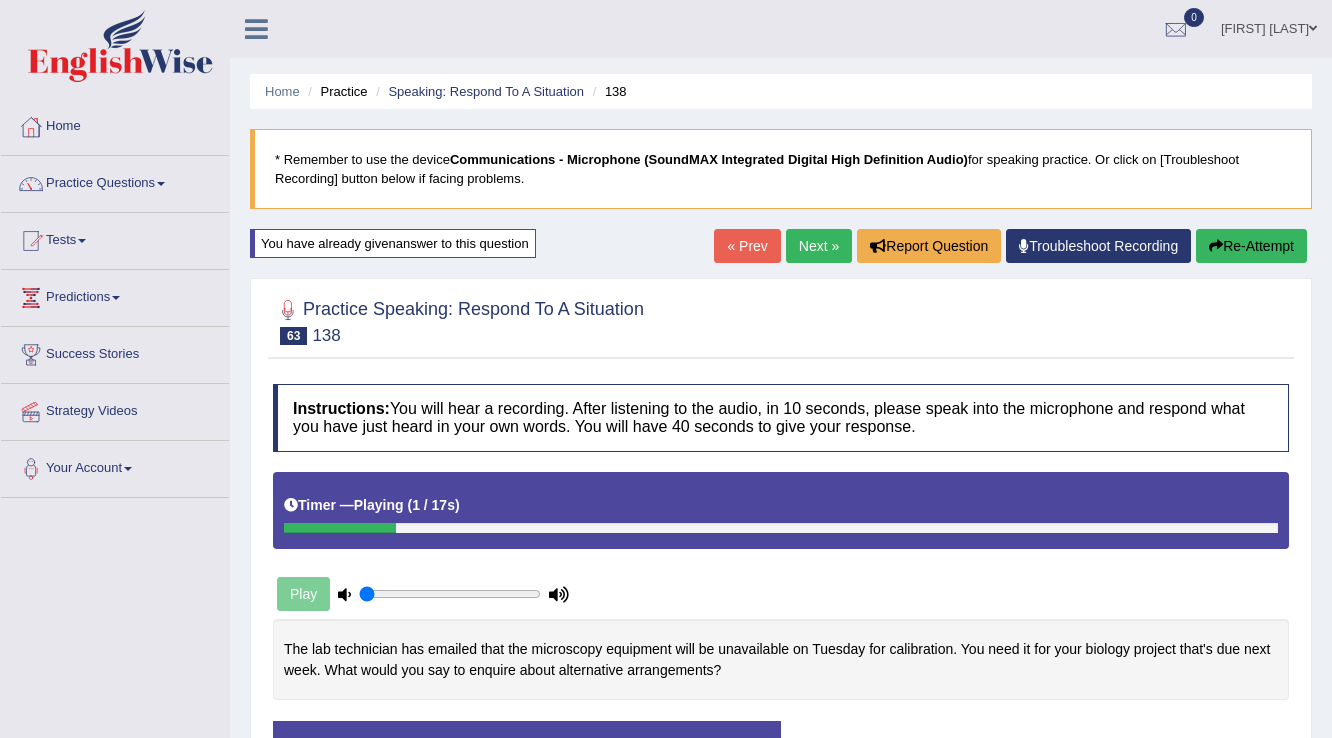 click on "You have already given   answer to this question" at bounding box center (393, 243) 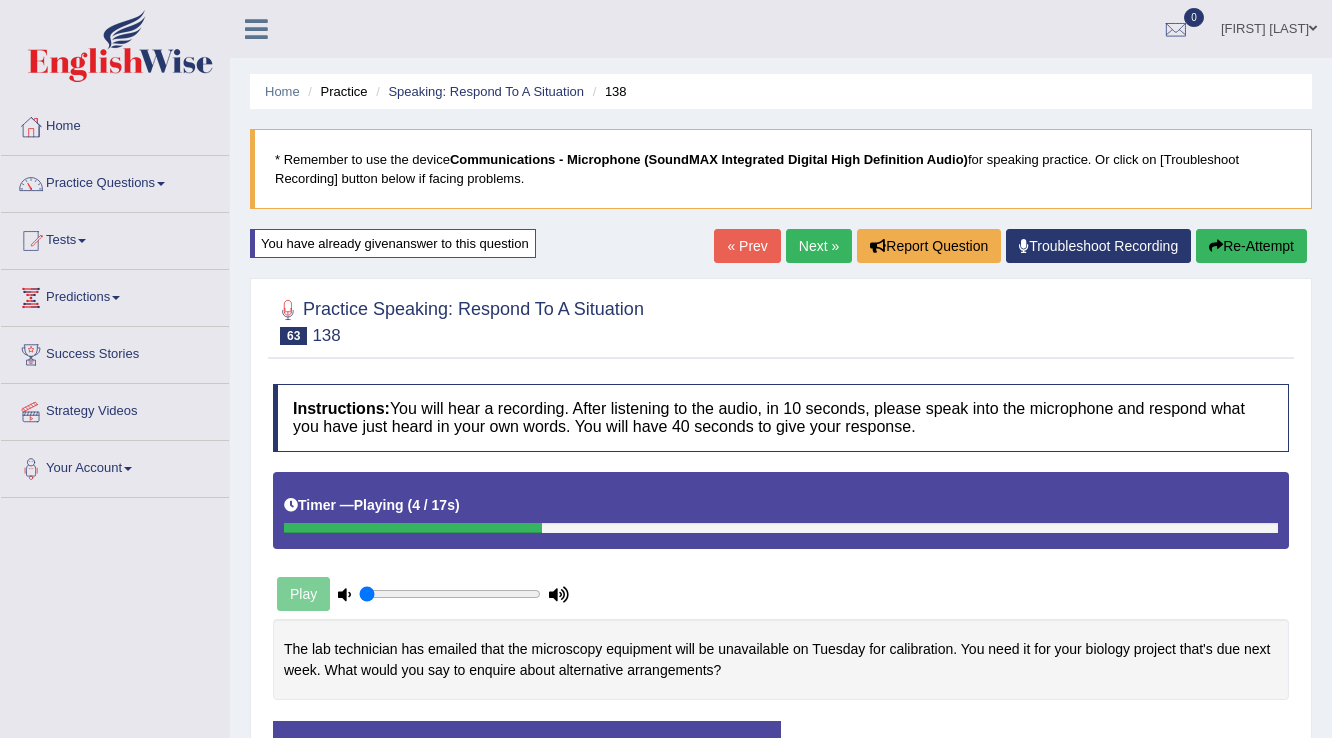 click on "« Prev" at bounding box center (747, 246) 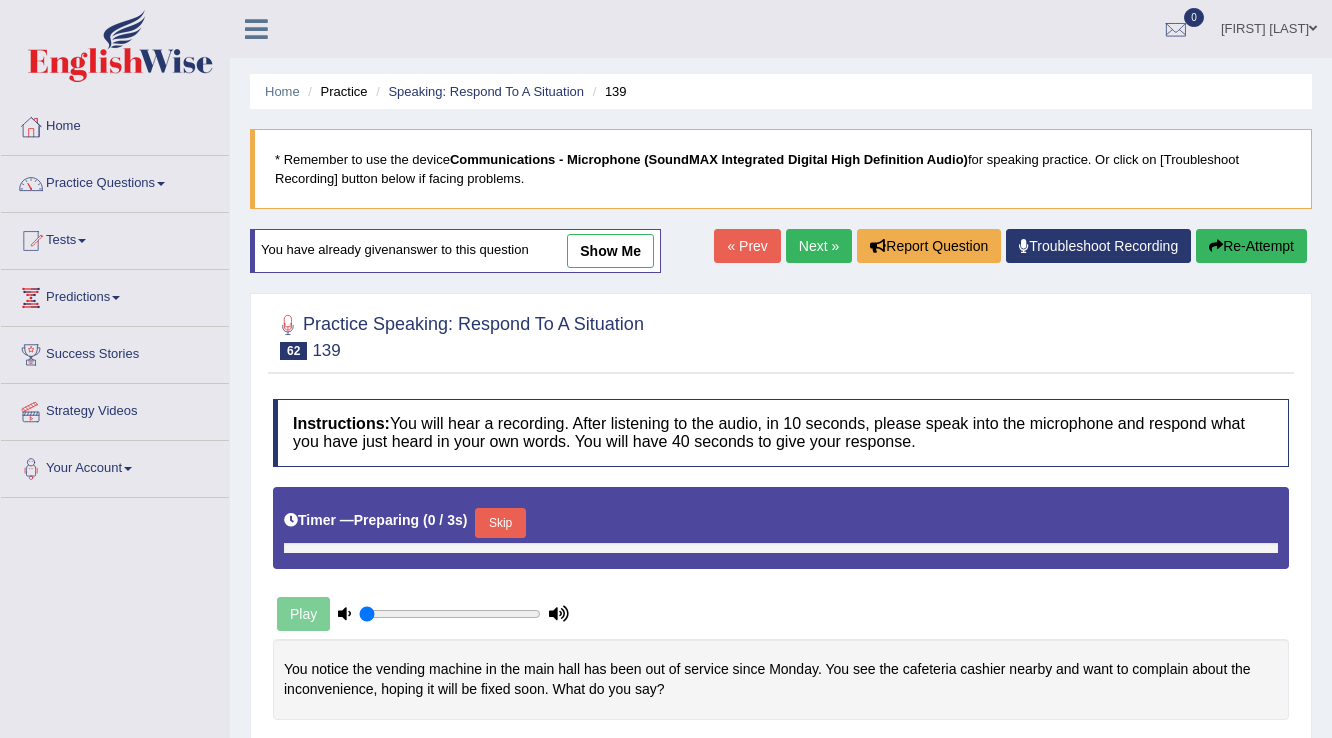 scroll, scrollTop: 0, scrollLeft: 0, axis: both 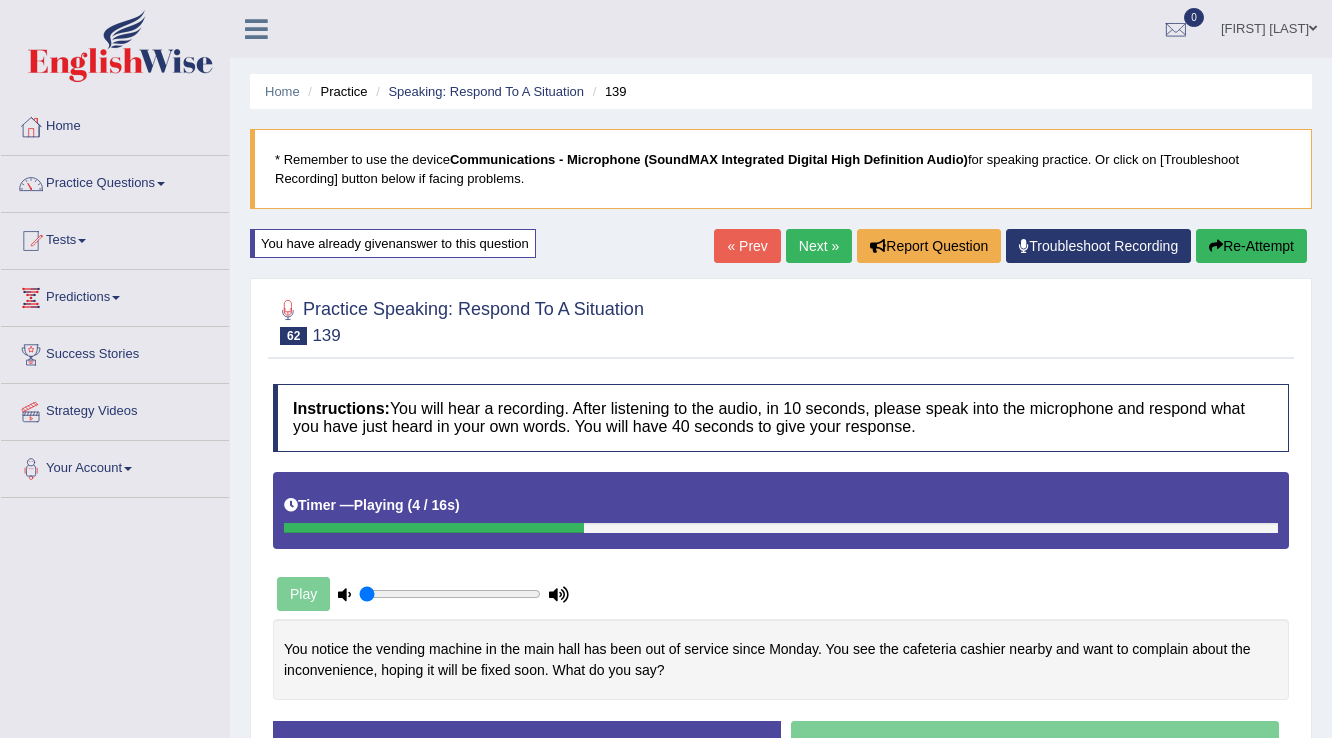 click on "Next »" at bounding box center (819, 246) 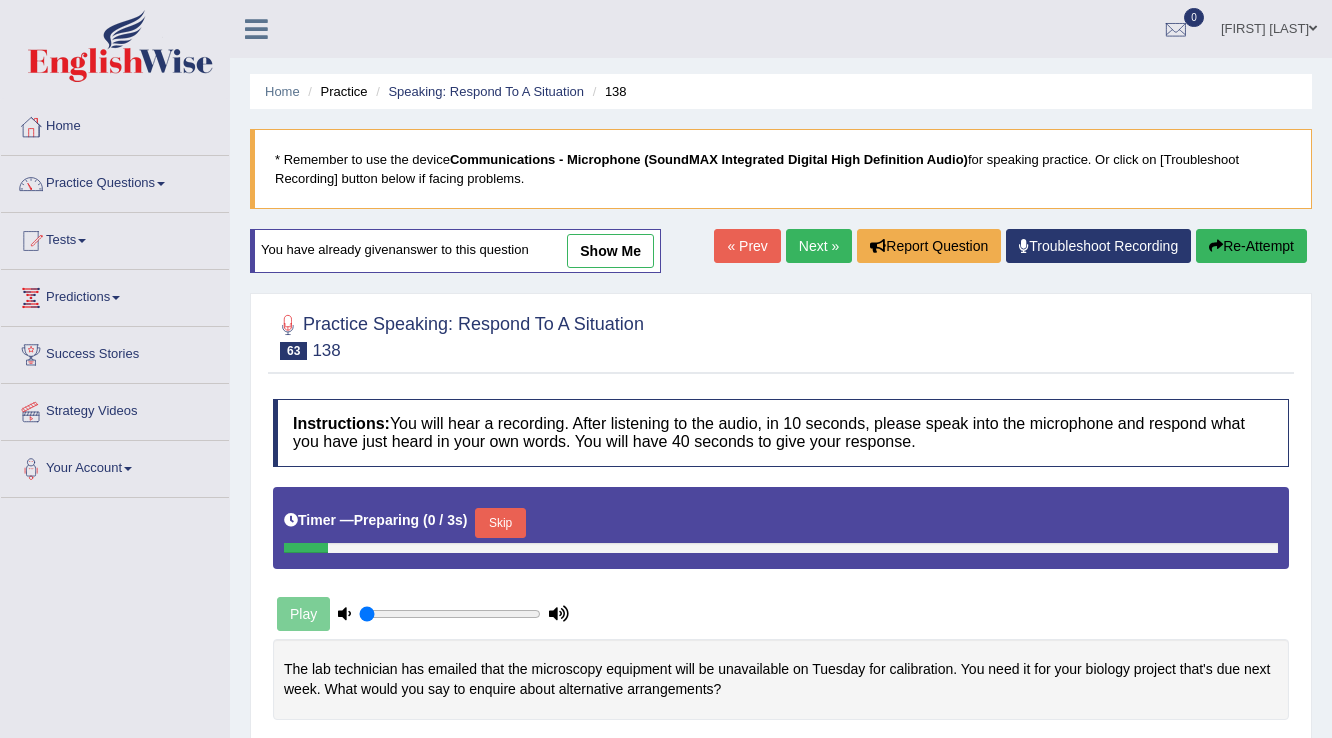 scroll, scrollTop: 0, scrollLeft: 0, axis: both 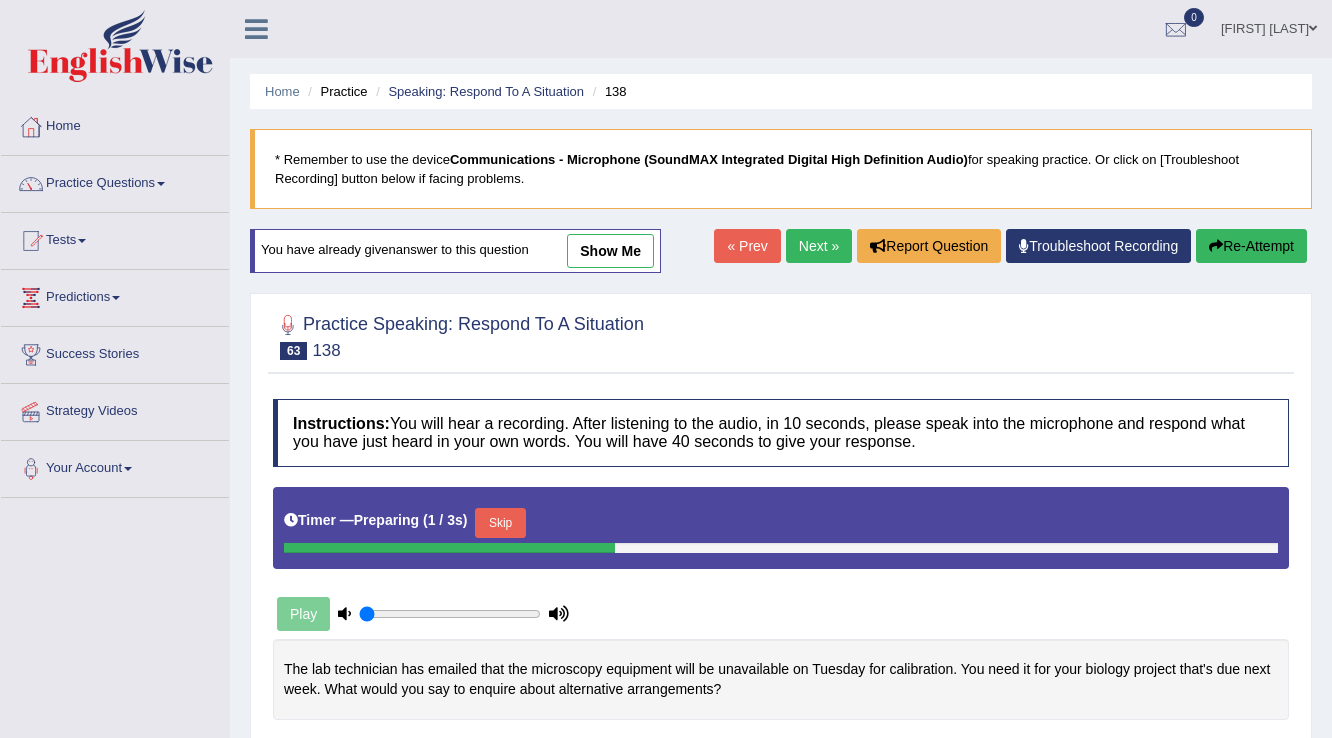click on "show me" at bounding box center [610, 251] 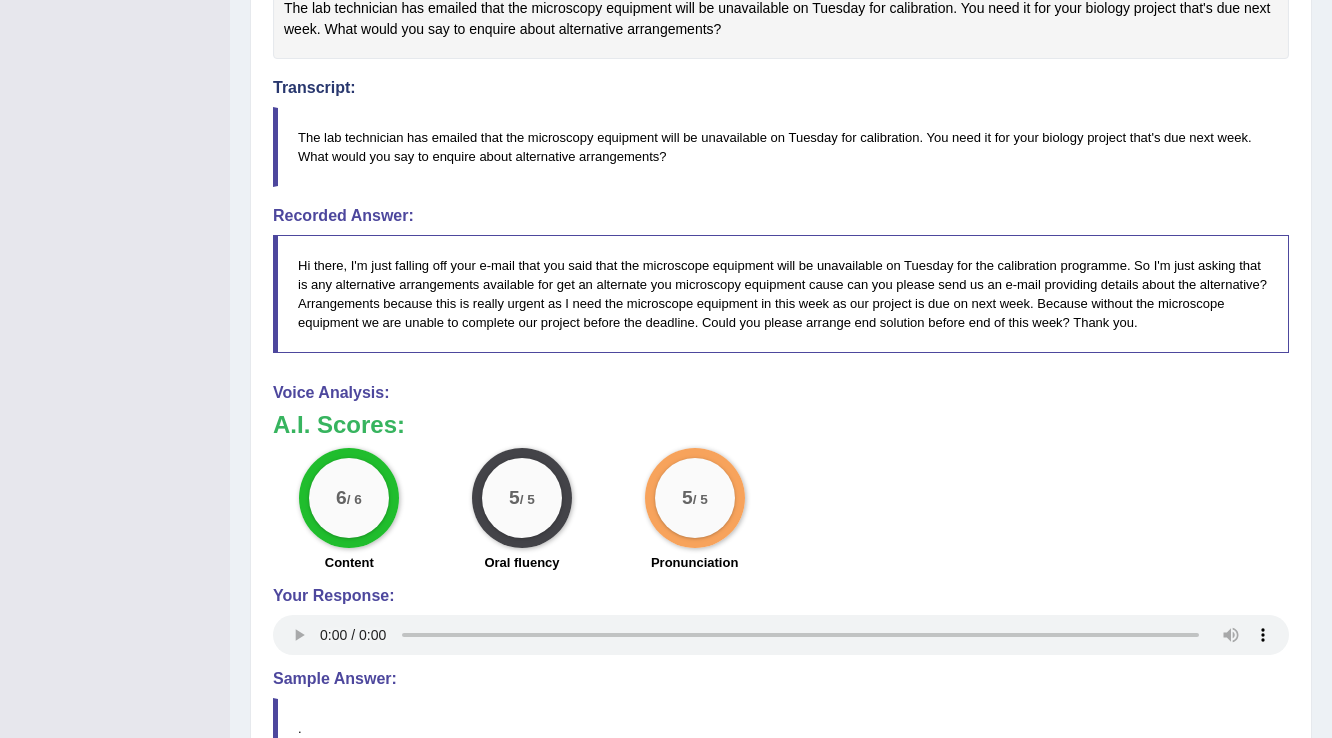 scroll, scrollTop: 720, scrollLeft: 0, axis: vertical 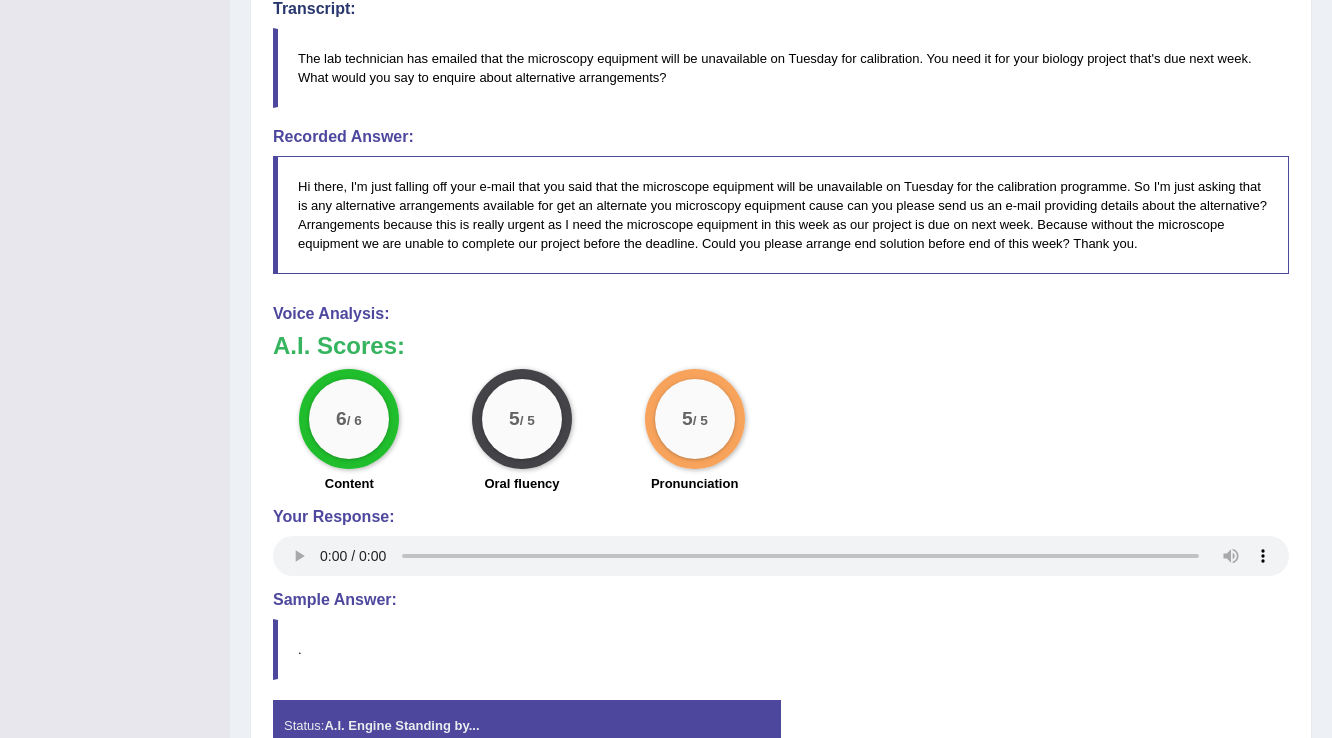 type 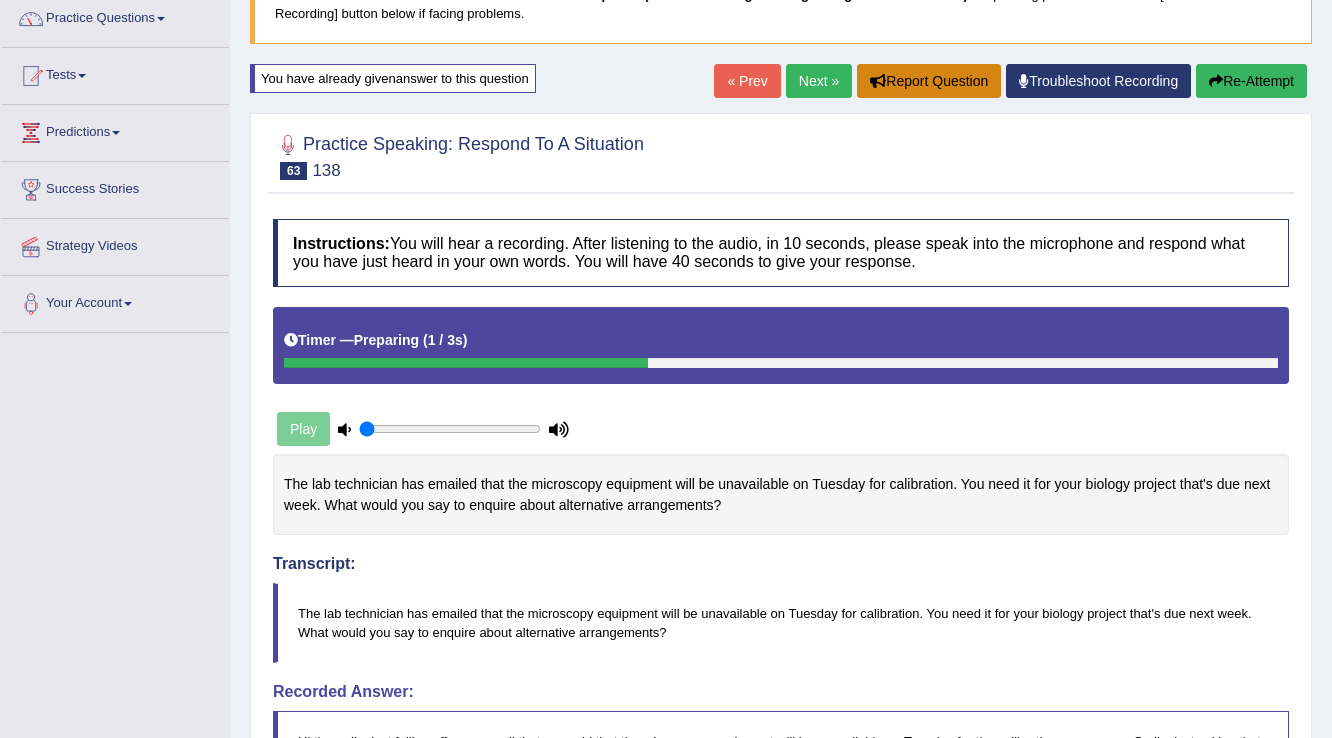 scroll, scrollTop: 160, scrollLeft: 0, axis: vertical 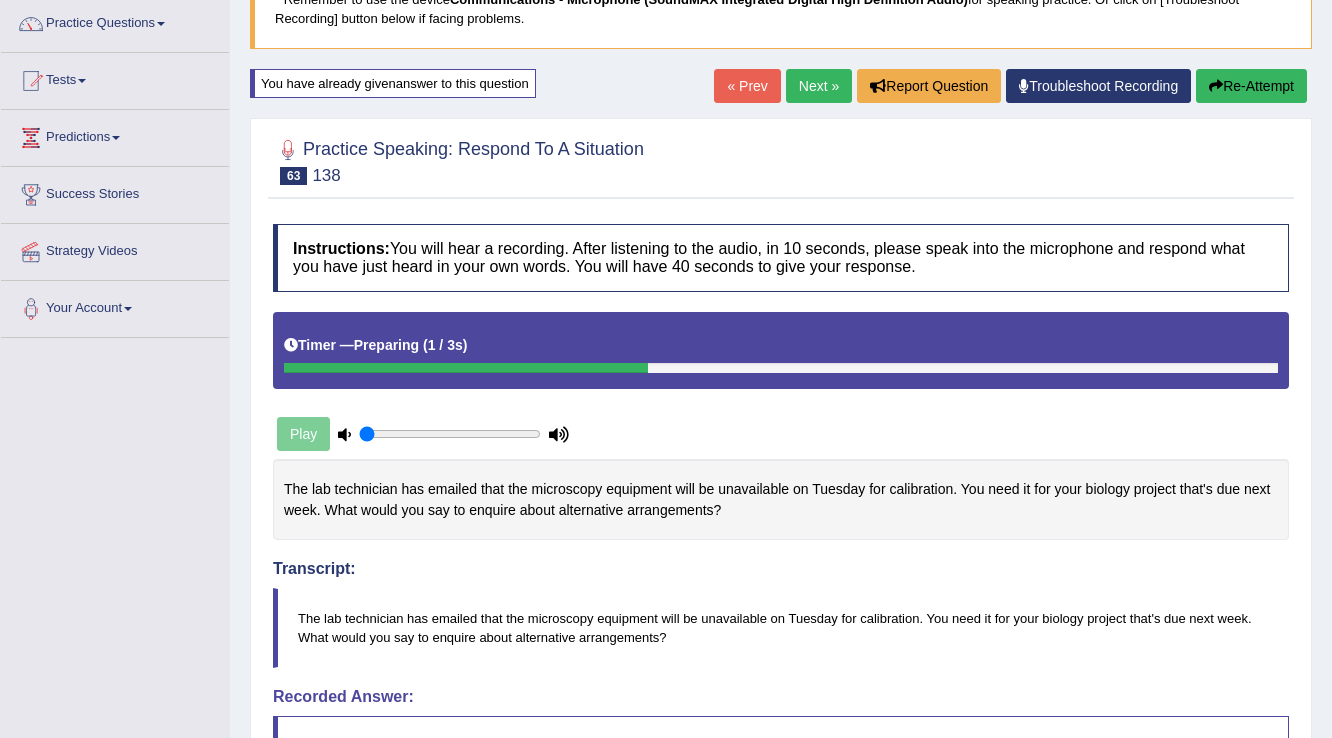 click on "Next »" at bounding box center [819, 86] 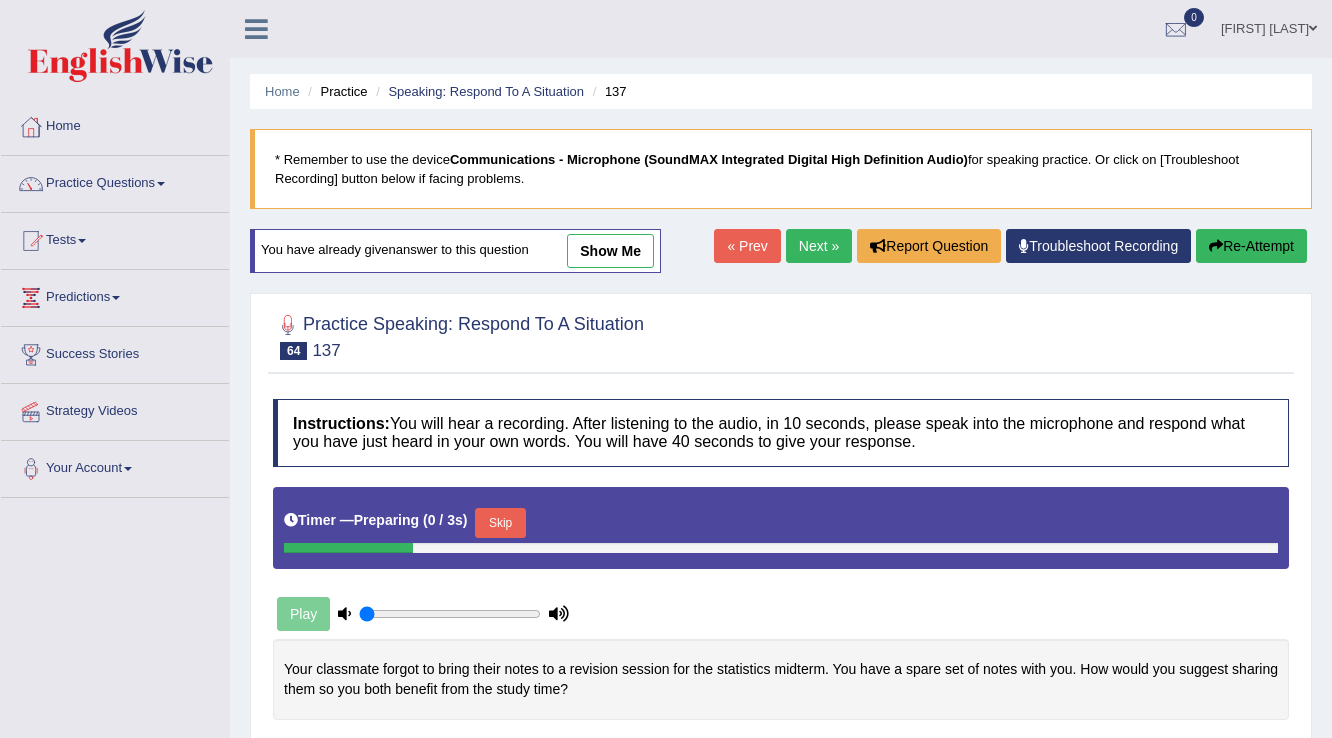 scroll, scrollTop: 0, scrollLeft: 0, axis: both 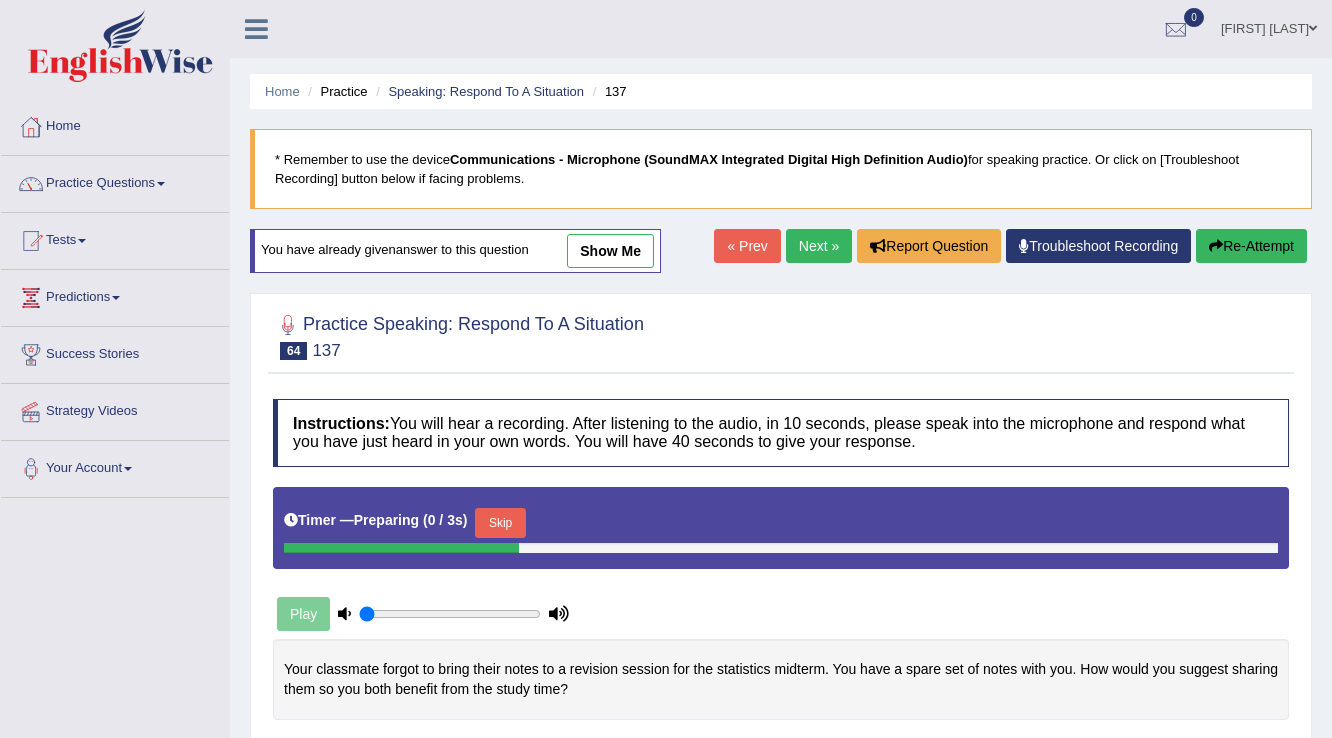 click on "show me" at bounding box center [610, 251] 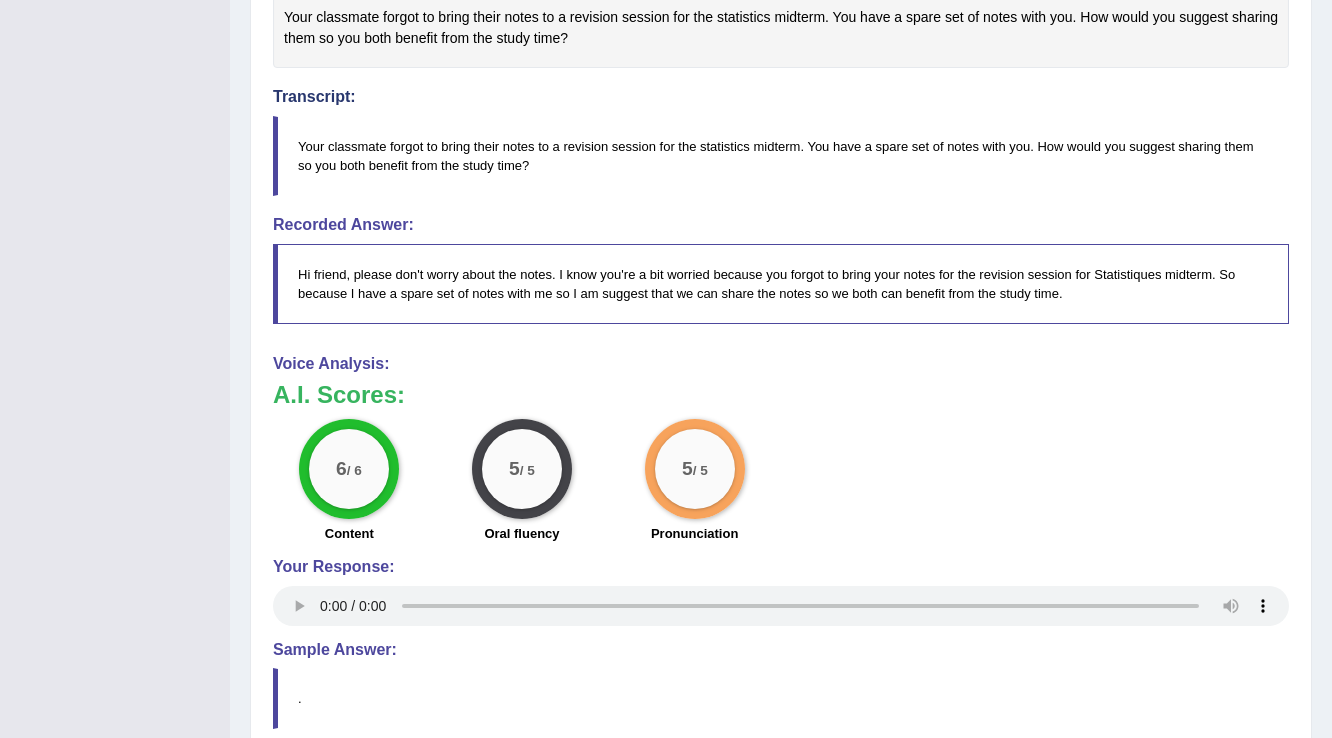 scroll, scrollTop: 640, scrollLeft: 0, axis: vertical 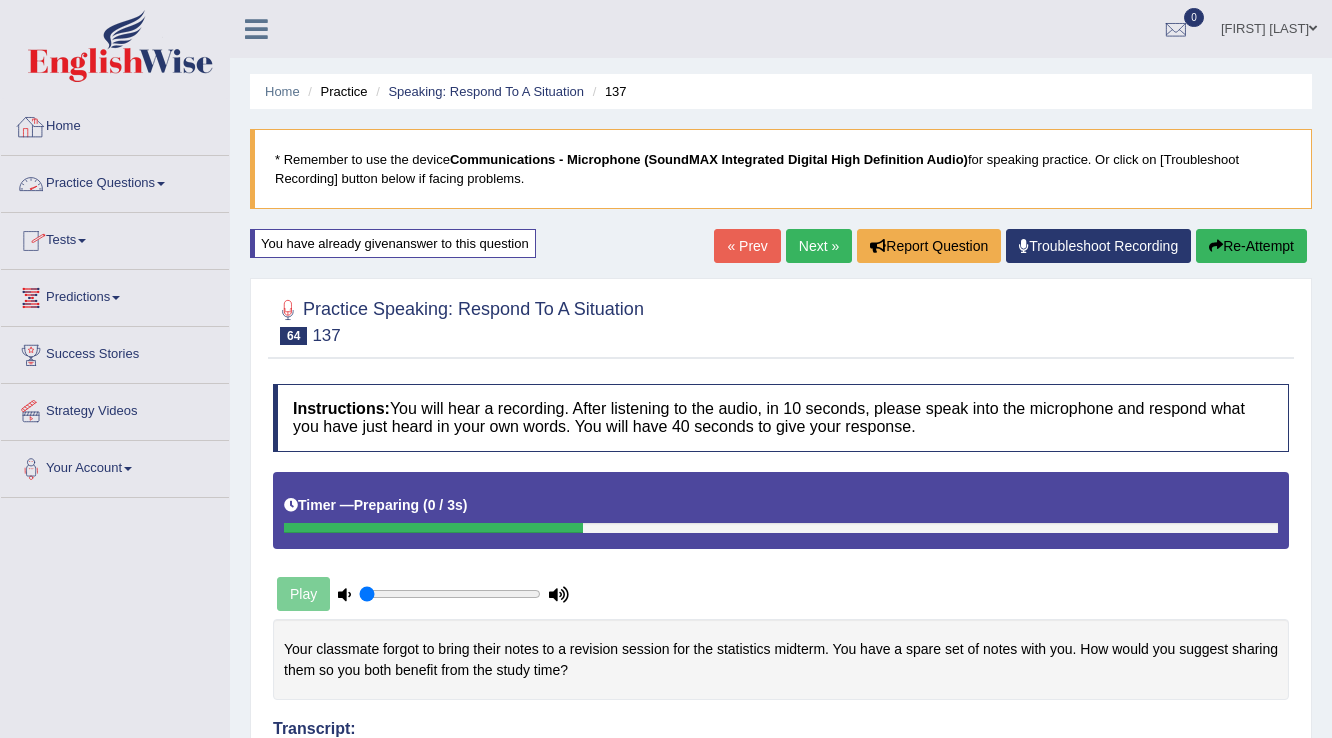 click on "Practice Questions" at bounding box center [115, 181] 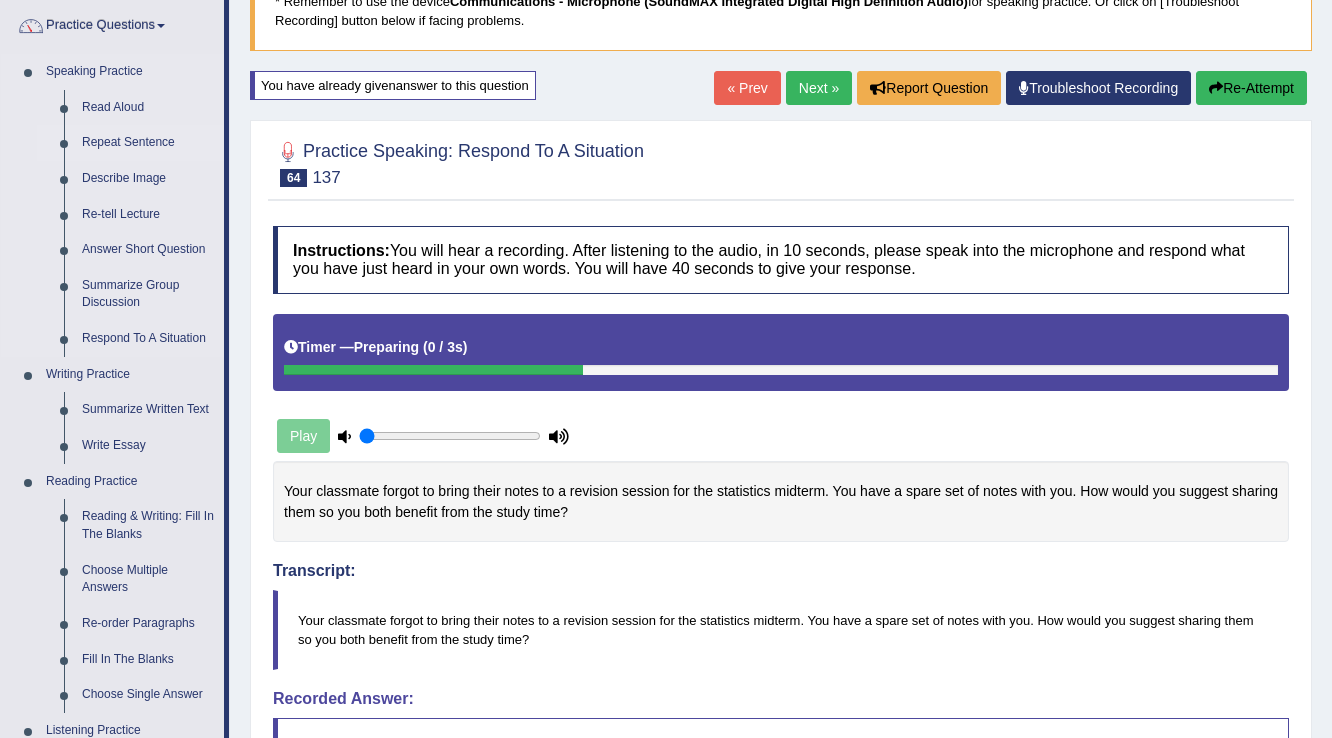 scroll, scrollTop: 160, scrollLeft: 0, axis: vertical 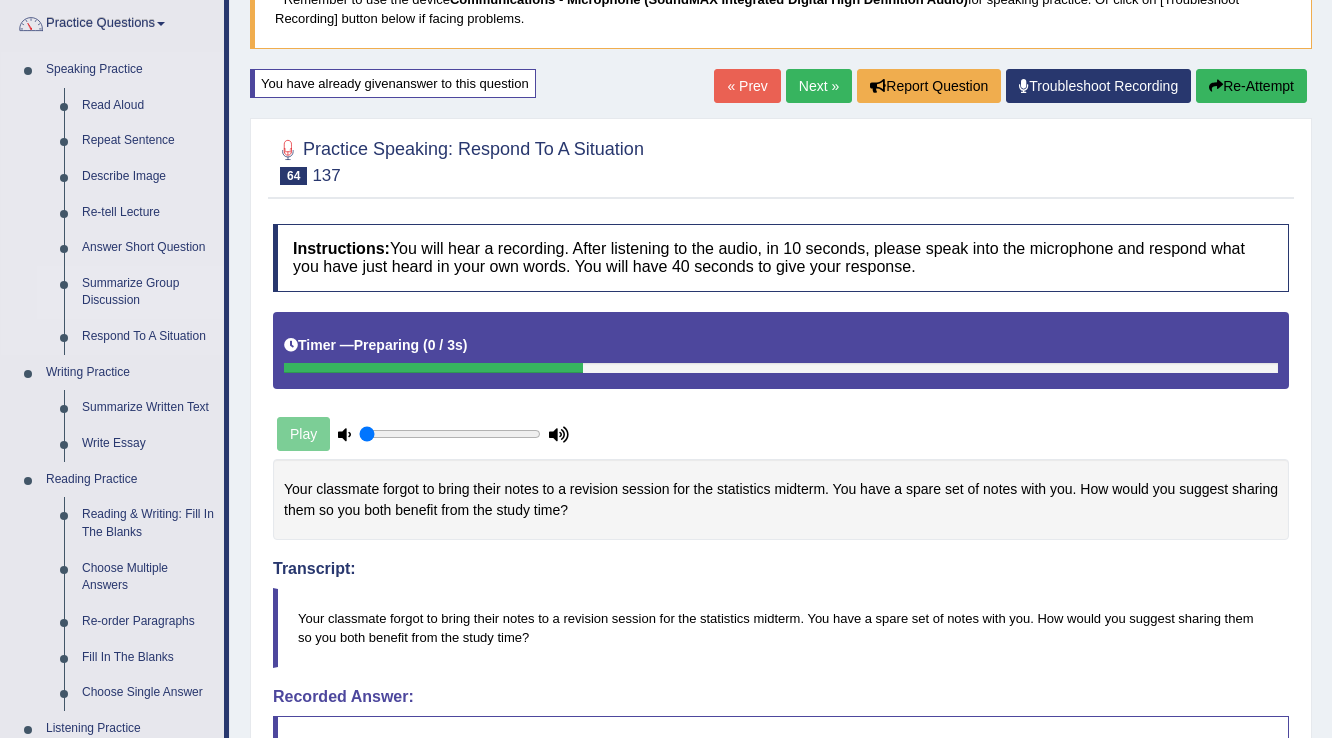 click on "Summarize Group Discussion" at bounding box center (148, 292) 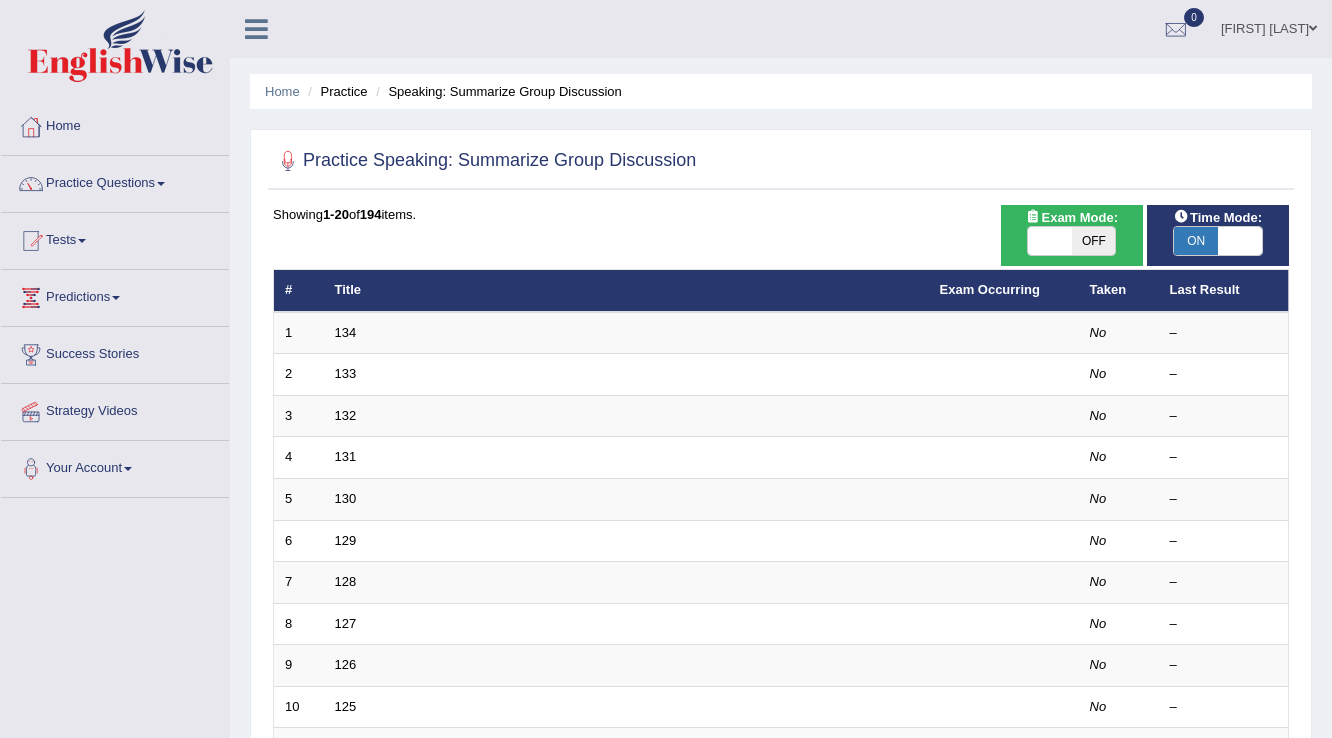 scroll, scrollTop: 0, scrollLeft: 0, axis: both 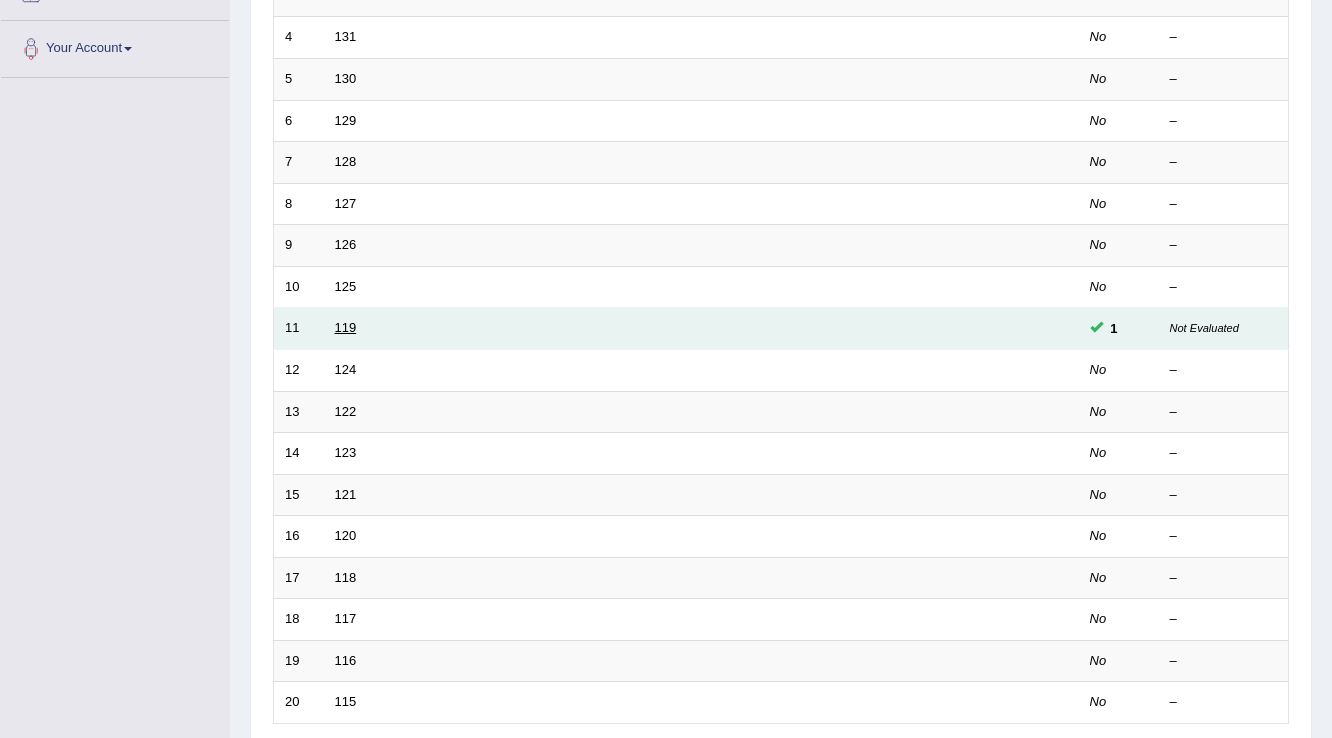 click on "119" at bounding box center (346, 327) 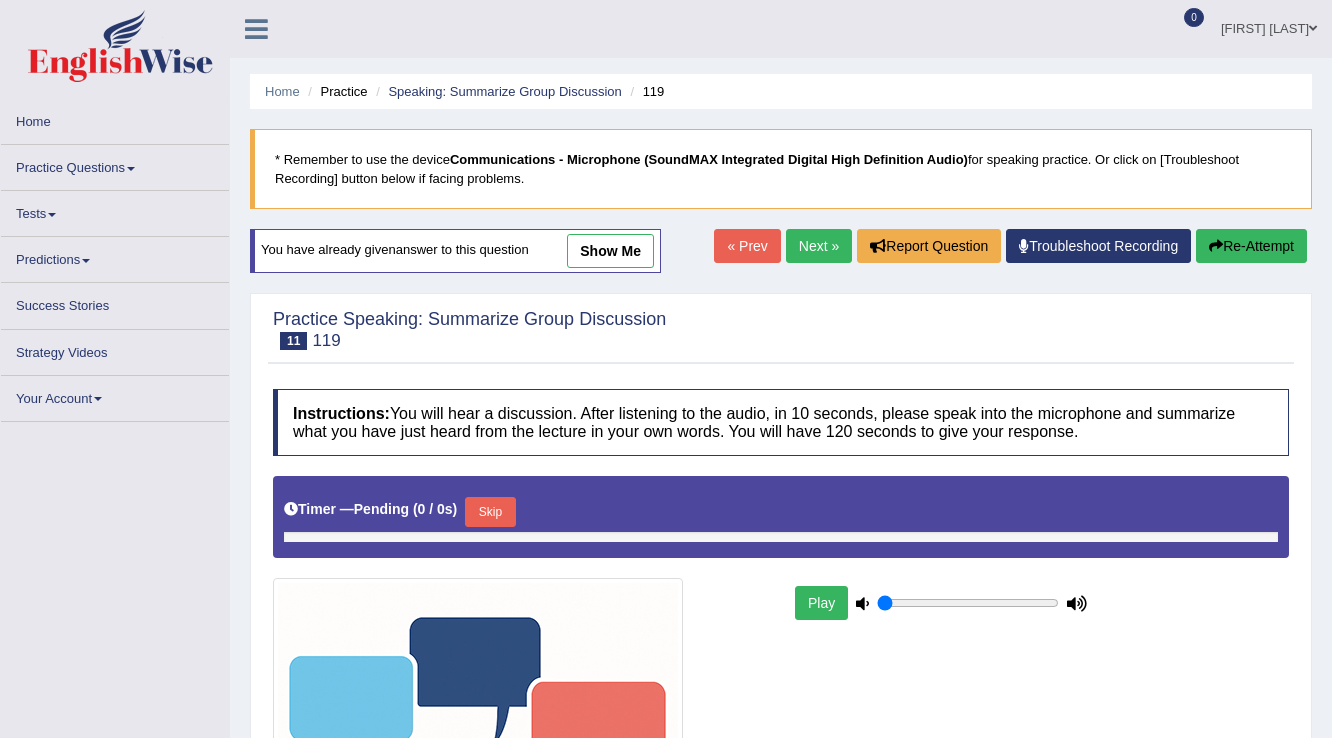 scroll, scrollTop: 0, scrollLeft: 0, axis: both 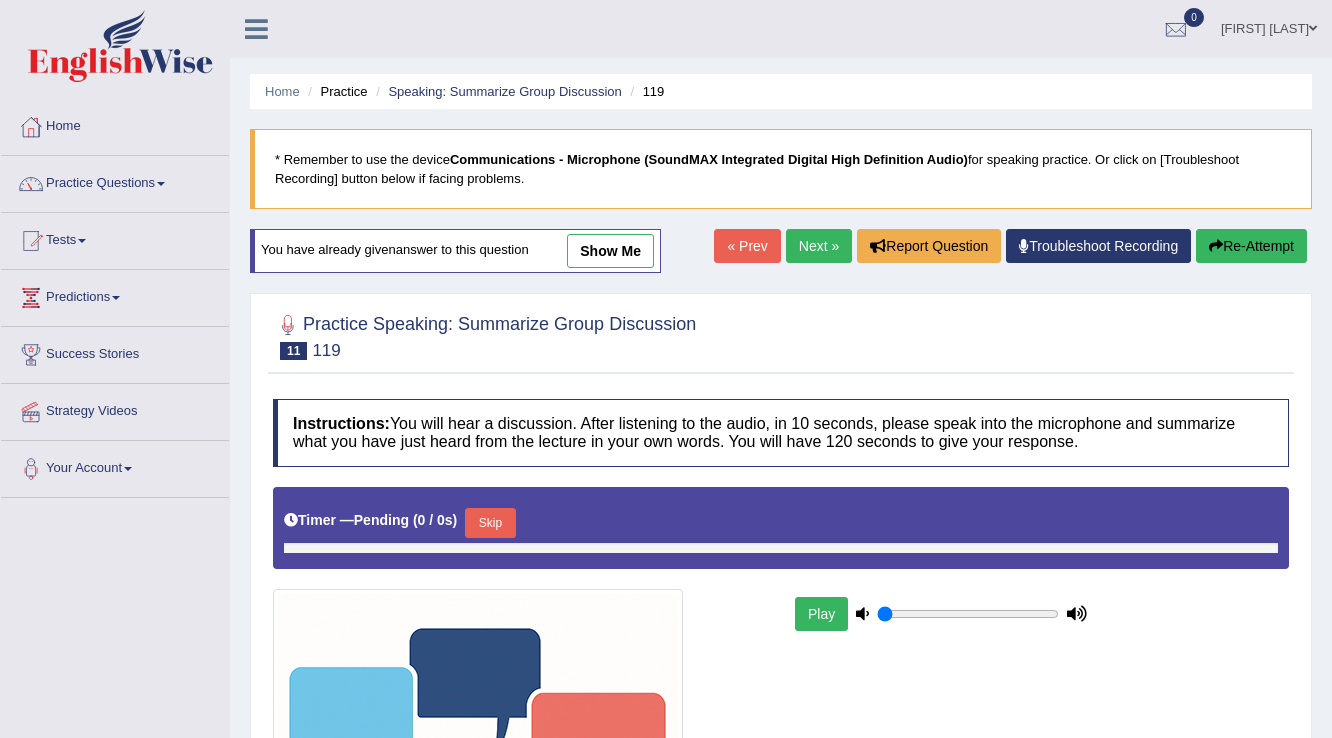 type on "0.05" 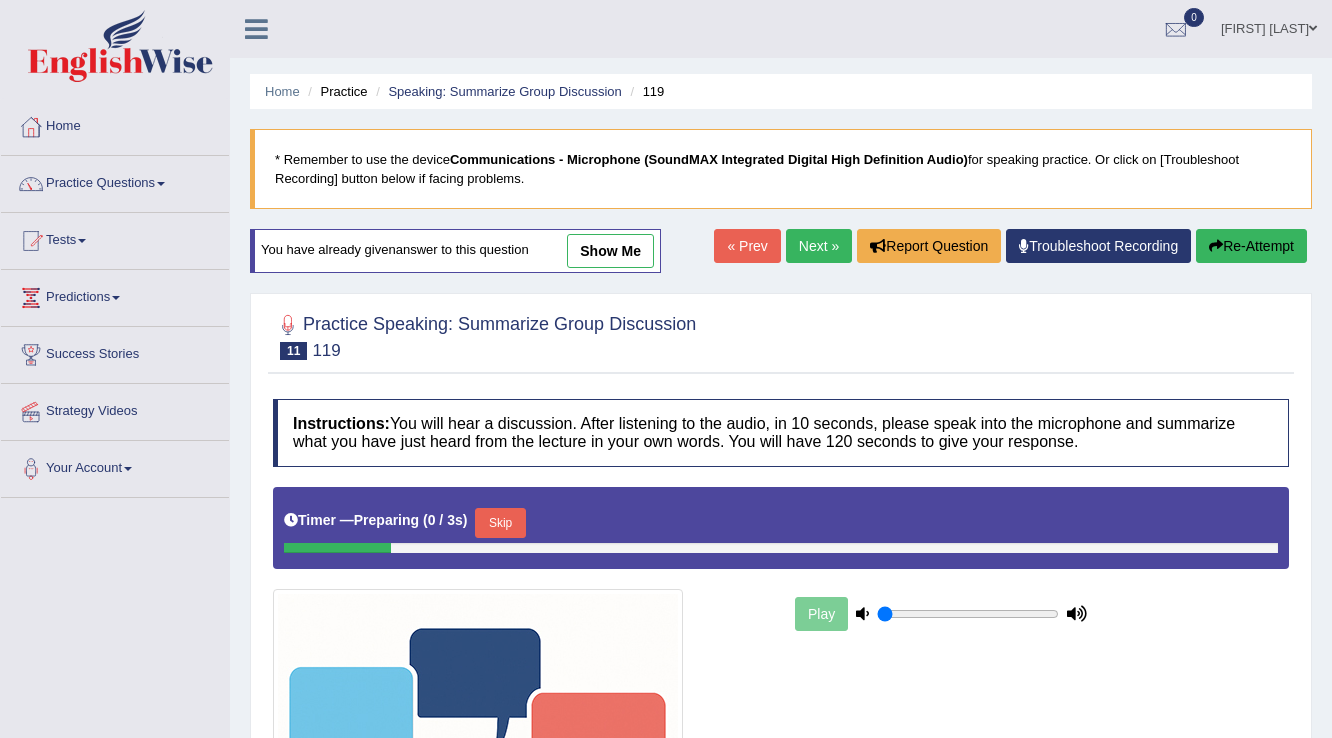 click on "show me" at bounding box center (610, 251) 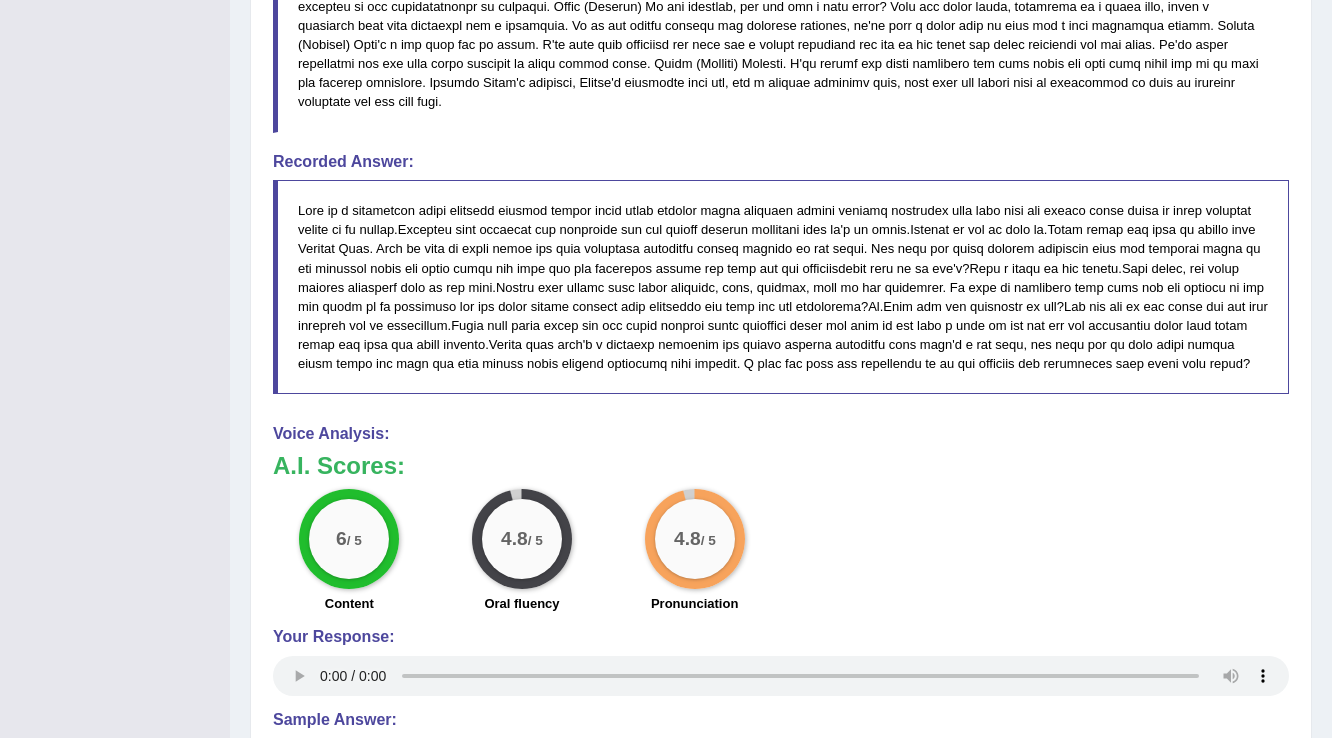 scroll, scrollTop: 1433, scrollLeft: 0, axis: vertical 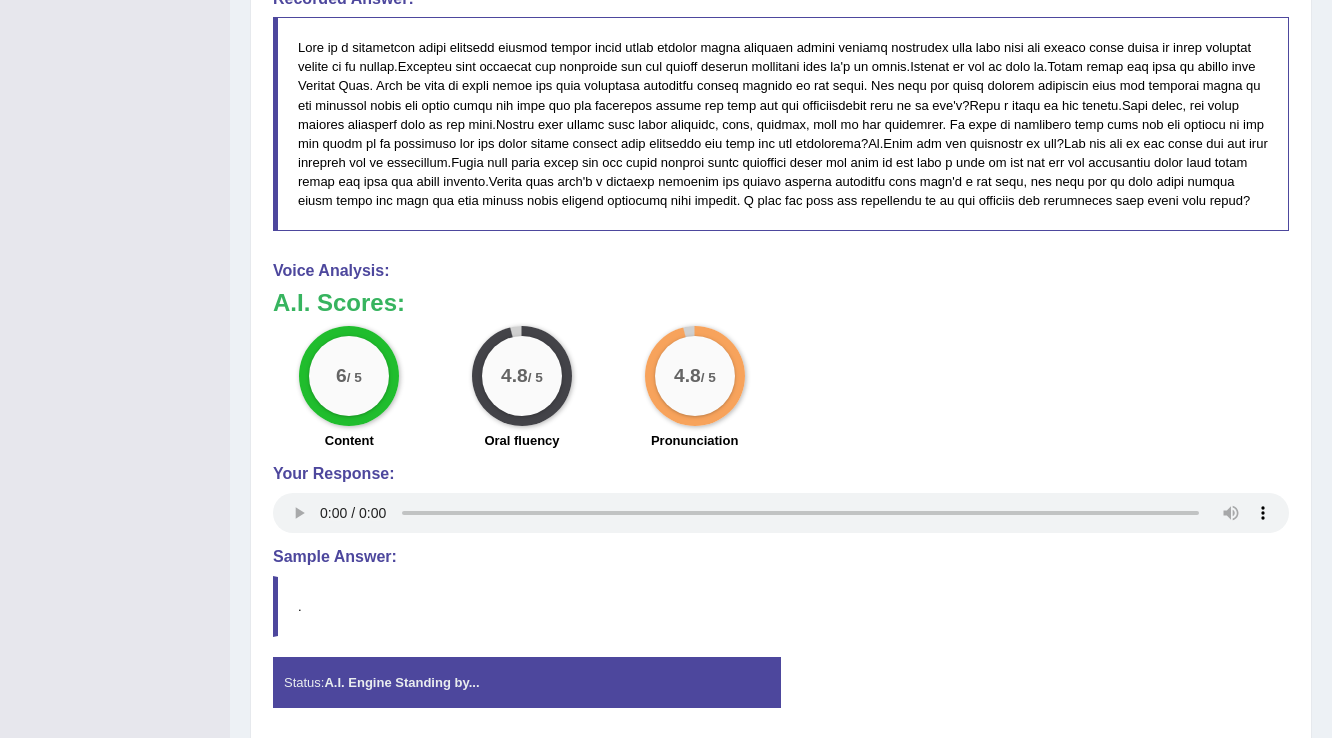 type 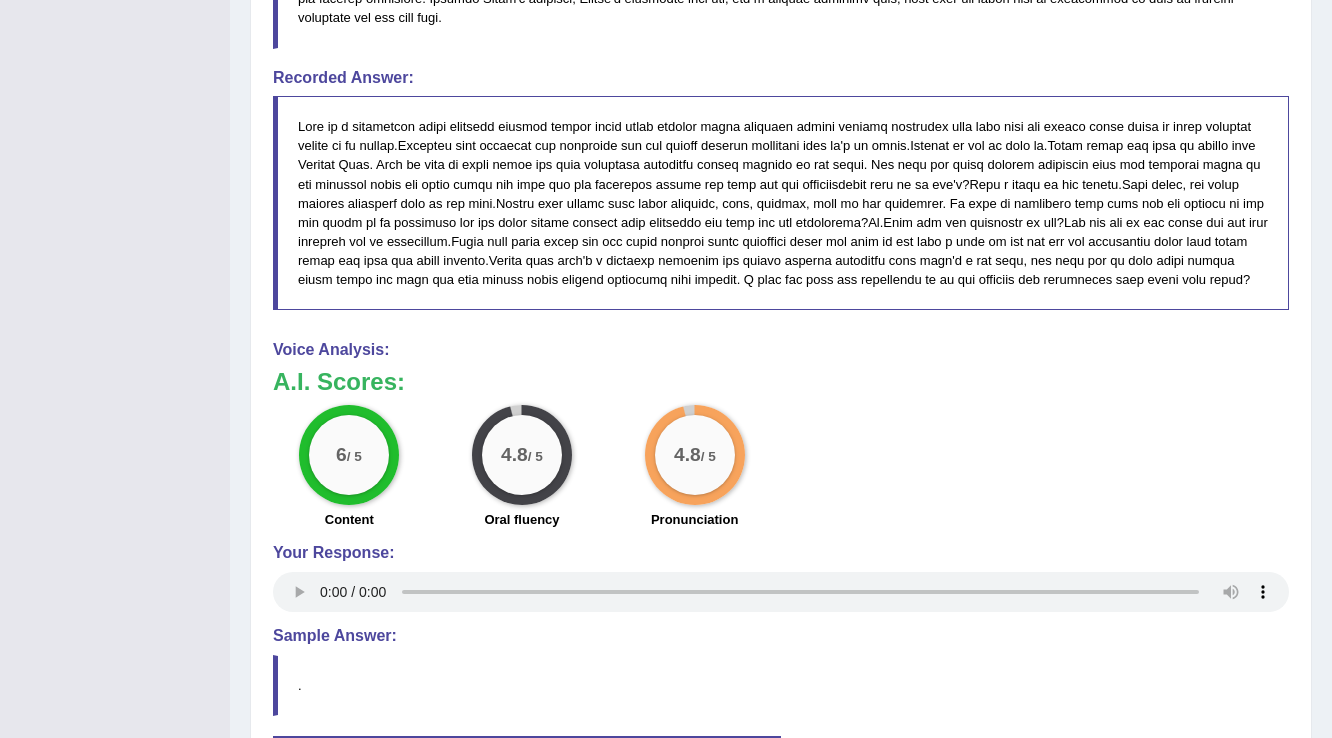 scroll, scrollTop: 1353, scrollLeft: 0, axis: vertical 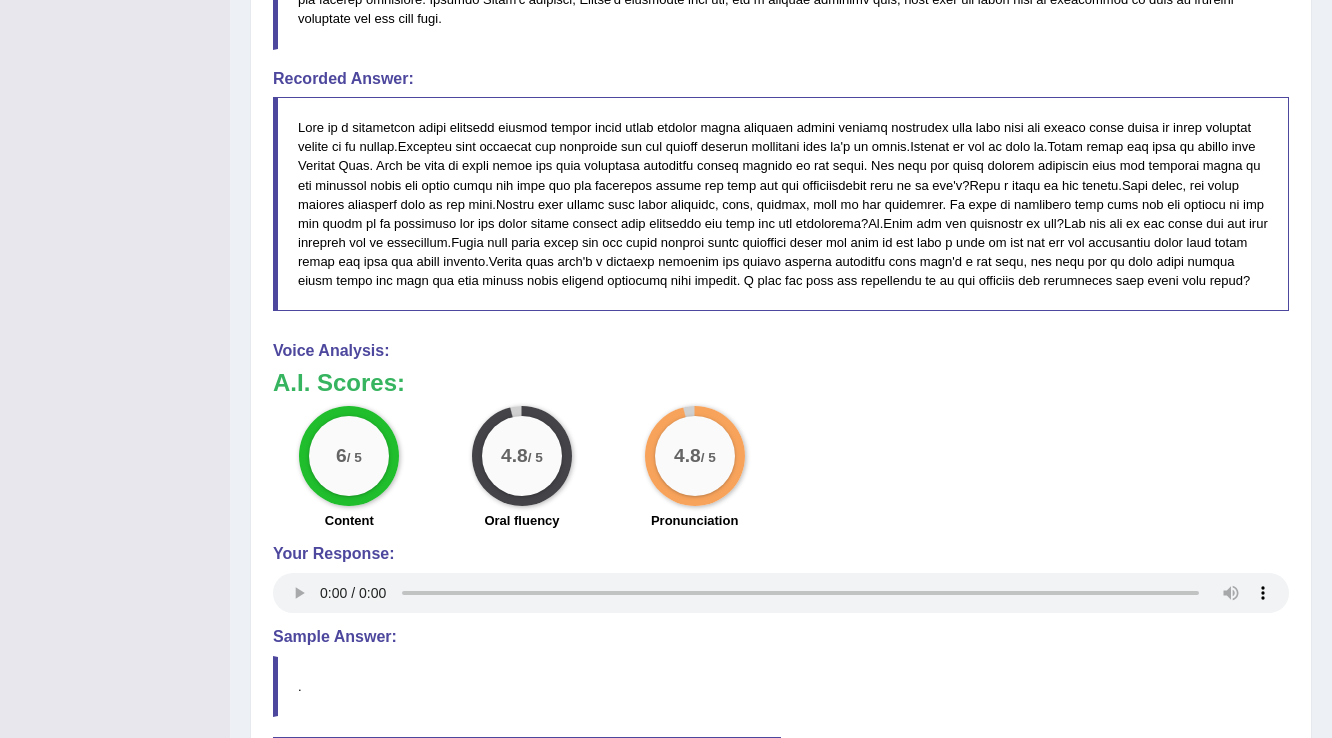 click at bounding box center (781, 204) 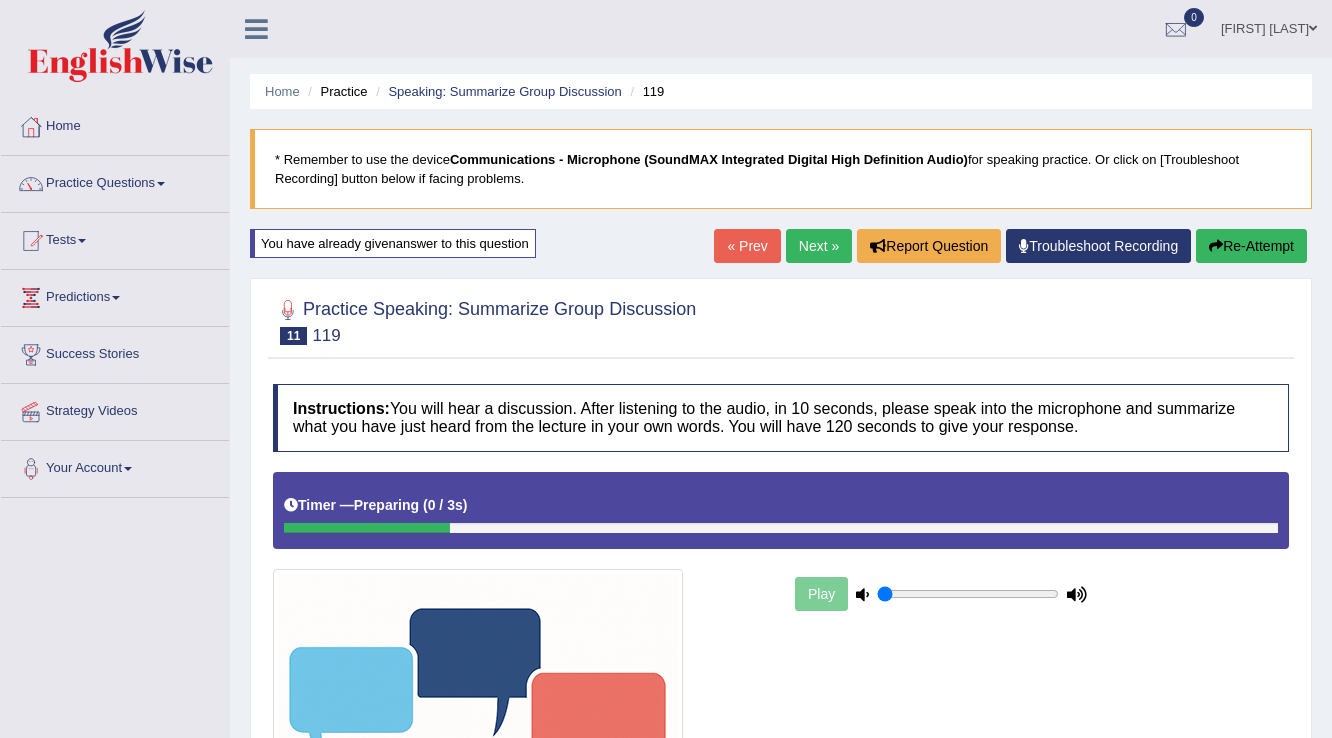 scroll, scrollTop: 0, scrollLeft: 0, axis: both 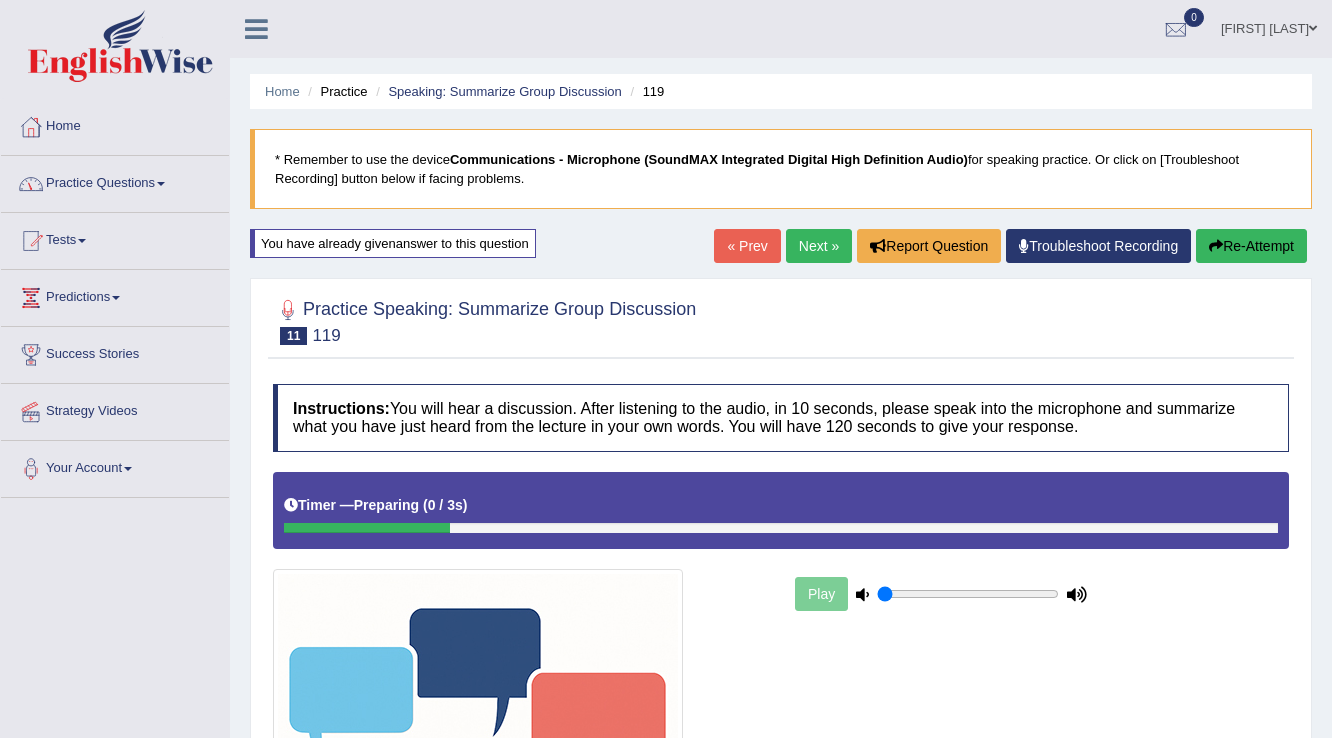 click on "Practice Questions" at bounding box center (115, 181) 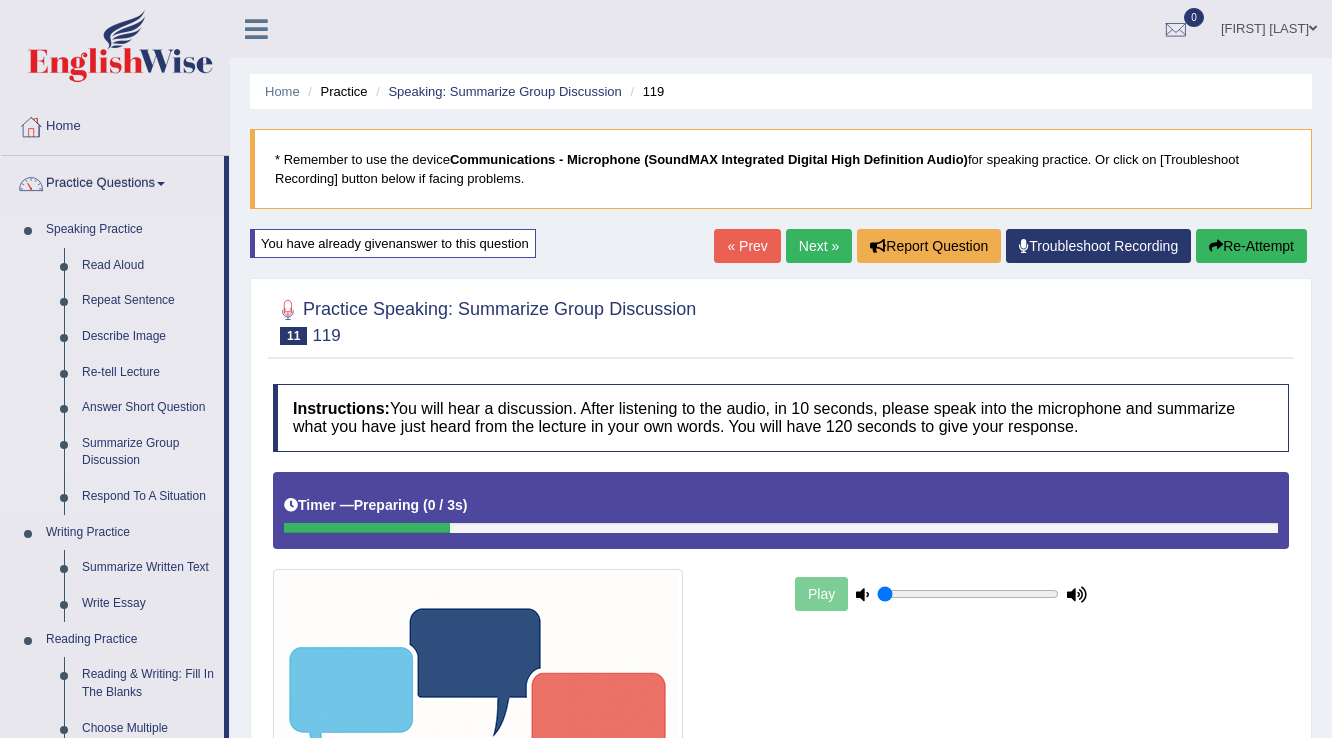 click on "Summarize Group Discussion" at bounding box center [148, 452] 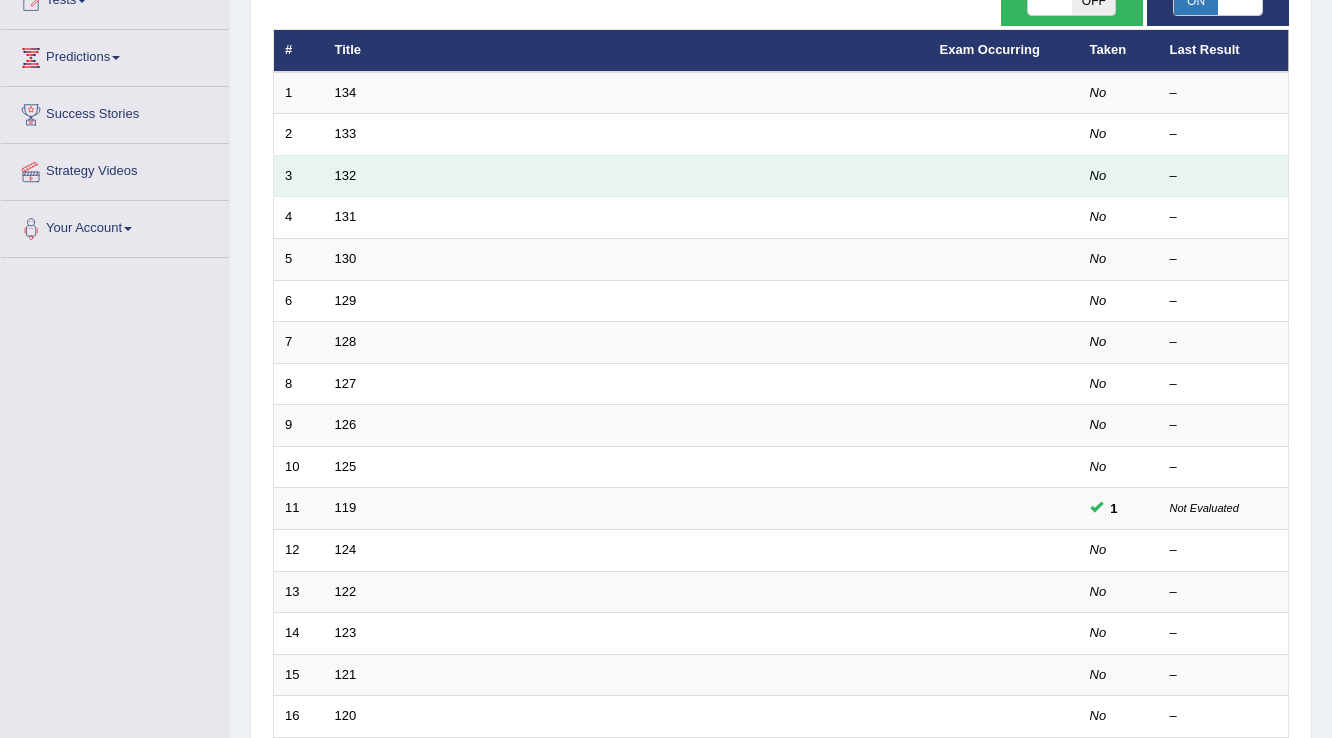 scroll, scrollTop: 240, scrollLeft: 0, axis: vertical 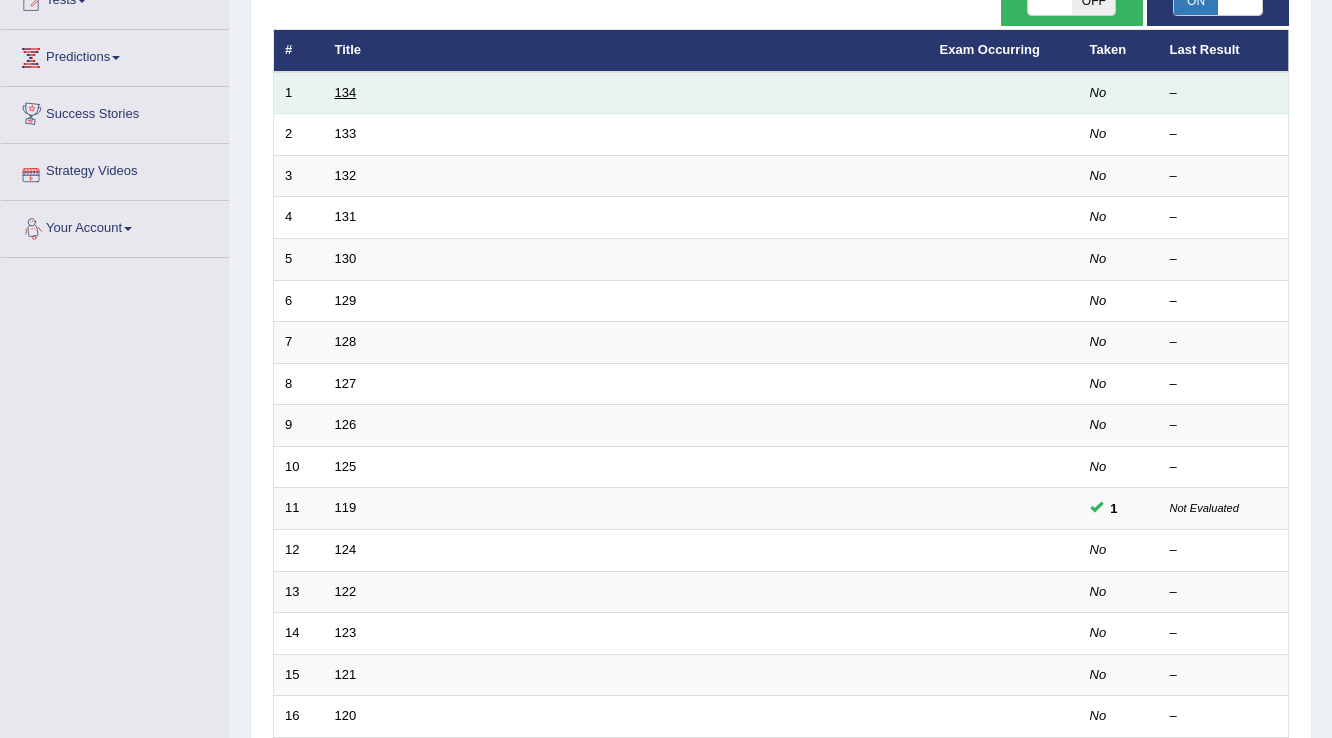 click on "134" at bounding box center [346, 92] 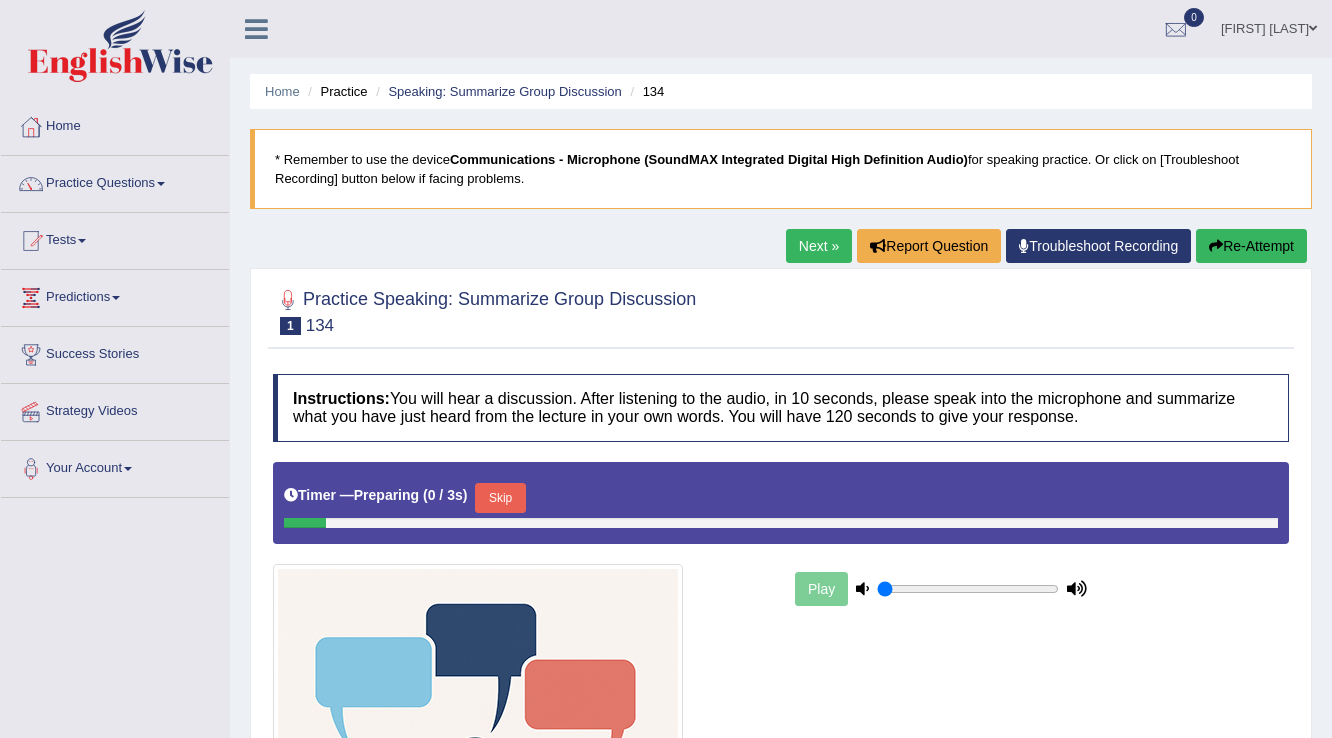scroll, scrollTop: 0, scrollLeft: 0, axis: both 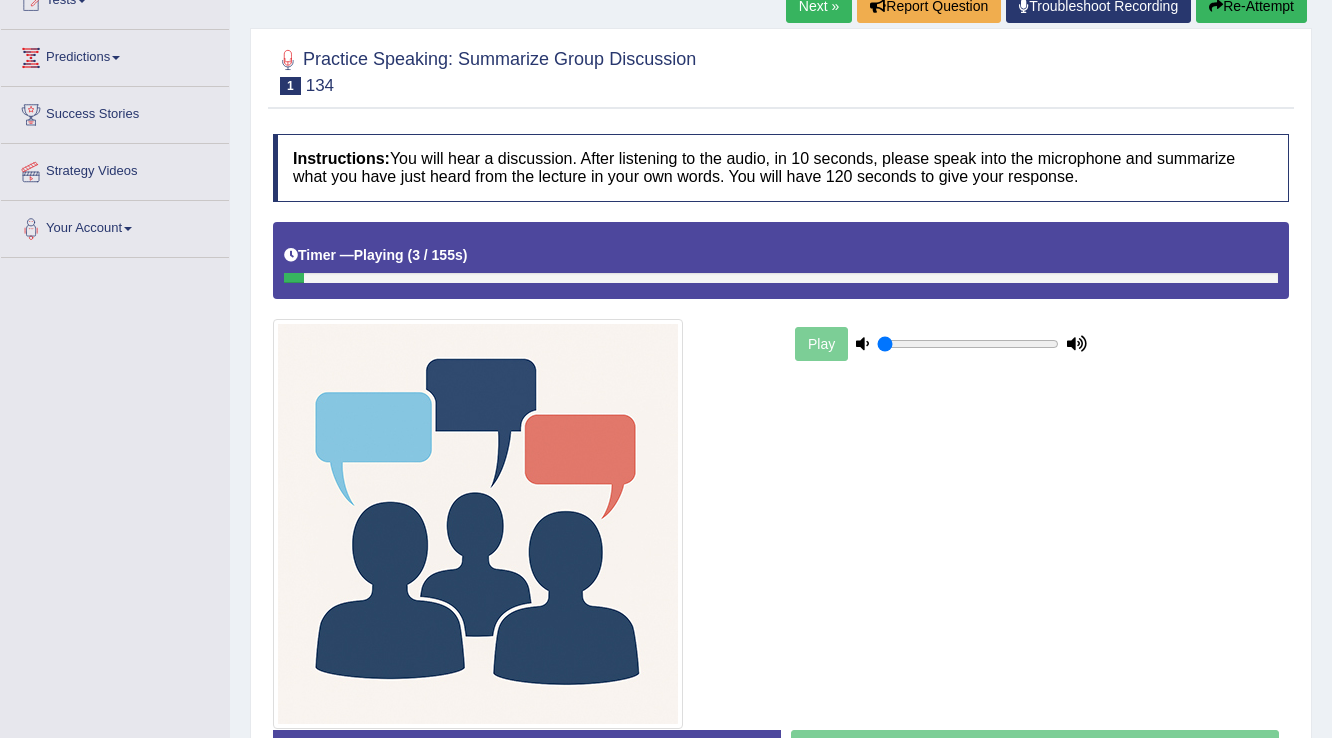 click on "Play" at bounding box center (941, 344) 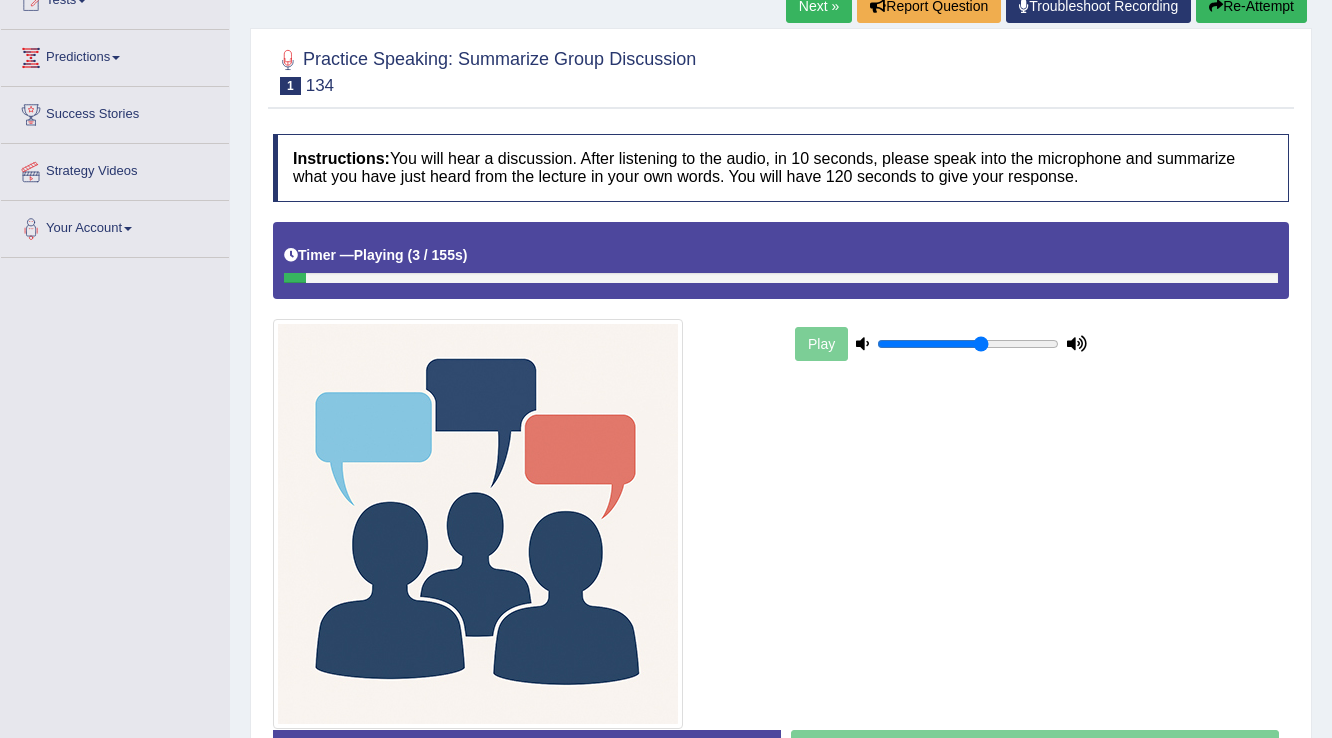 click at bounding box center [968, 344] 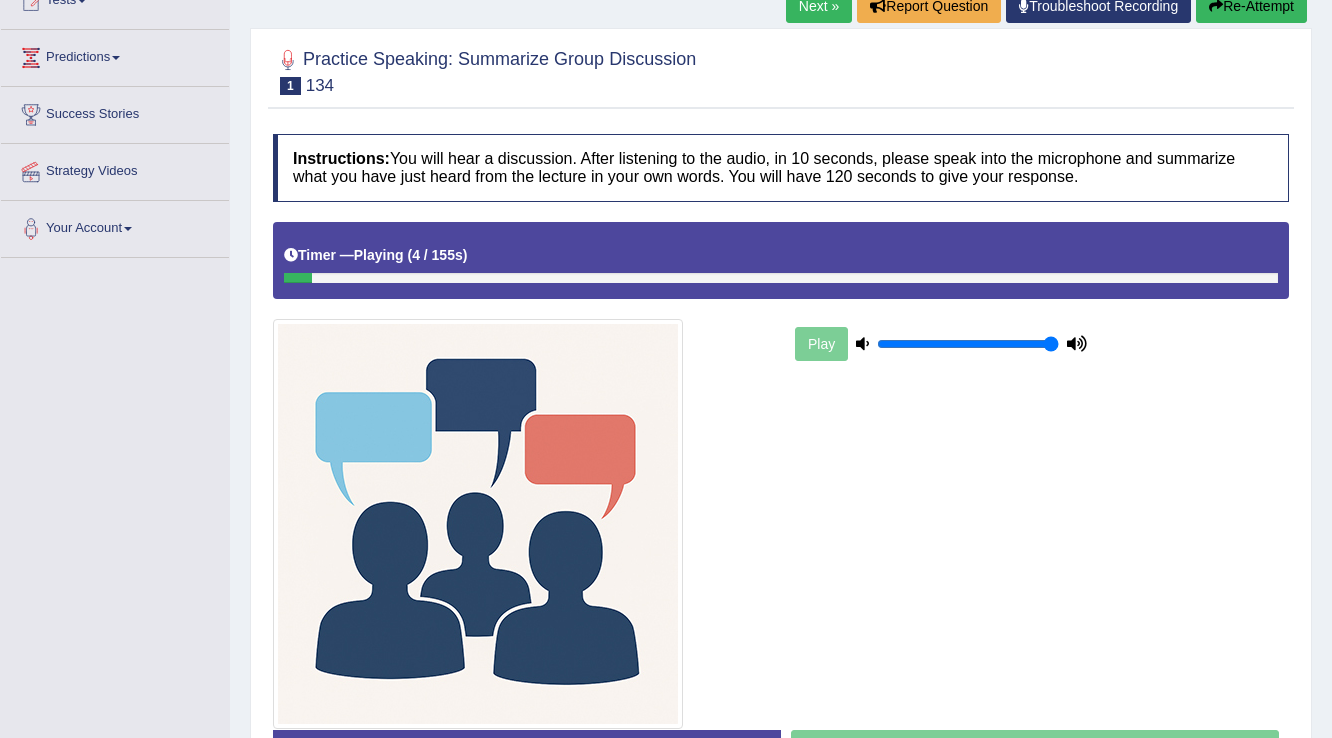 drag, startPoint x: 1024, startPoint y: 342, endPoint x: 1072, endPoint y: 342, distance: 48 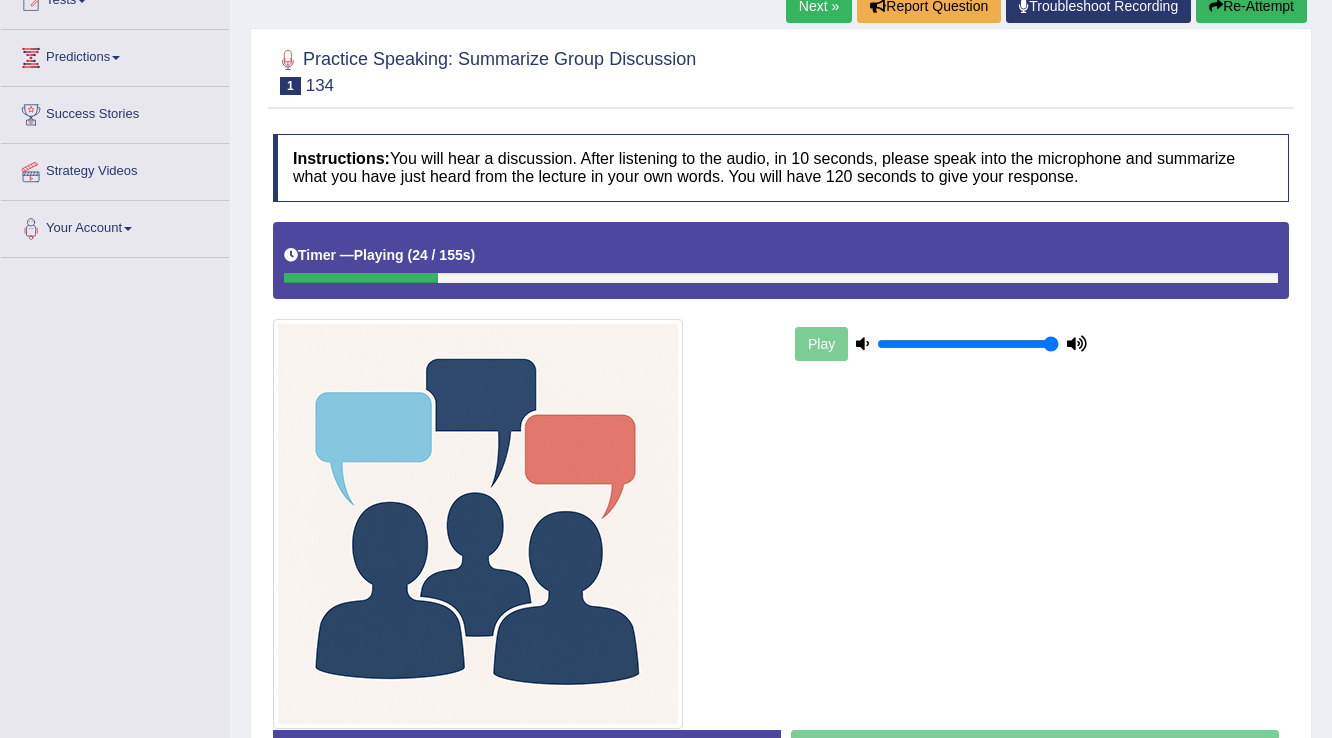 click on "Timer —  Playing   ( 24 / 155s ) Skip" at bounding box center (781, 260) 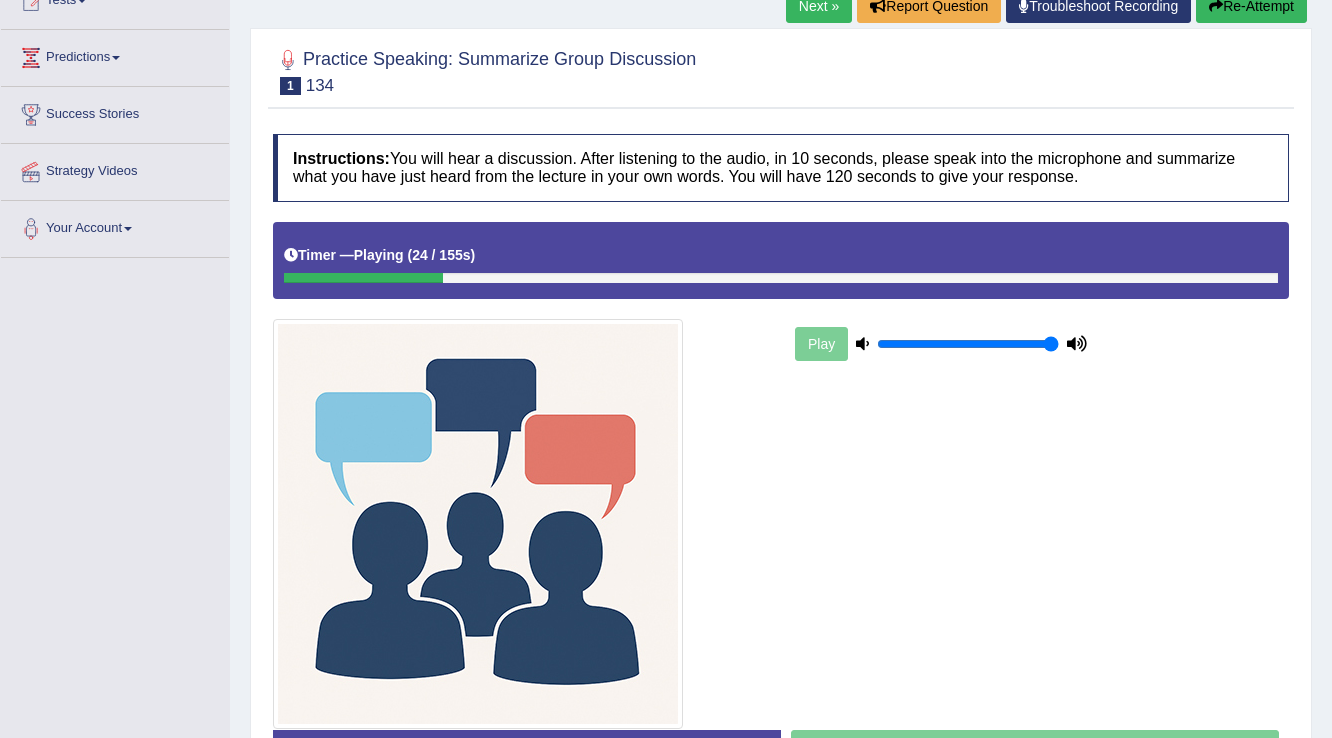 click on "Re-Attempt" at bounding box center [1251, 6] 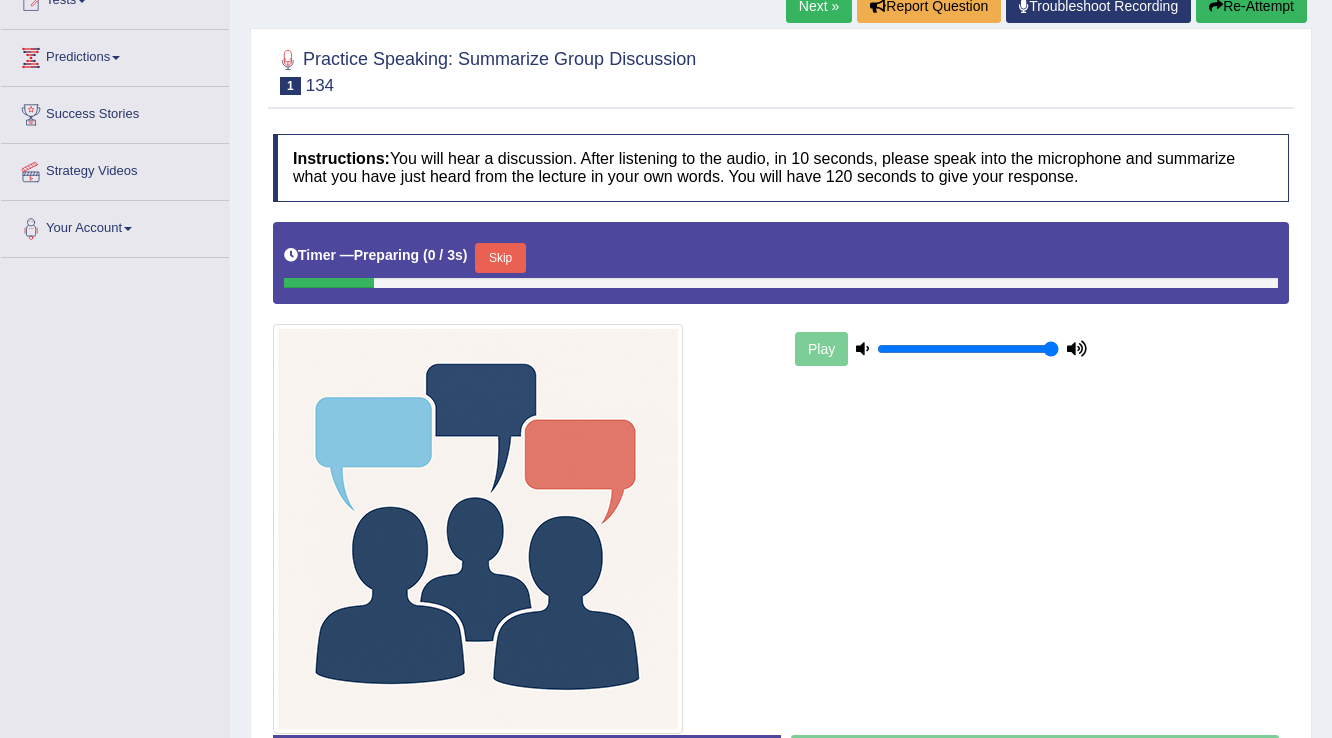 scroll, scrollTop: 240, scrollLeft: 0, axis: vertical 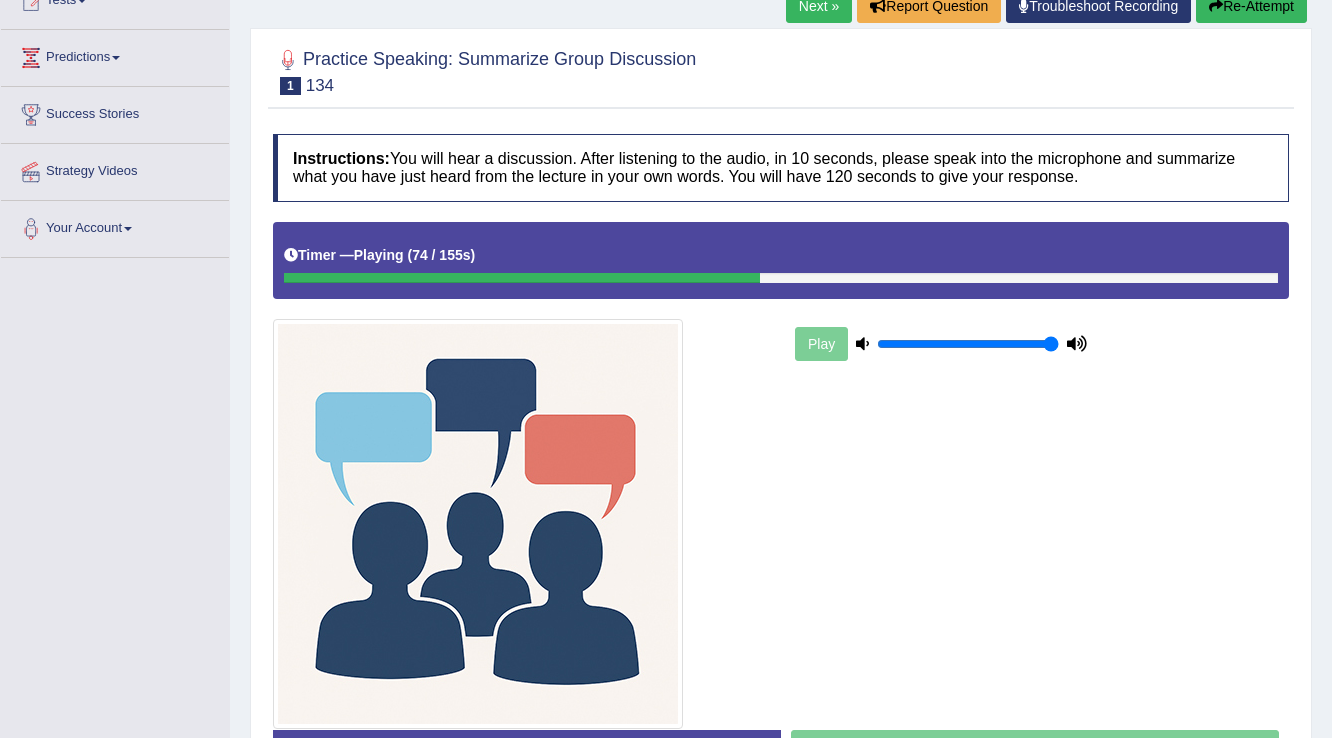 click at bounding box center (1216, 6) 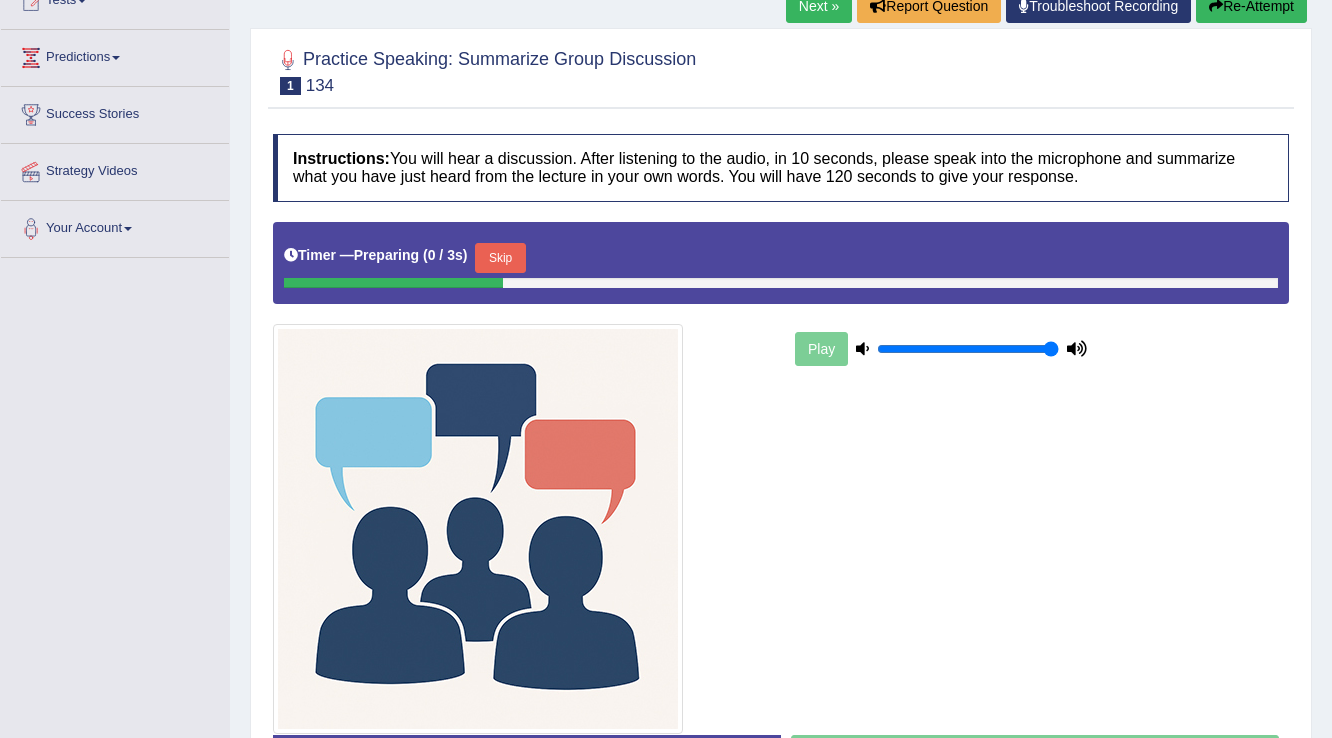 scroll, scrollTop: 240, scrollLeft: 0, axis: vertical 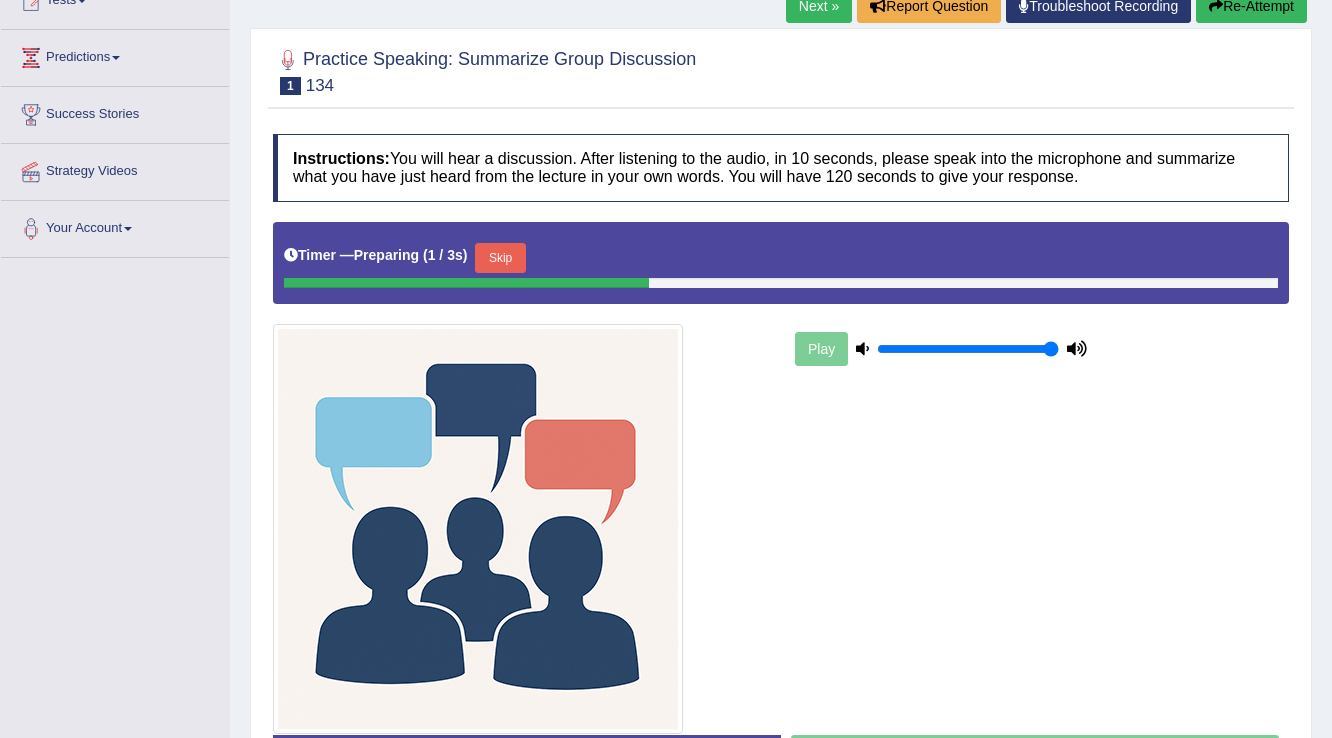 click on "Skip" at bounding box center (500, 258) 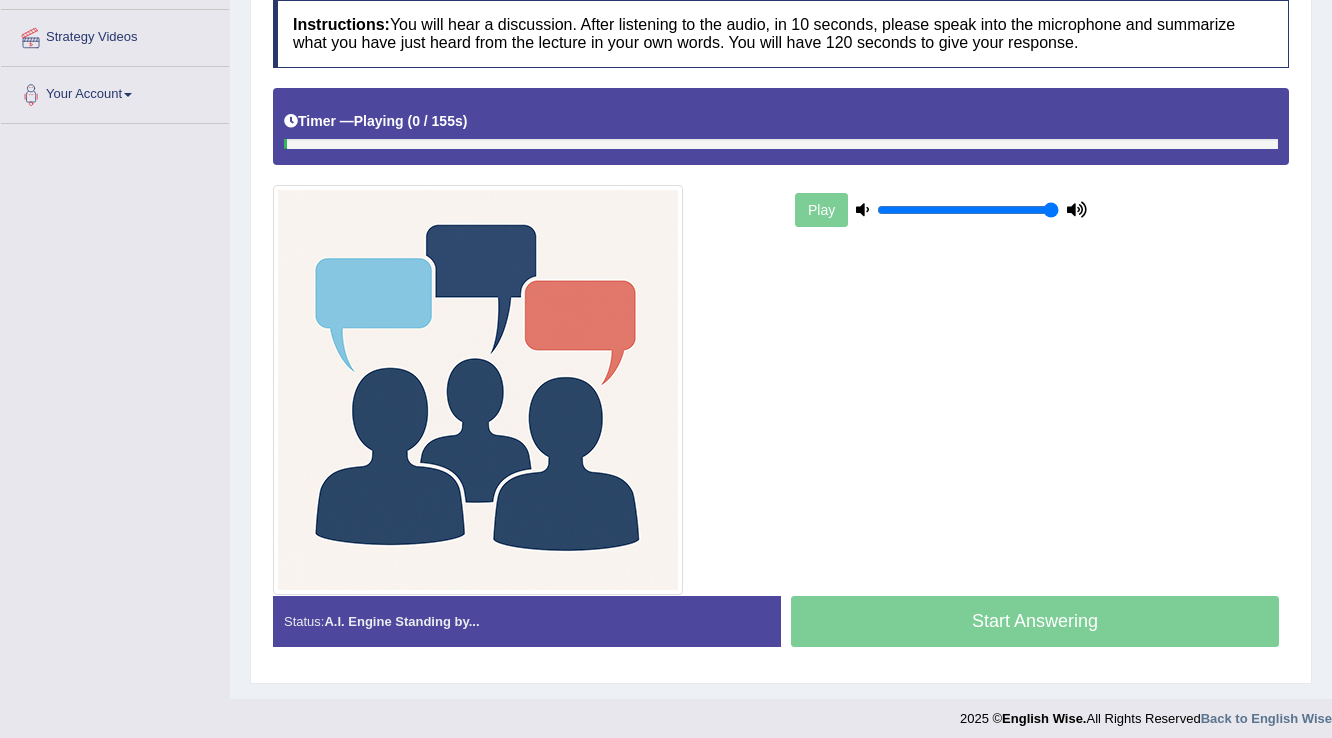 scroll, scrollTop: 381, scrollLeft: 0, axis: vertical 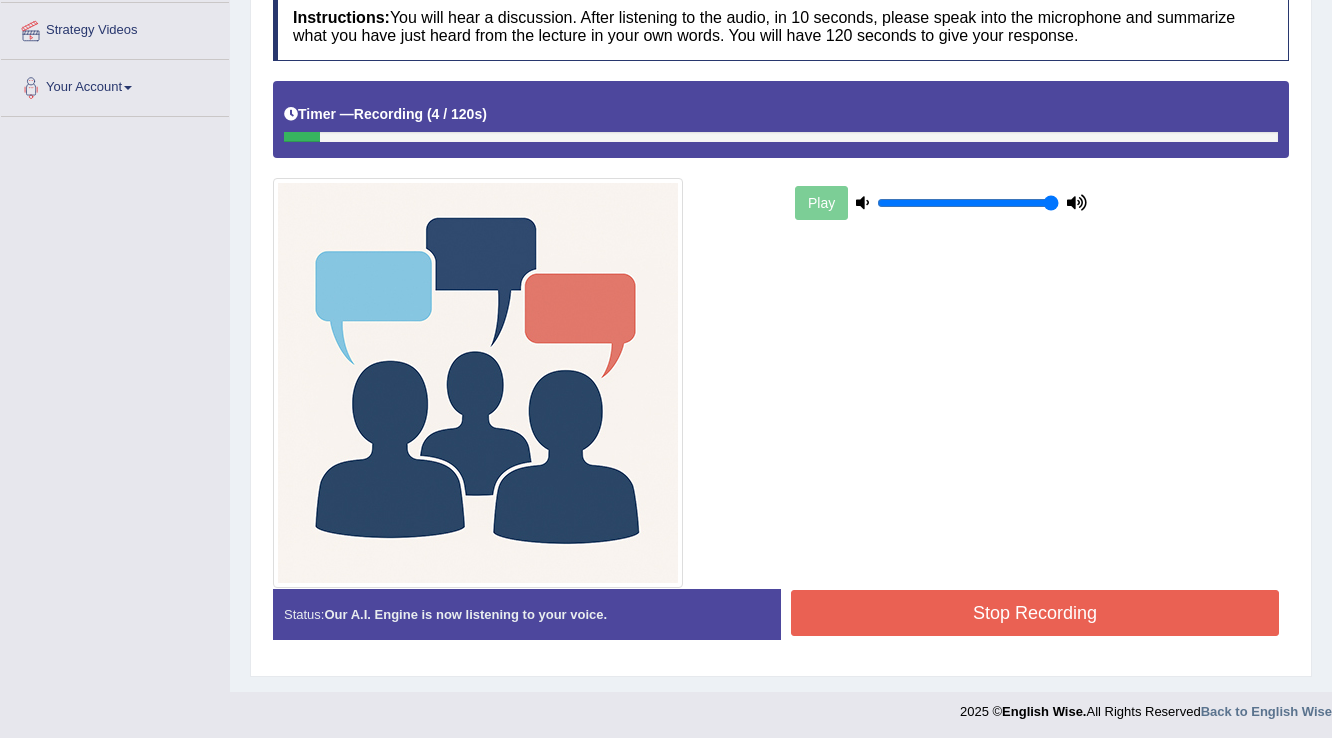 click on "Stop Recording" at bounding box center [1035, 613] 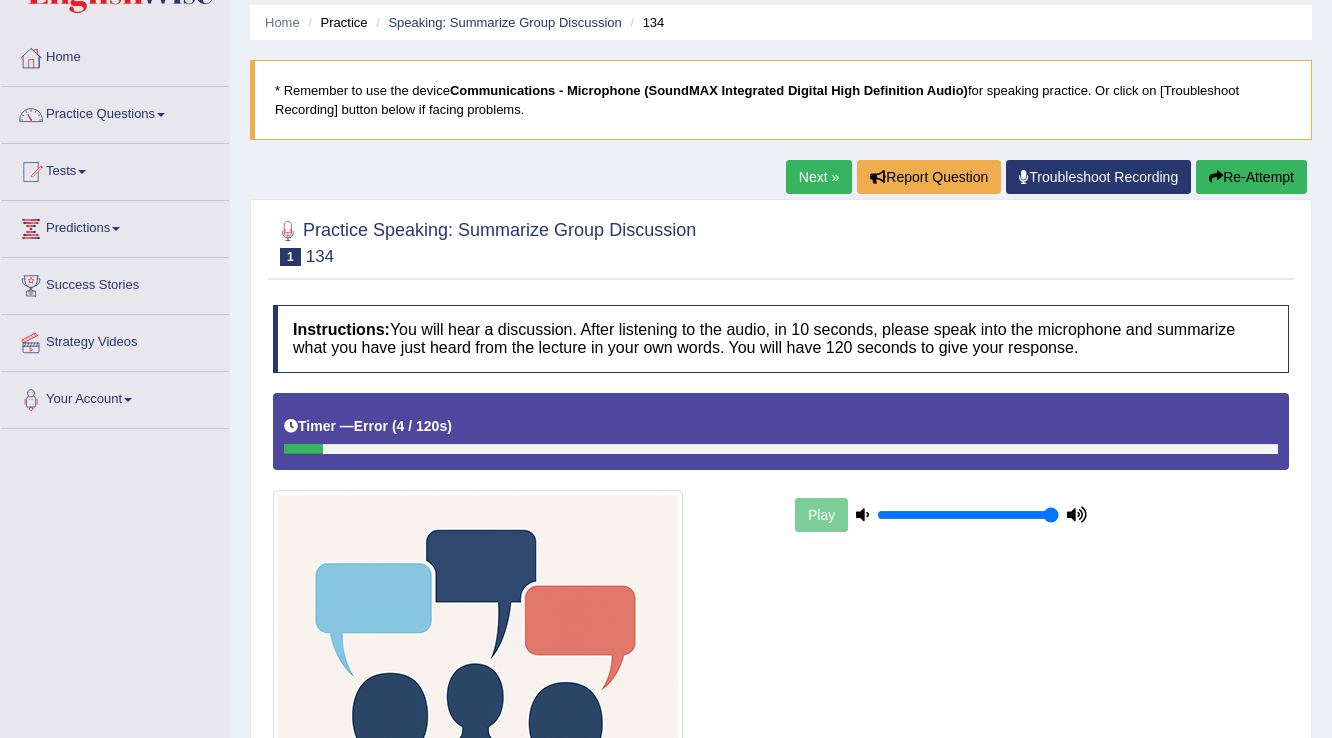 scroll, scrollTop: 61, scrollLeft: 0, axis: vertical 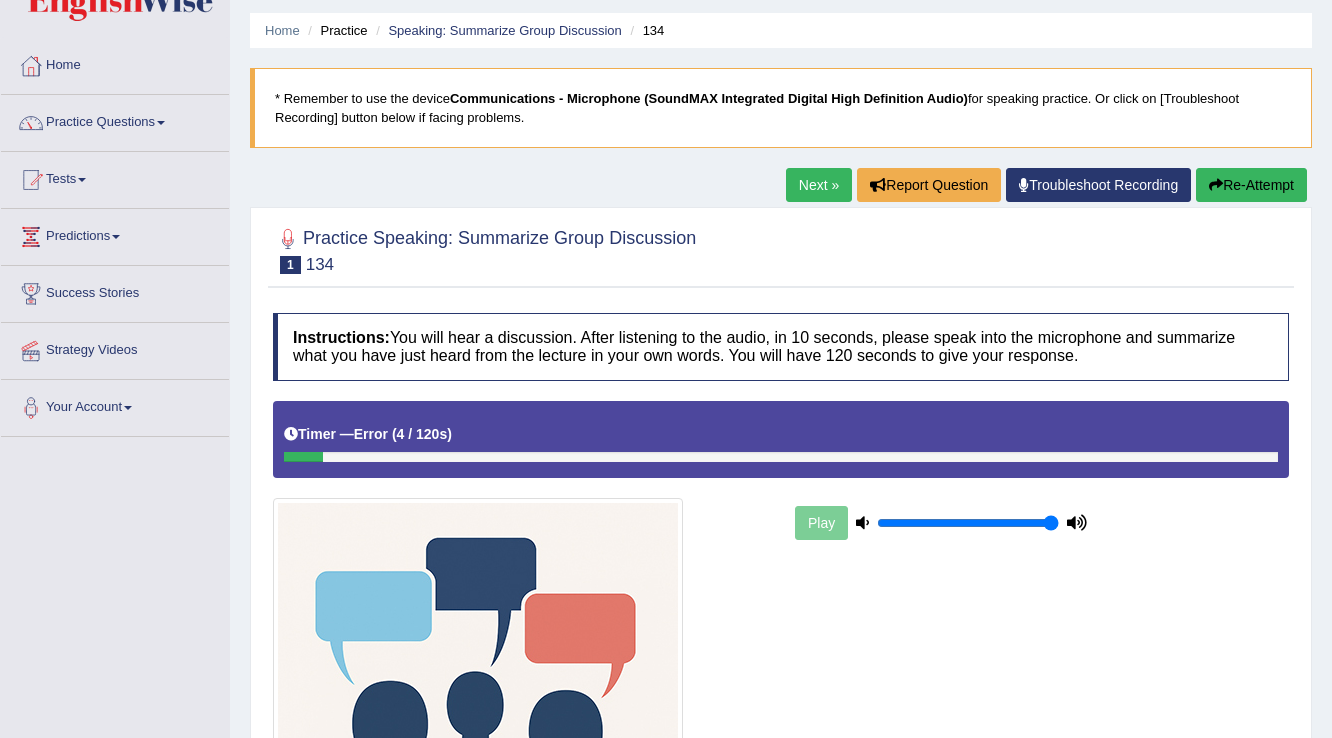 click on "Re-Attempt" at bounding box center [1251, 185] 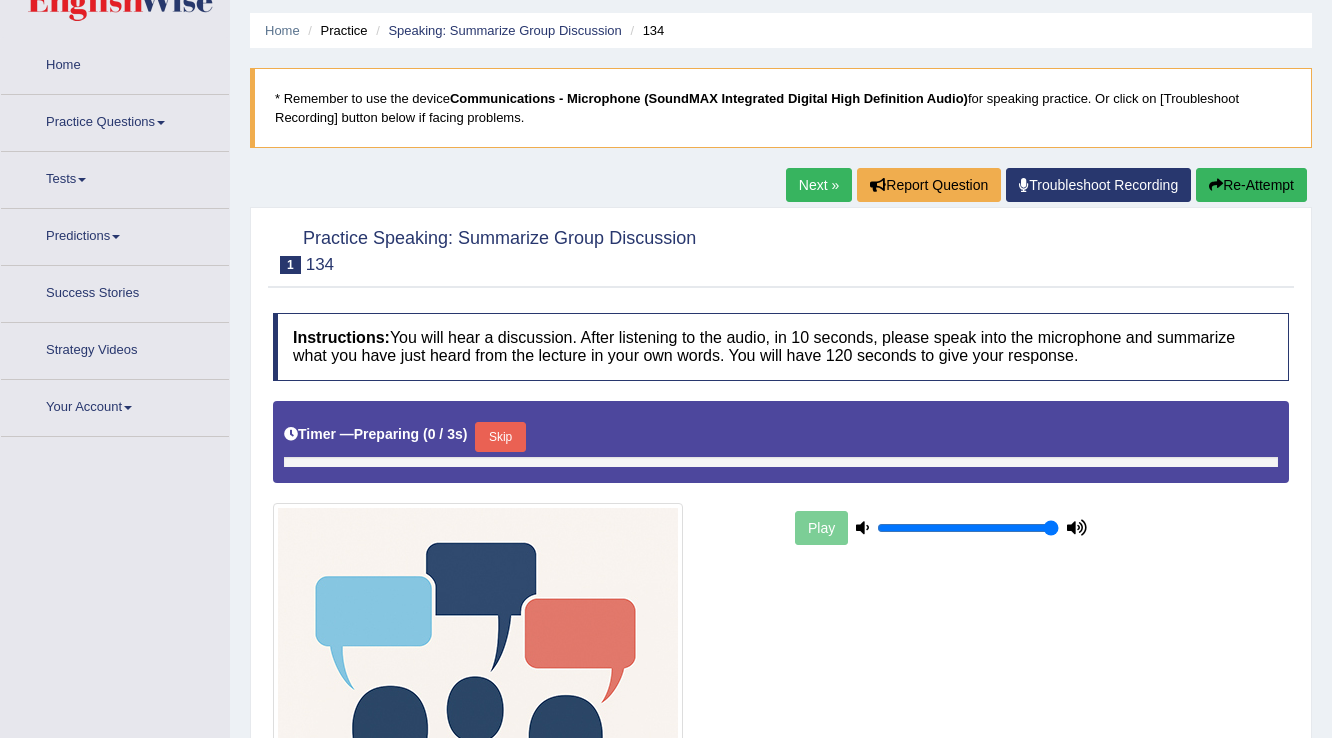 scroll, scrollTop: 61, scrollLeft: 0, axis: vertical 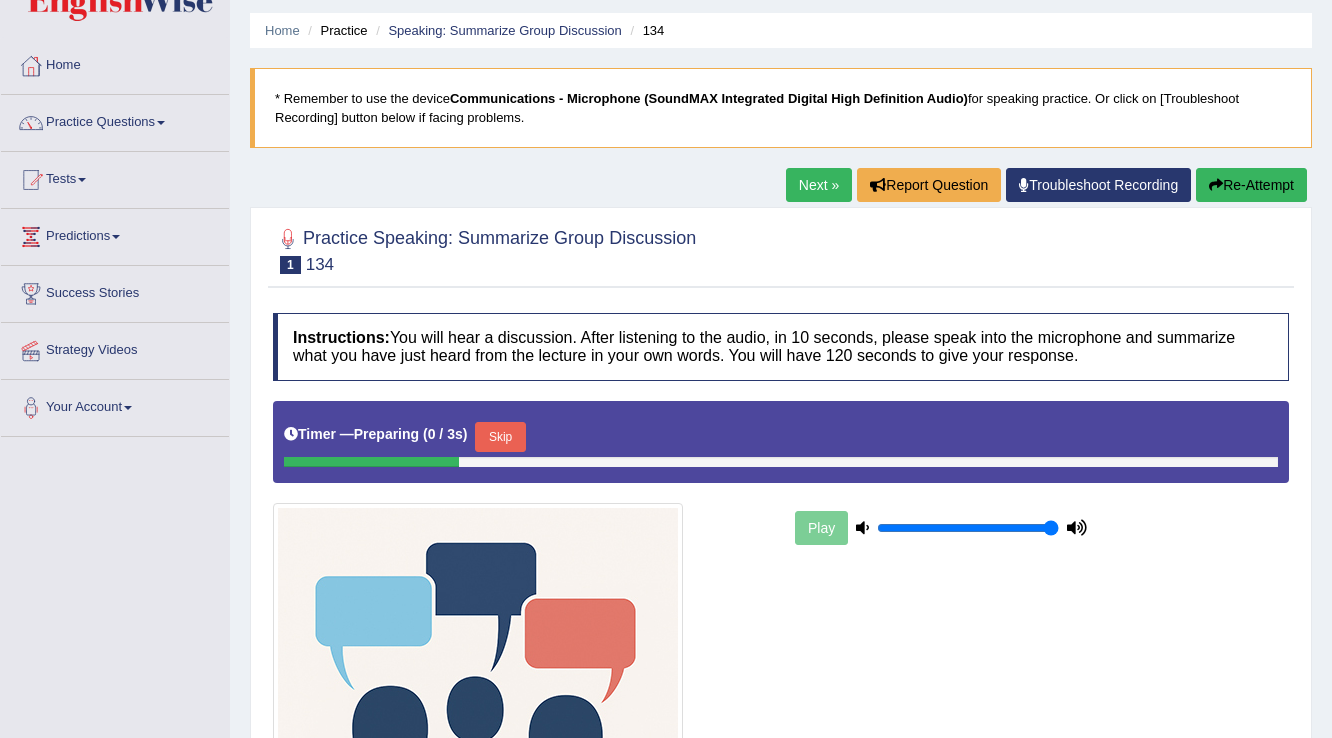 click on "Skip" at bounding box center [500, 437] 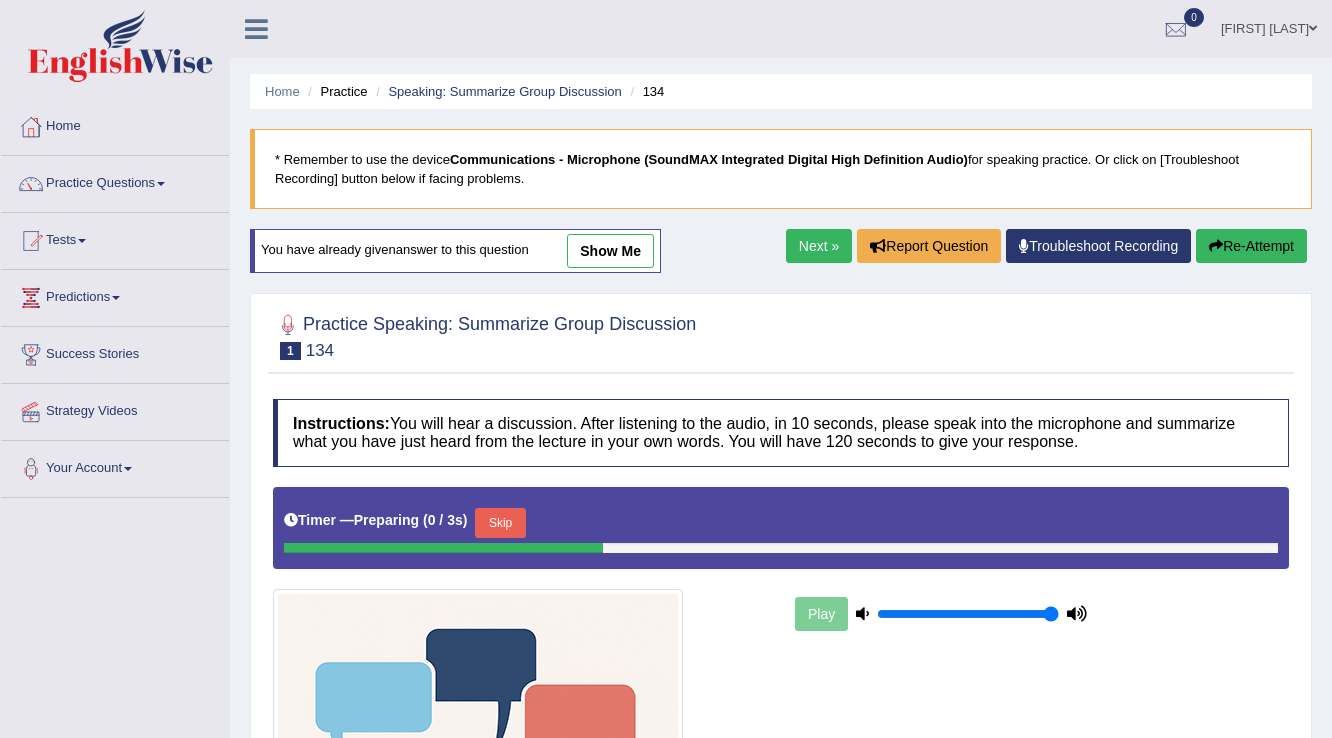 scroll, scrollTop: 36, scrollLeft: 0, axis: vertical 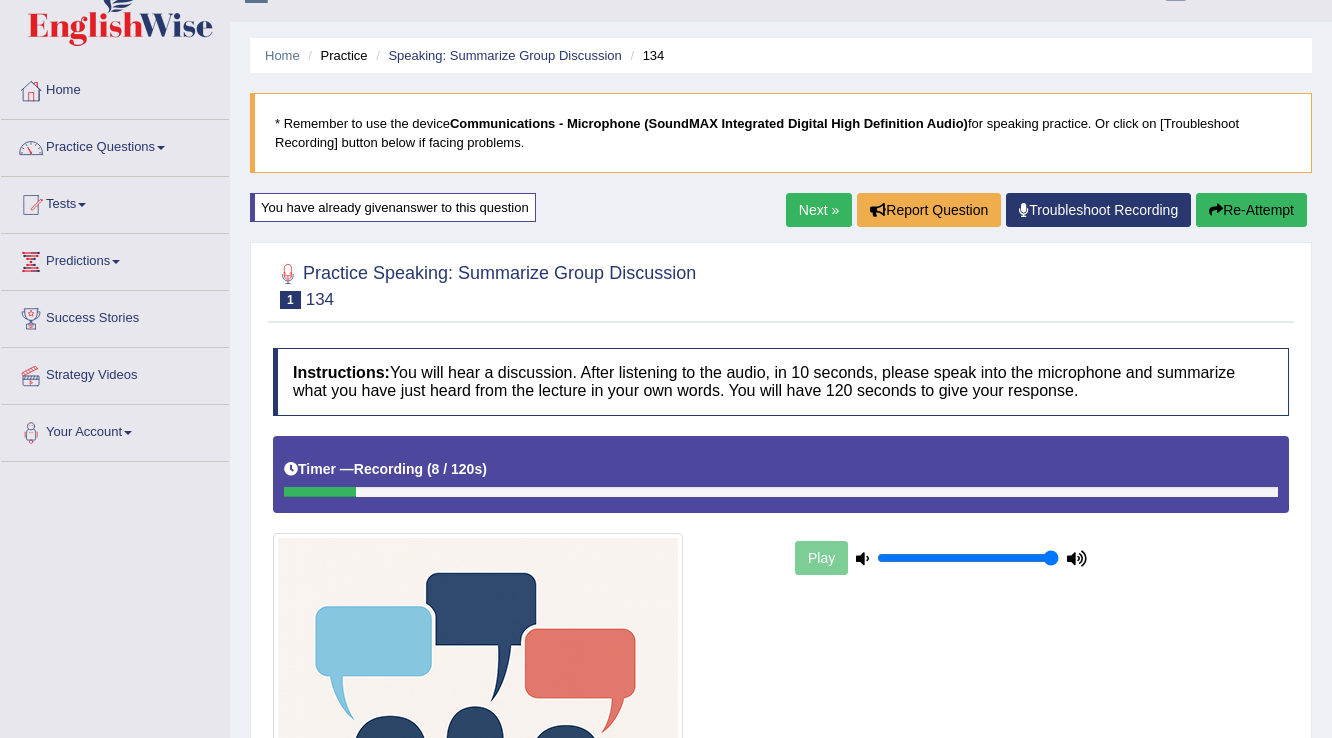click on "Re-Attempt" at bounding box center (1251, 210) 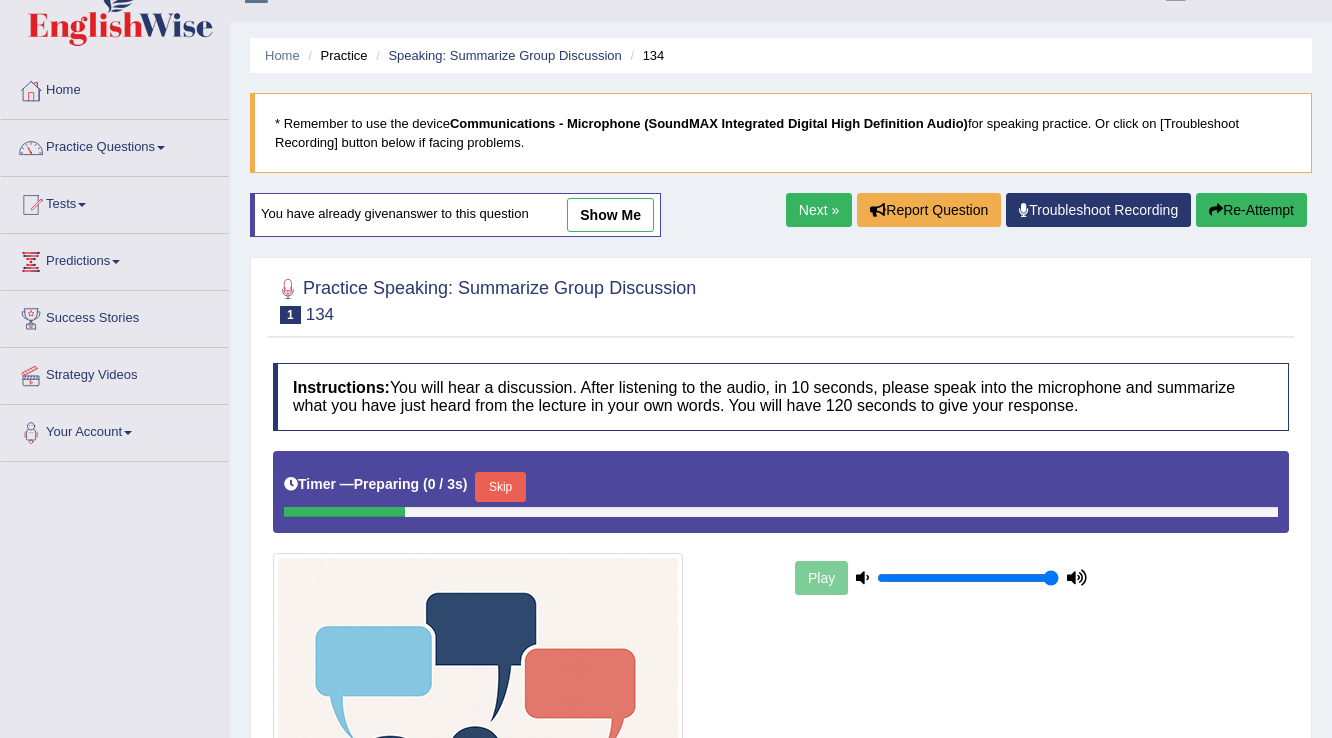 scroll, scrollTop: 36, scrollLeft: 0, axis: vertical 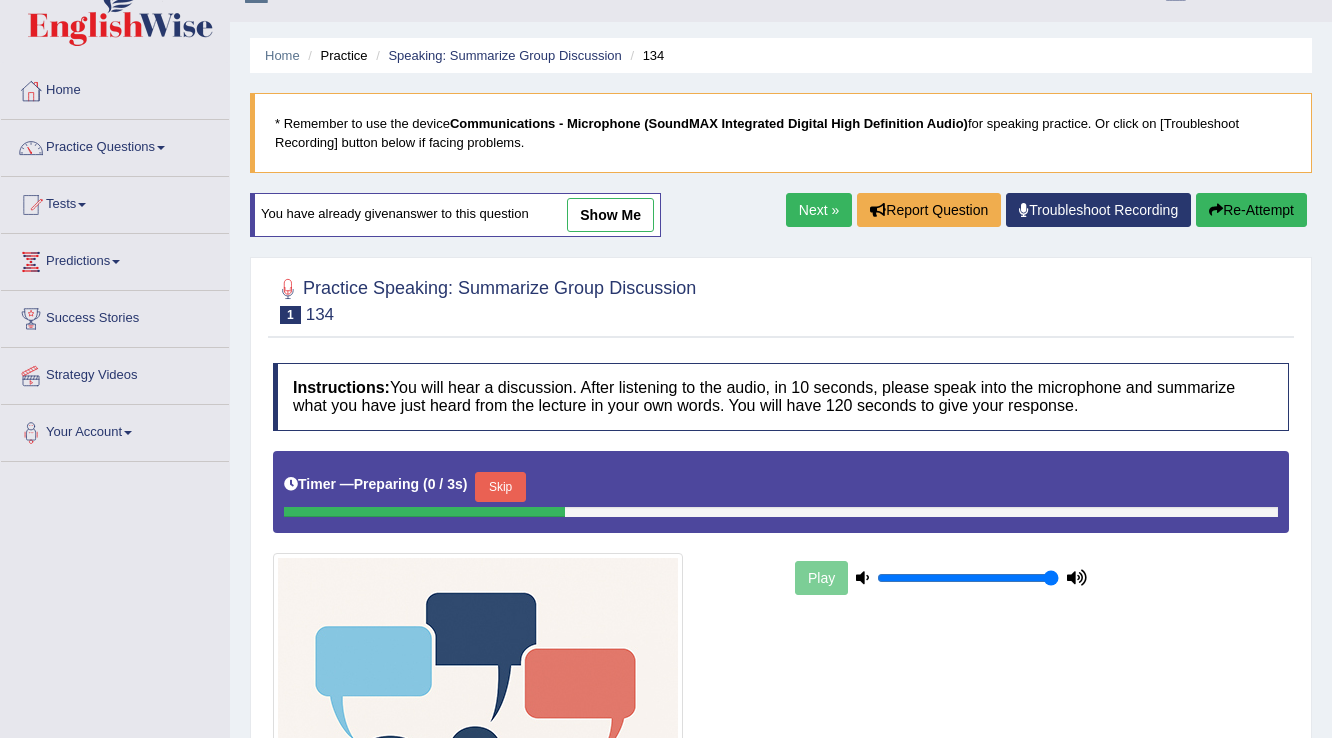 click on "Skip" at bounding box center (500, 487) 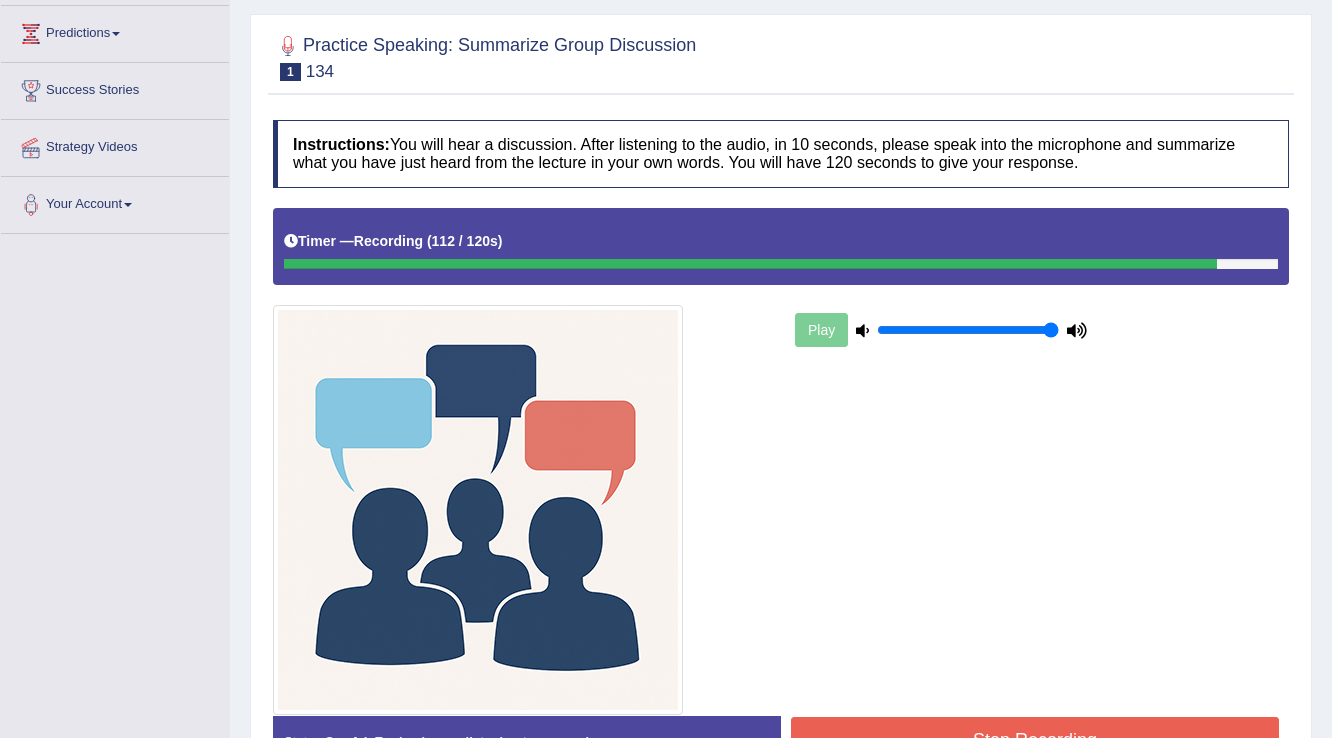 scroll, scrollTop: 276, scrollLeft: 0, axis: vertical 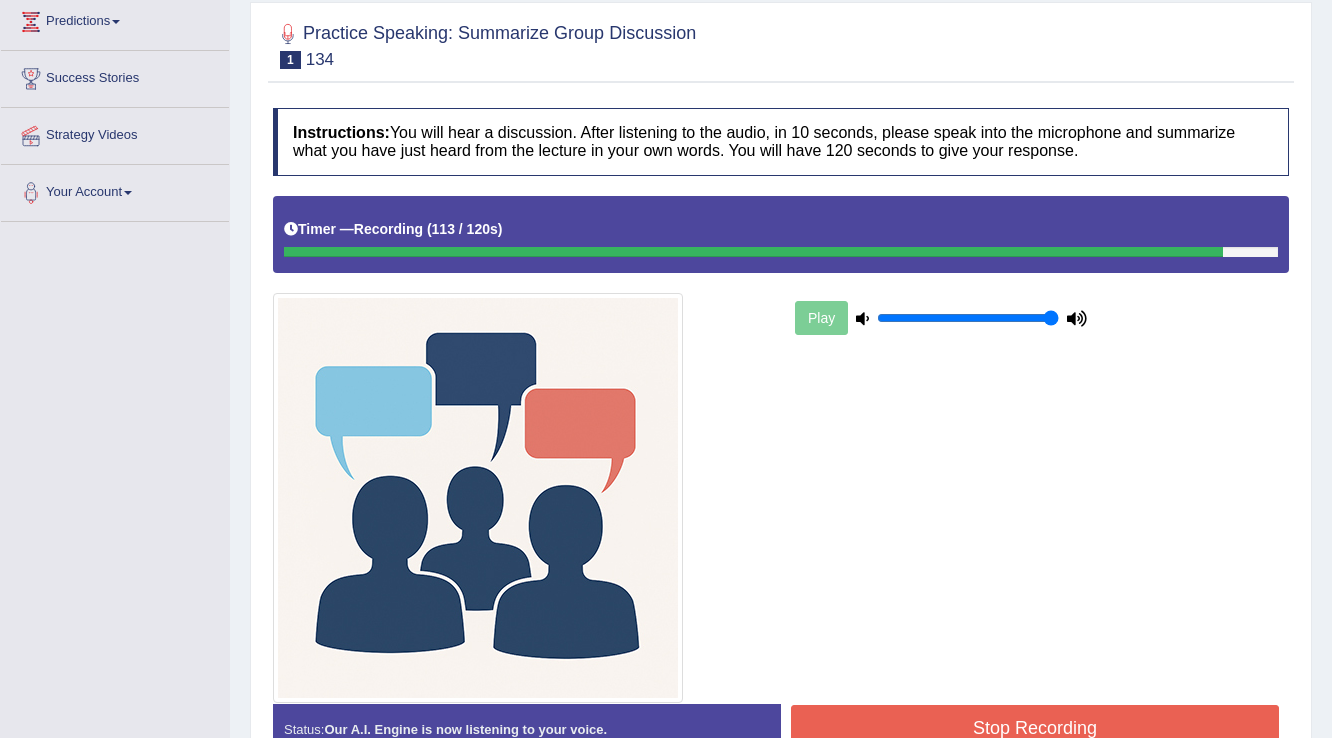 click on "Stop Recording" at bounding box center (1035, 728) 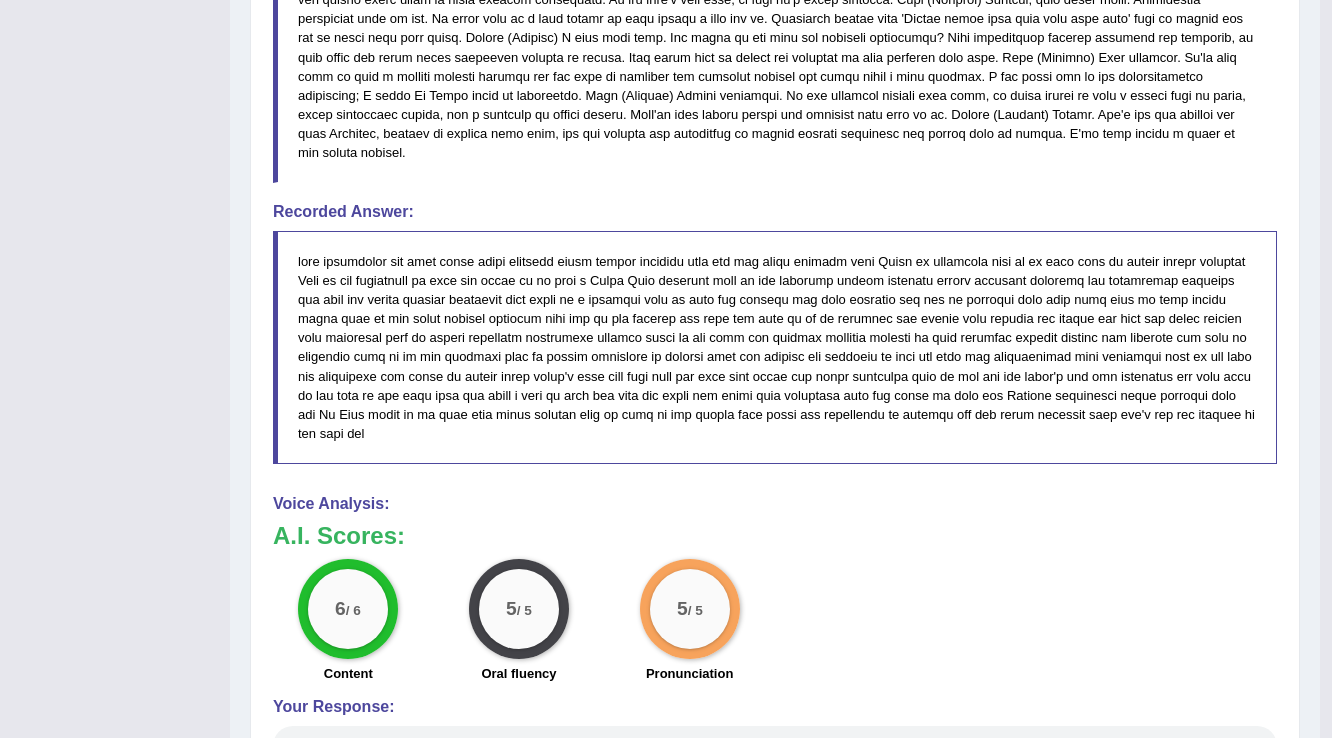 scroll, scrollTop: 1316, scrollLeft: 0, axis: vertical 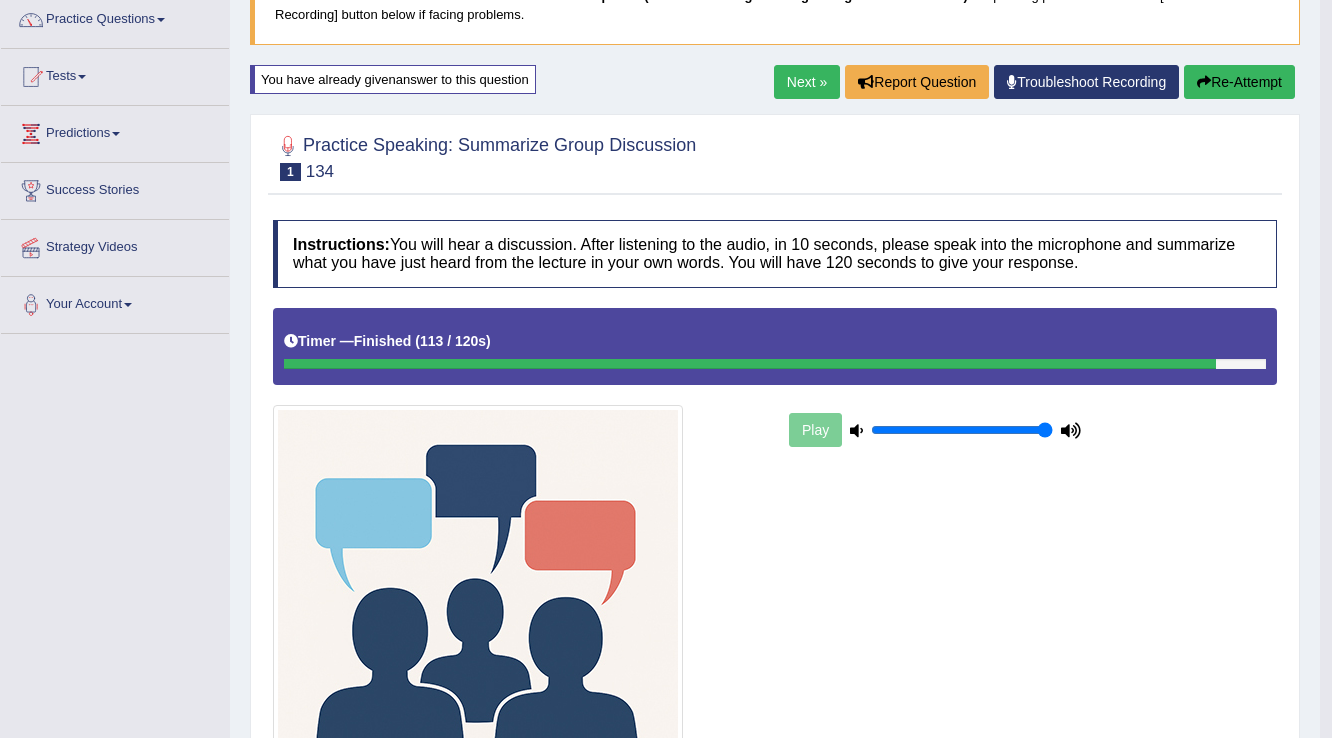 click on "Next »" at bounding box center [807, 82] 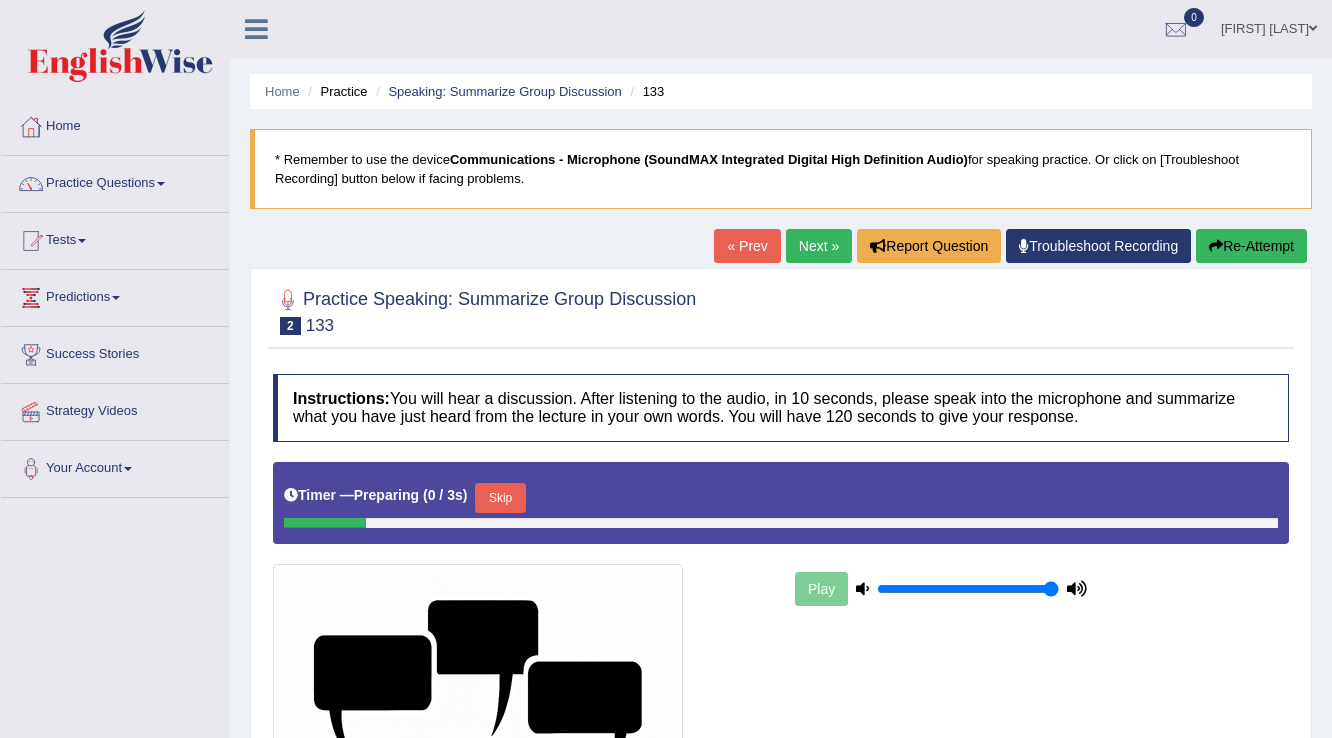 scroll, scrollTop: 0, scrollLeft: 0, axis: both 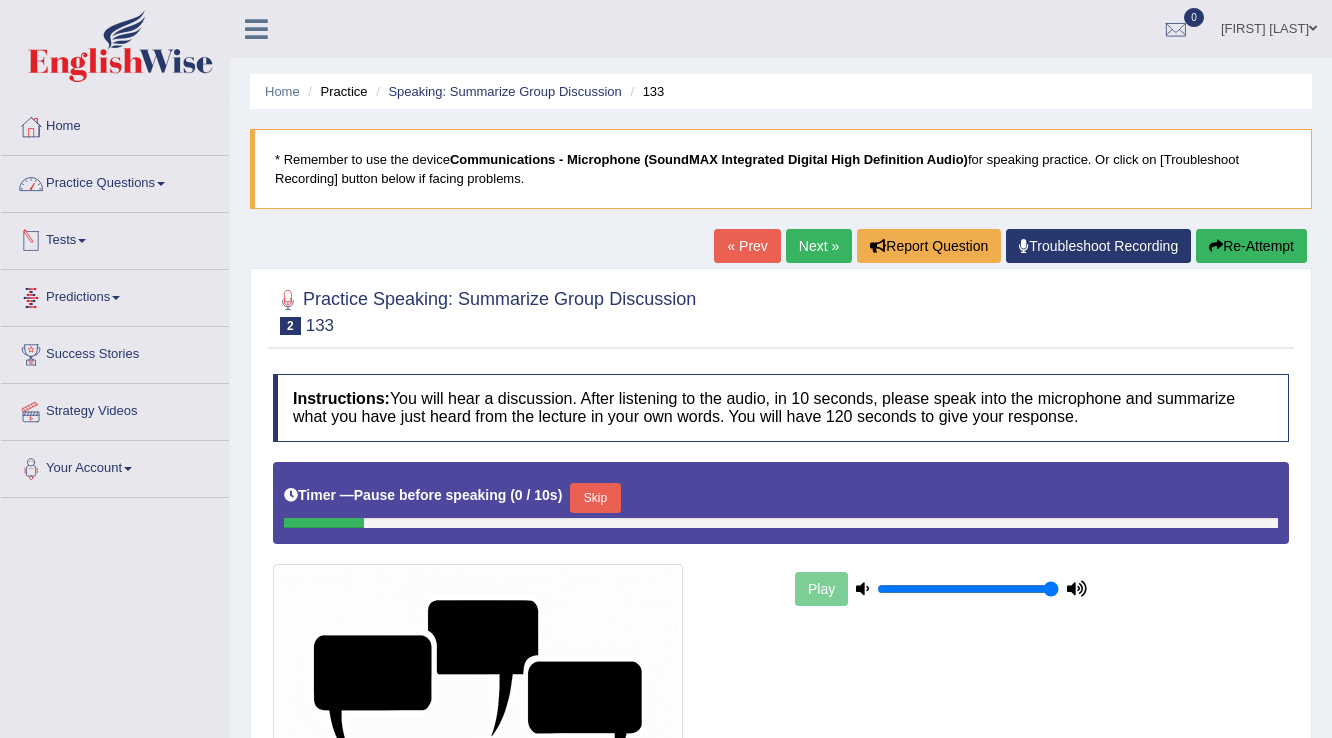 click on "Practice Questions" at bounding box center (115, 181) 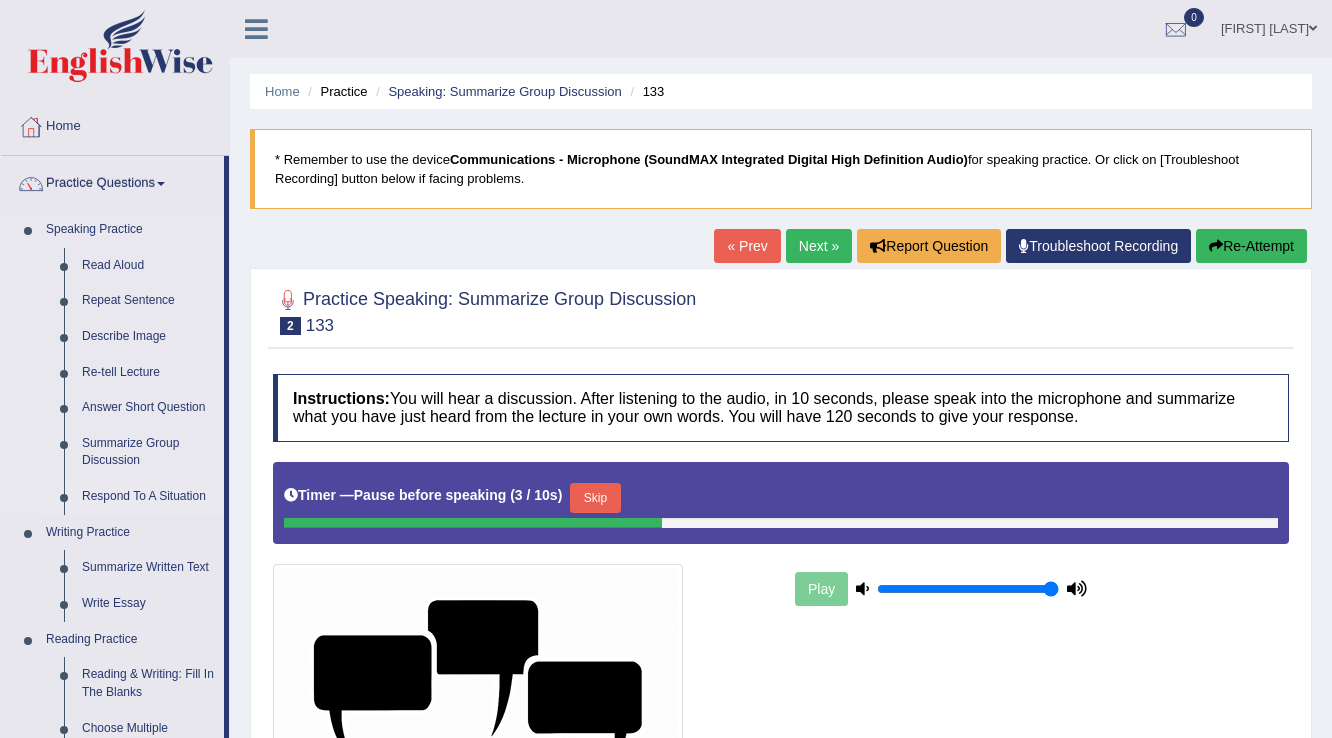click on "Respond To A Situation" at bounding box center (148, 497) 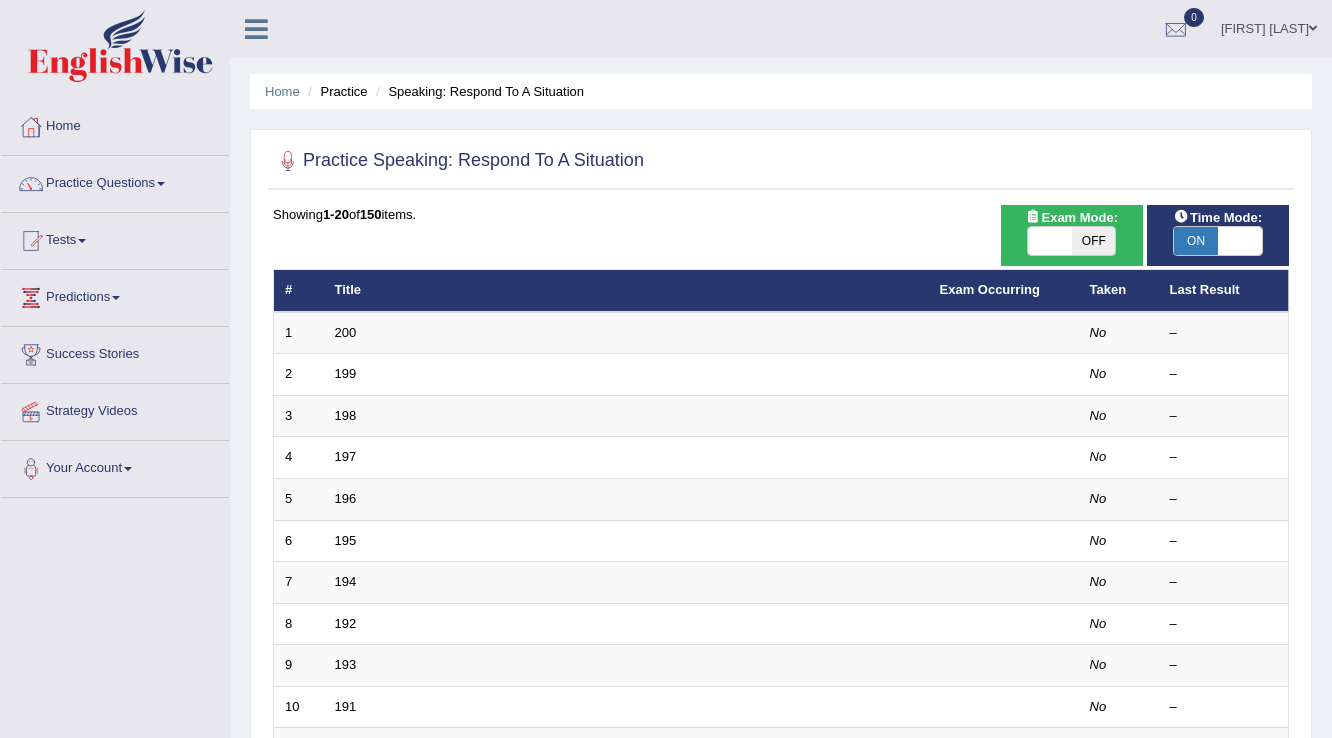 scroll, scrollTop: 0, scrollLeft: 0, axis: both 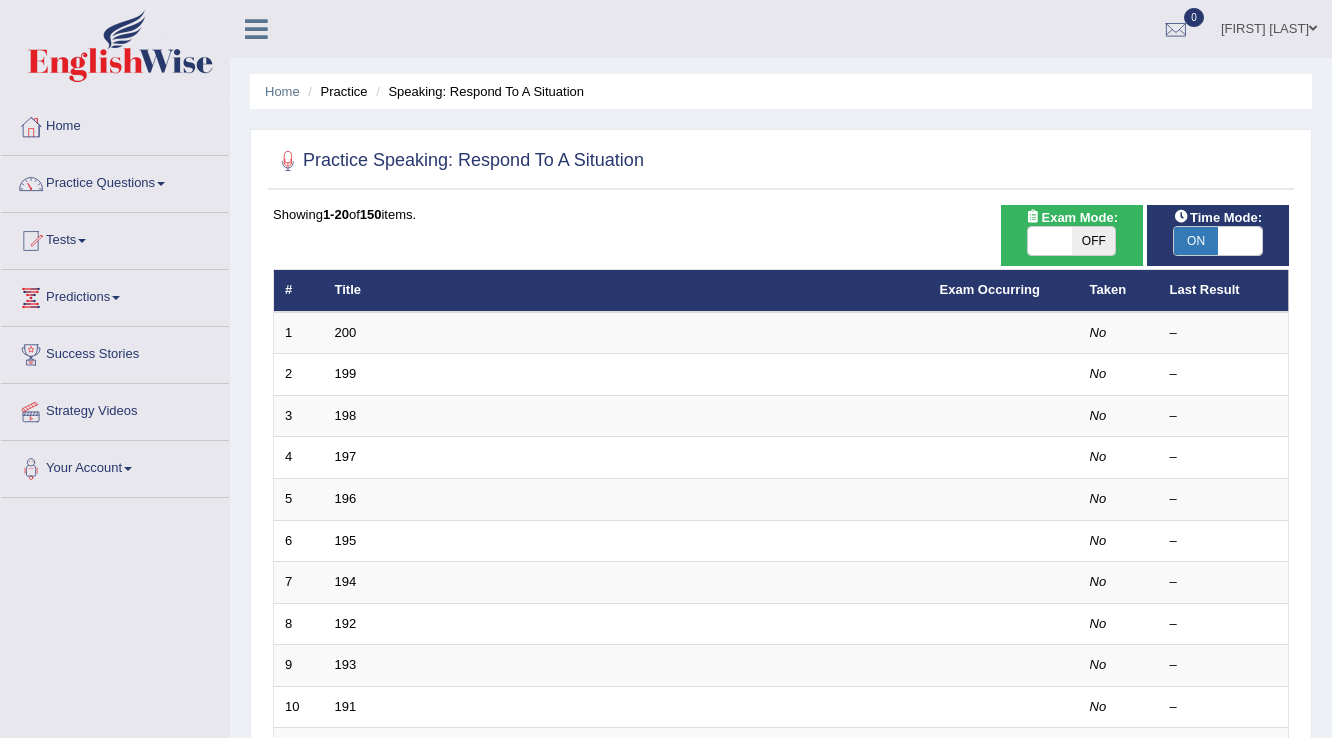 click at bounding box center (1240, 241) 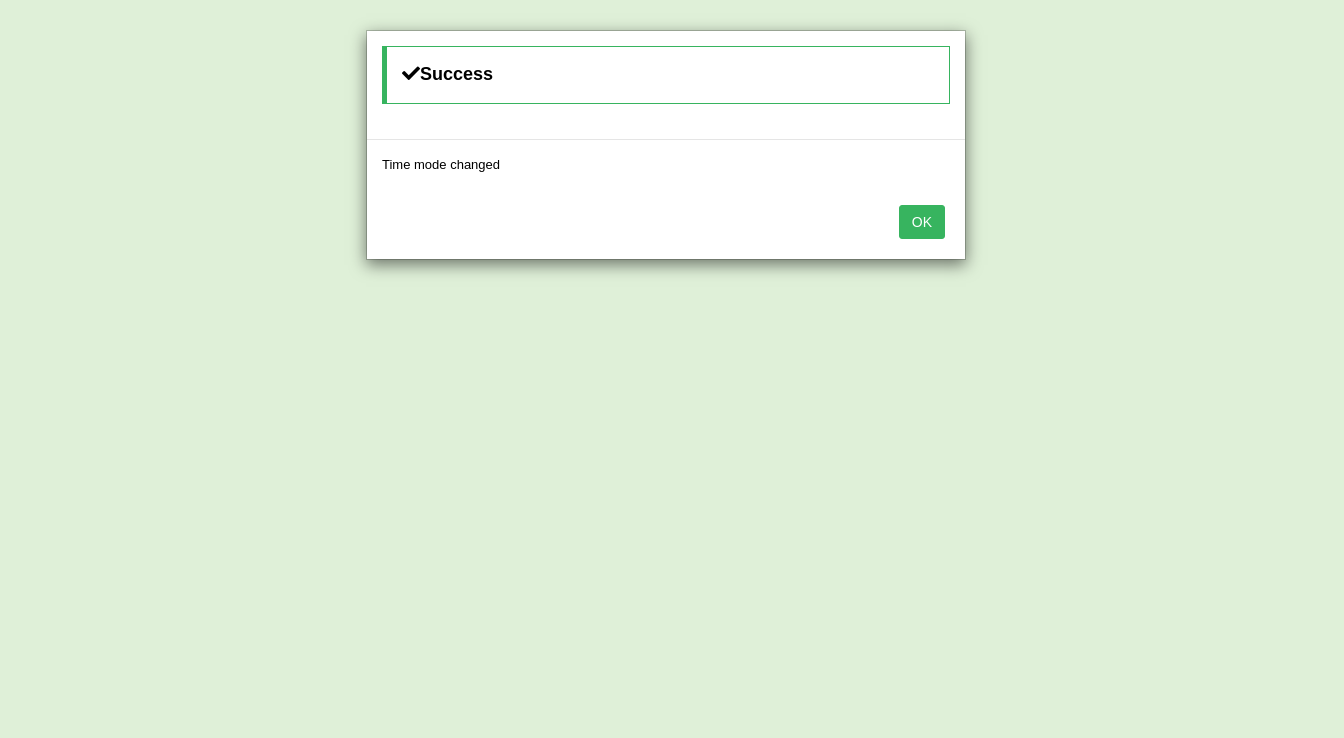 click on "OK" at bounding box center (922, 222) 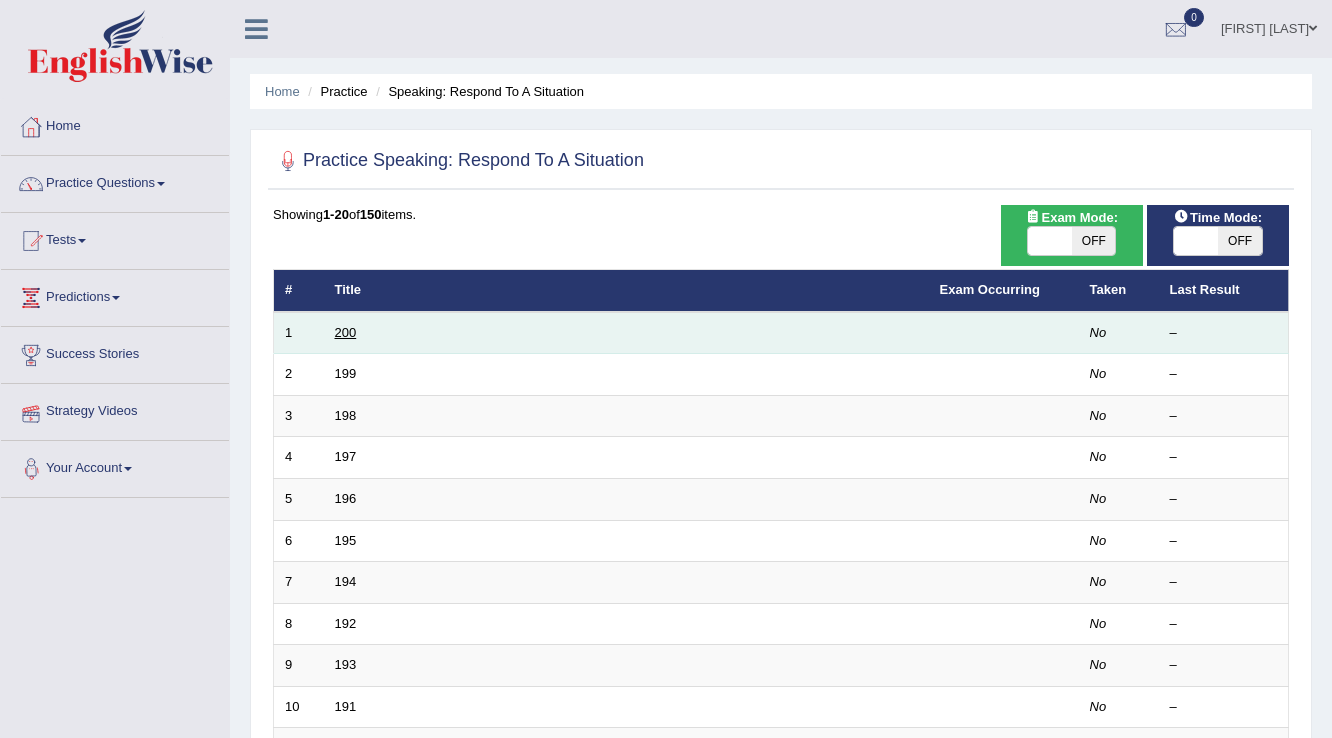 click on "200" at bounding box center (346, 332) 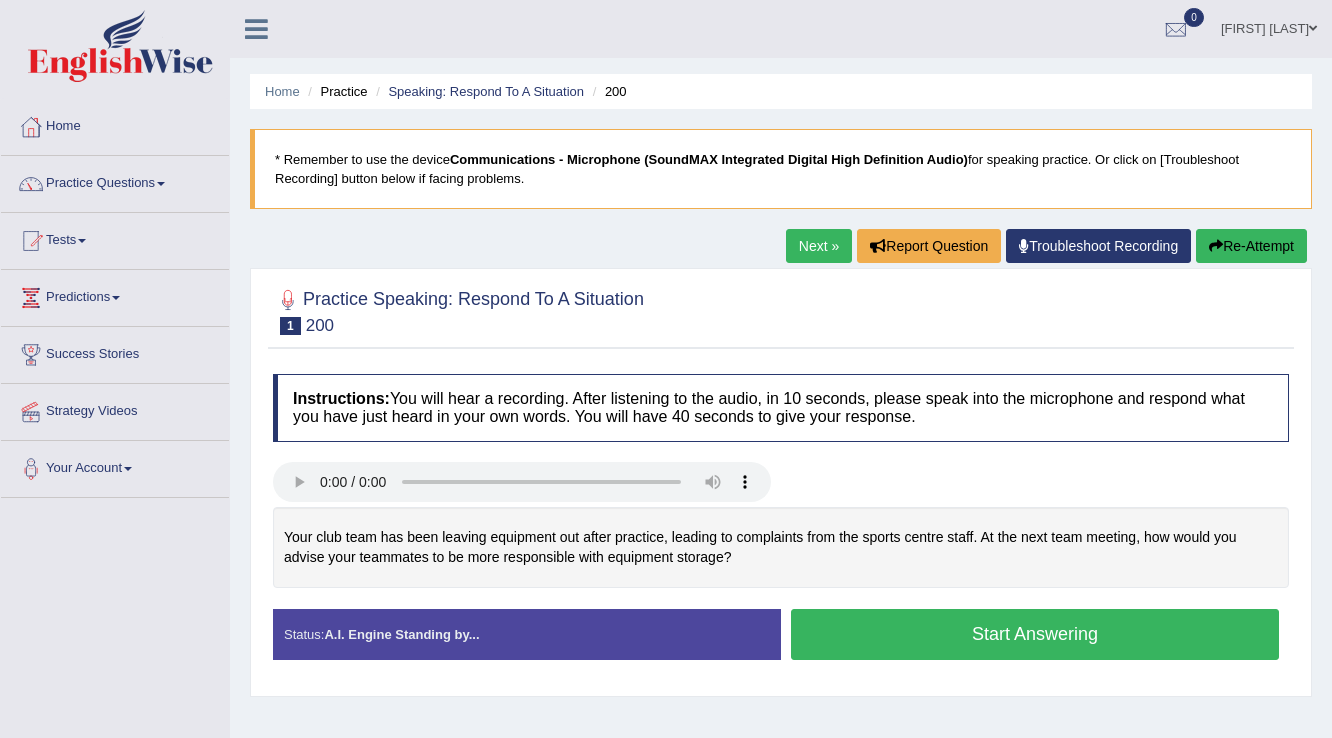 scroll, scrollTop: 0, scrollLeft: 0, axis: both 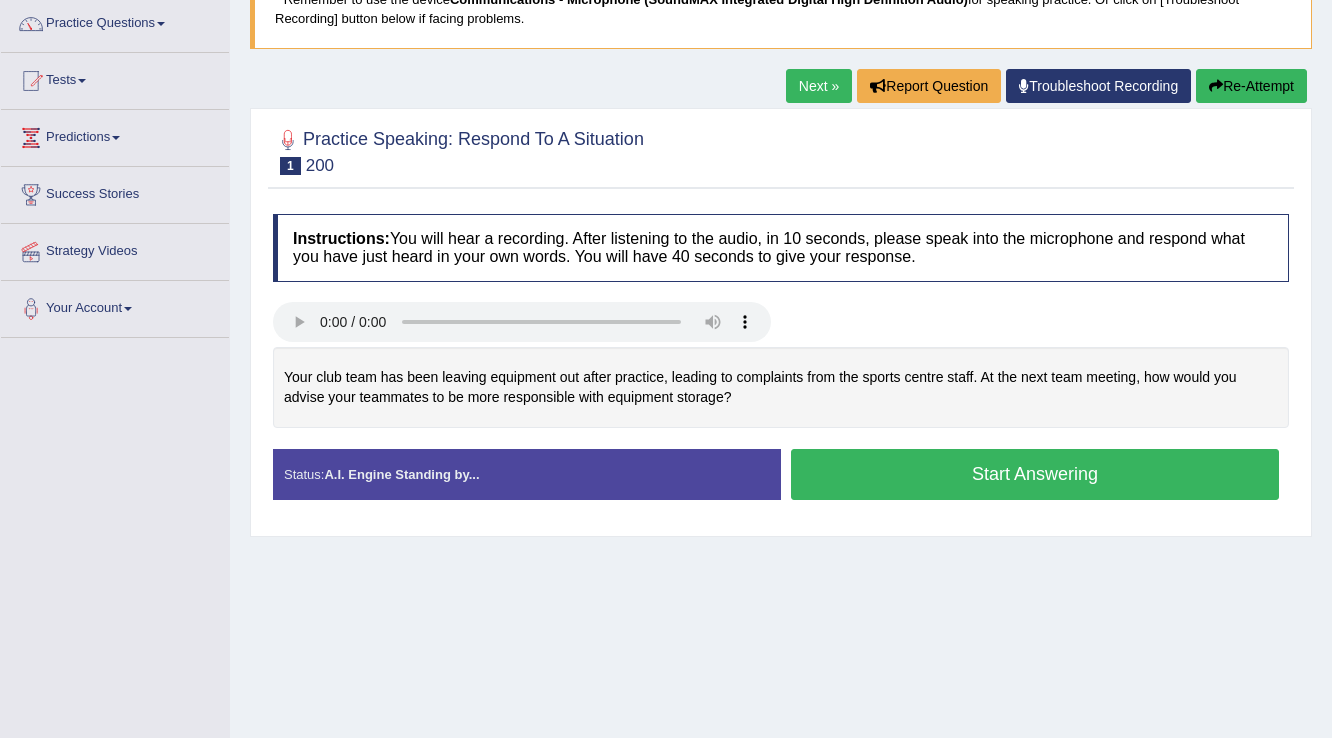 click on "Start Answering" at bounding box center [1035, 474] 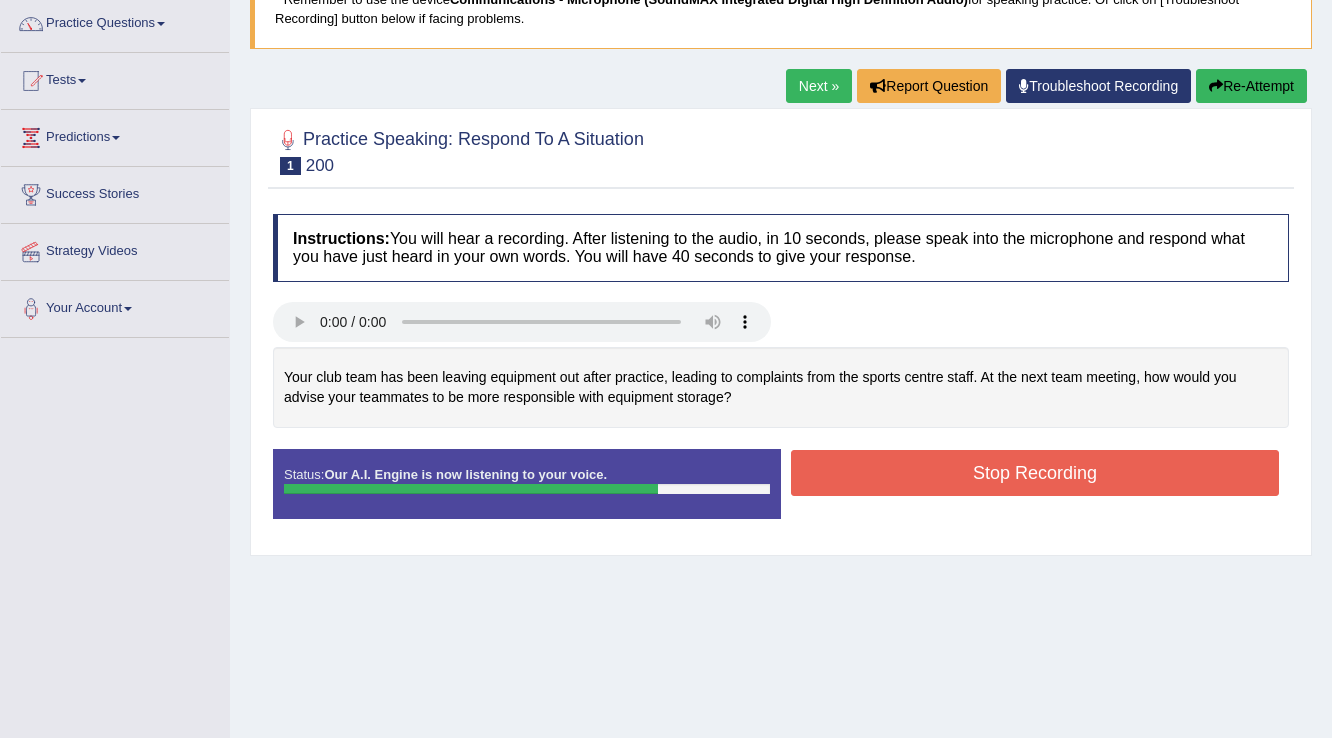 click on "Stop Recording" at bounding box center (1035, 473) 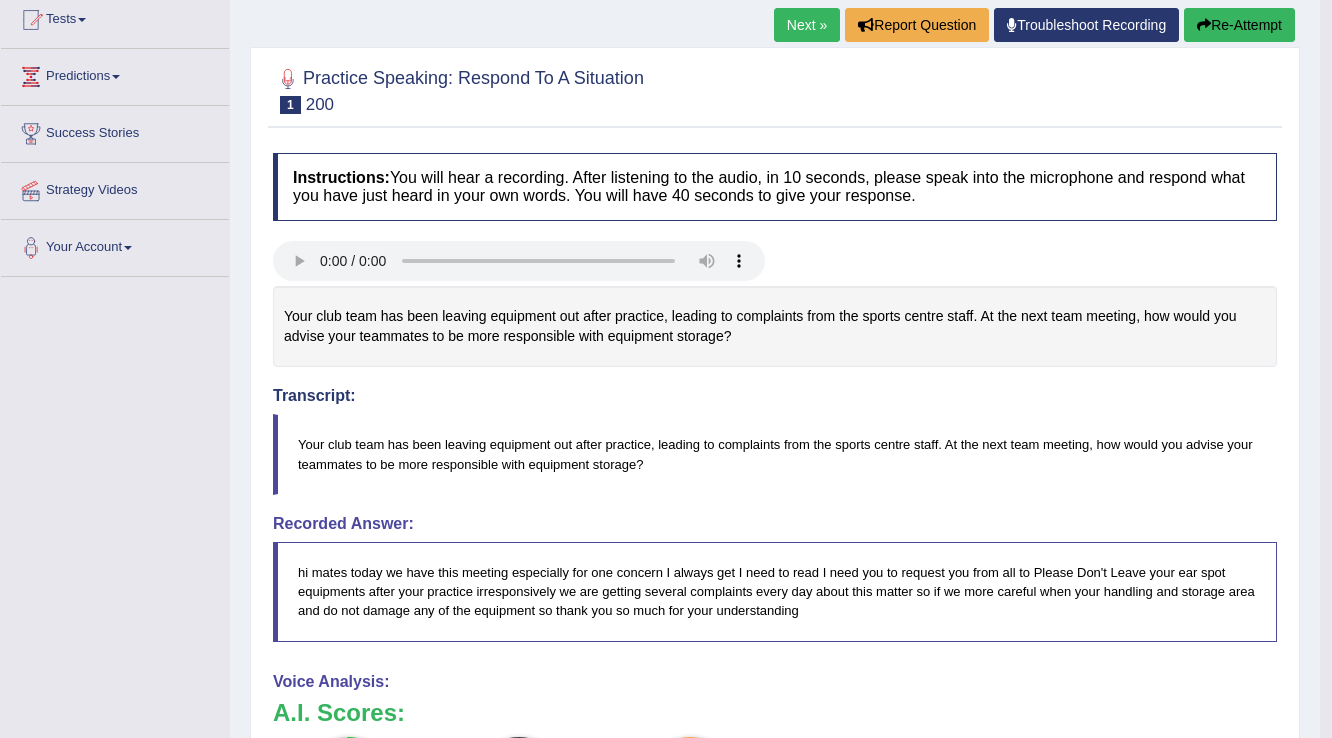 scroll, scrollTop: 192, scrollLeft: 0, axis: vertical 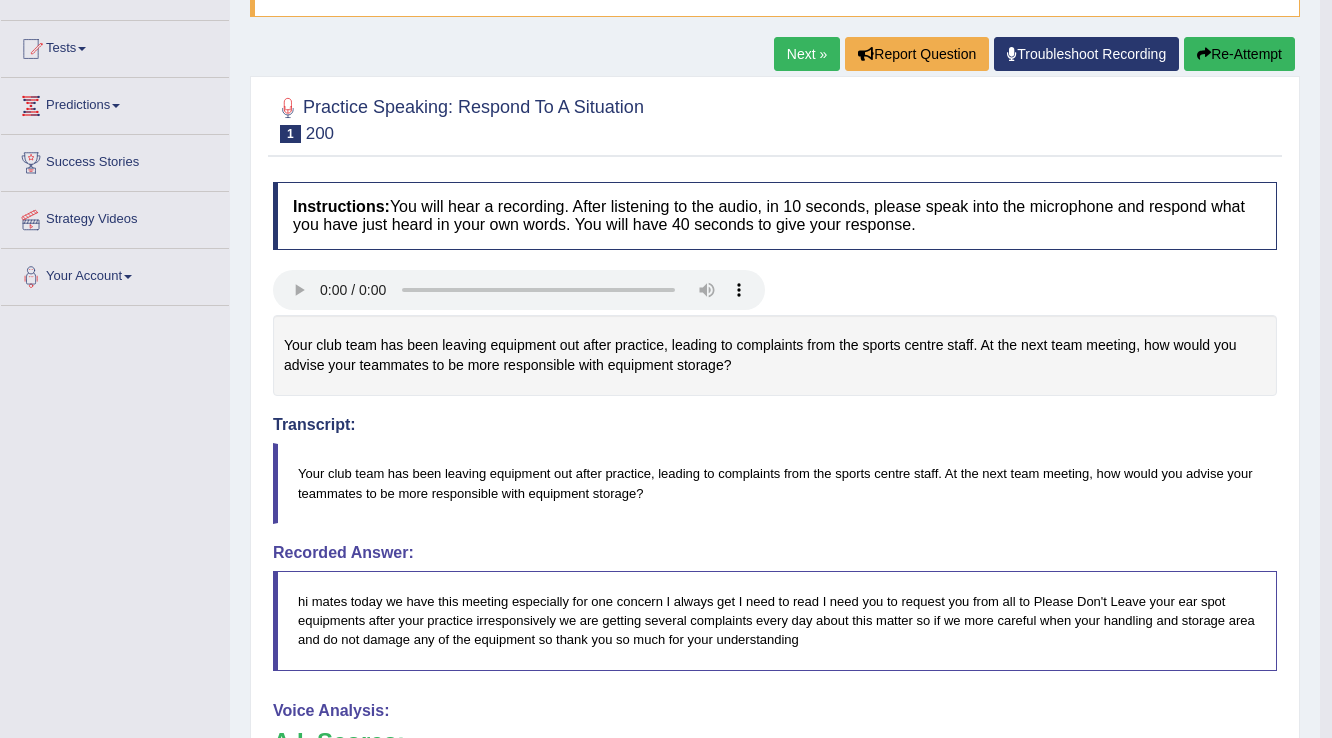 drag, startPoint x: 1277, startPoint y: 42, endPoint x: 1260, endPoint y: 58, distance: 23.345236 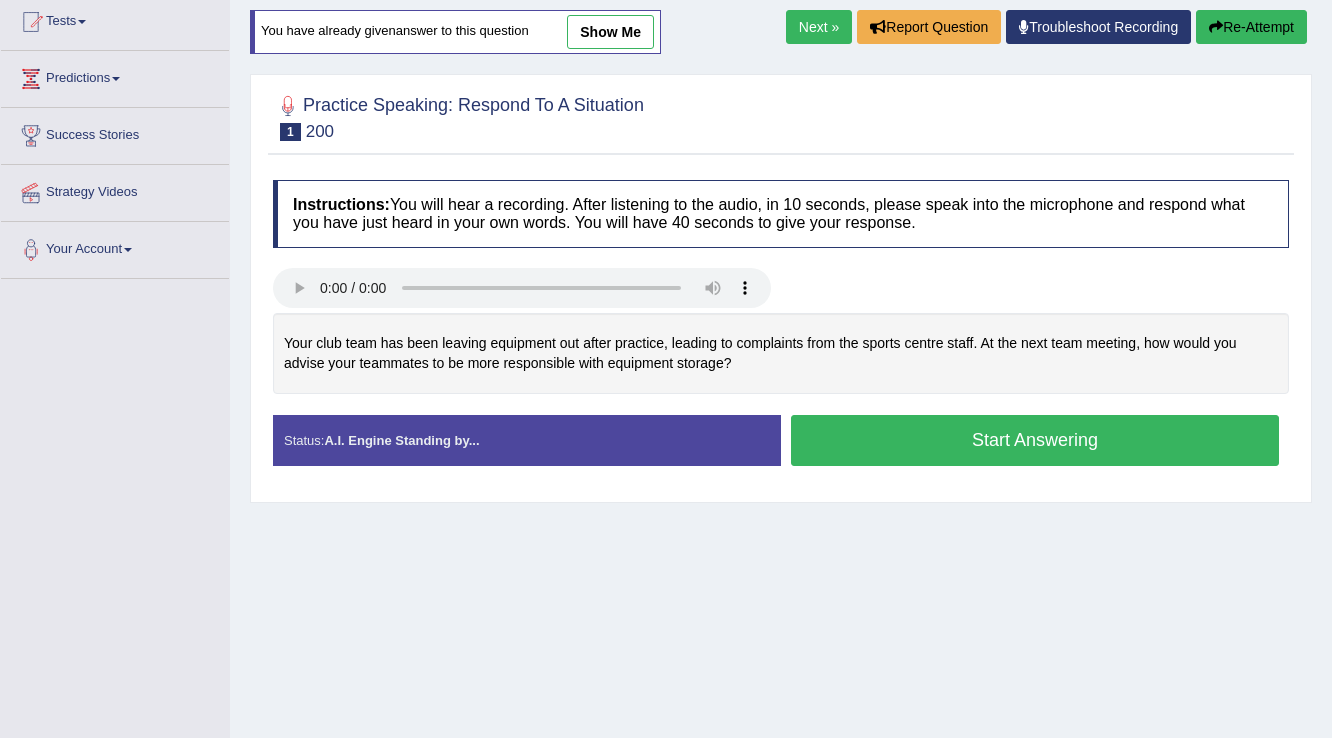 scroll, scrollTop: 192, scrollLeft: 0, axis: vertical 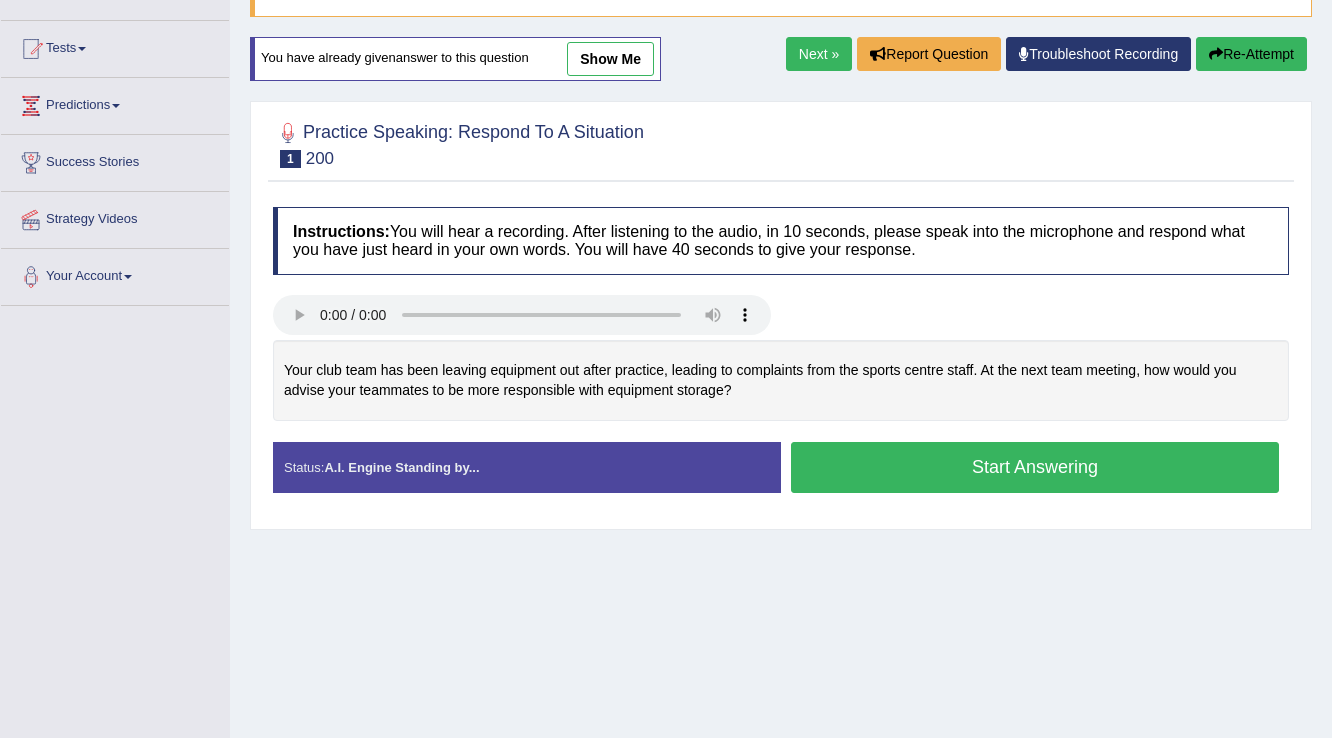 click on "Start Answering" at bounding box center (1035, 467) 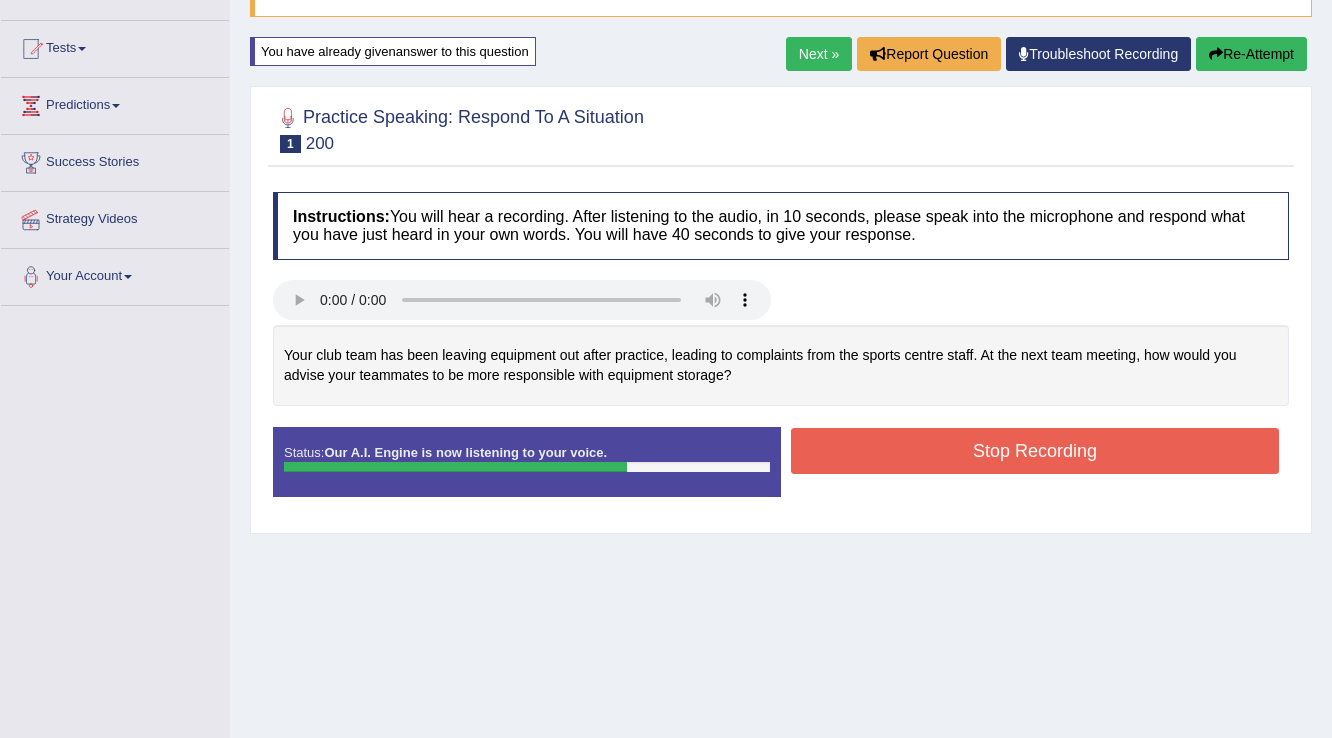 click on "Stop Recording" at bounding box center (1035, 451) 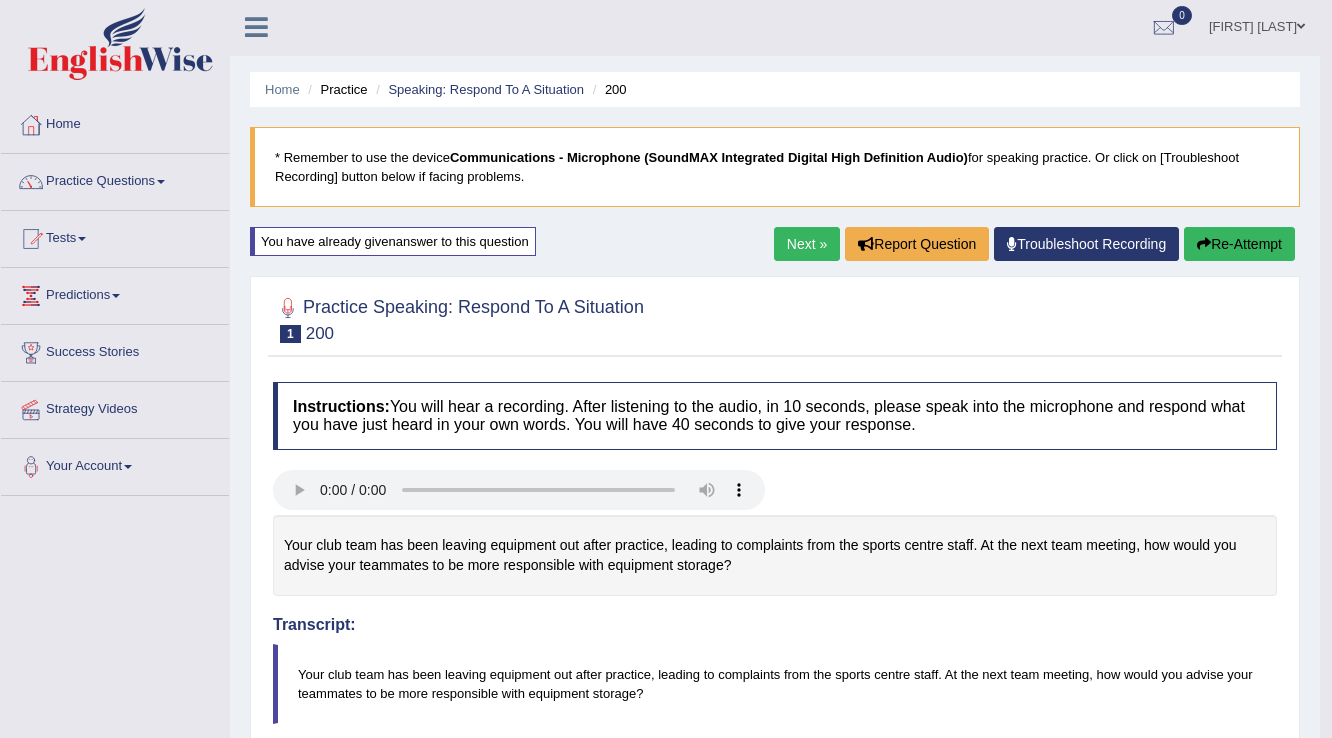 scroll, scrollTop: 0, scrollLeft: 0, axis: both 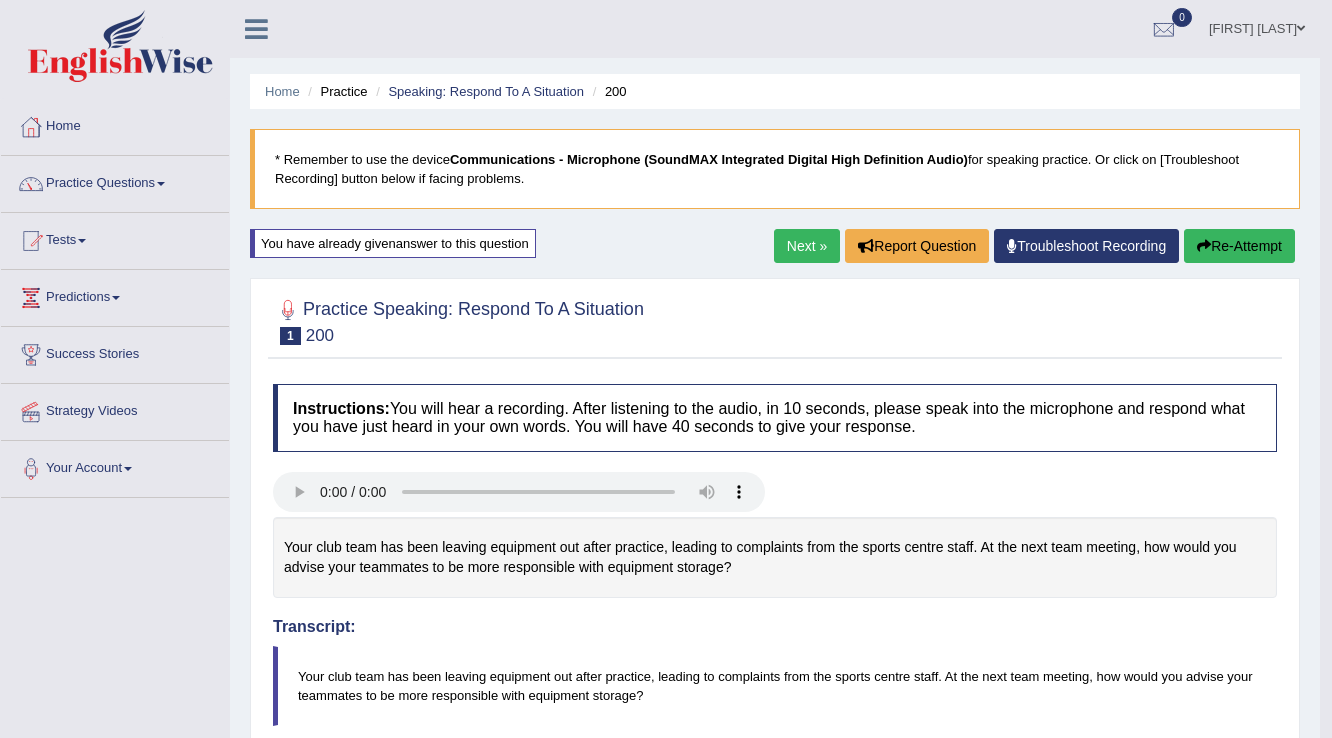 click on "Re-Attempt" at bounding box center [1239, 246] 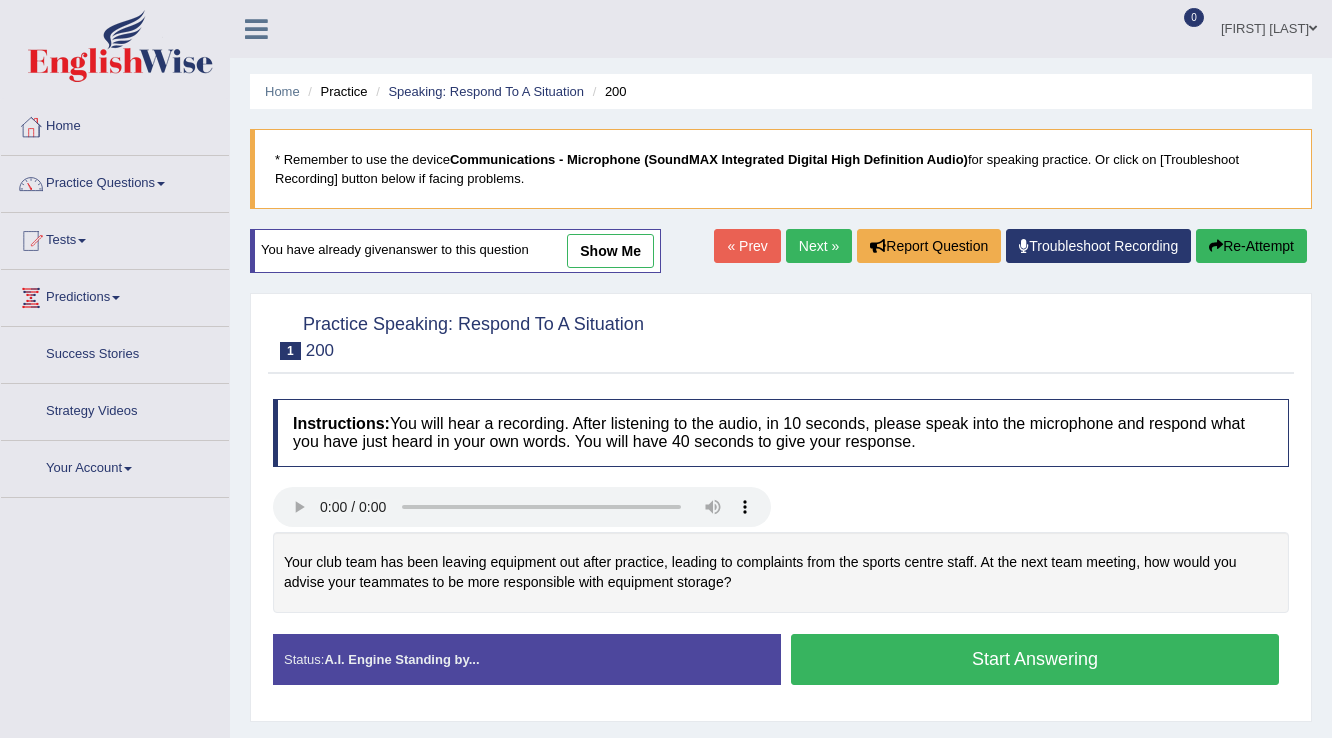 scroll, scrollTop: 0, scrollLeft: 0, axis: both 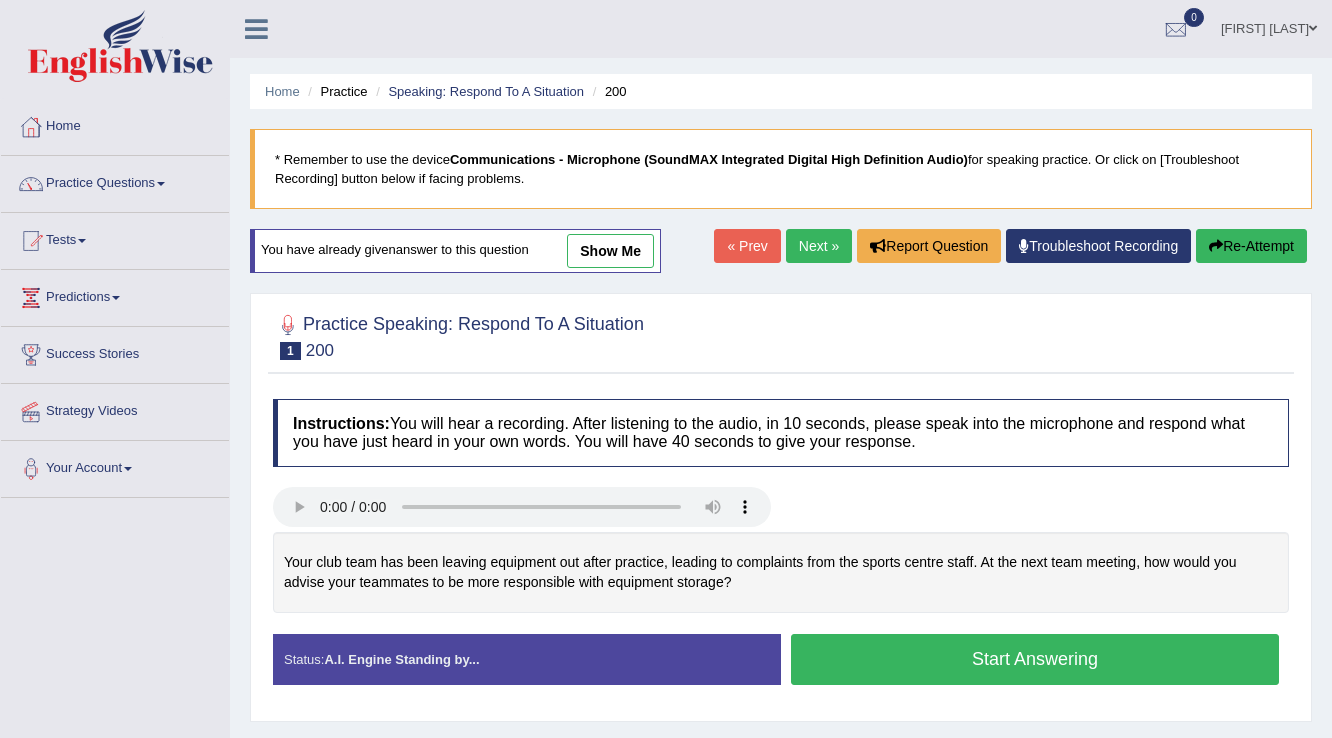 click on "Start Answering" at bounding box center [1035, 659] 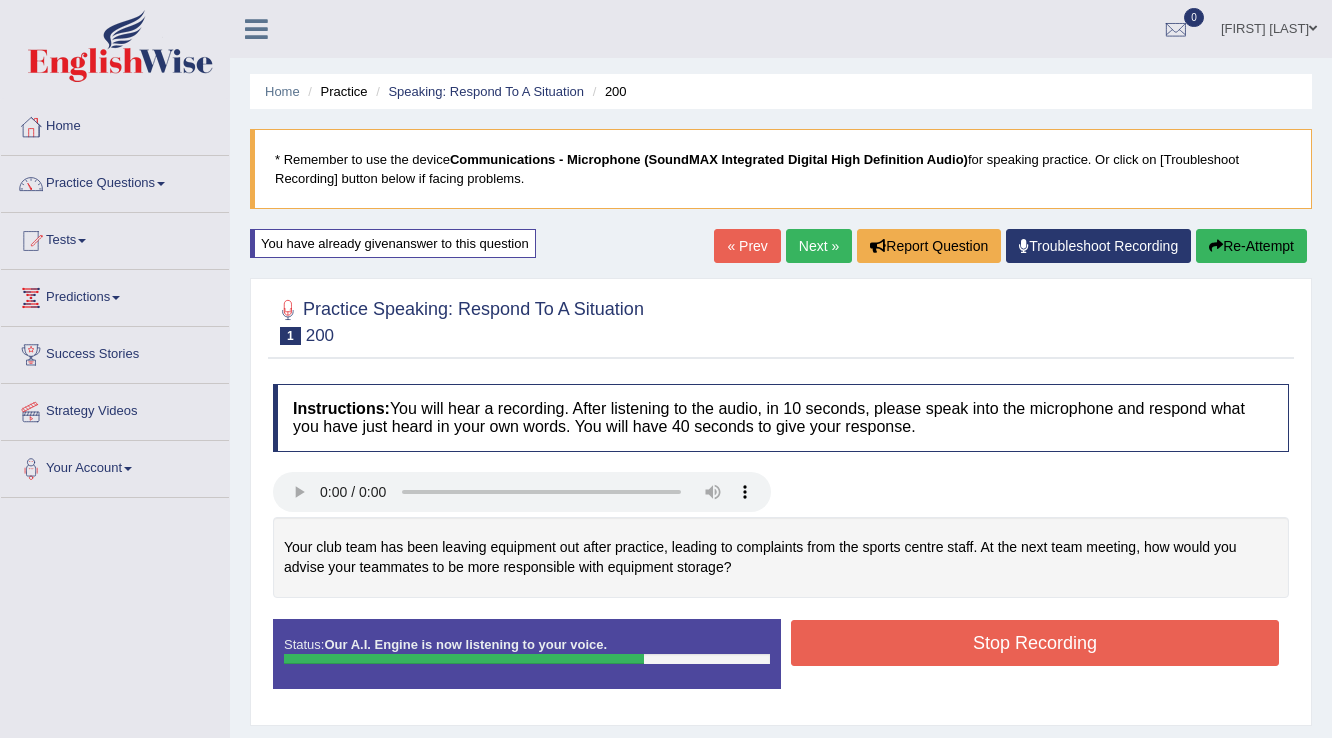 click on "Stop Recording" at bounding box center (1035, 643) 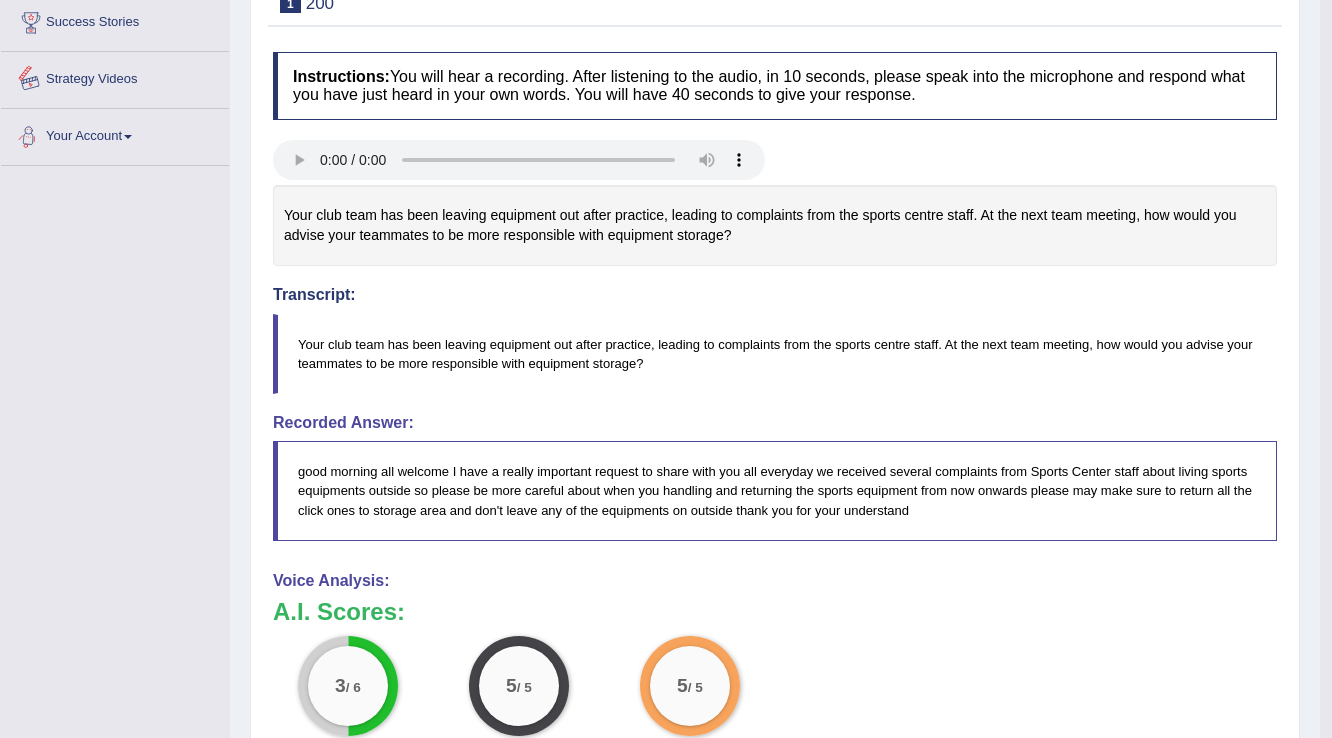 scroll, scrollTop: 240, scrollLeft: 0, axis: vertical 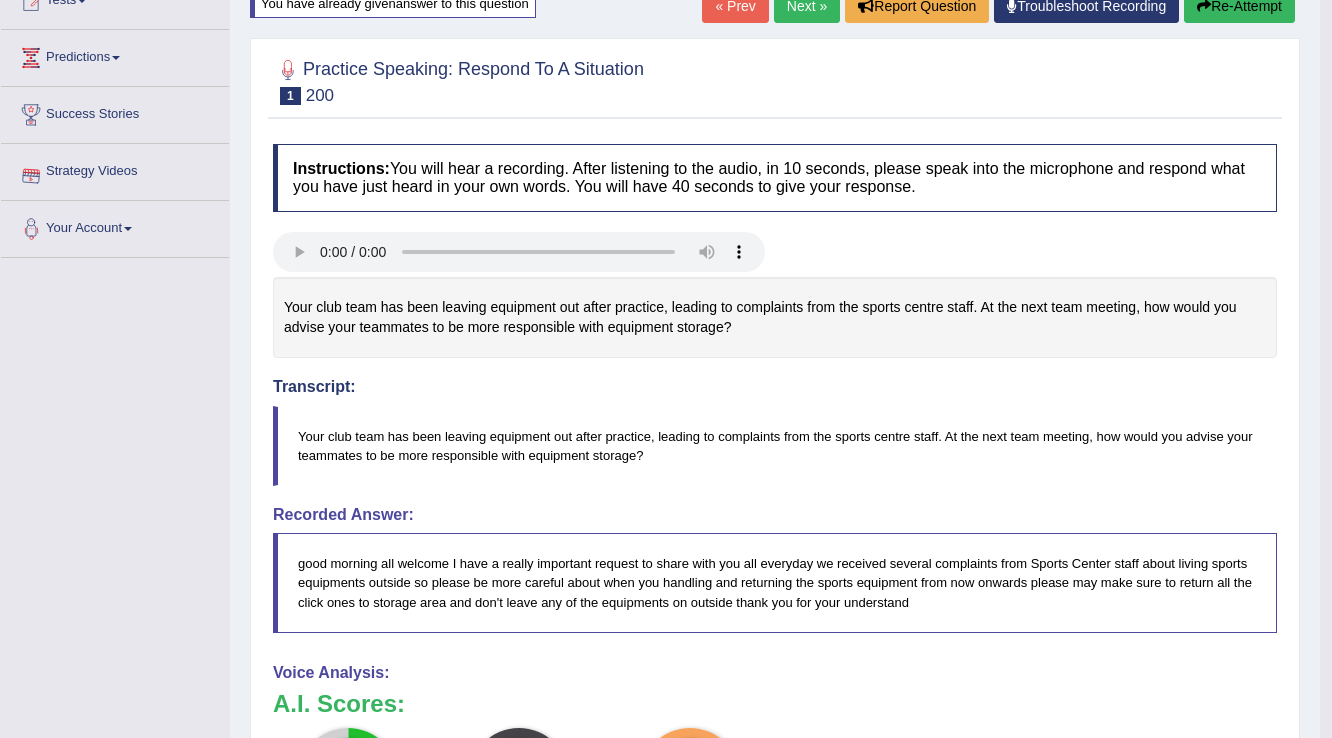 click on "Re-Attempt" at bounding box center (1239, 6) 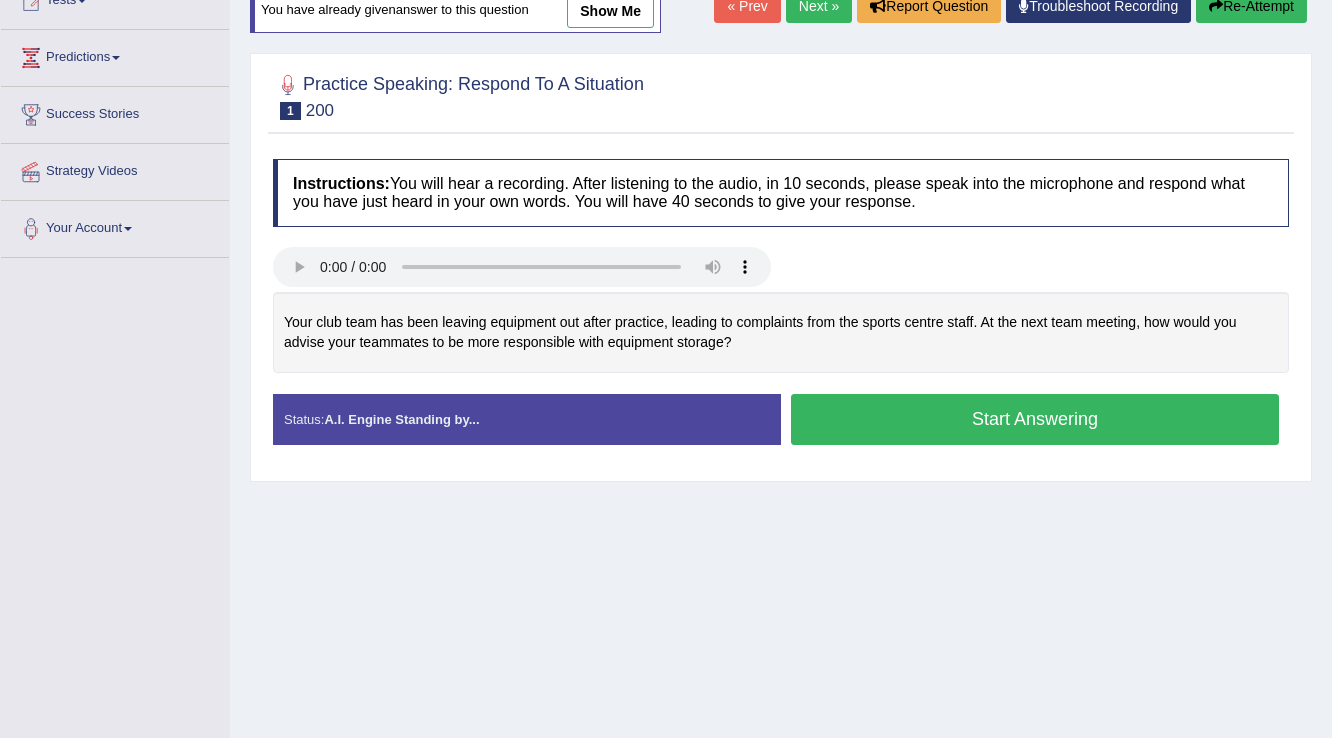 scroll, scrollTop: 240, scrollLeft: 0, axis: vertical 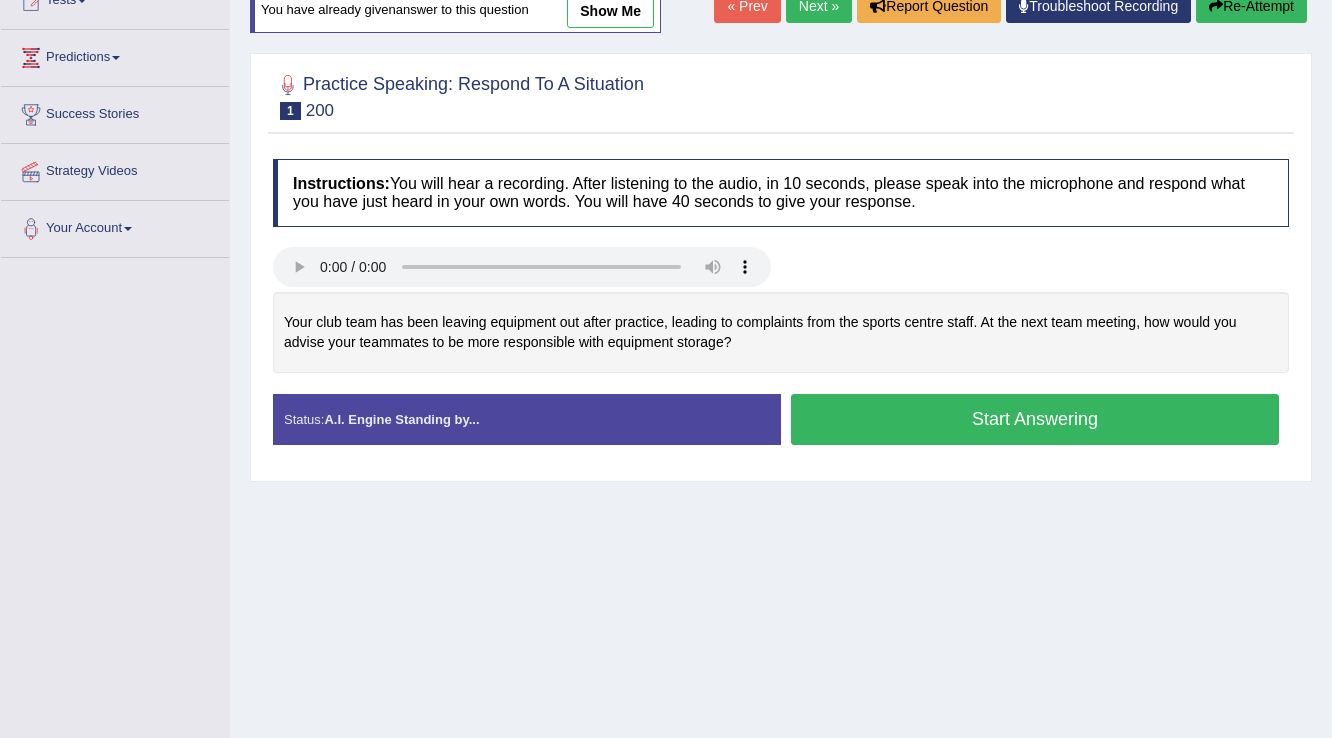 click on "Start Answering" at bounding box center (1035, 419) 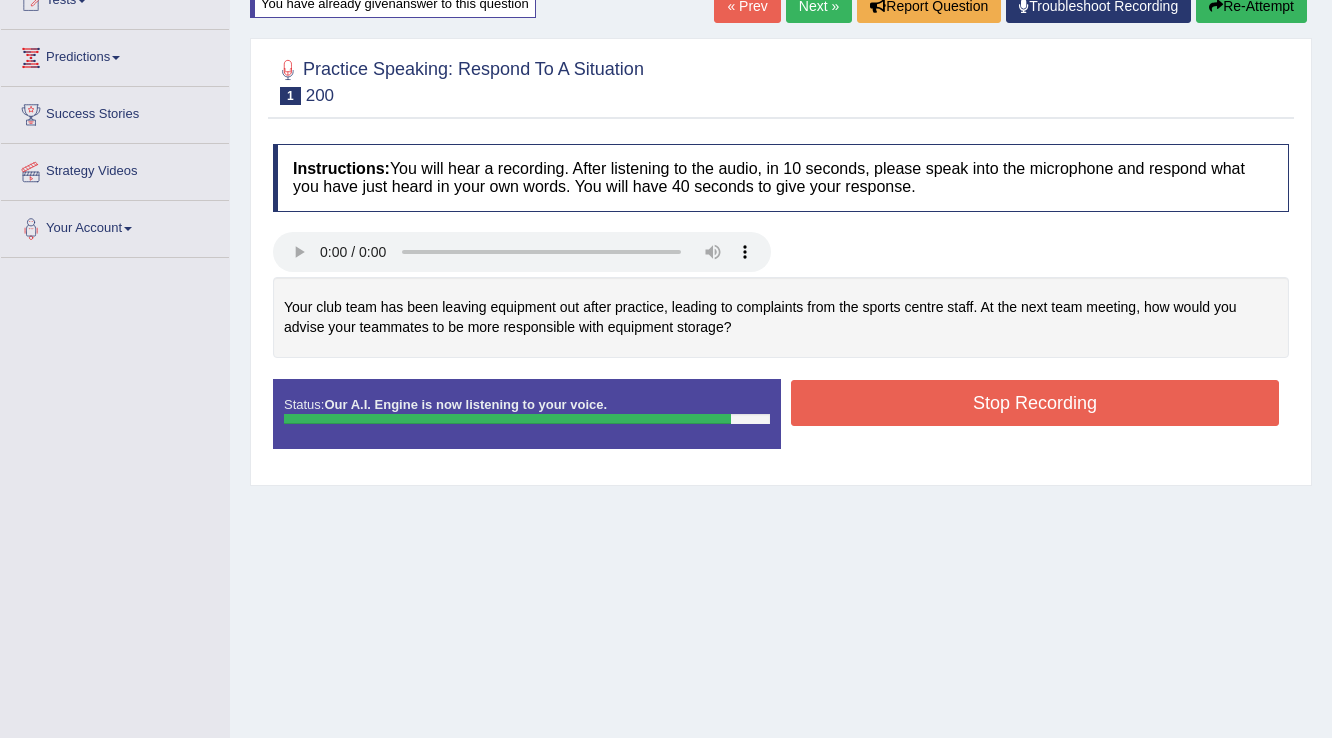 click on "Stop Recording" at bounding box center (1035, 403) 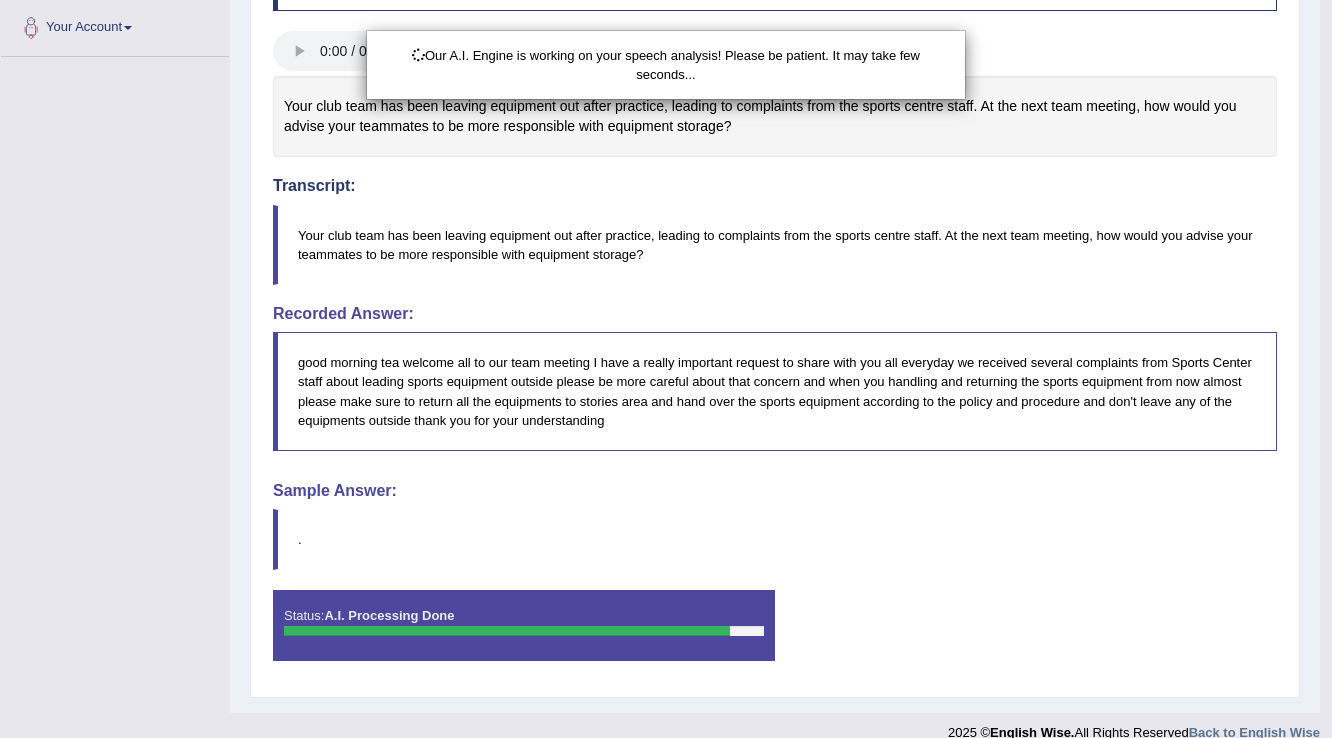scroll, scrollTop: 461, scrollLeft: 0, axis: vertical 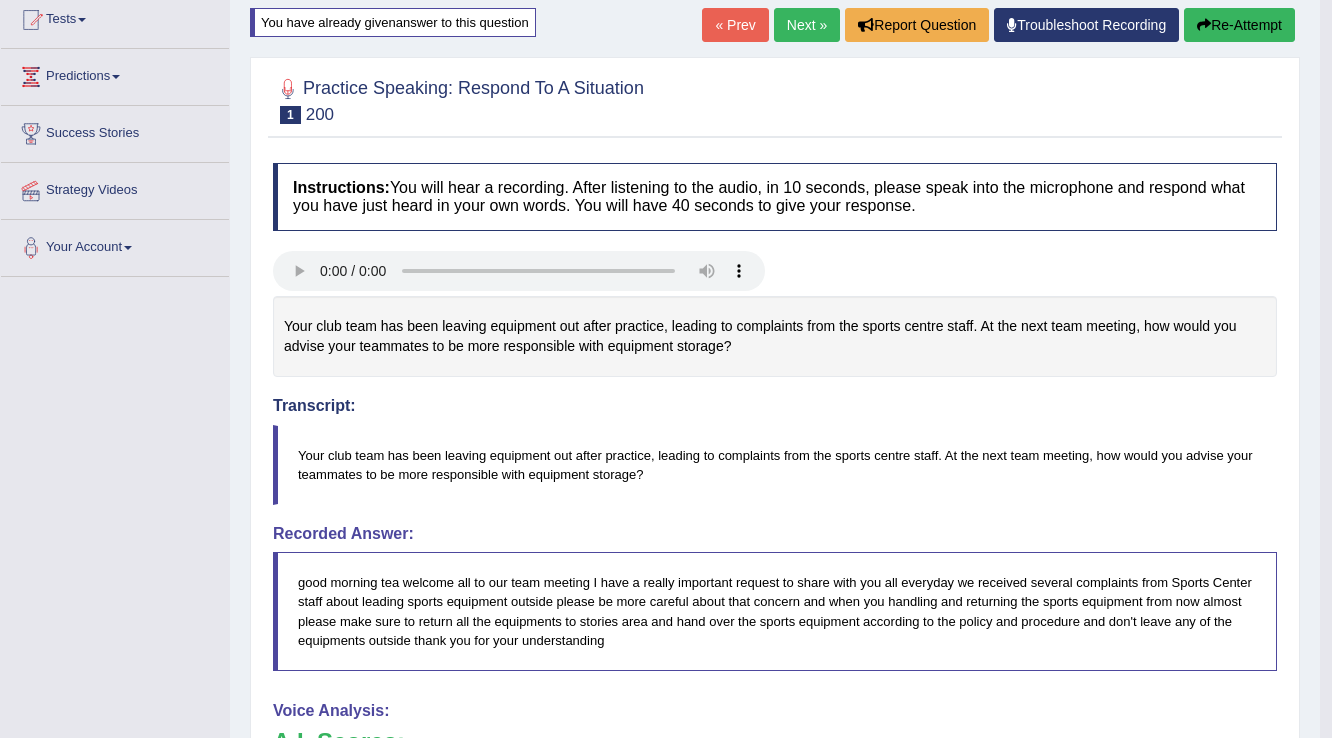 click on "Re-Attempt" at bounding box center [1239, 25] 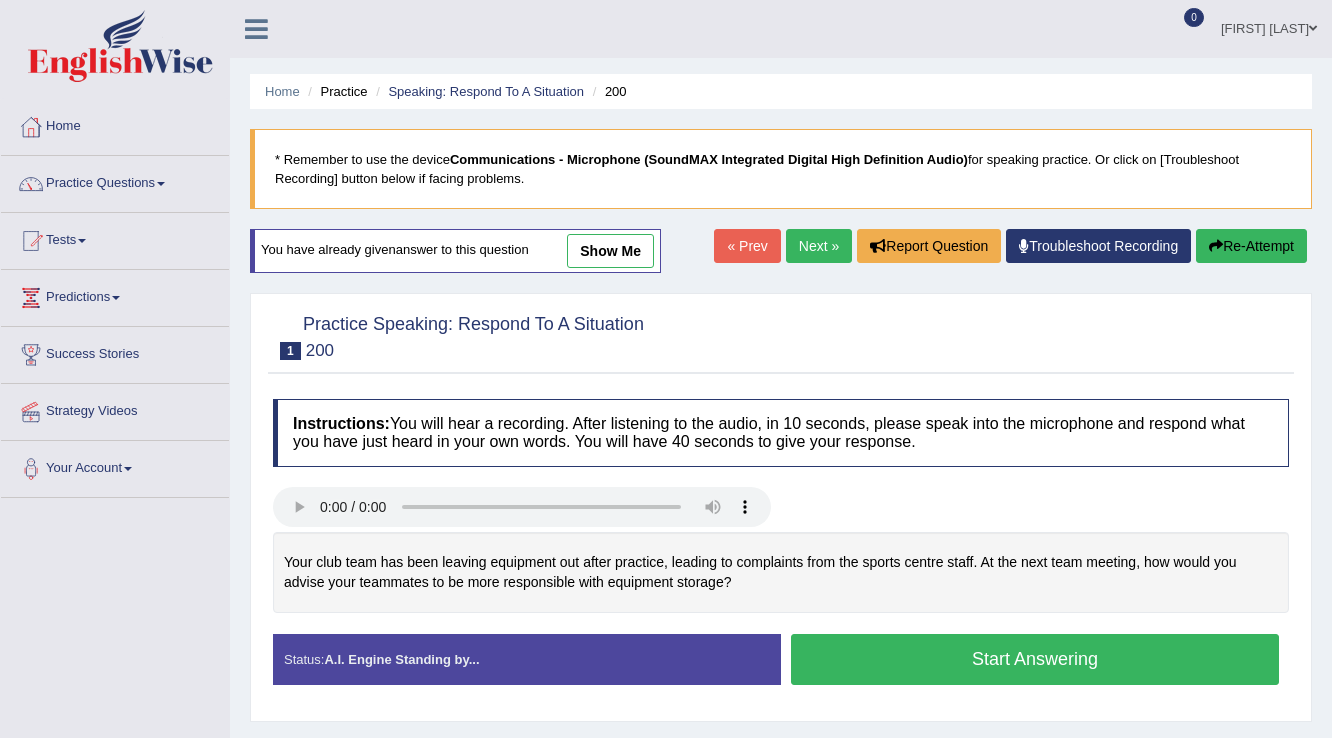 scroll, scrollTop: 228, scrollLeft: 0, axis: vertical 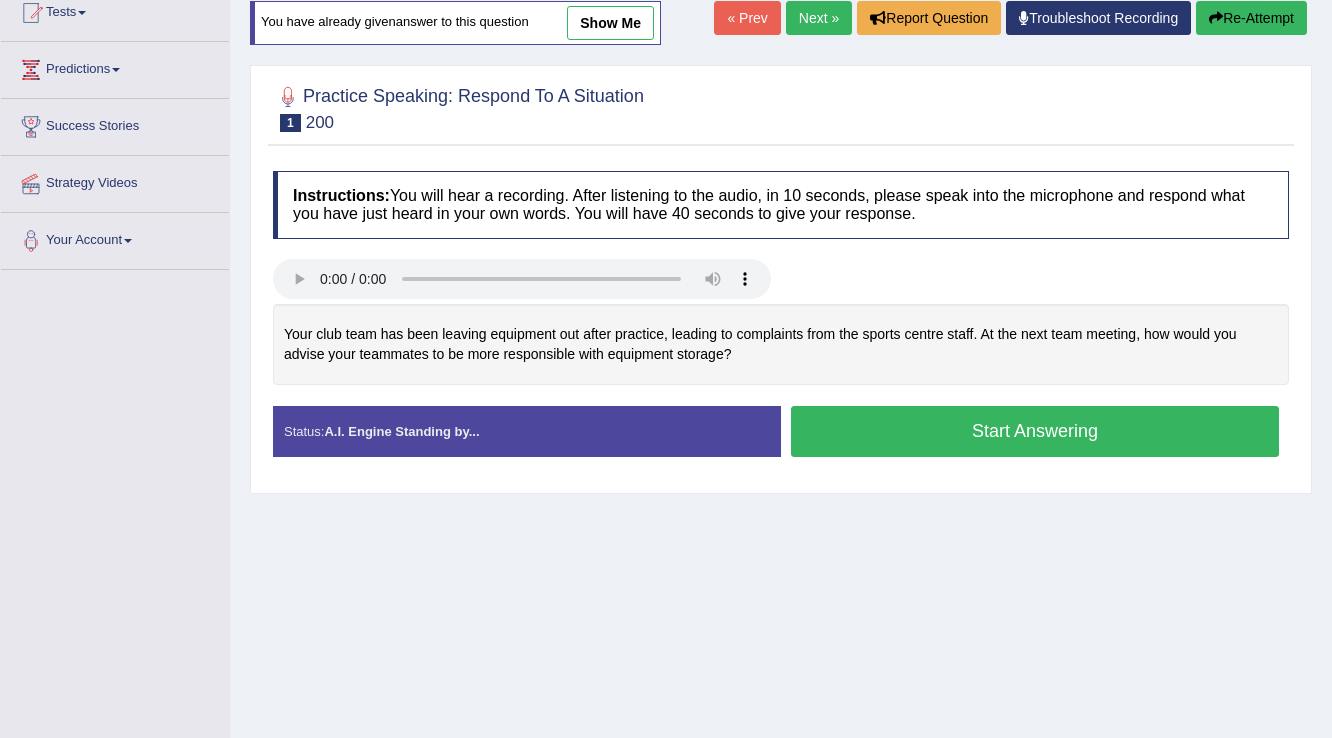 click on "Start Answering" at bounding box center [1035, 431] 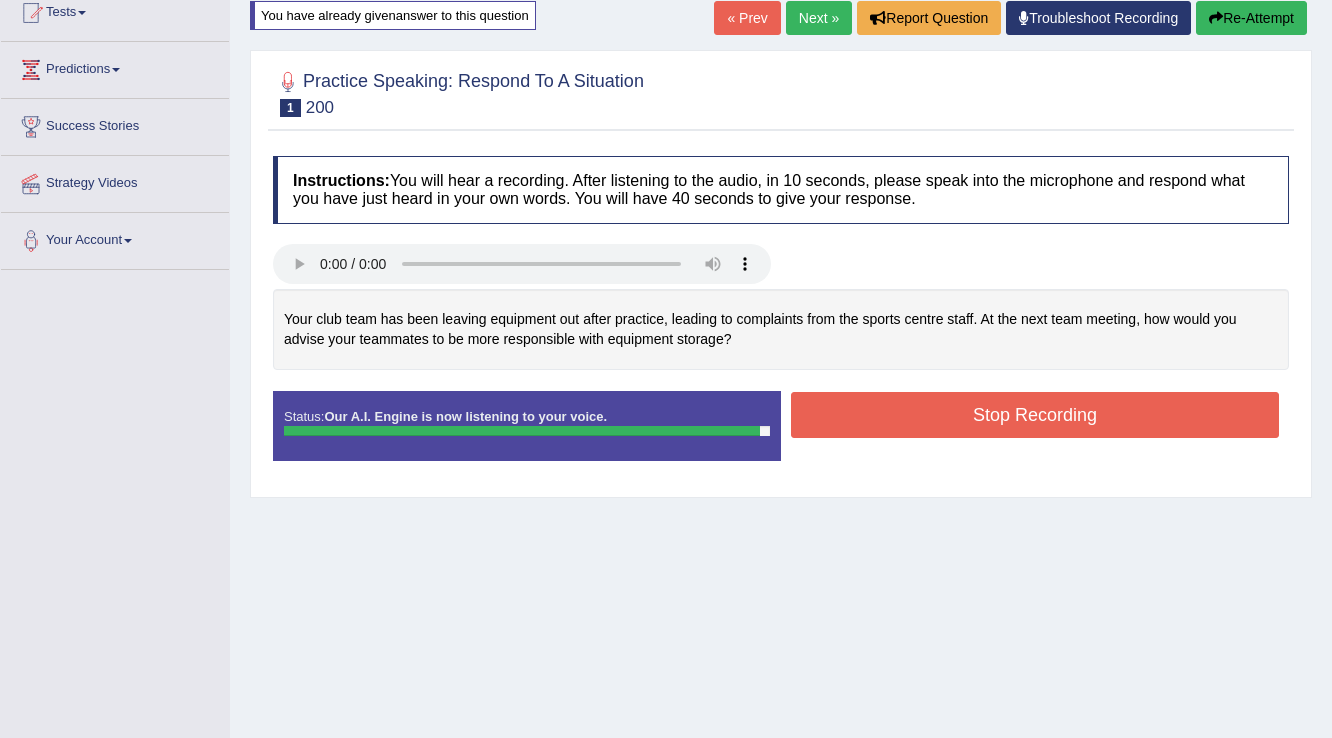 click on "Stop Recording" at bounding box center [1035, 415] 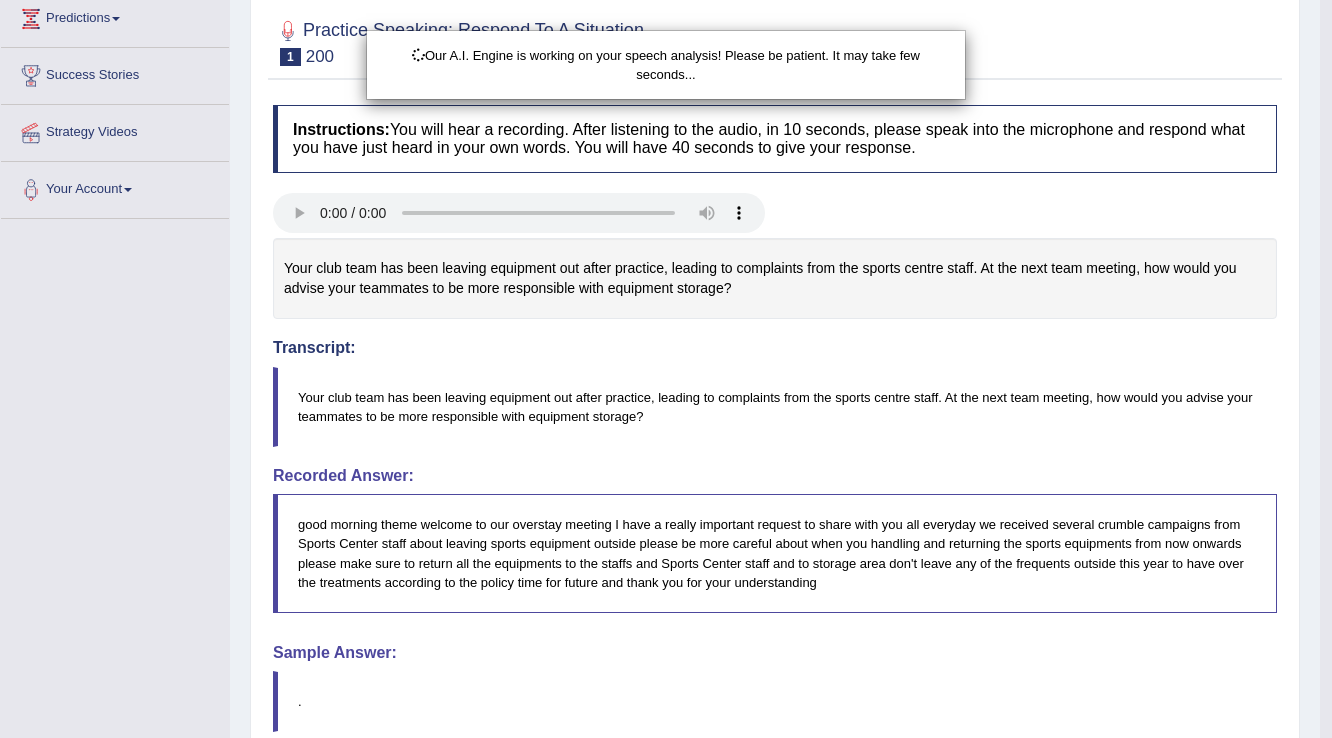 scroll, scrollTop: 461, scrollLeft: 0, axis: vertical 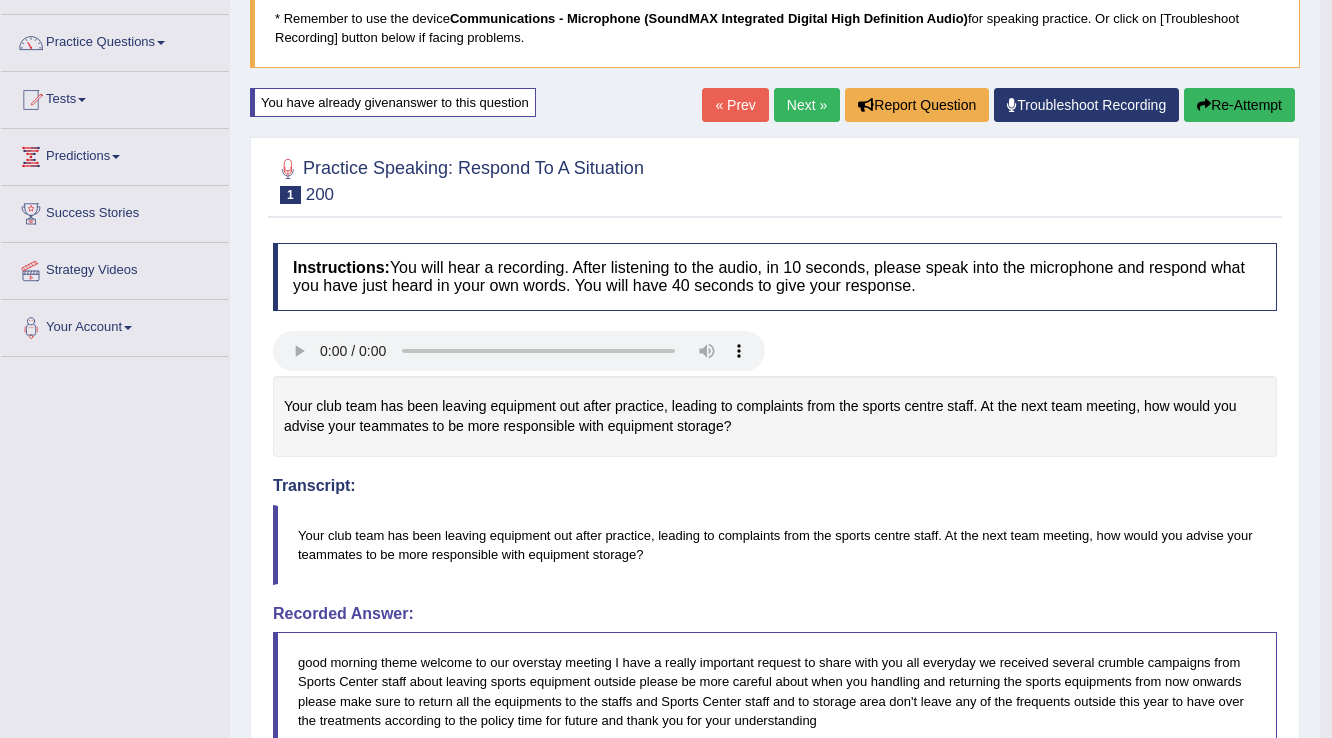click on "Re-Attempt" at bounding box center (1239, 105) 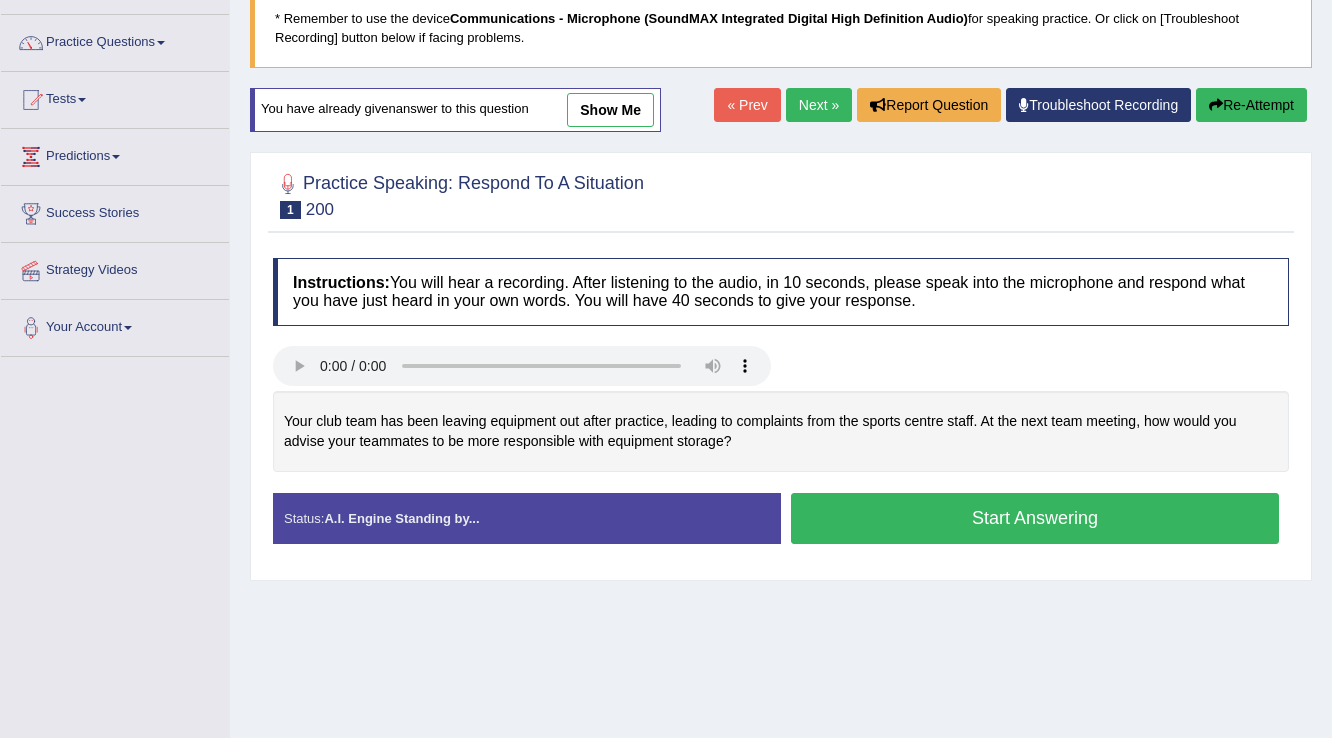 scroll, scrollTop: 0, scrollLeft: 0, axis: both 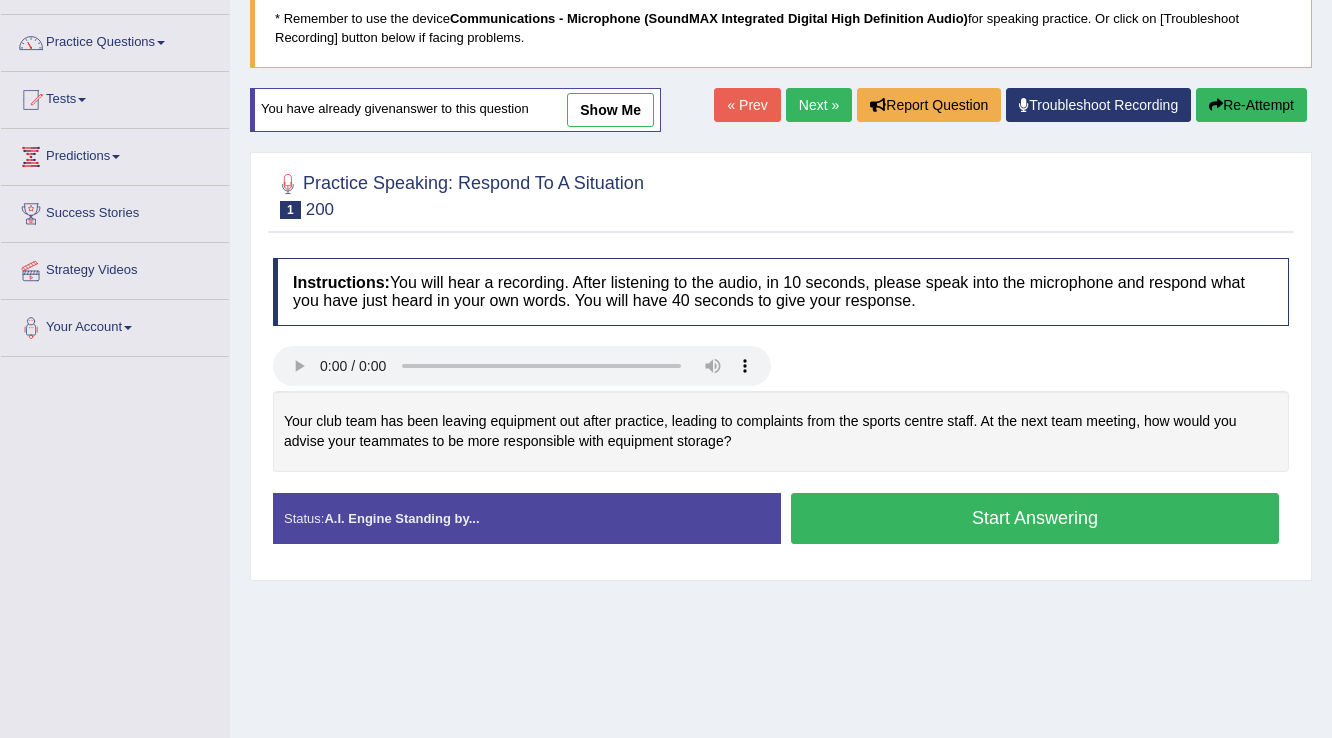 click on "Start Answering" at bounding box center [1035, 518] 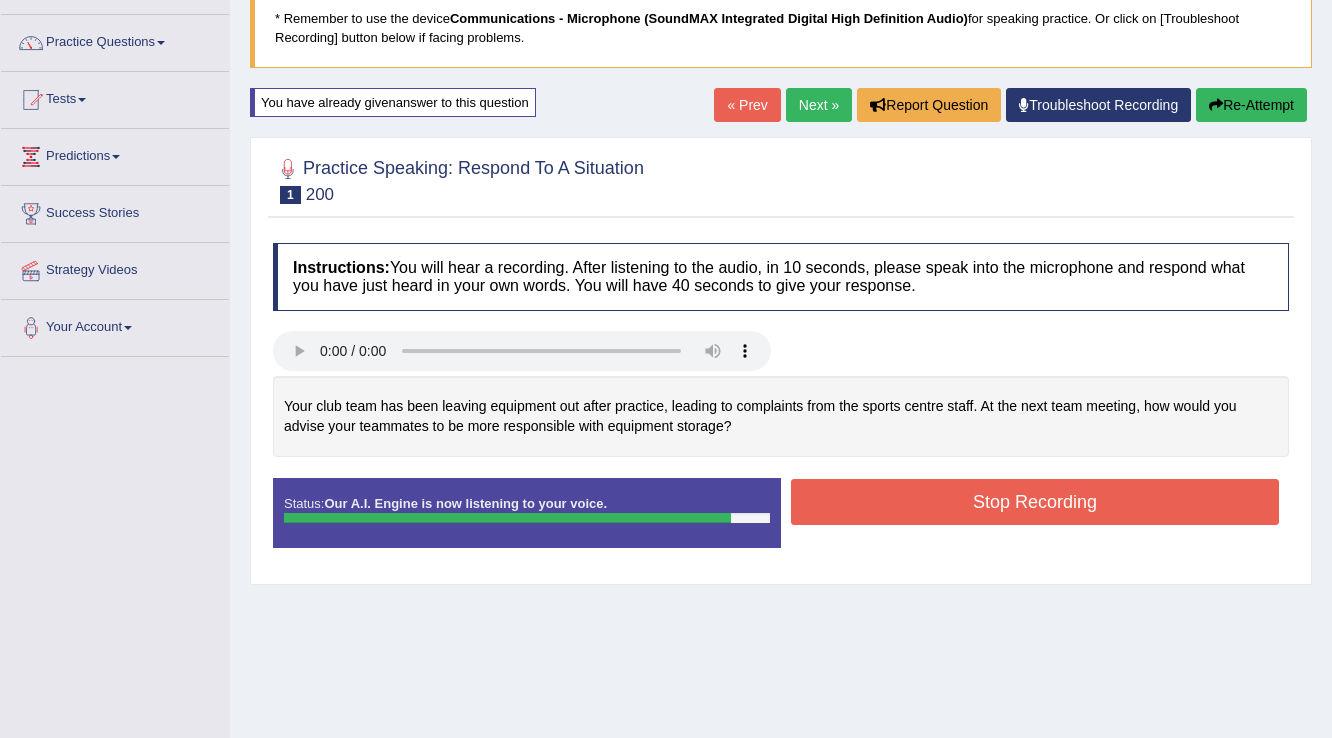 click on "Stop Recording" at bounding box center [1035, 502] 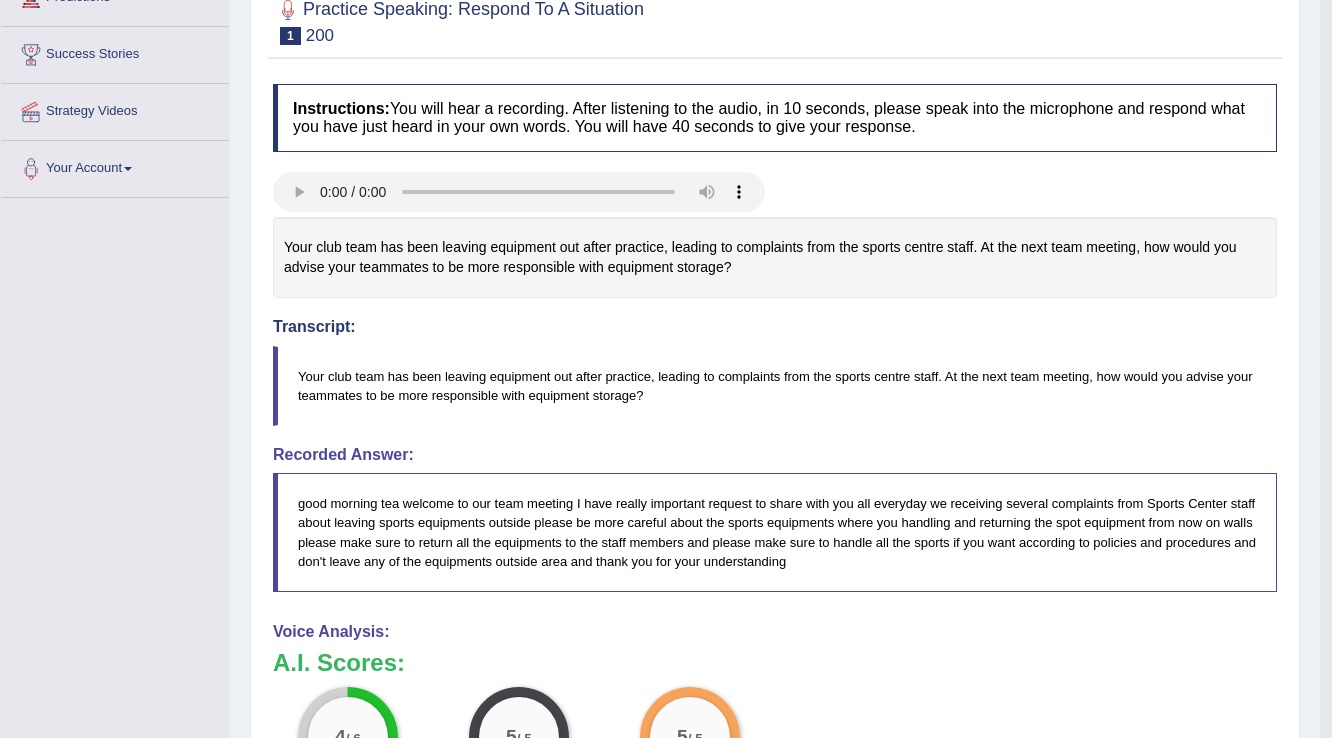 scroll, scrollTop: 61, scrollLeft: 0, axis: vertical 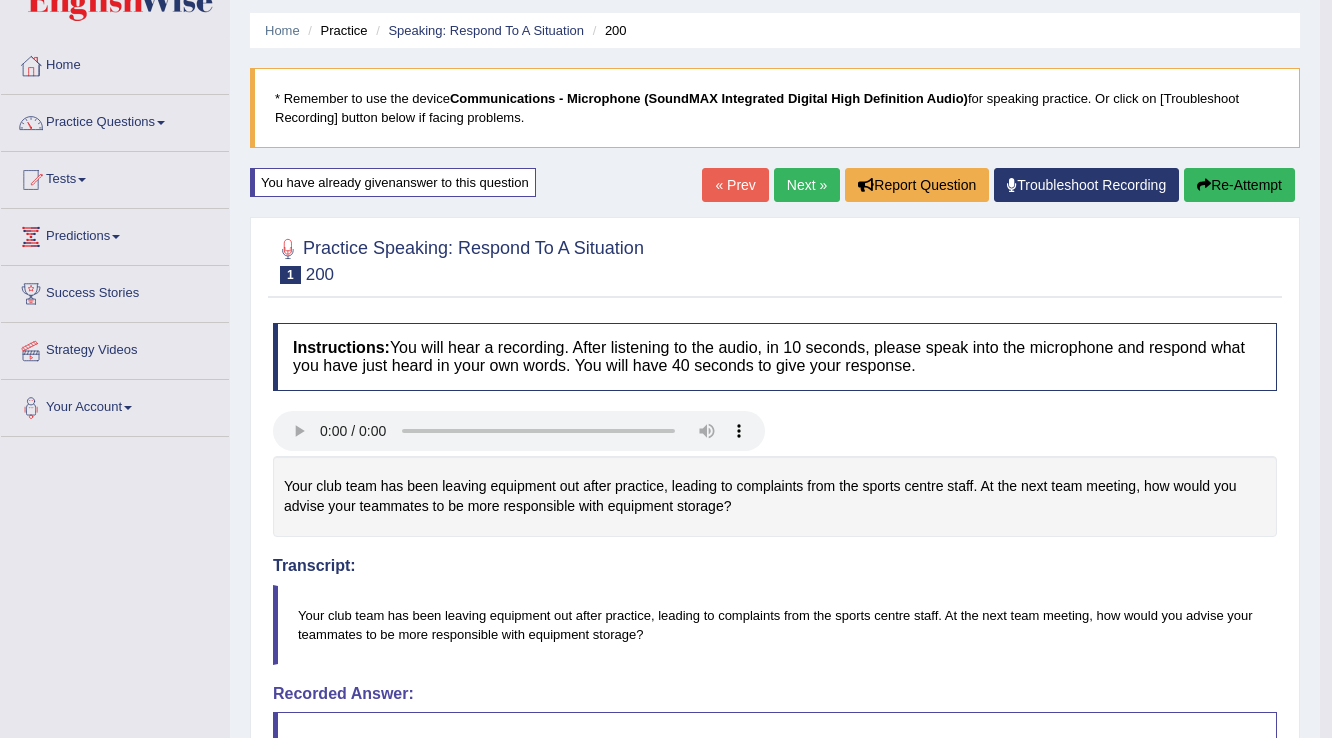 click on "Next »" at bounding box center (807, 185) 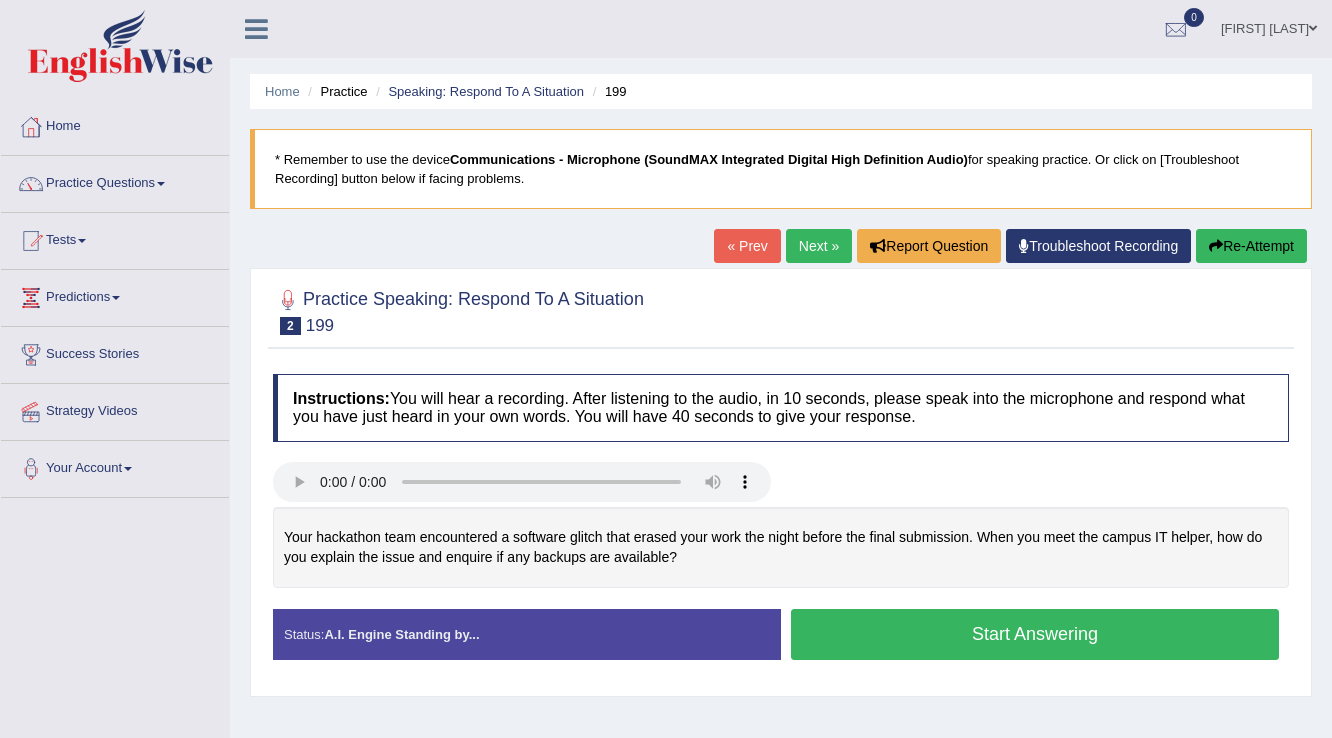 scroll, scrollTop: 0, scrollLeft: 0, axis: both 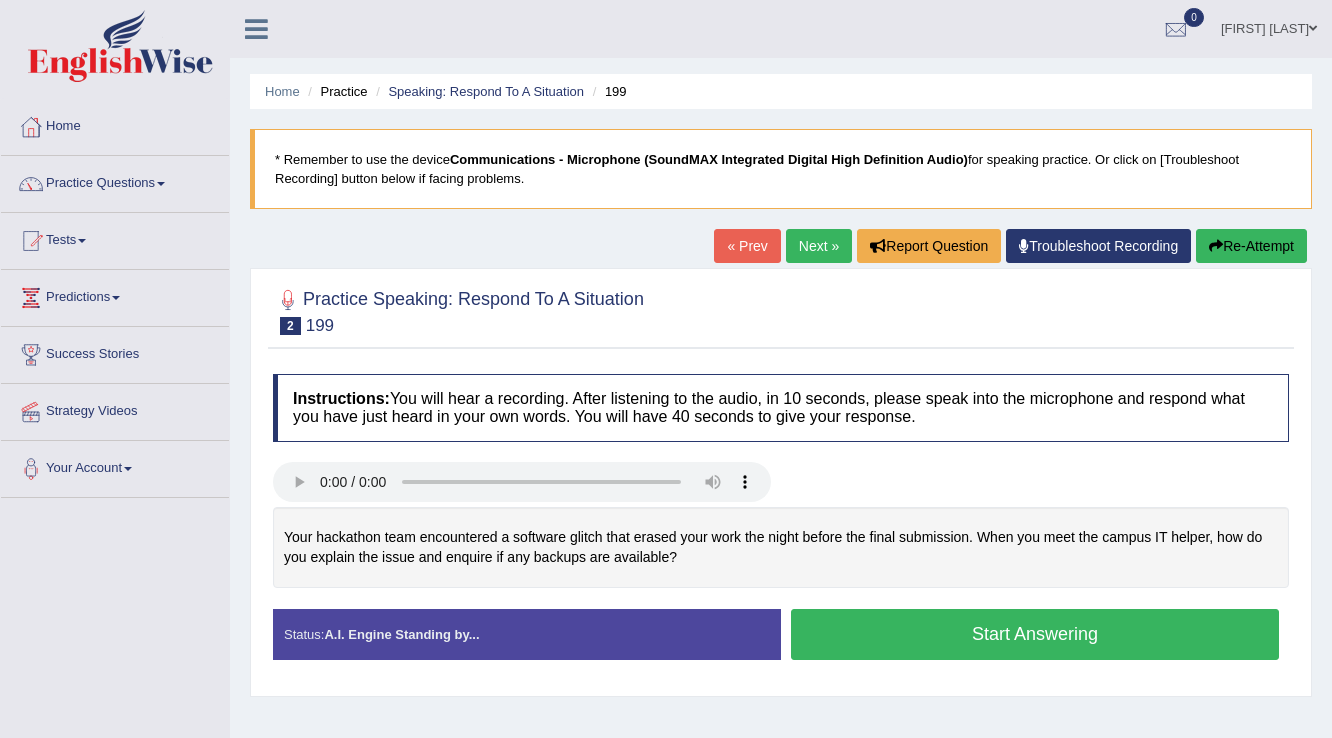 click on "Start Answering" at bounding box center [1035, 634] 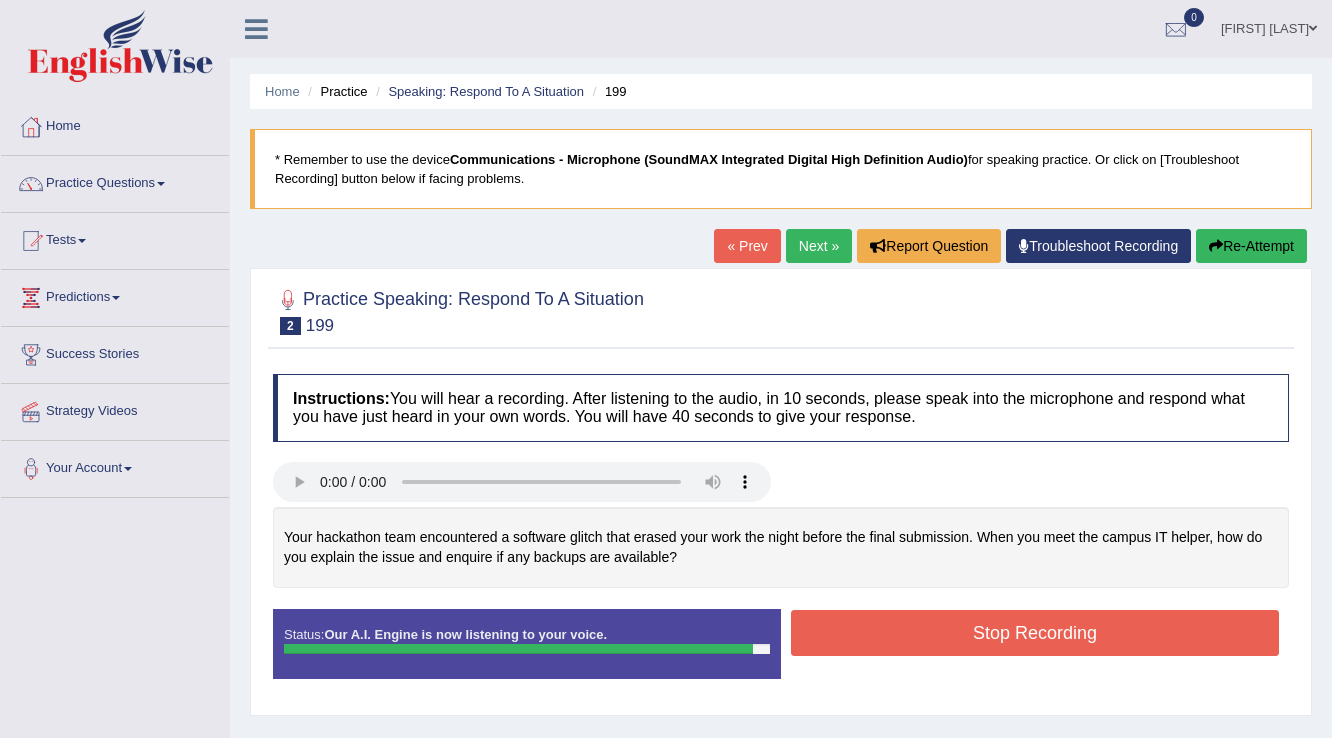 click on "Stop Recording" at bounding box center [1035, 633] 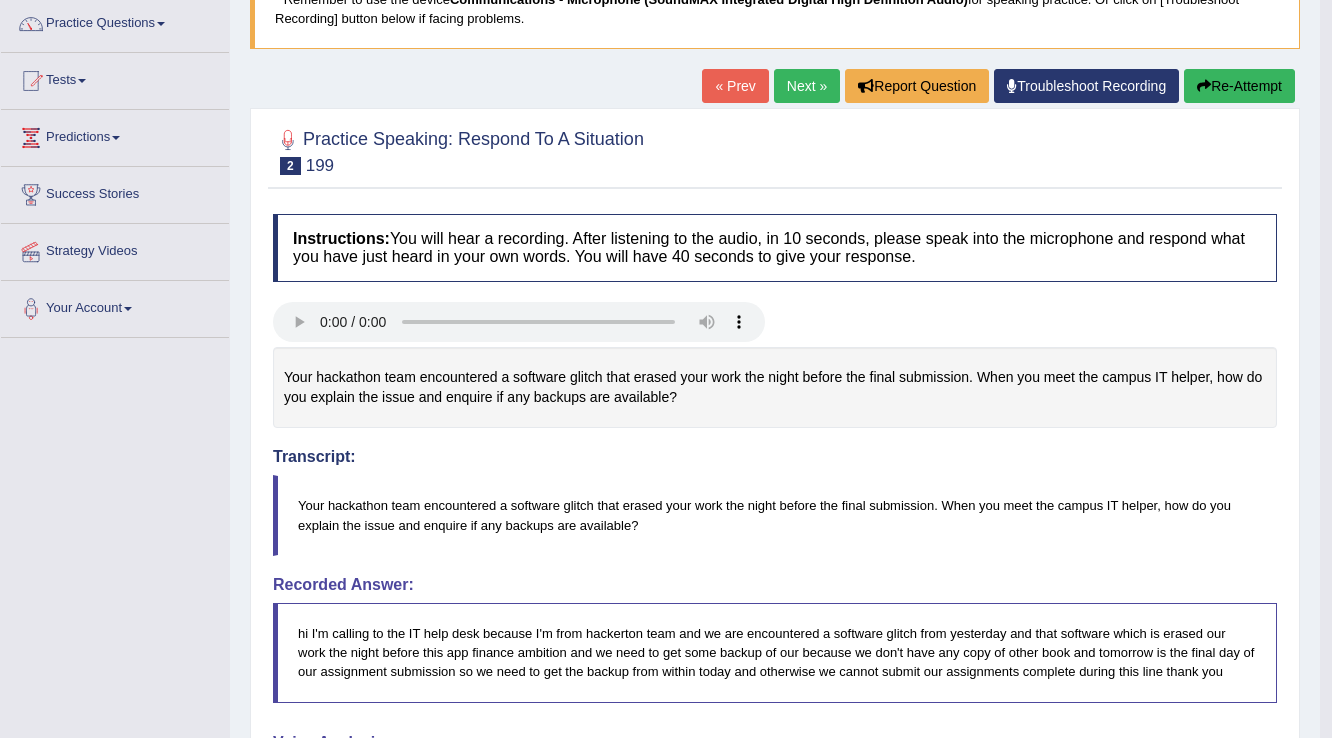scroll, scrollTop: 160, scrollLeft: 0, axis: vertical 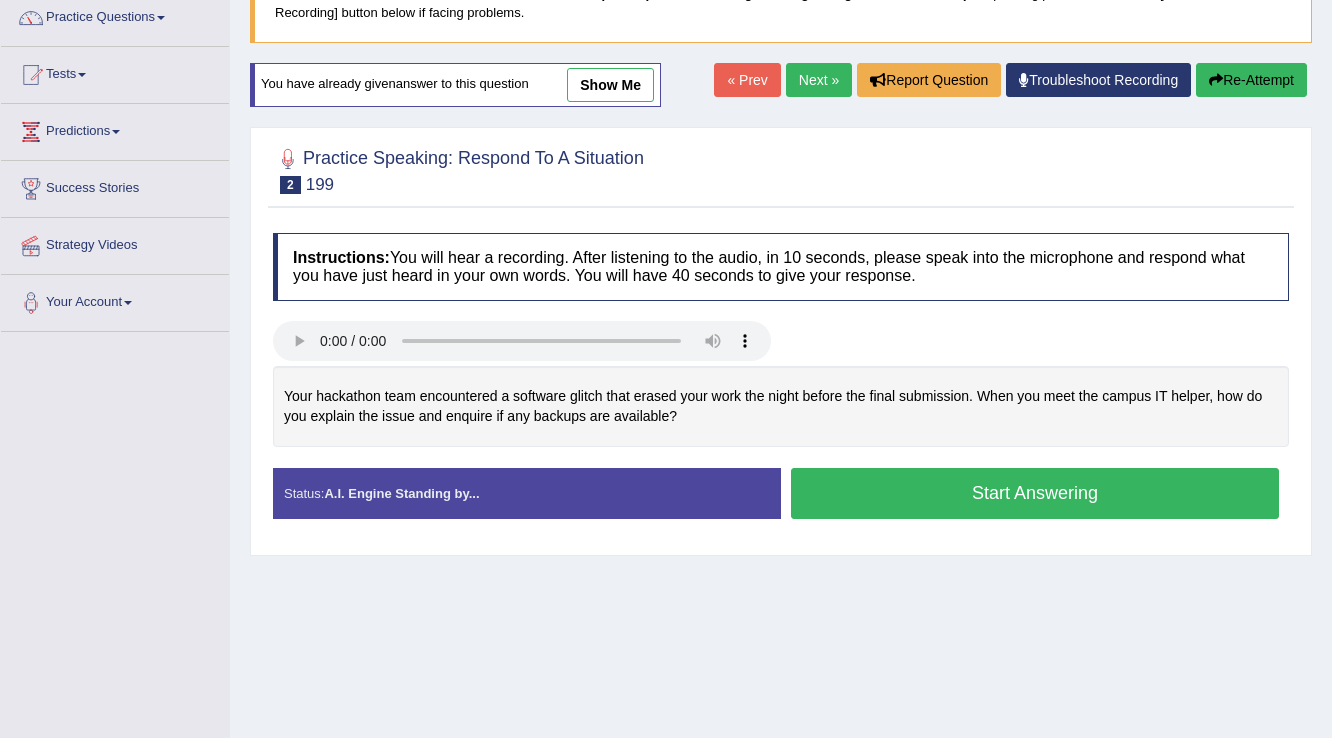drag, startPoint x: 0, startPoint y: 0, endPoint x: 1012, endPoint y: 484, distance: 1121.7843 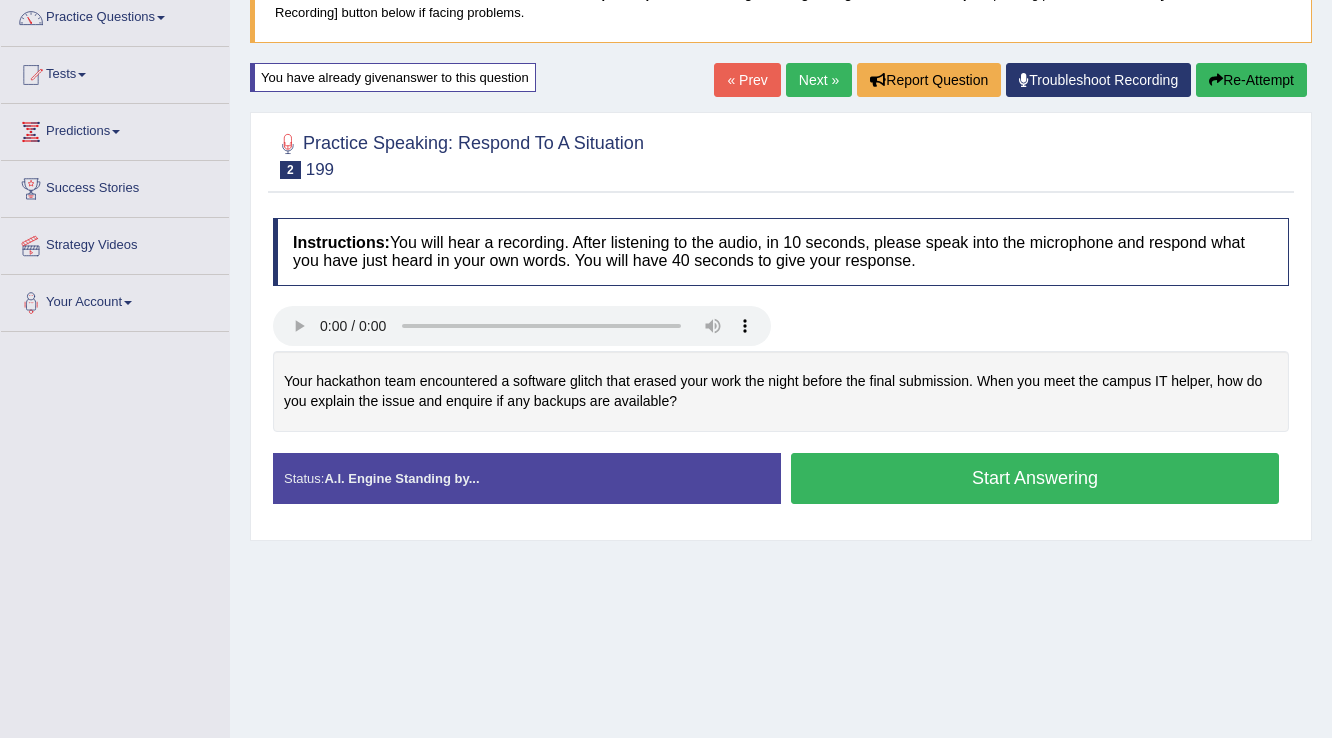 scroll, scrollTop: 0, scrollLeft: 0, axis: both 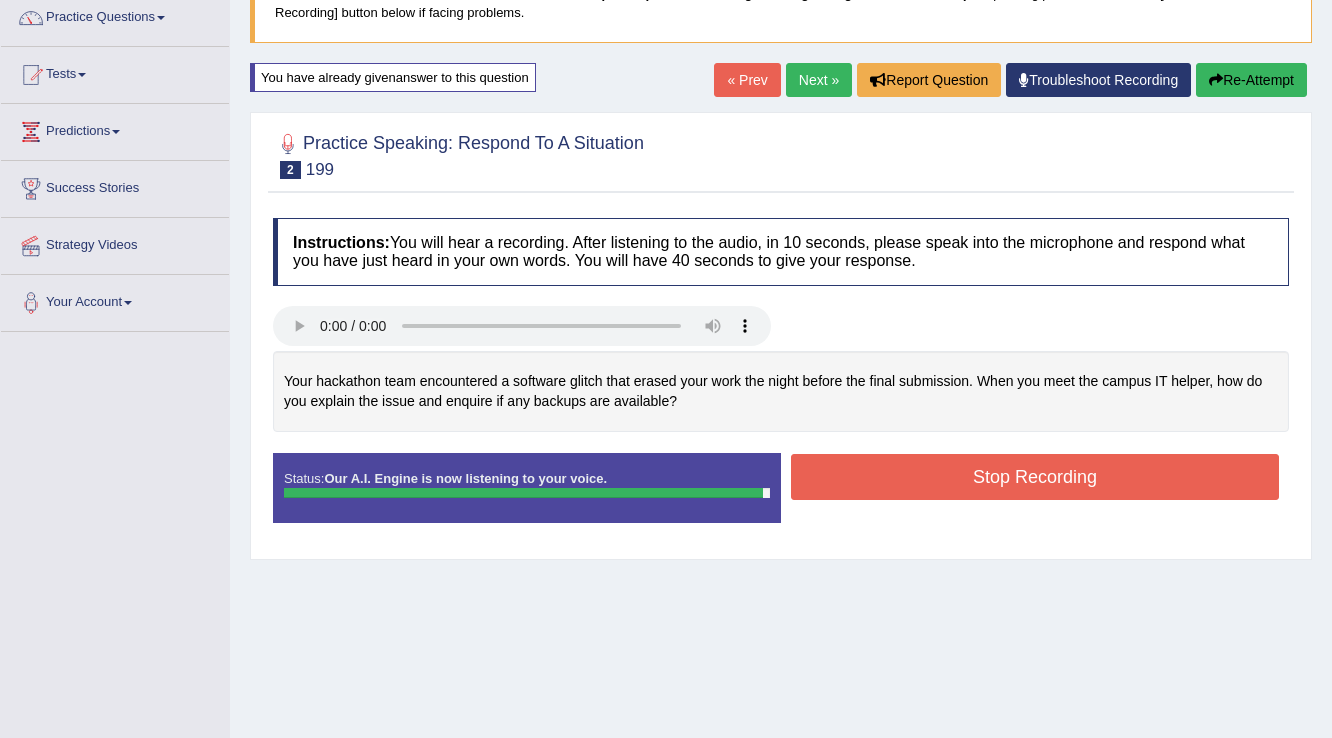 click on "Stop Recording" at bounding box center (1035, 477) 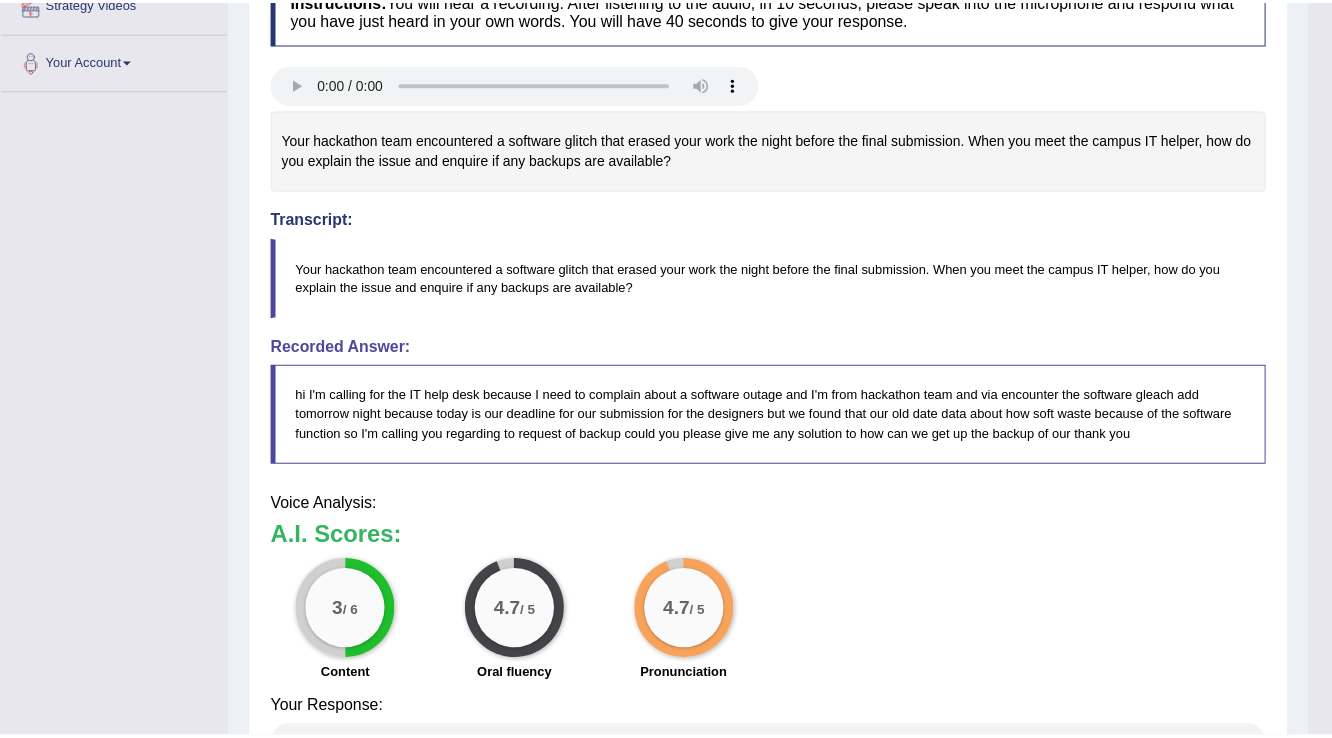 scroll, scrollTop: 443, scrollLeft: 0, axis: vertical 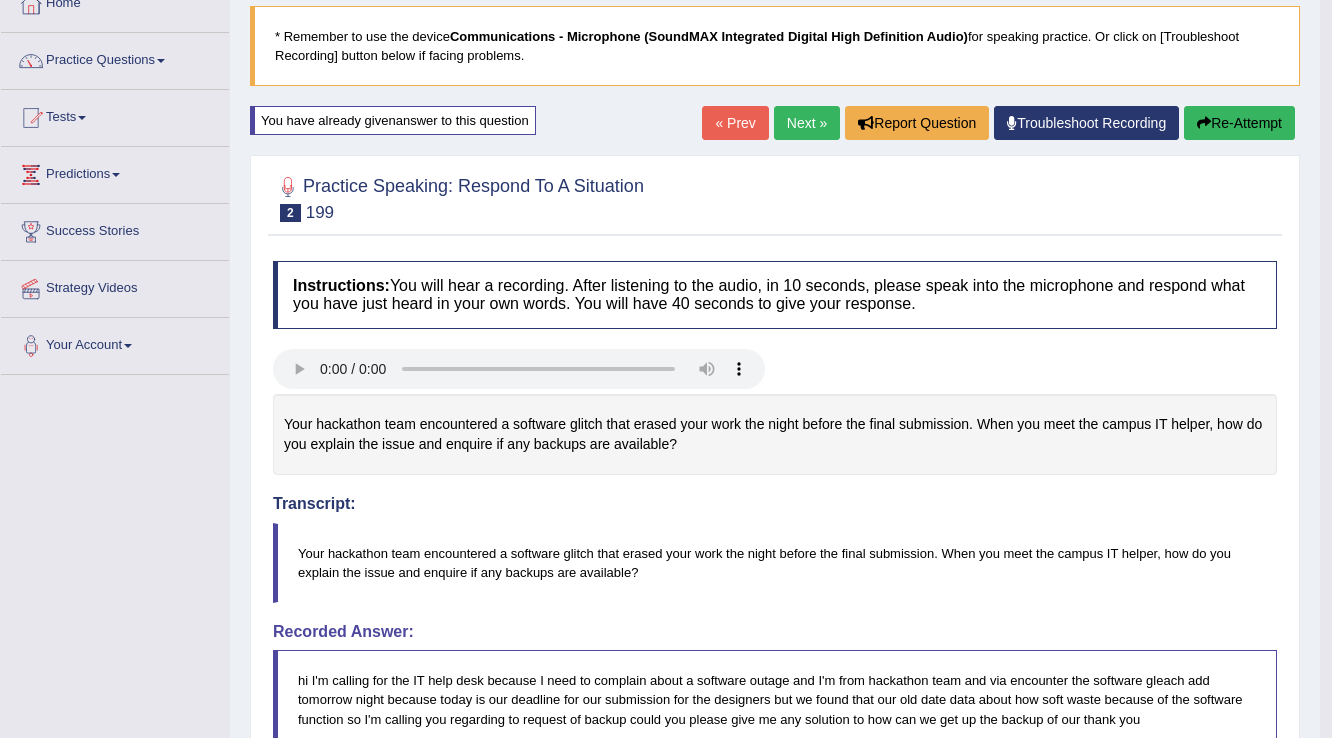click on "Re-Attempt" at bounding box center (1239, 123) 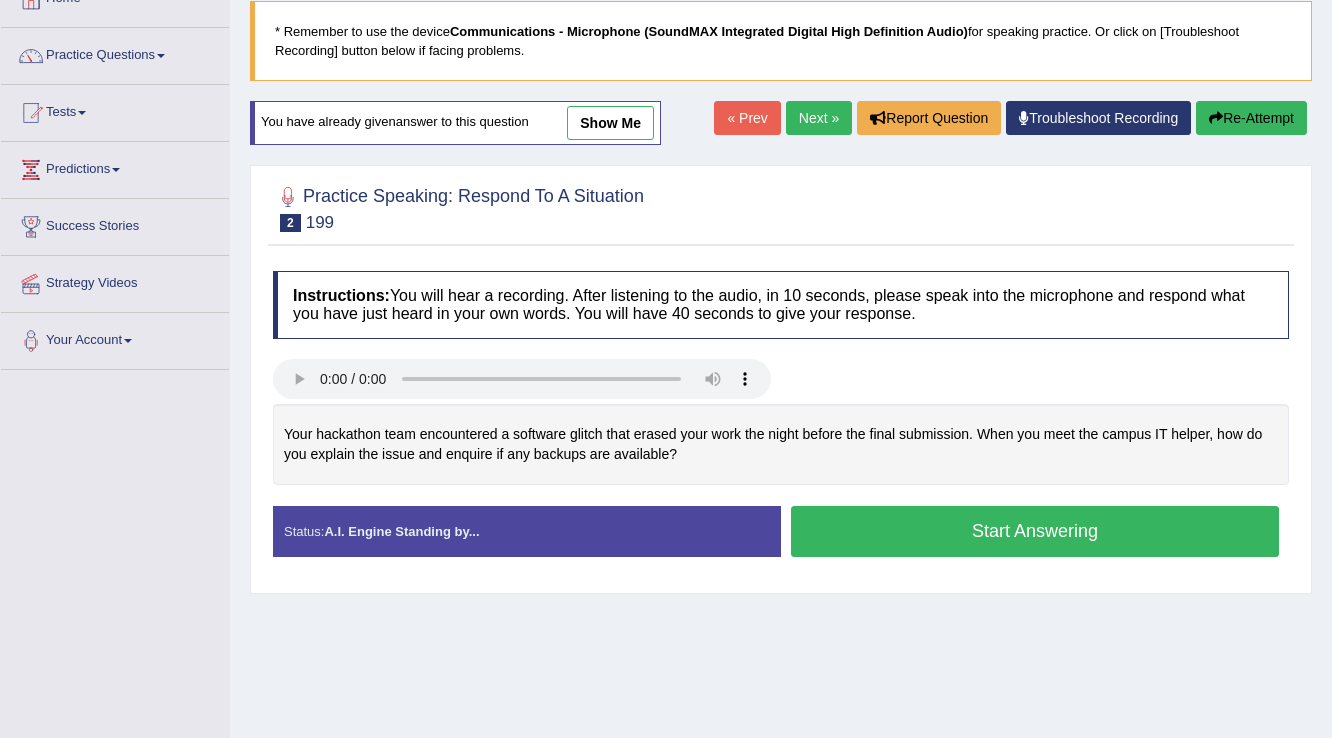 scroll, scrollTop: 128, scrollLeft: 0, axis: vertical 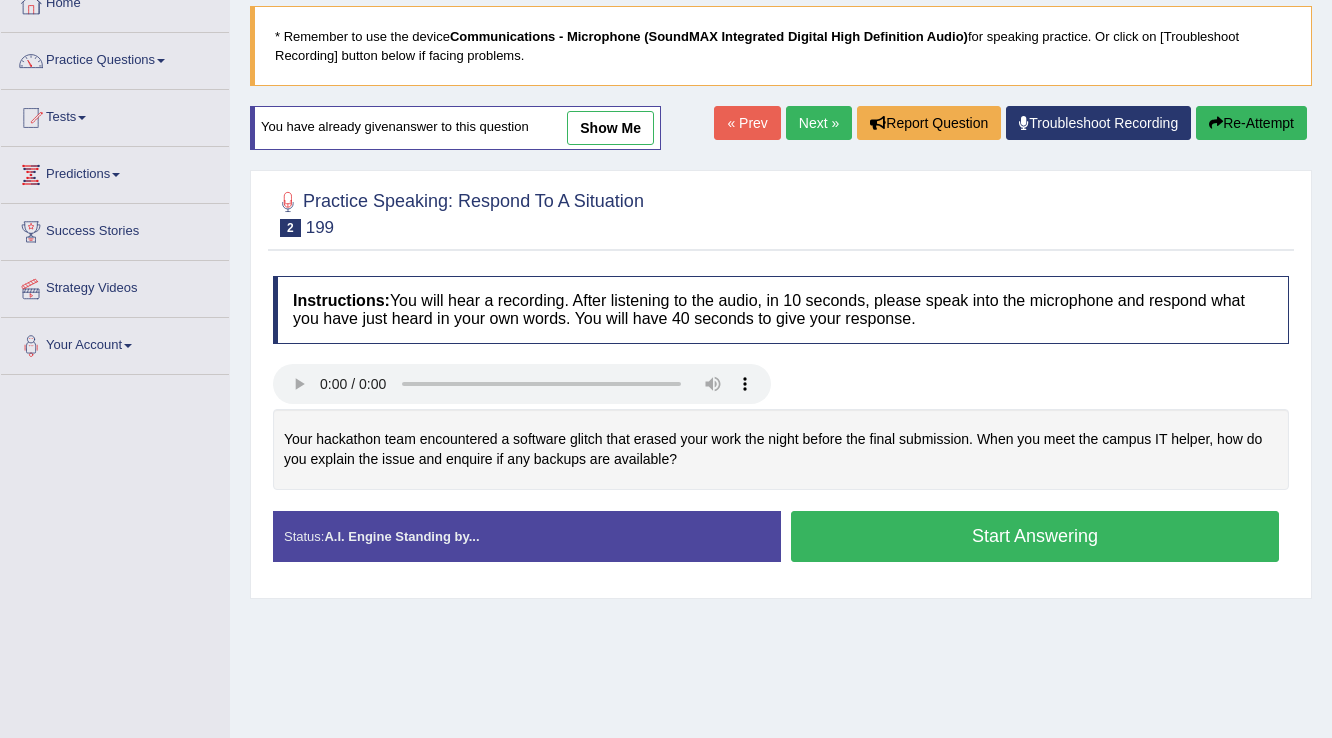 click on "Start Answering" at bounding box center (1035, 536) 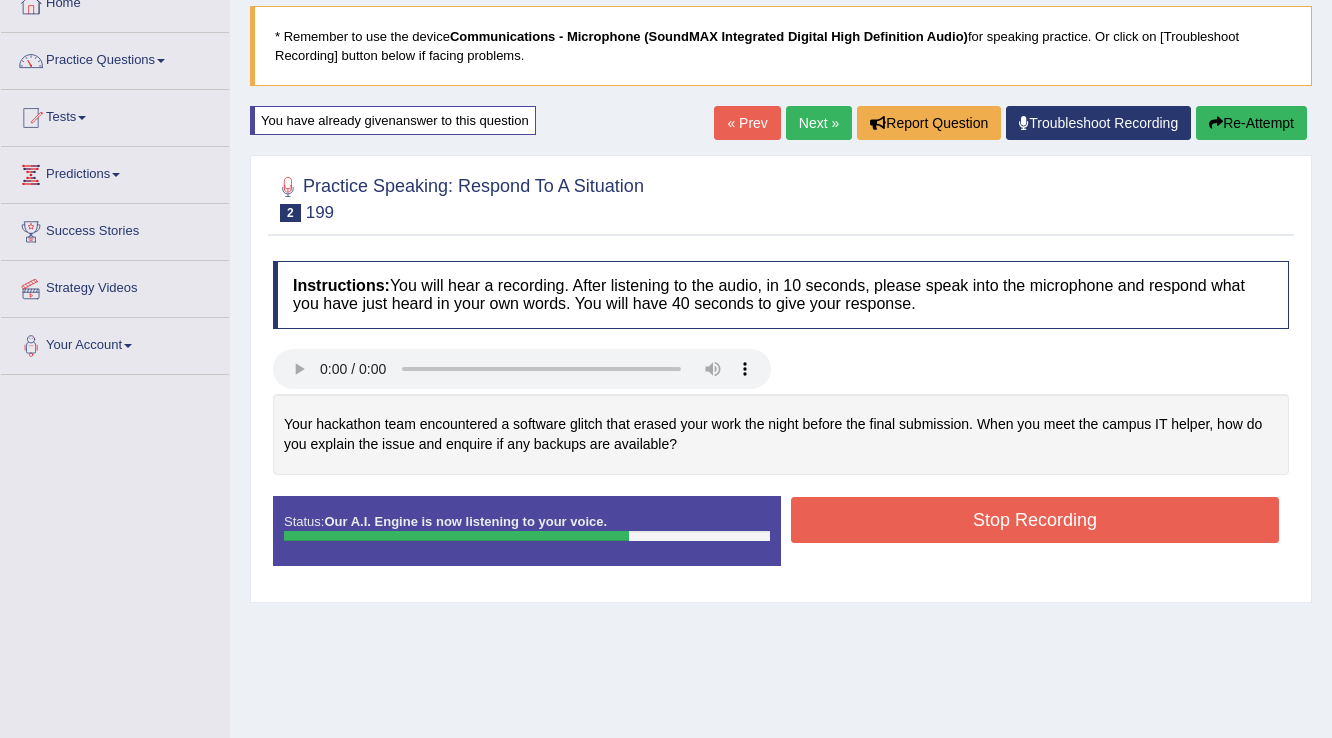 click on "Stop Recording" at bounding box center [1035, 520] 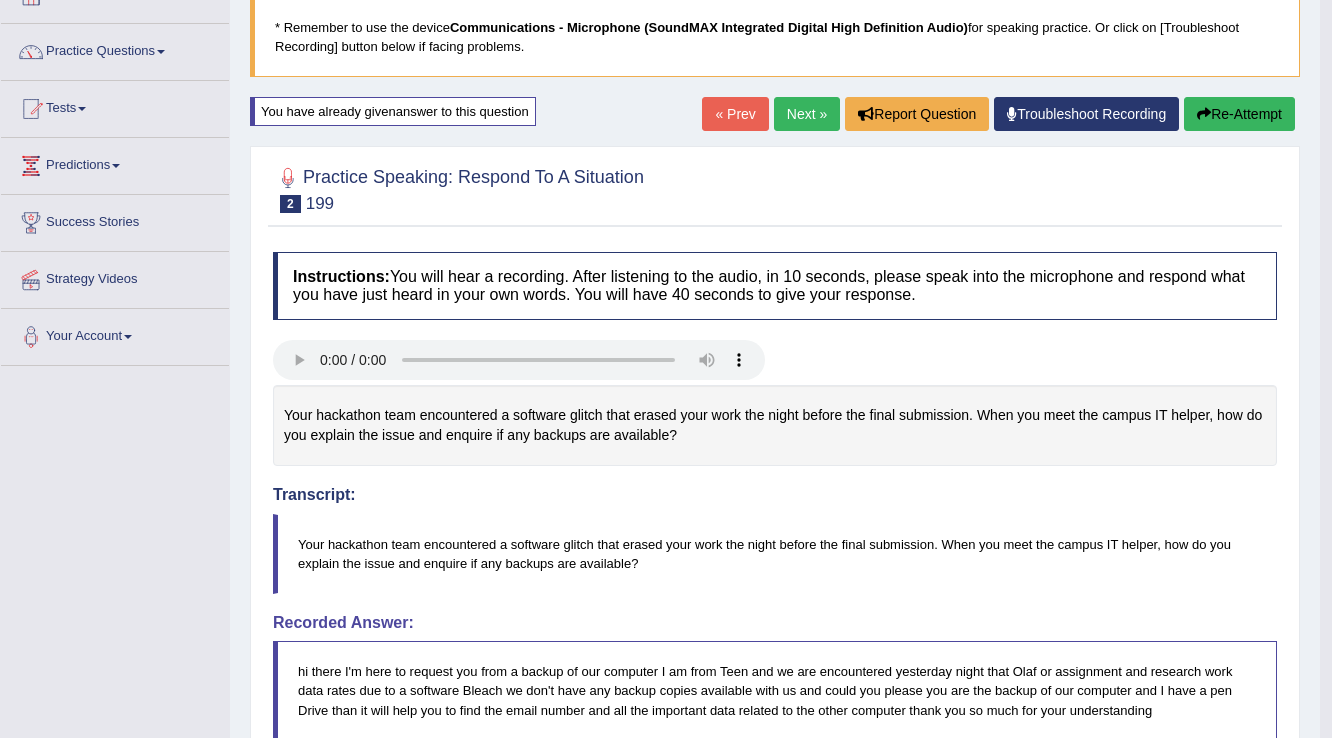 scroll, scrollTop: 123, scrollLeft: 0, axis: vertical 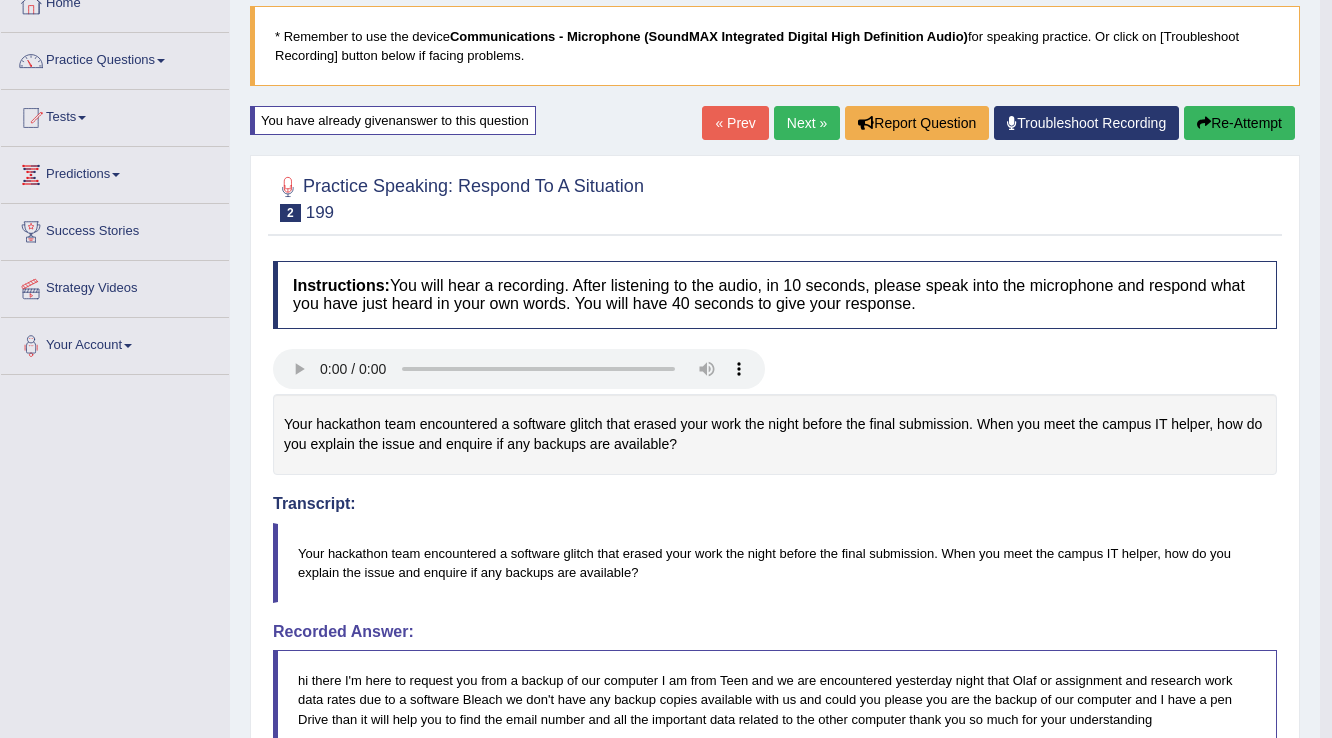 click on "Home
Practice
Speaking: Respond To A Situation
199
* Remember to use the device  Communications - Microphone (SoundMAX Integrated Digital High Definition Audio)  for speaking practice. Or click on [Troubleshoot Recording] button below if facing problems.
You have already given   answer to this question
« Prev Next »  Report Question  Troubleshoot Recording  Re-Attempt
Practice Speaking: Respond To A Situation
2
199
Instructions:  You will hear a recording. After listening to the audio, in 10 seconds, please speak into the microphone and respond what you have just heard in your own words. You will have 40 seconds to give your response.
Transcript: Recorded Answer: Created with Highcharts 7.1.2 Too low Too high Time Pitch meter: 0 10 20 30 40 Created with Highcharts 7.1.2 Great 0" at bounding box center [775, 587] 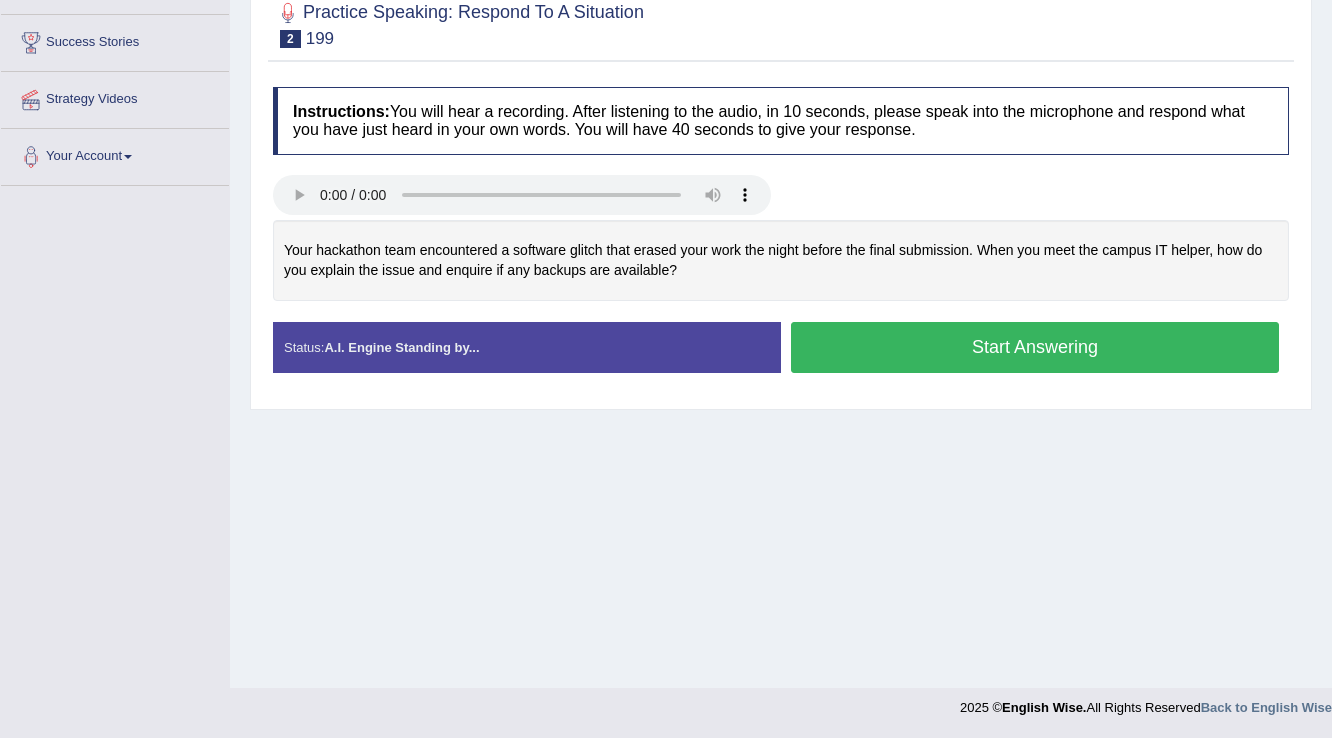 scroll, scrollTop: 312, scrollLeft: 0, axis: vertical 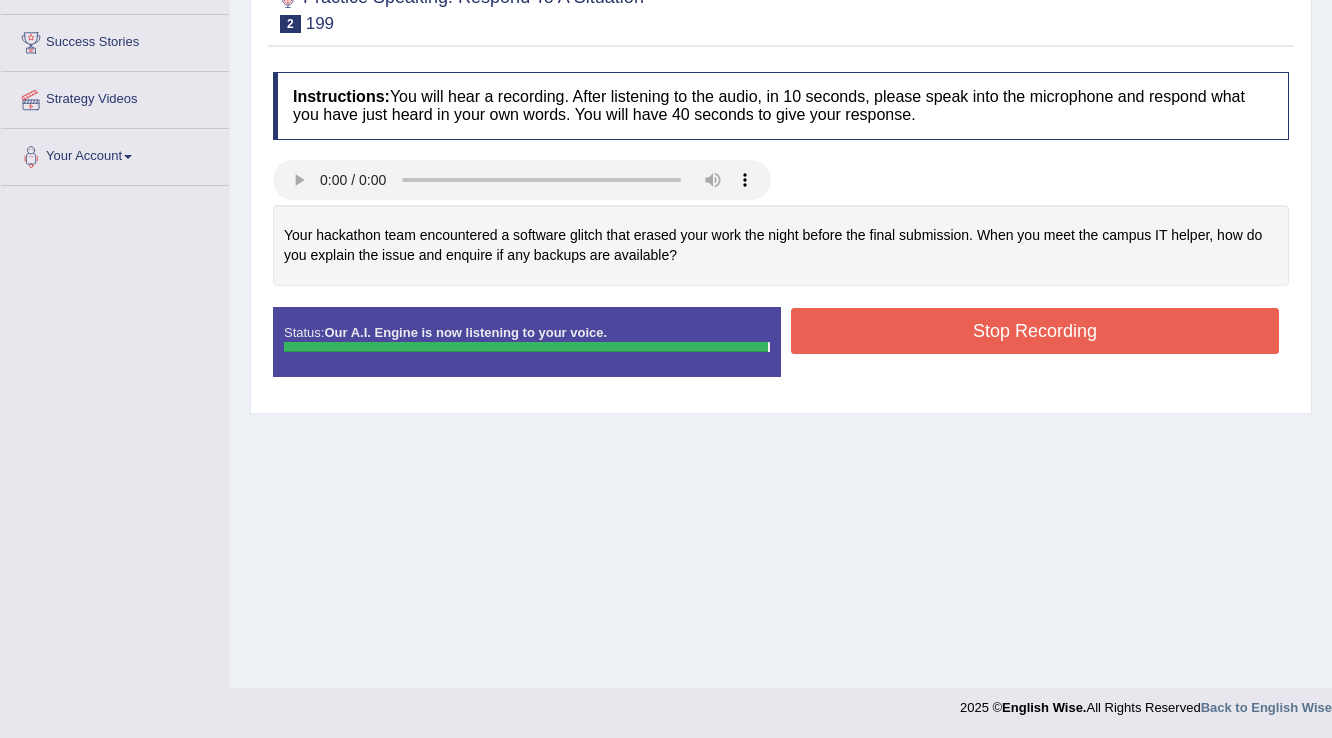 click on "Stop Recording" at bounding box center [1035, 331] 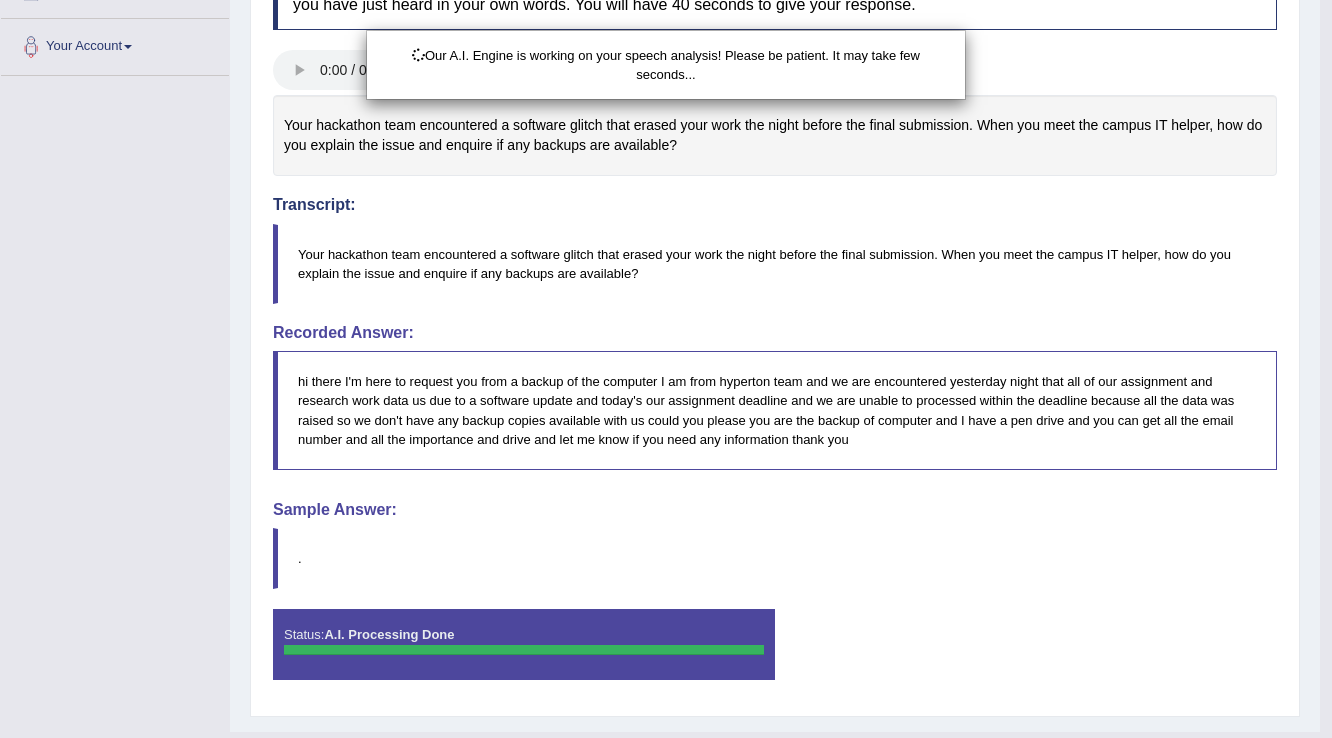 scroll, scrollTop: 461, scrollLeft: 0, axis: vertical 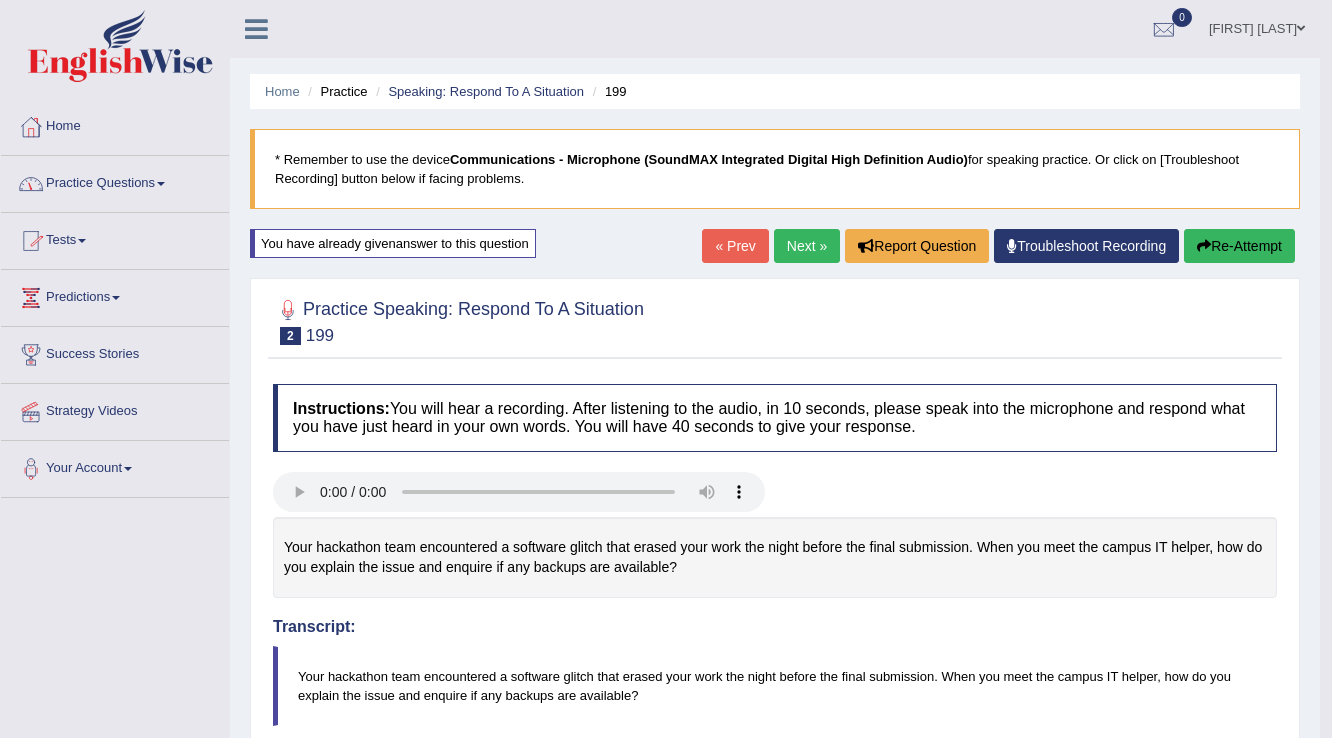 click on "Practice Questions" at bounding box center (115, 181) 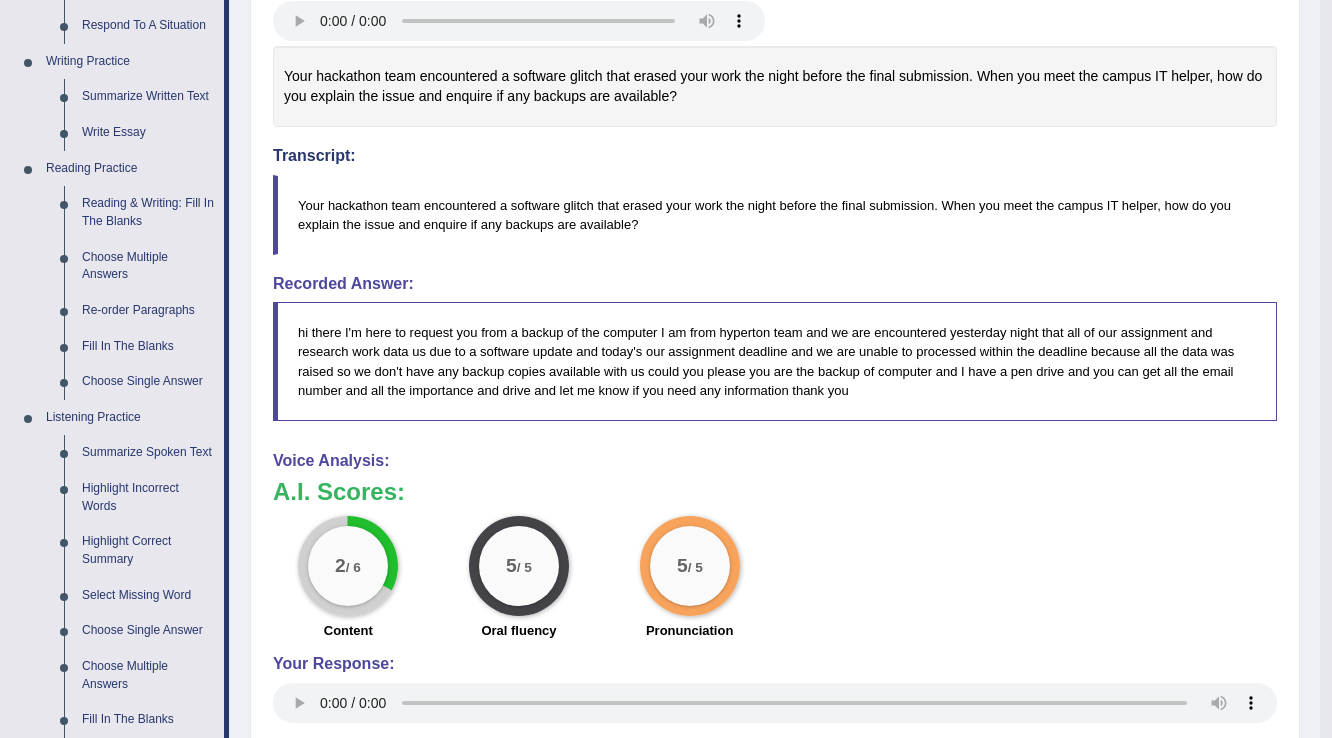 scroll, scrollTop: 480, scrollLeft: 0, axis: vertical 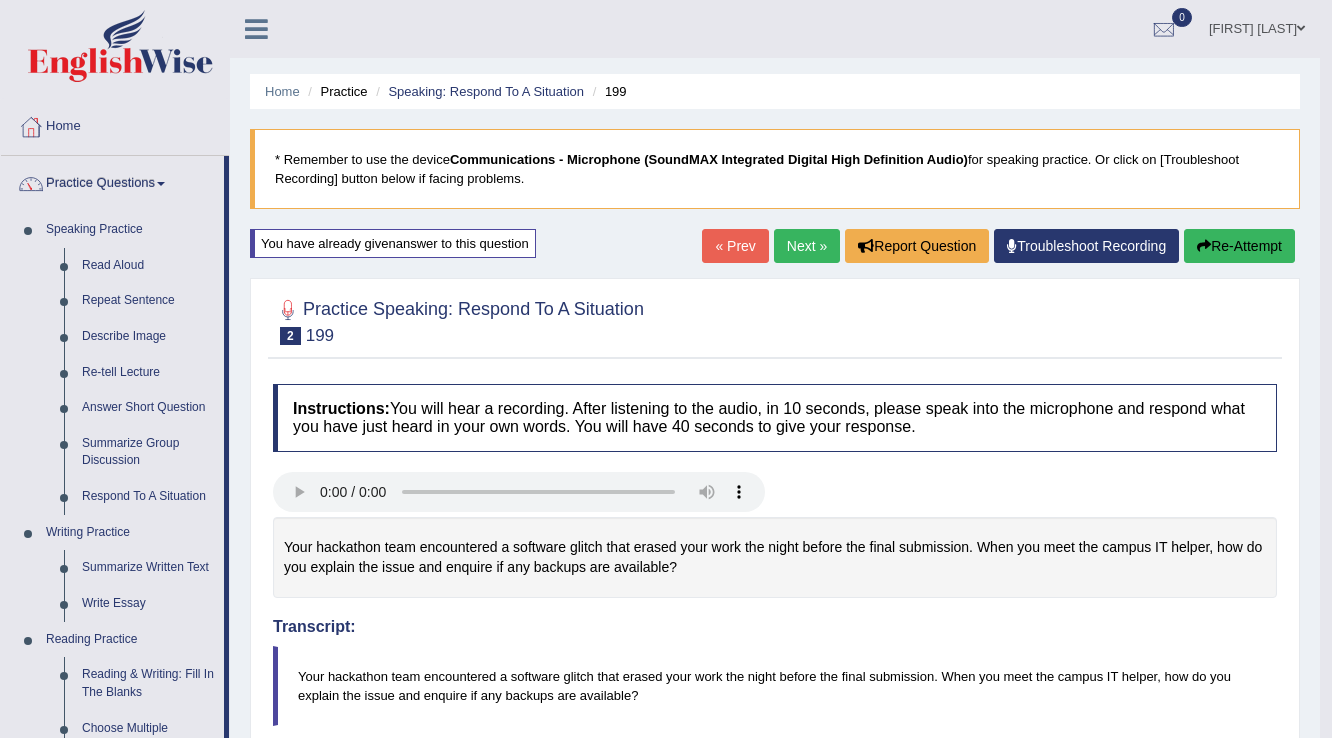 click on "Next »" at bounding box center [807, 246] 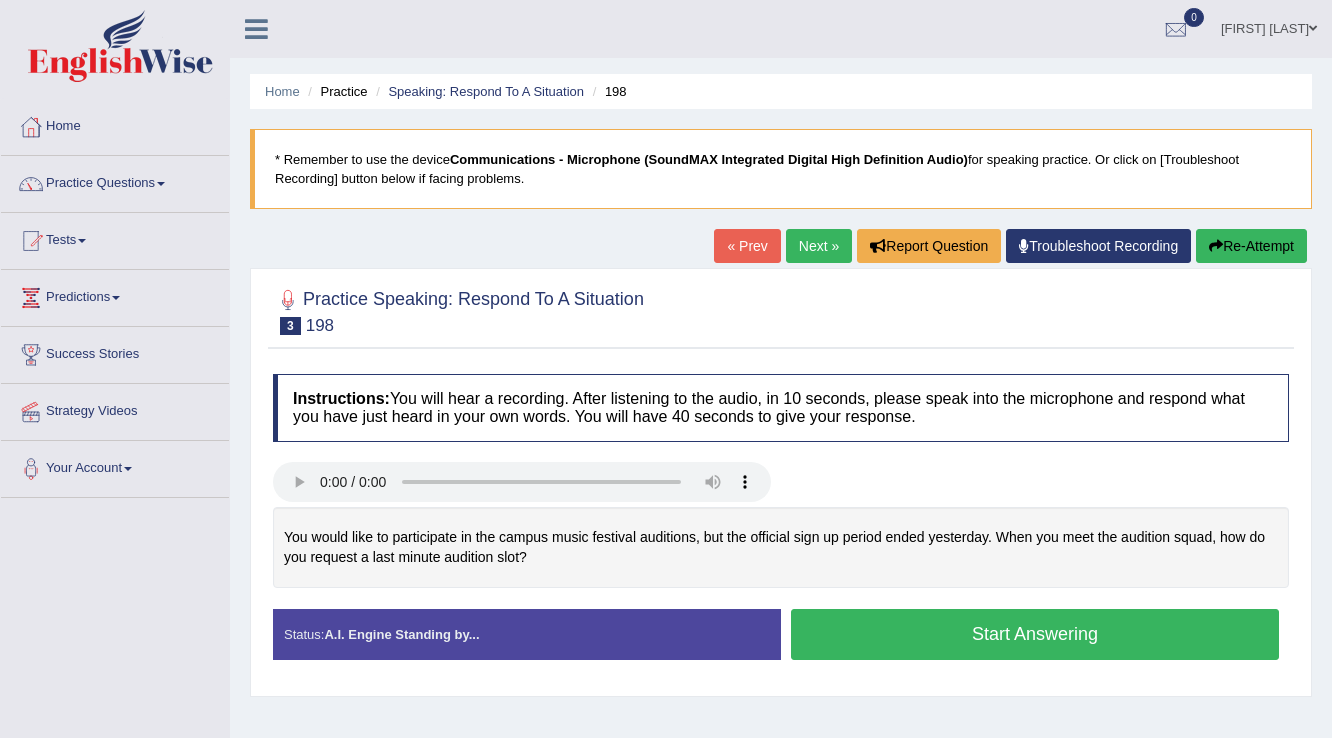 scroll, scrollTop: 0, scrollLeft: 0, axis: both 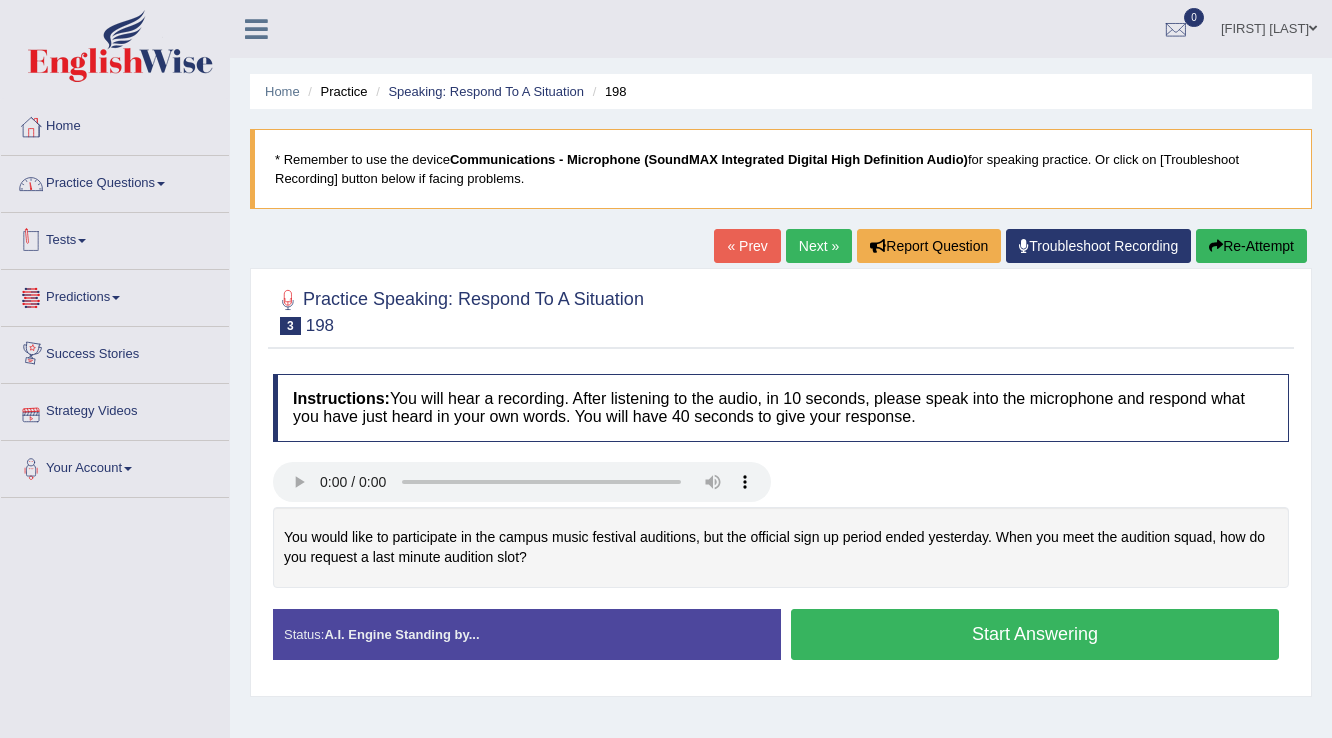 click on "Practice Questions" at bounding box center [115, 181] 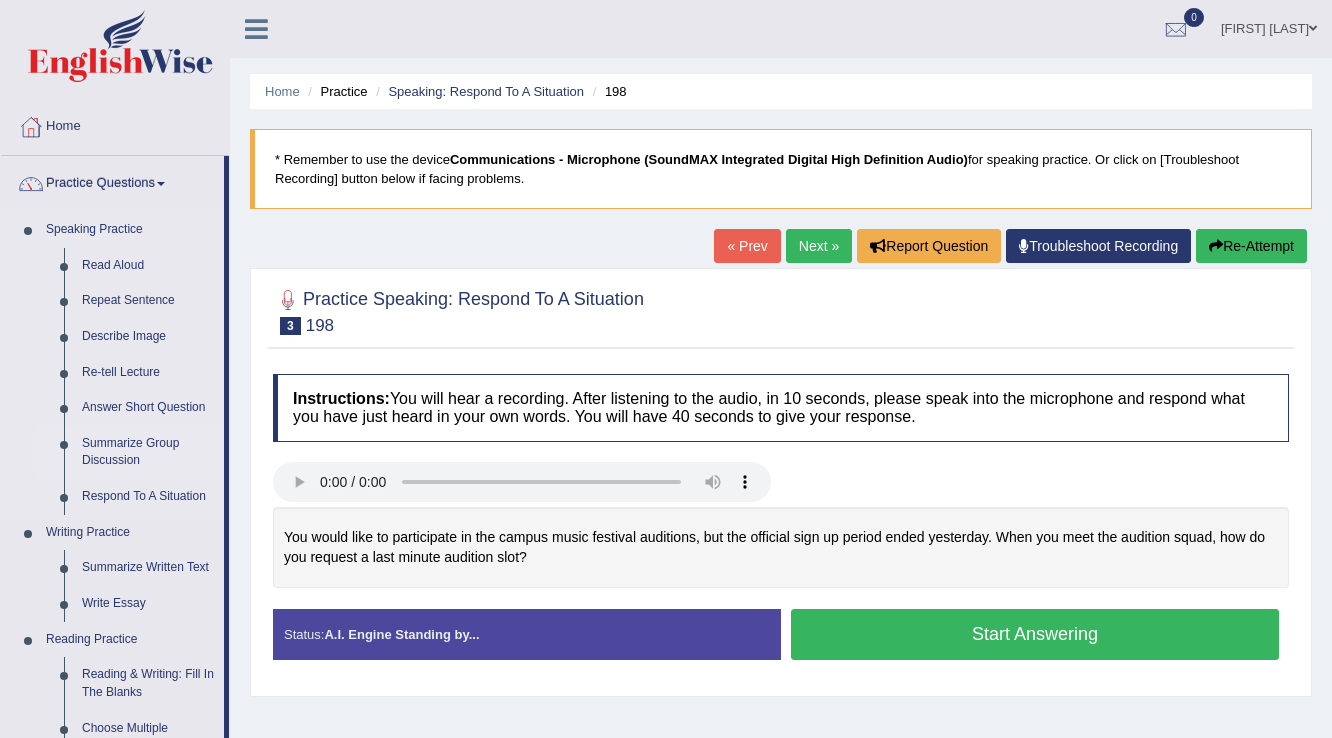 click on "Summarize Group Discussion" at bounding box center [148, 452] 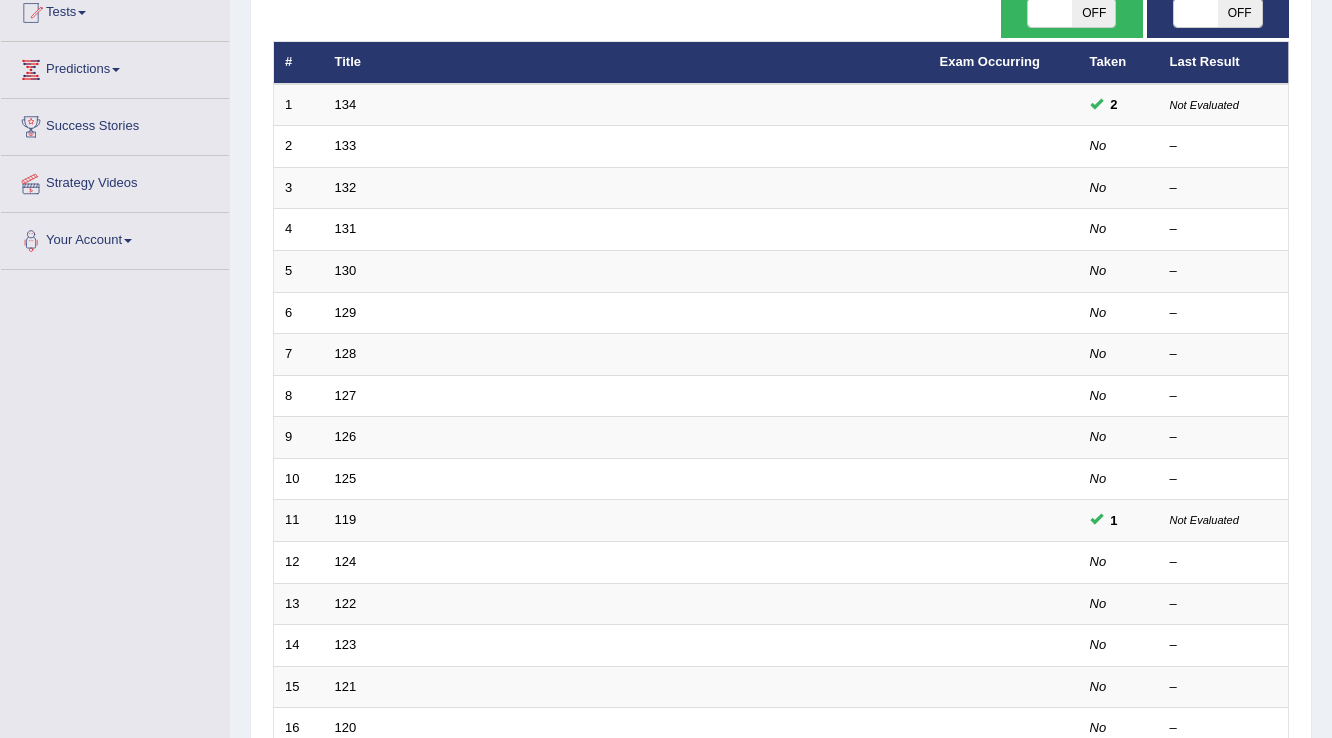 scroll, scrollTop: 0, scrollLeft: 0, axis: both 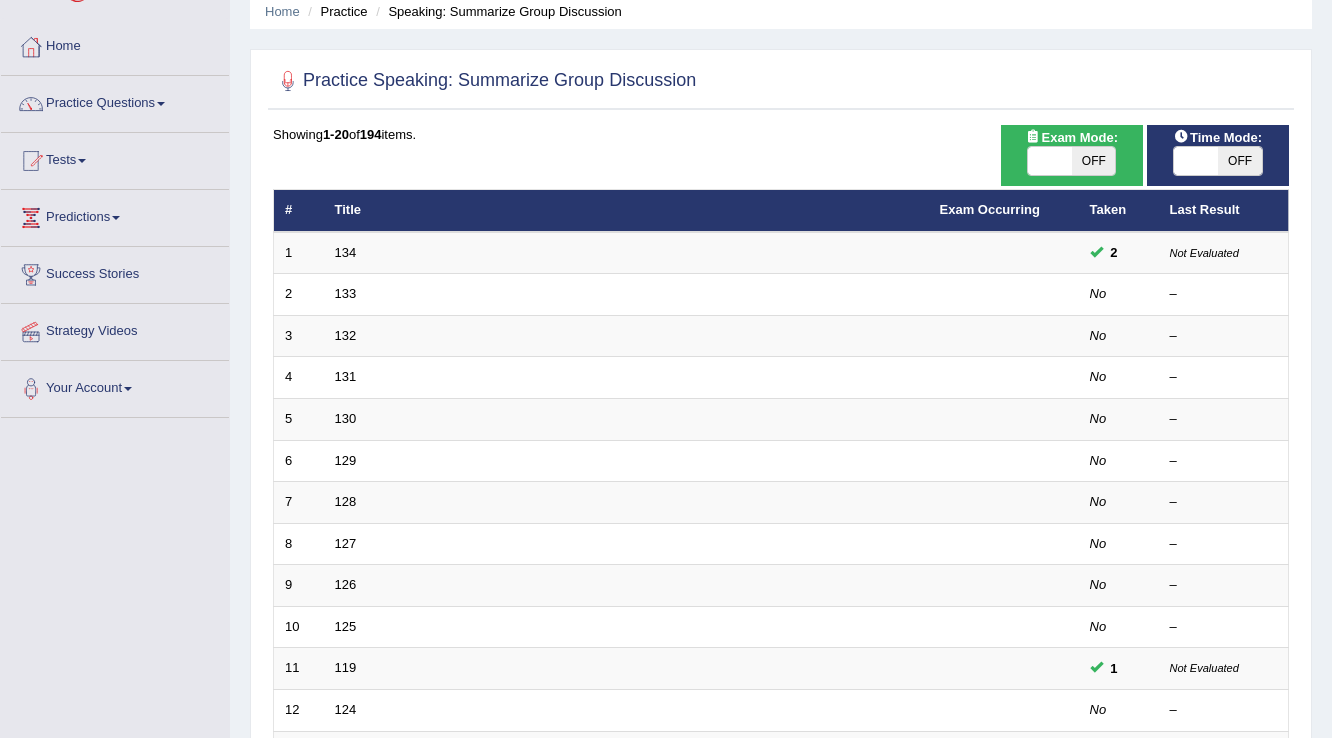 click on "OFF" at bounding box center [1240, 161] 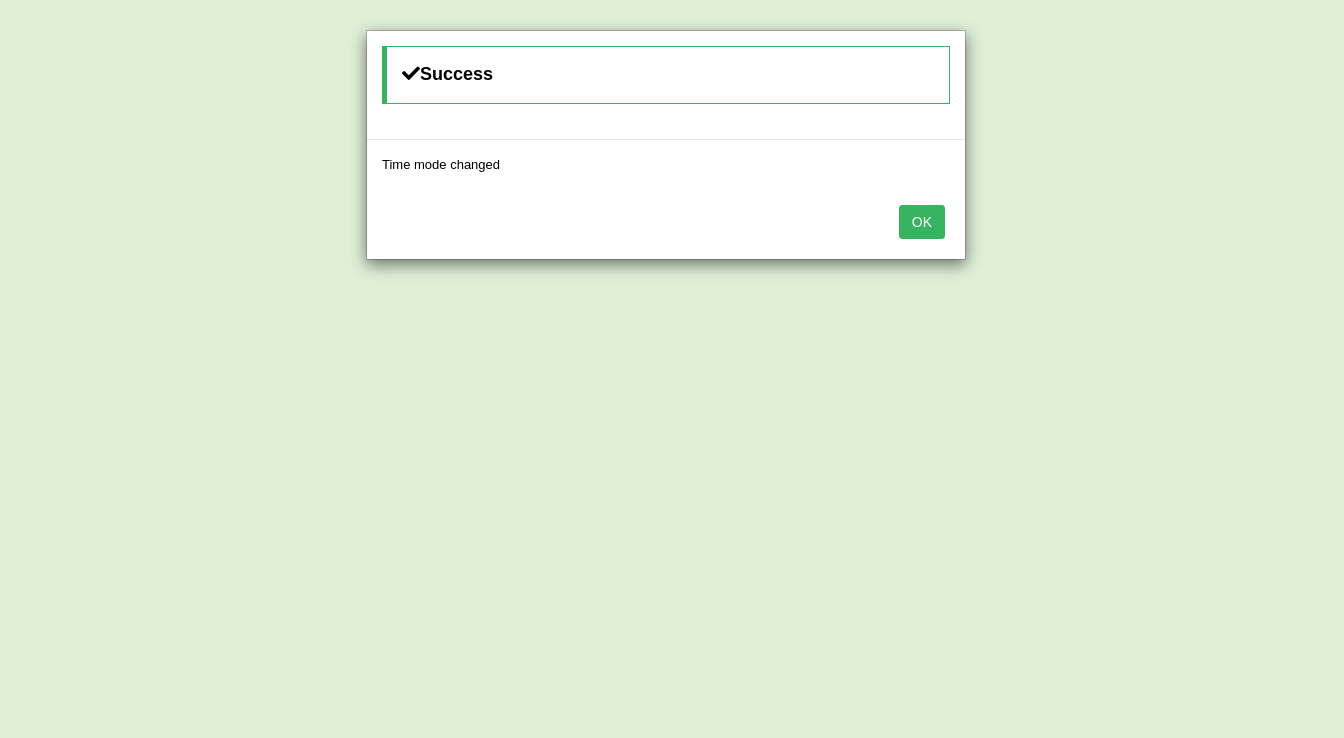 click on "OK" at bounding box center (922, 222) 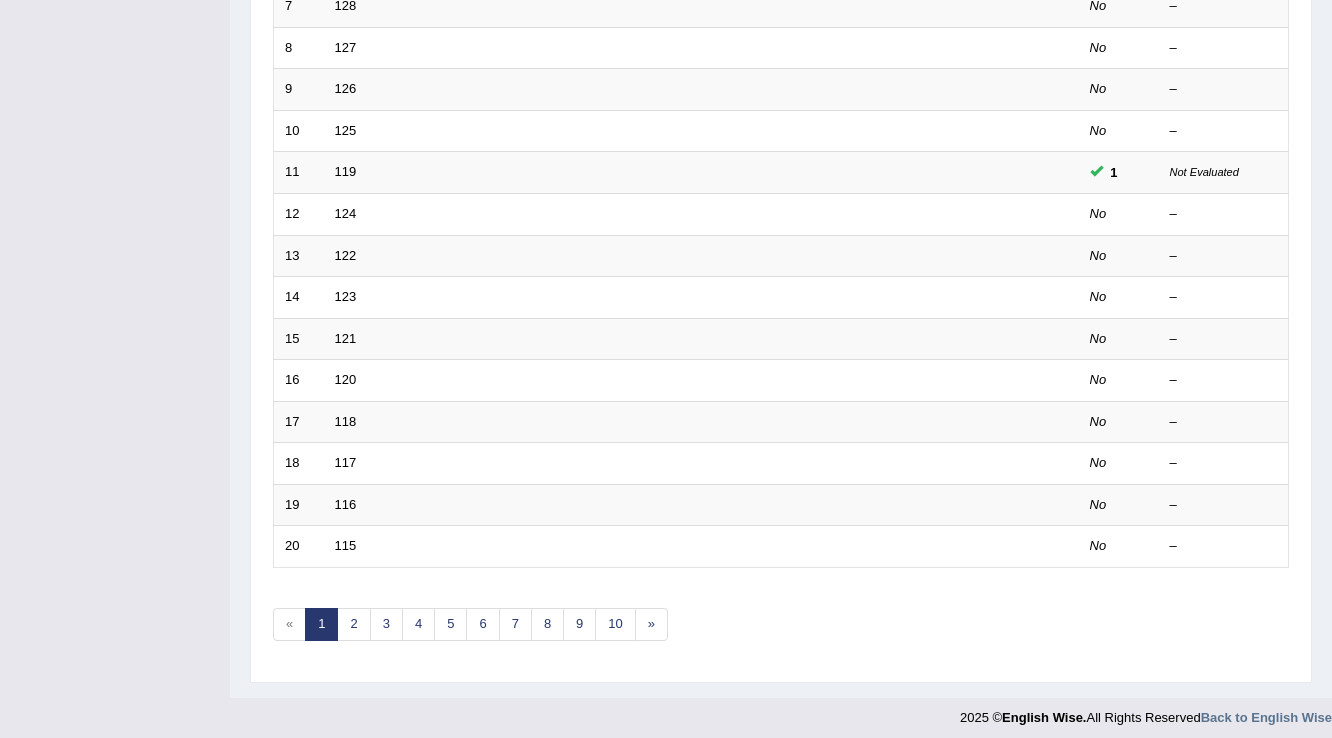 scroll, scrollTop: 580, scrollLeft: 0, axis: vertical 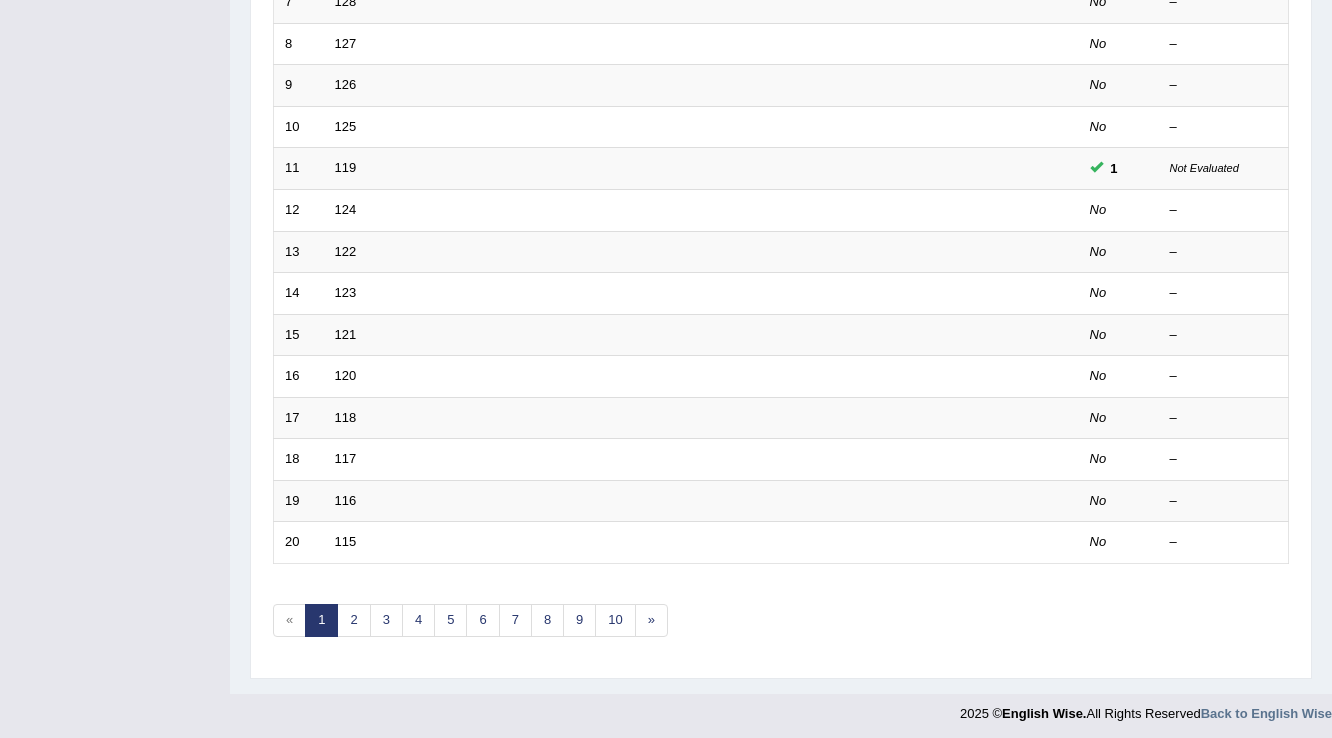 click on "Showing  1-20  of  194  items.
# Title Exam Occurring Taken Last Result
1 134 2 Not Evaluated
2 133 No –
3 132 No –
4 131 No –
5 130 No –
6 129 No –
7 128 No –
8 127 No –
9 126 No –
10 125 No –
11 119 1 Not Evaluated
12 124 No –
13 122 No –
14 123 No –
15 121 No –
16 120 No –
17 118 No –
18 117 No –
19 116 No –
20 115 No –
«
1
2
3
4
5
6
7
8
9
10
»" at bounding box center (781, 143) 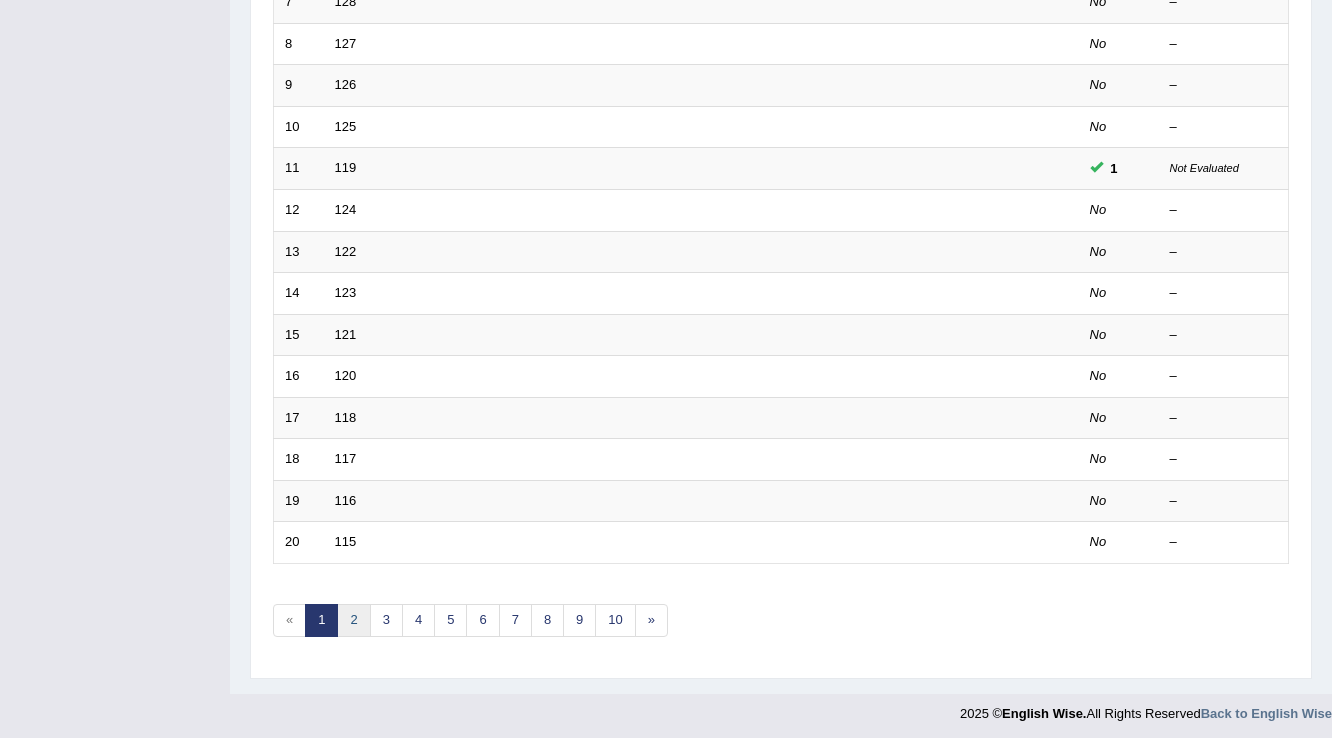 click on "2" at bounding box center (353, 620) 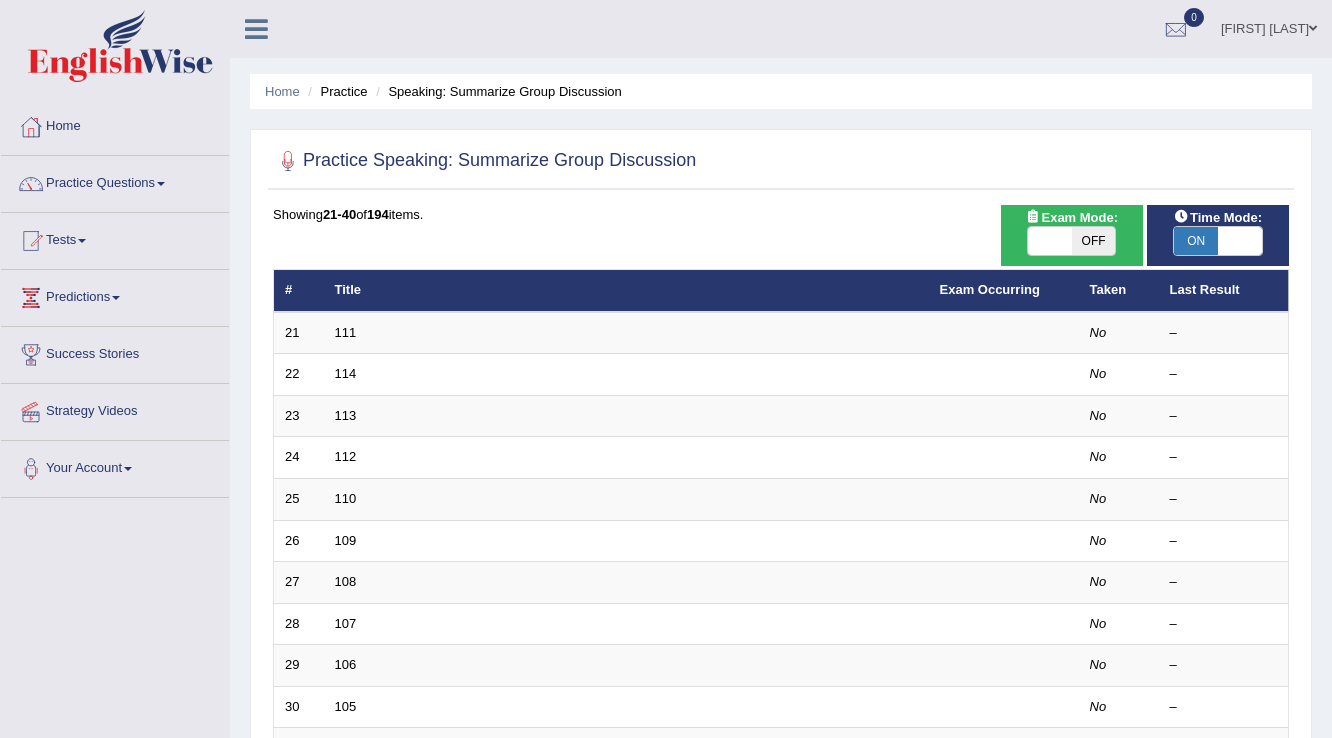 scroll, scrollTop: 0, scrollLeft: 0, axis: both 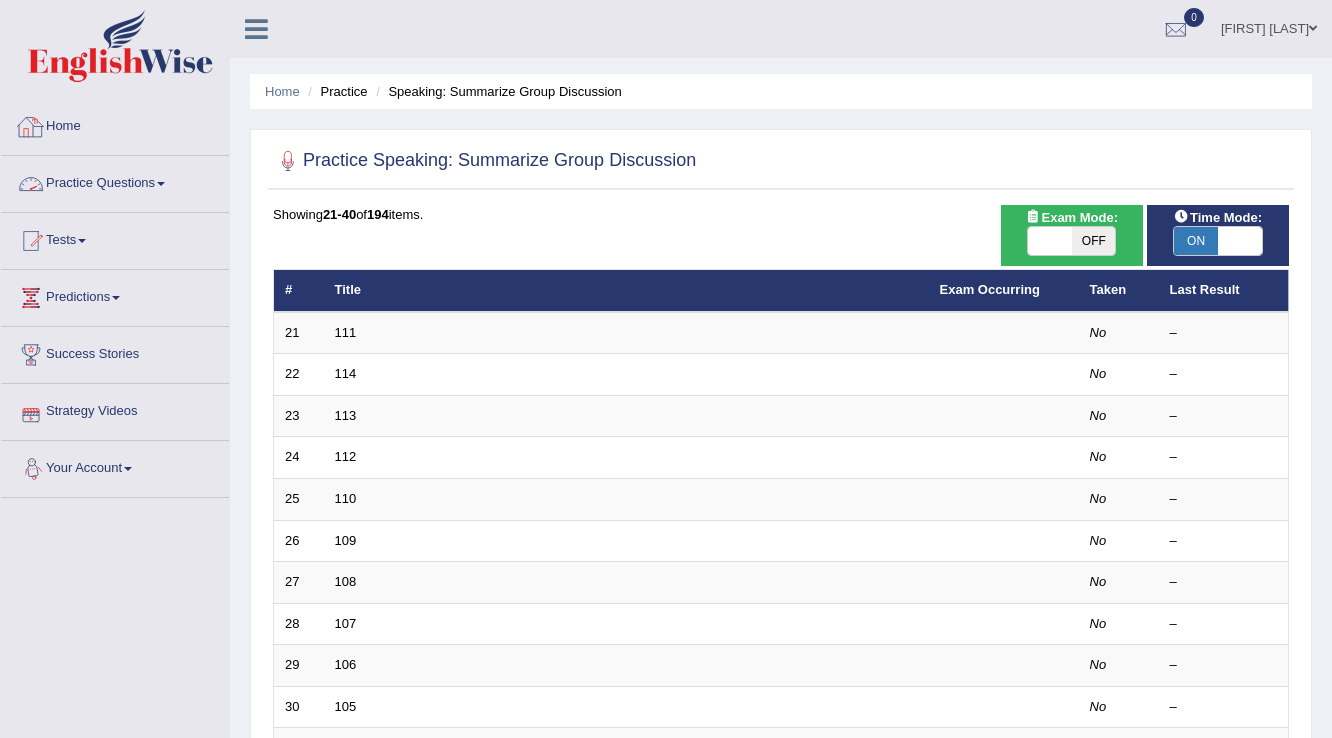 click on "Home" at bounding box center [115, 124] 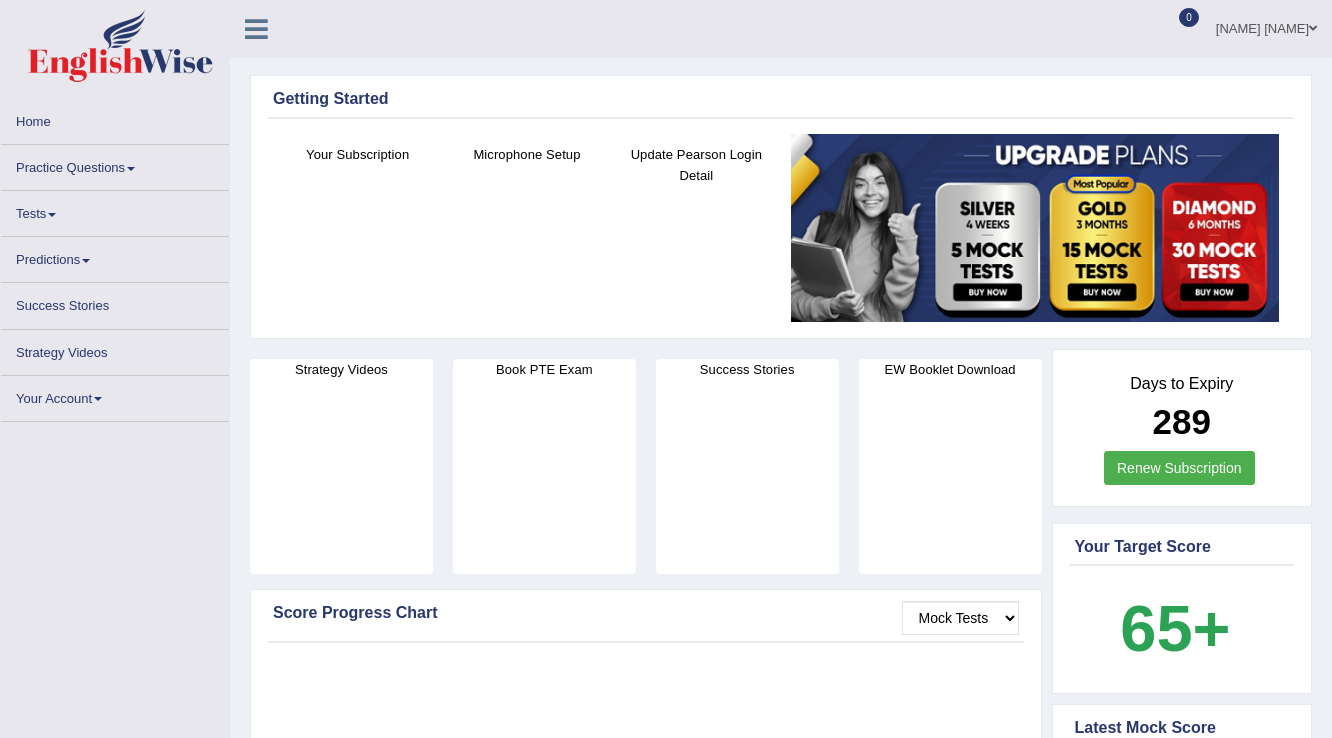 scroll, scrollTop: 0, scrollLeft: 0, axis: both 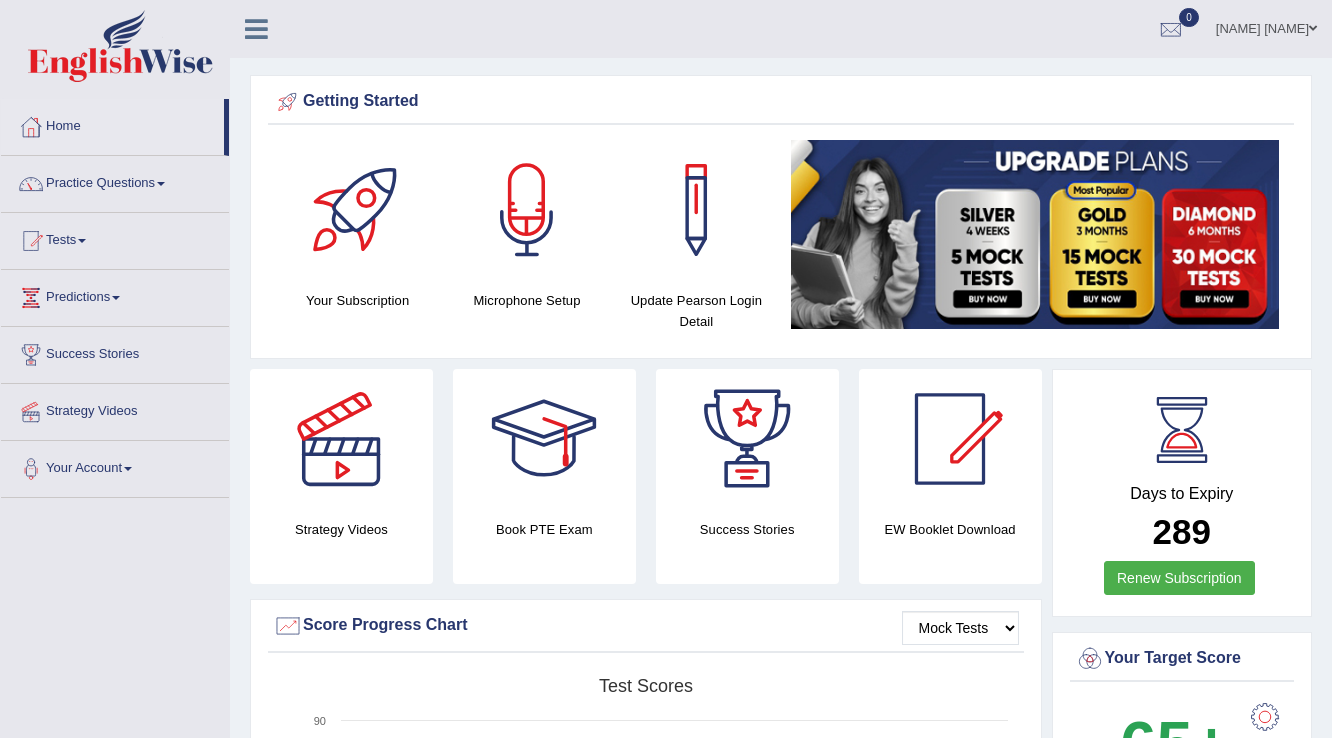 click on "Practice Questions" at bounding box center (115, 181) 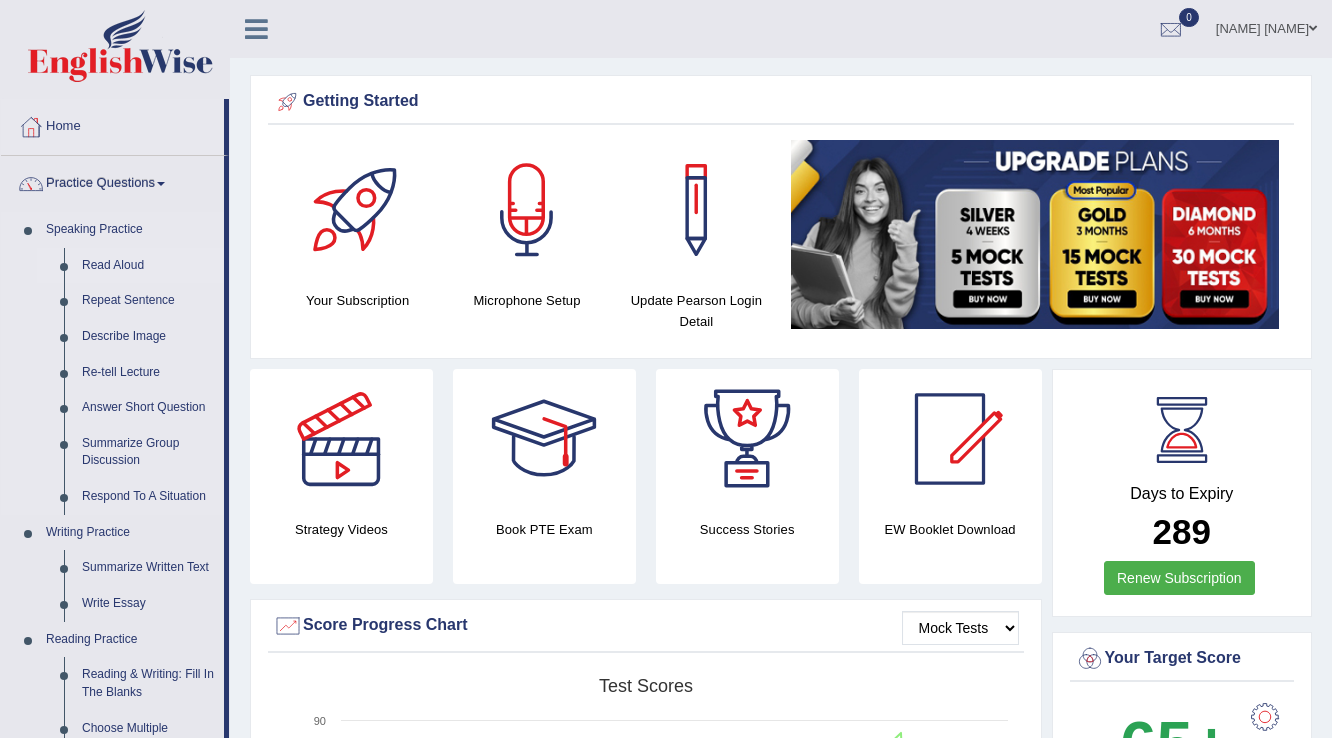 click on "Read Aloud" at bounding box center [148, 266] 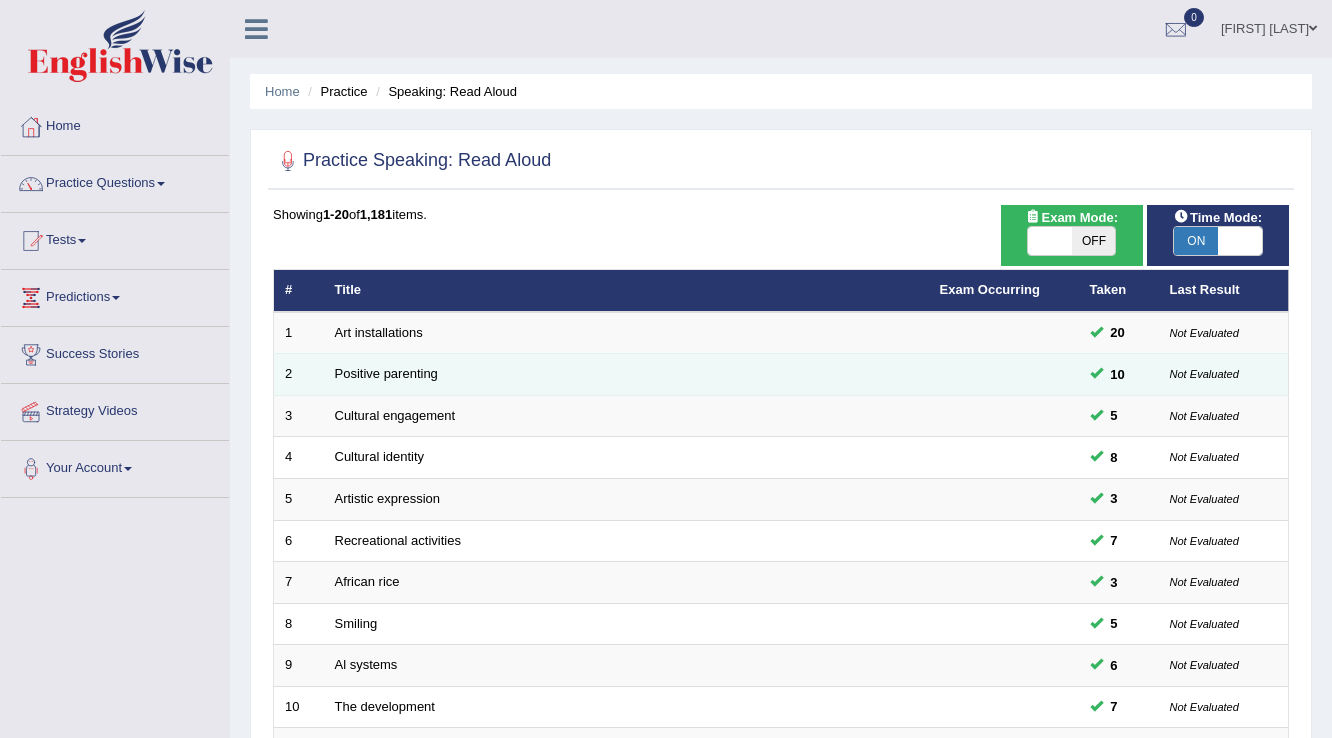 scroll, scrollTop: 0, scrollLeft: 0, axis: both 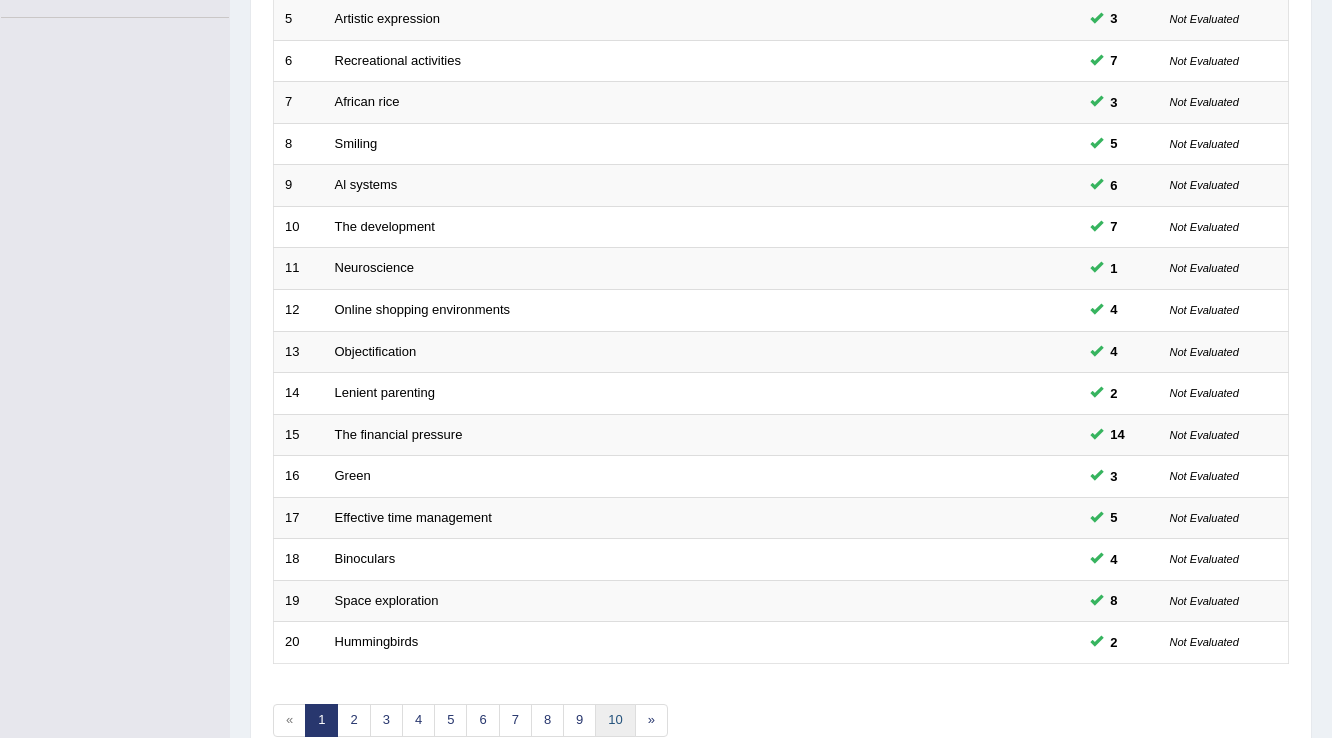 click on "10" at bounding box center (615, 720) 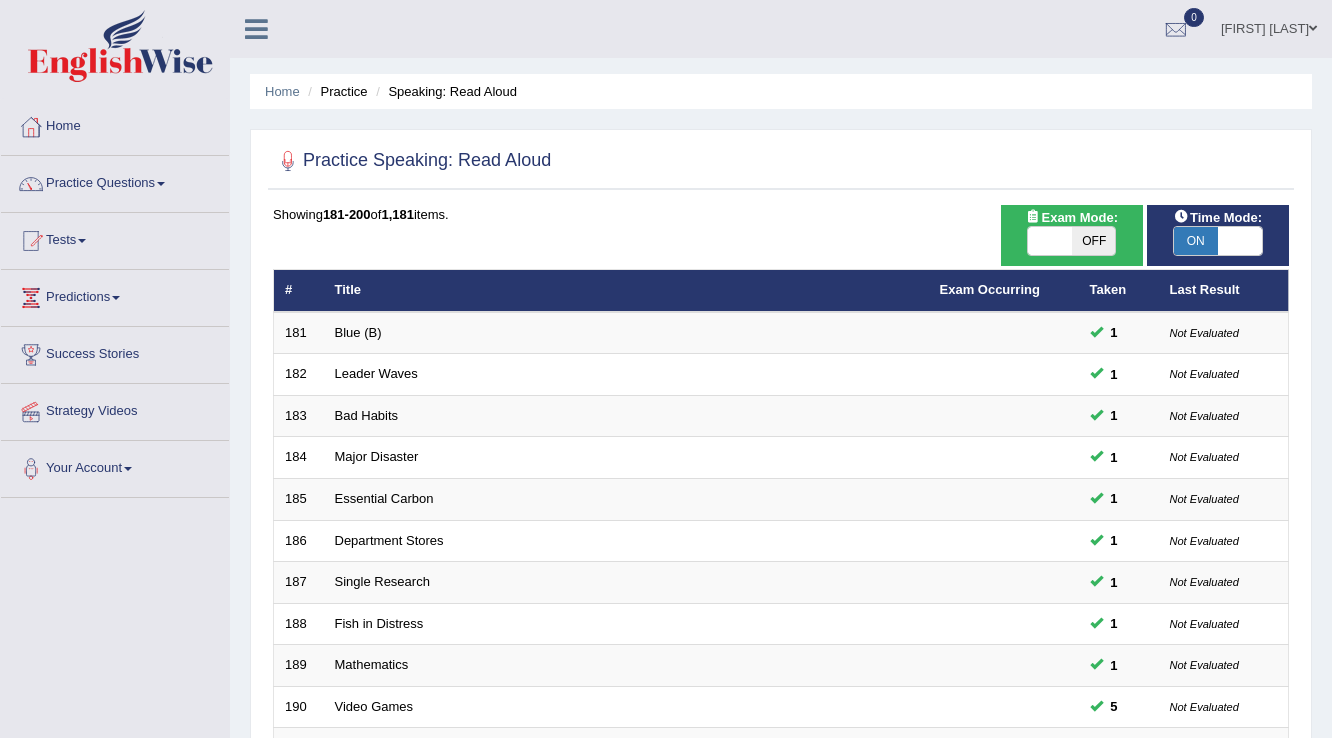 scroll, scrollTop: 0, scrollLeft: 0, axis: both 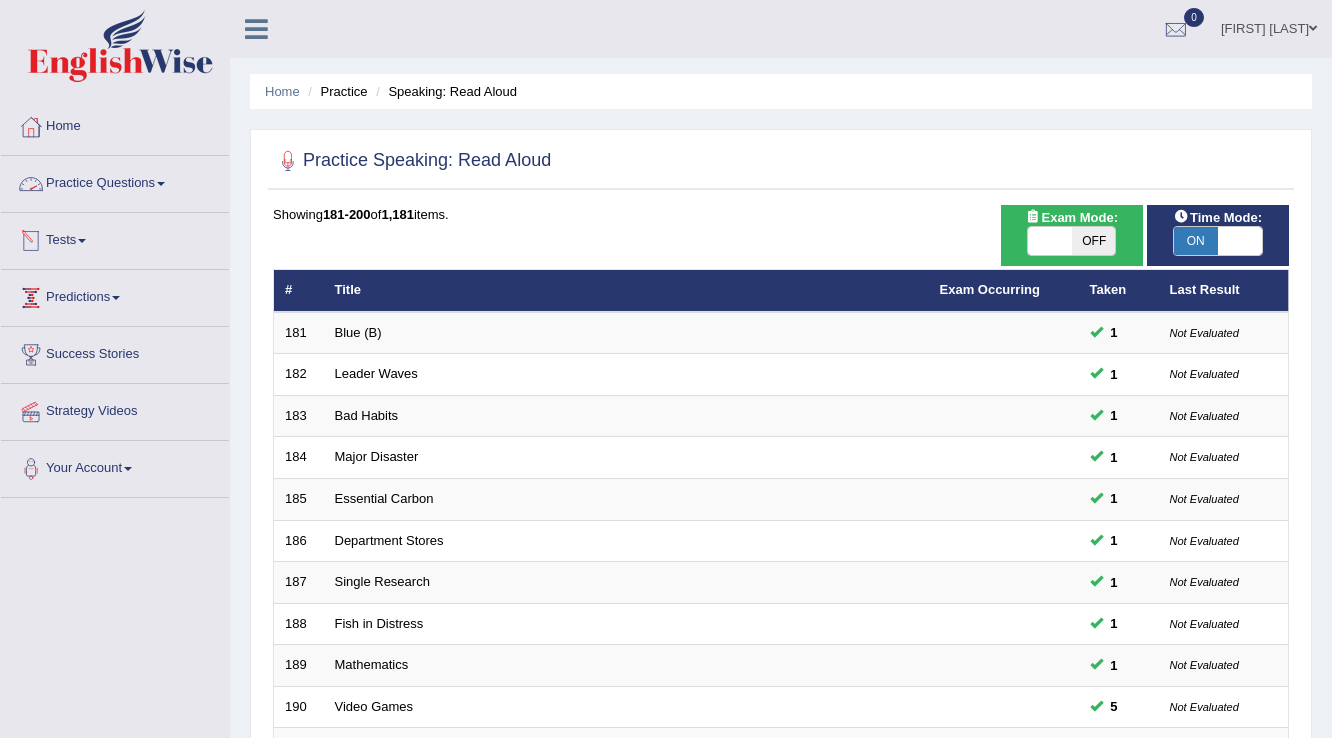 click on "Practice Questions" at bounding box center [115, 181] 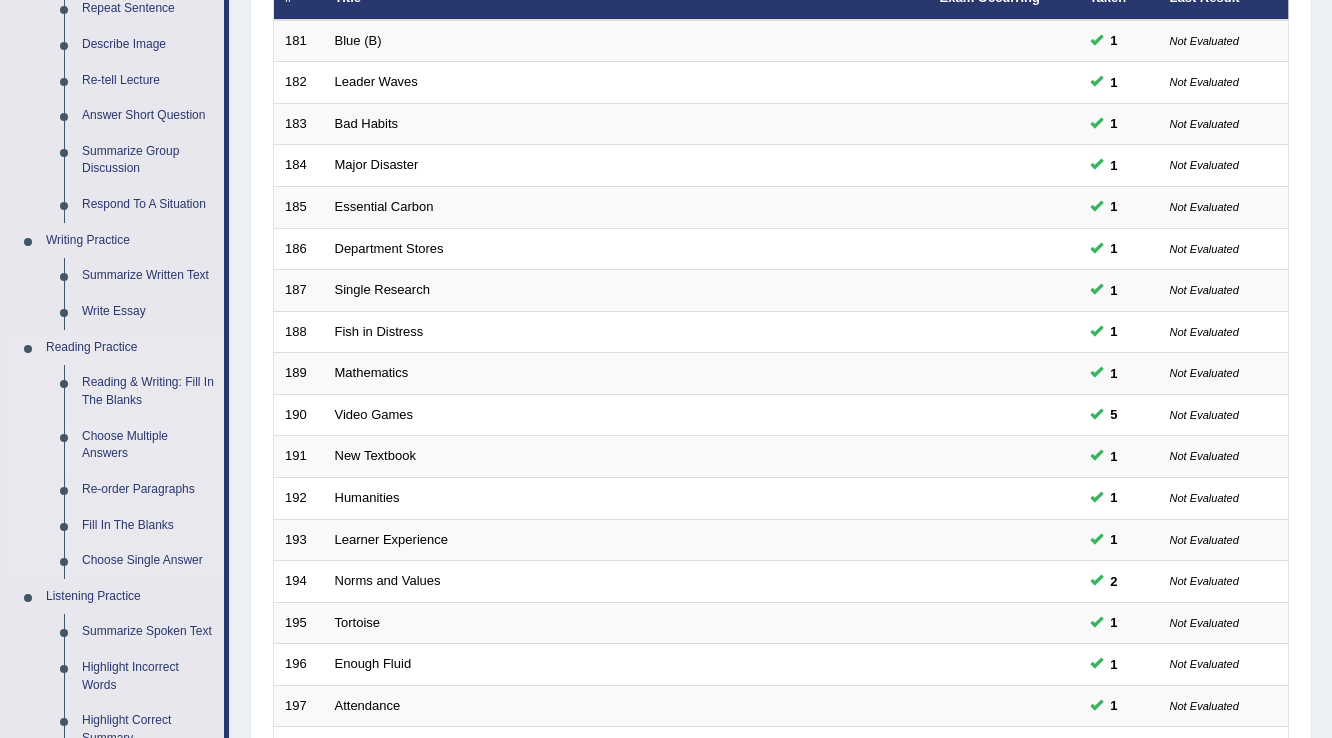 scroll, scrollTop: 320, scrollLeft: 0, axis: vertical 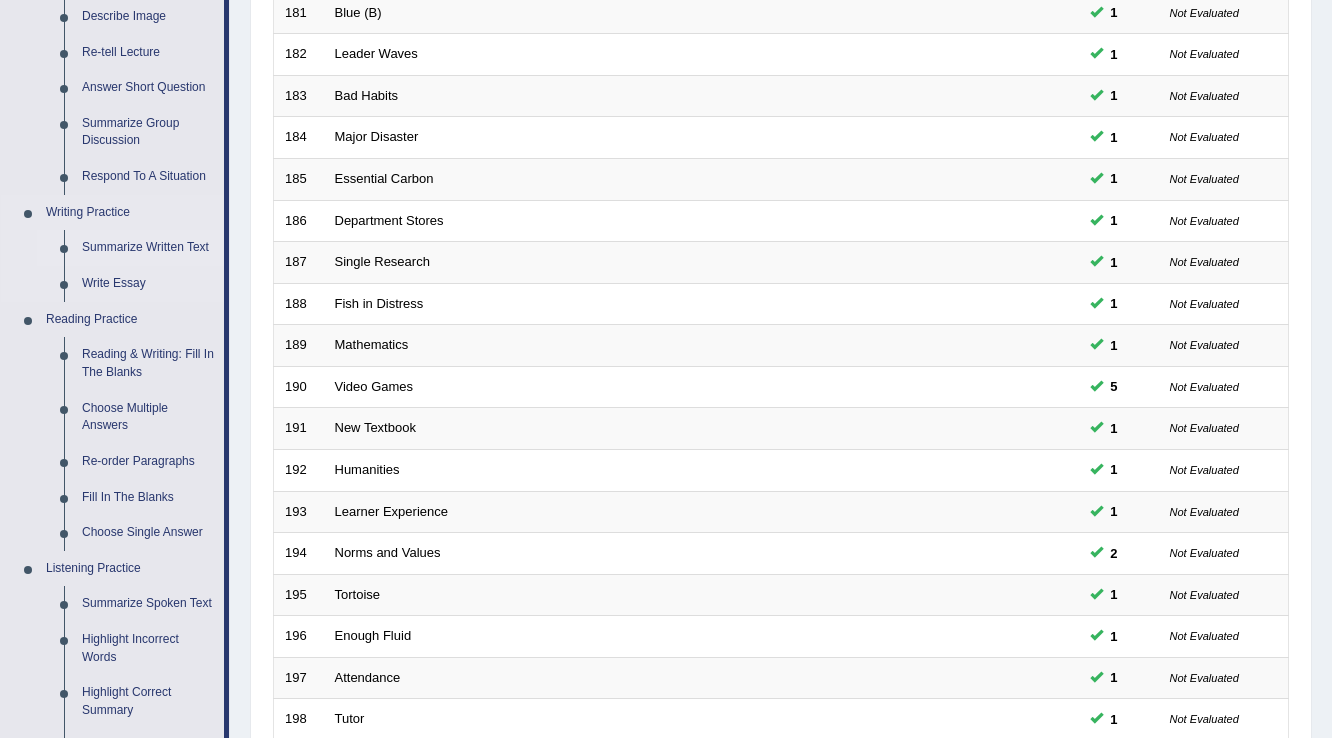 click on "Summarize Written Text" at bounding box center [148, 248] 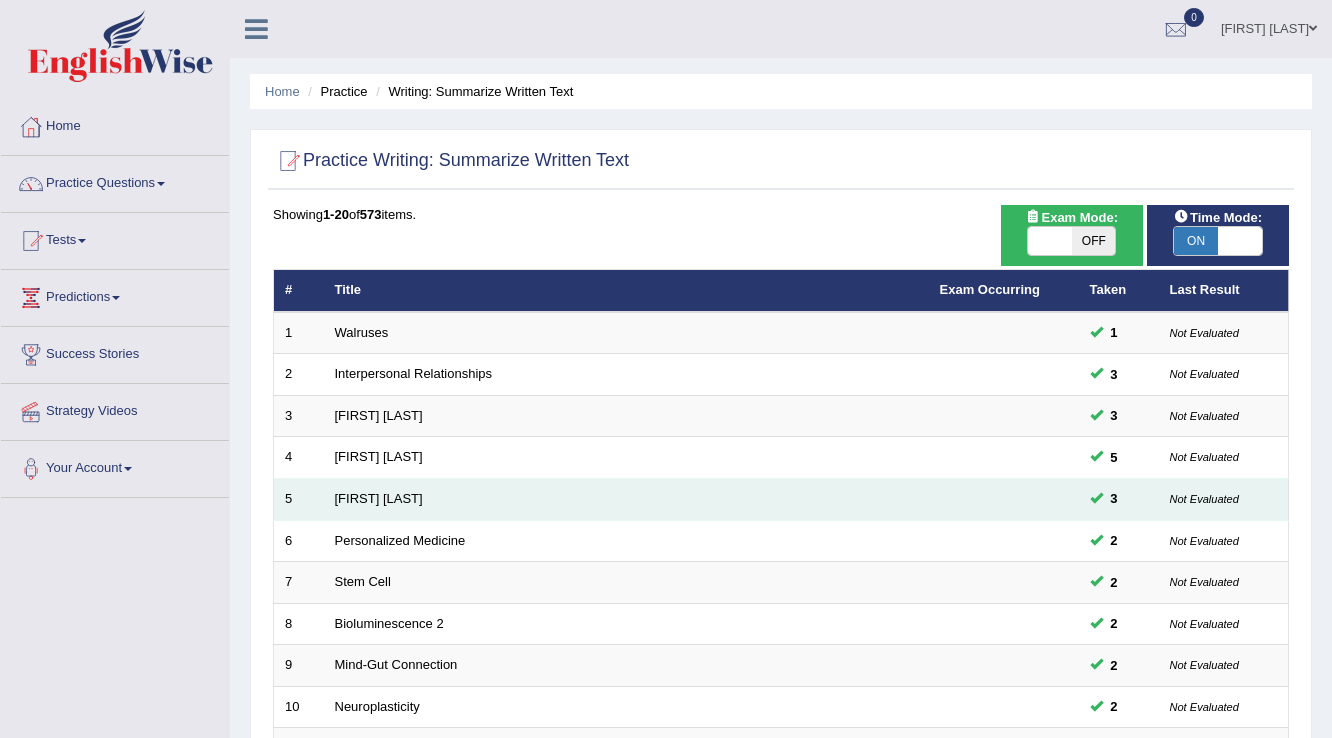 scroll, scrollTop: 0, scrollLeft: 0, axis: both 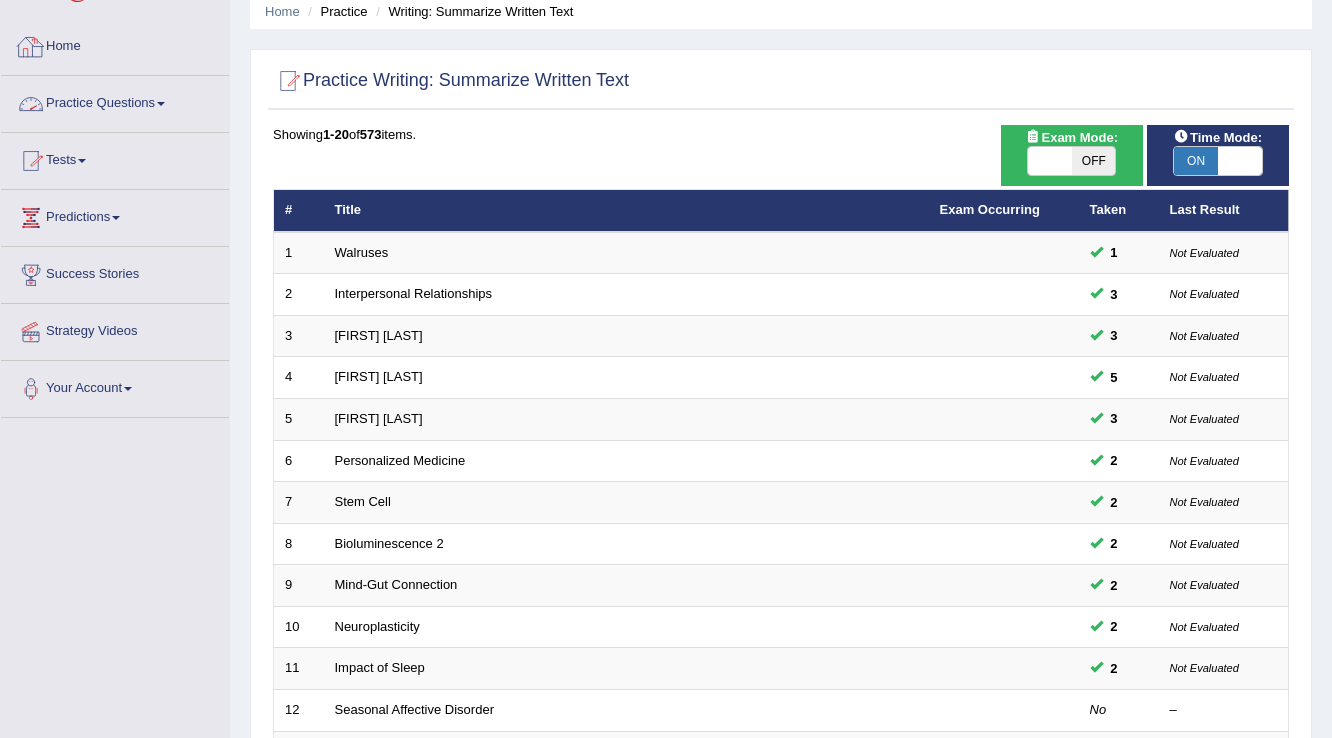 click on "Practice Questions" at bounding box center [115, 101] 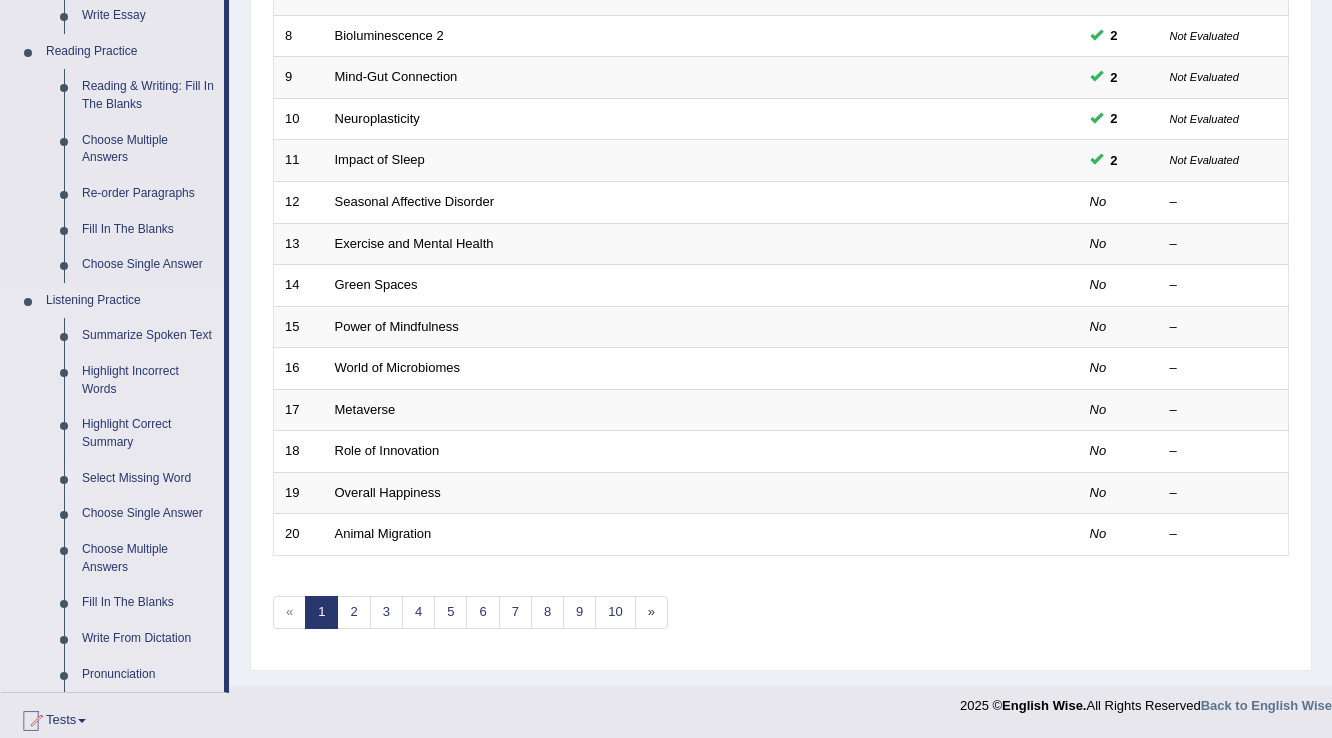 scroll, scrollTop: 640, scrollLeft: 0, axis: vertical 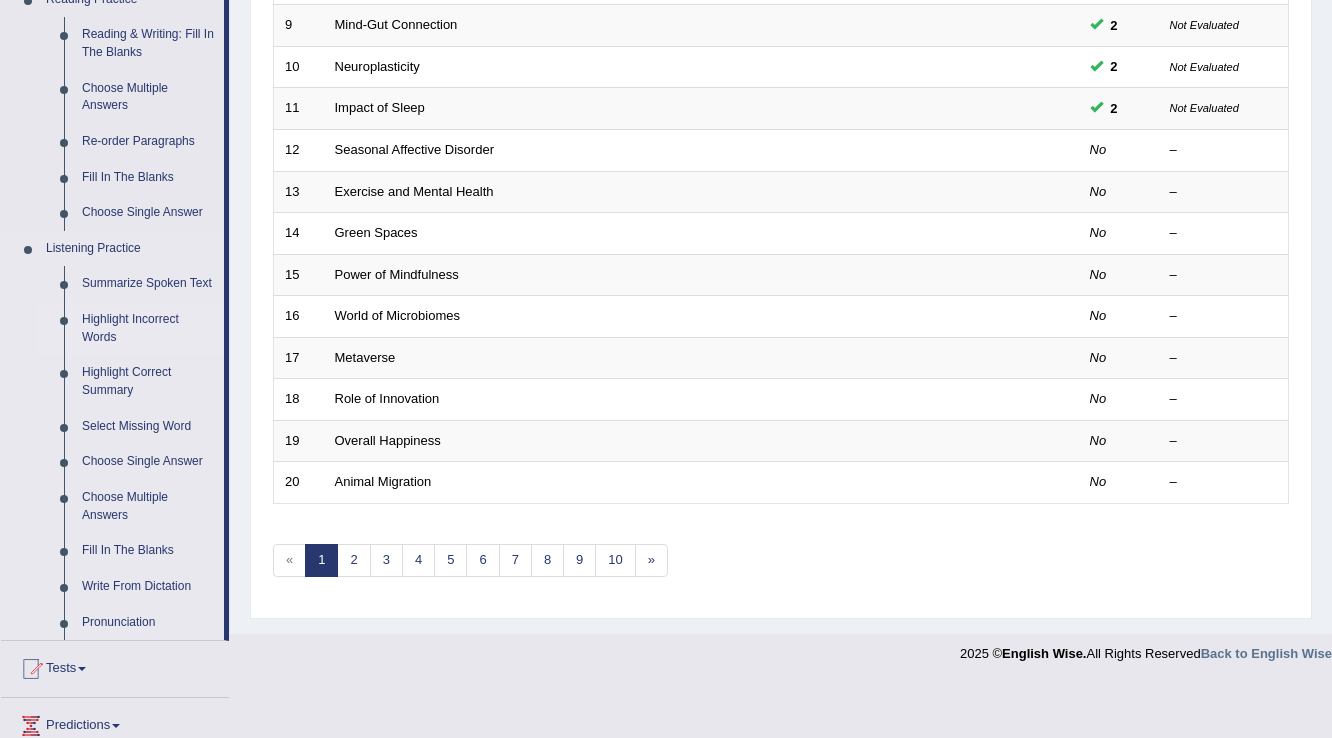 click on "Highlight Incorrect Words" at bounding box center [148, 328] 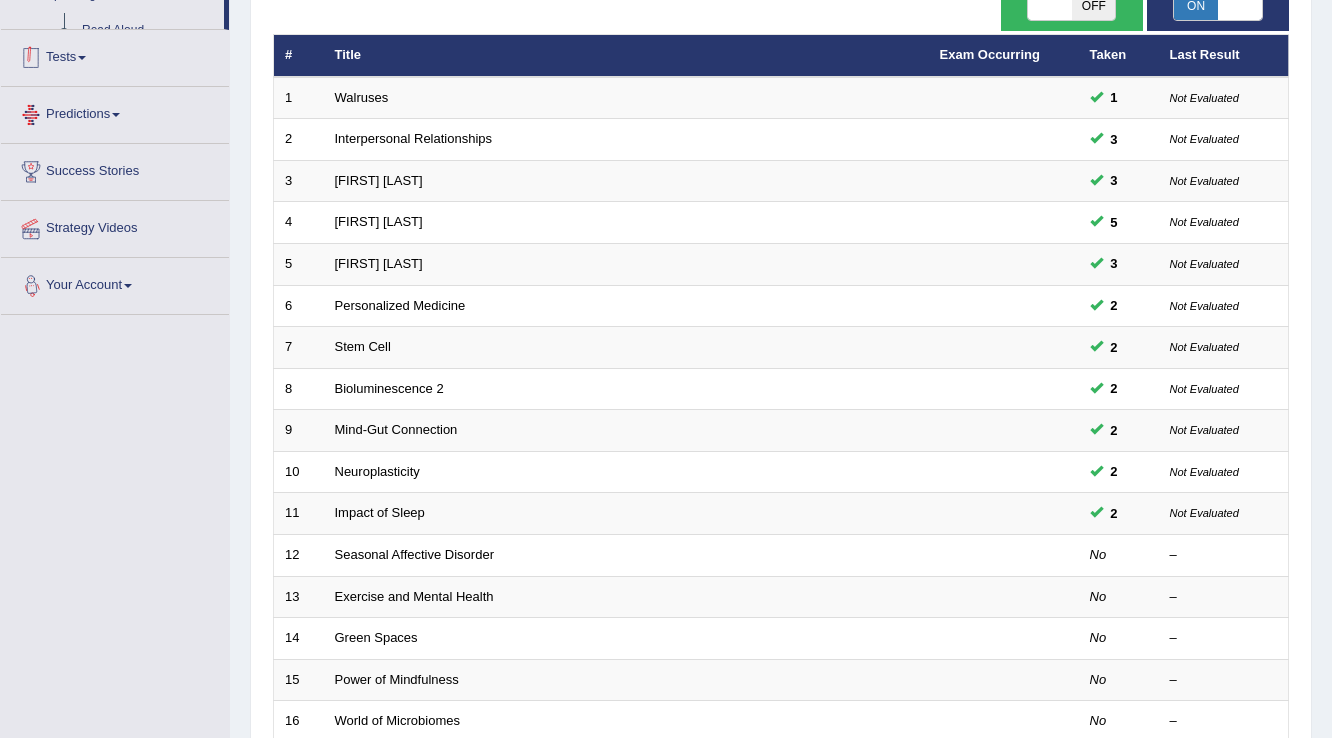scroll, scrollTop: 580, scrollLeft: 0, axis: vertical 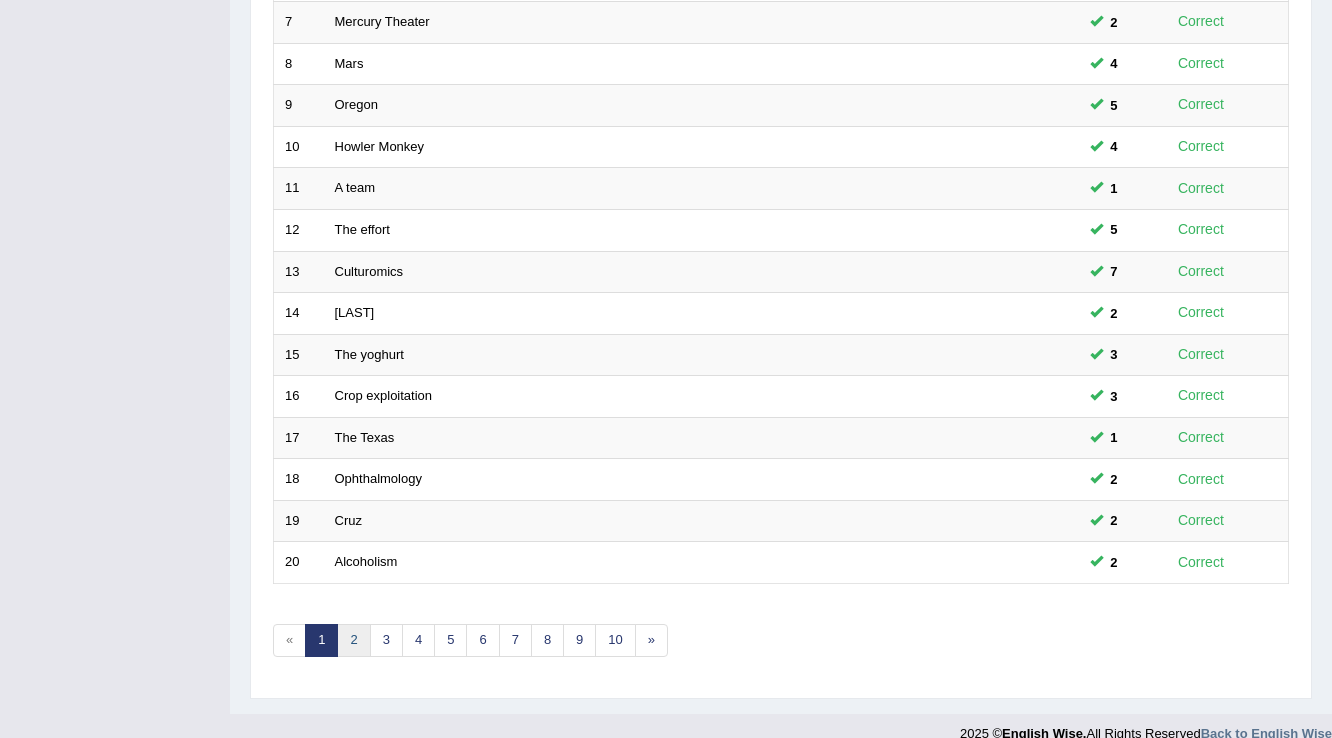 click on "2" at bounding box center [353, 640] 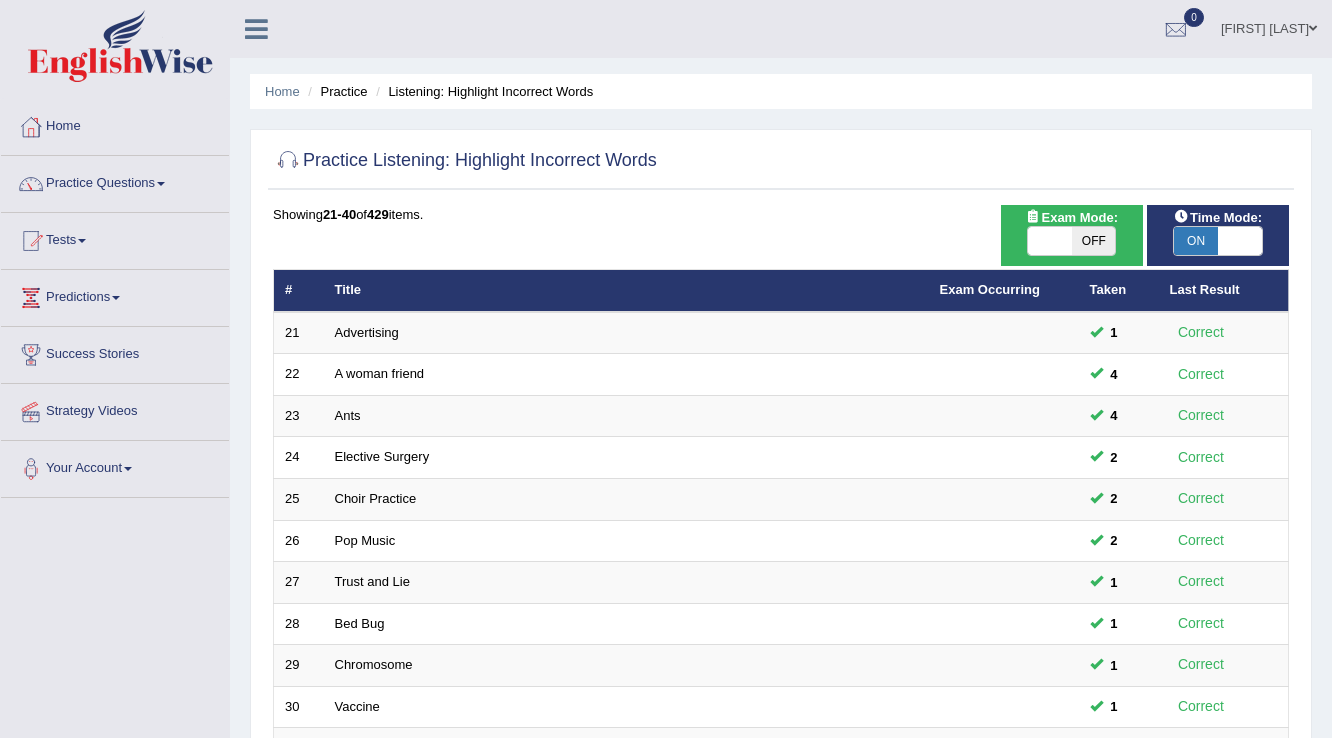 scroll, scrollTop: 0, scrollLeft: 0, axis: both 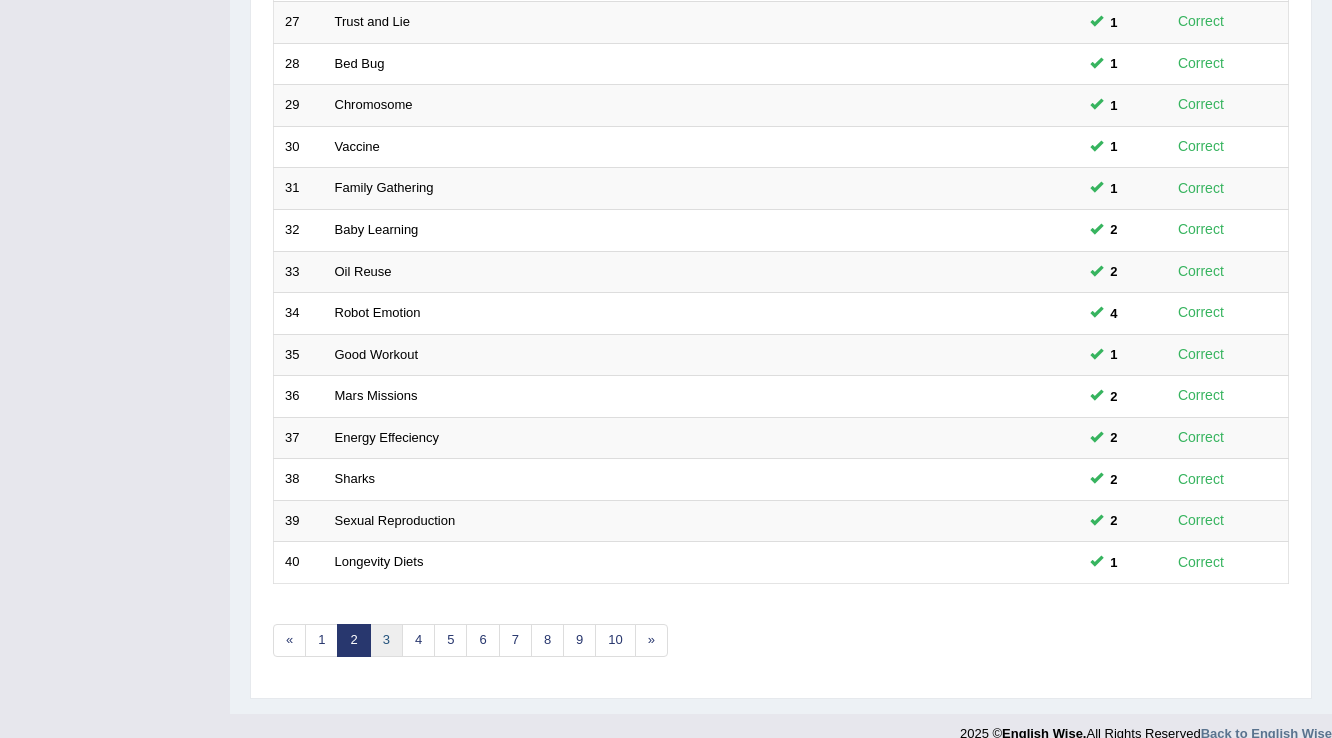 click on "3" at bounding box center (386, 640) 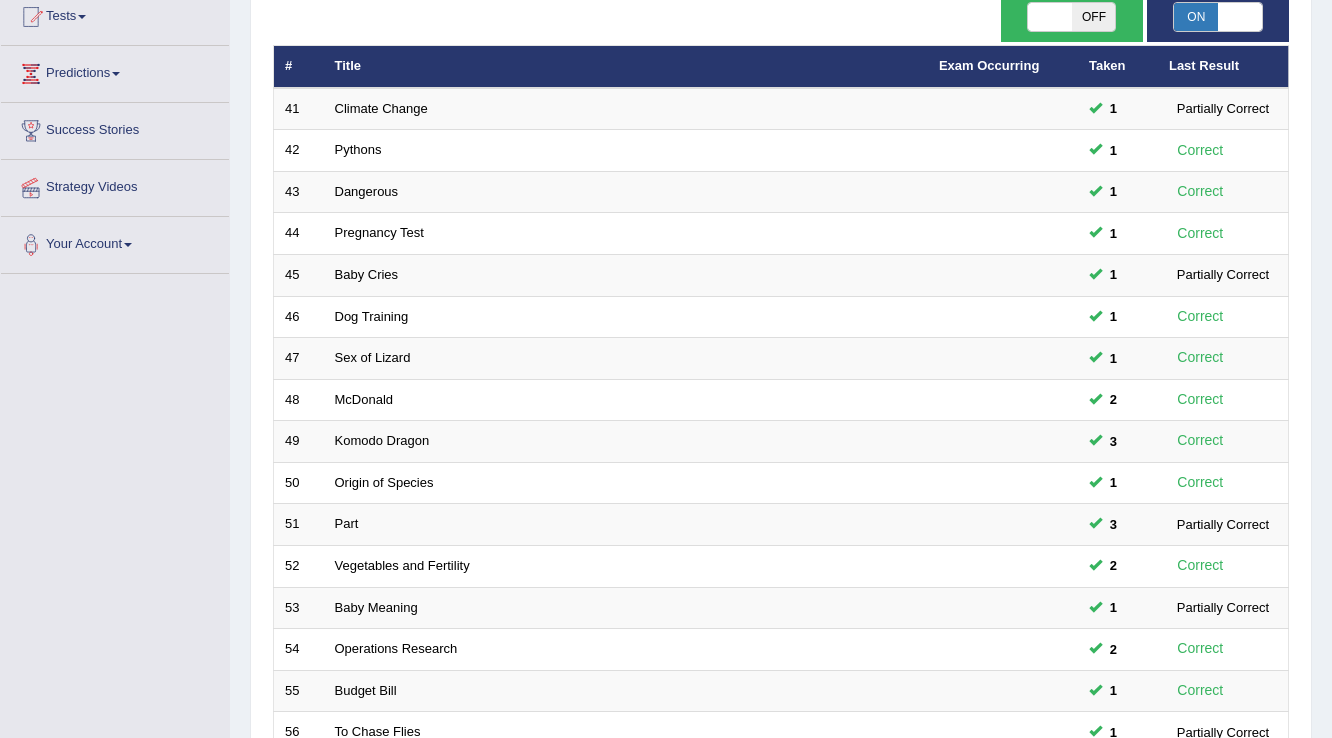 scroll, scrollTop: 0, scrollLeft: 0, axis: both 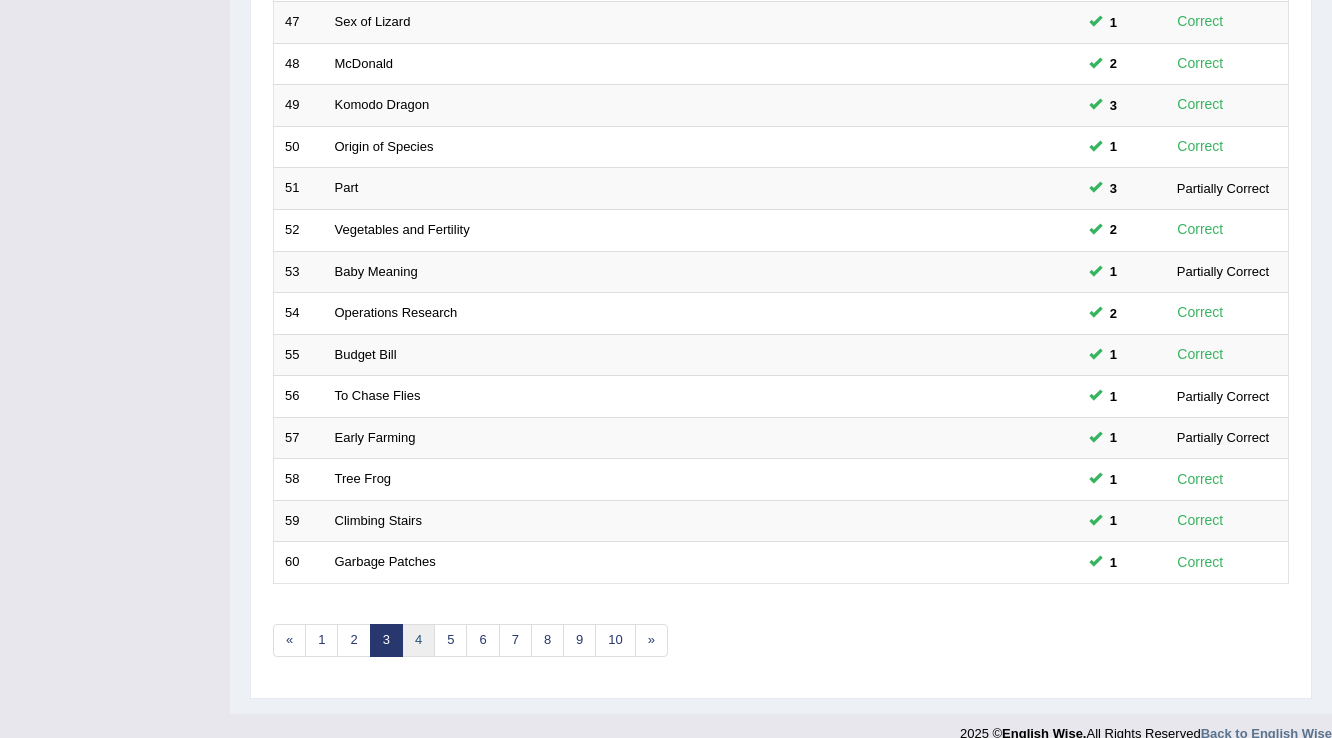 click on "4" at bounding box center [418, 640] 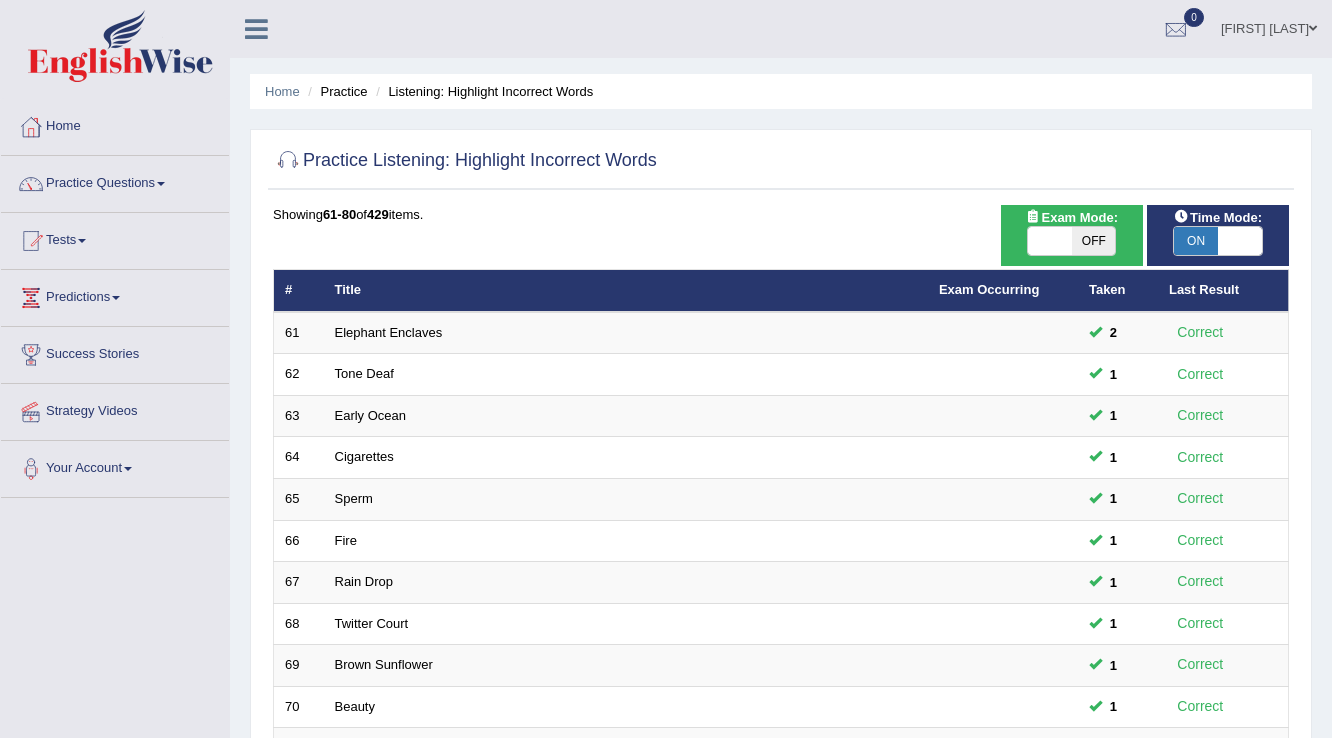 scroll, scrollTop: 320, scrollLeft: 0, axis: vertical 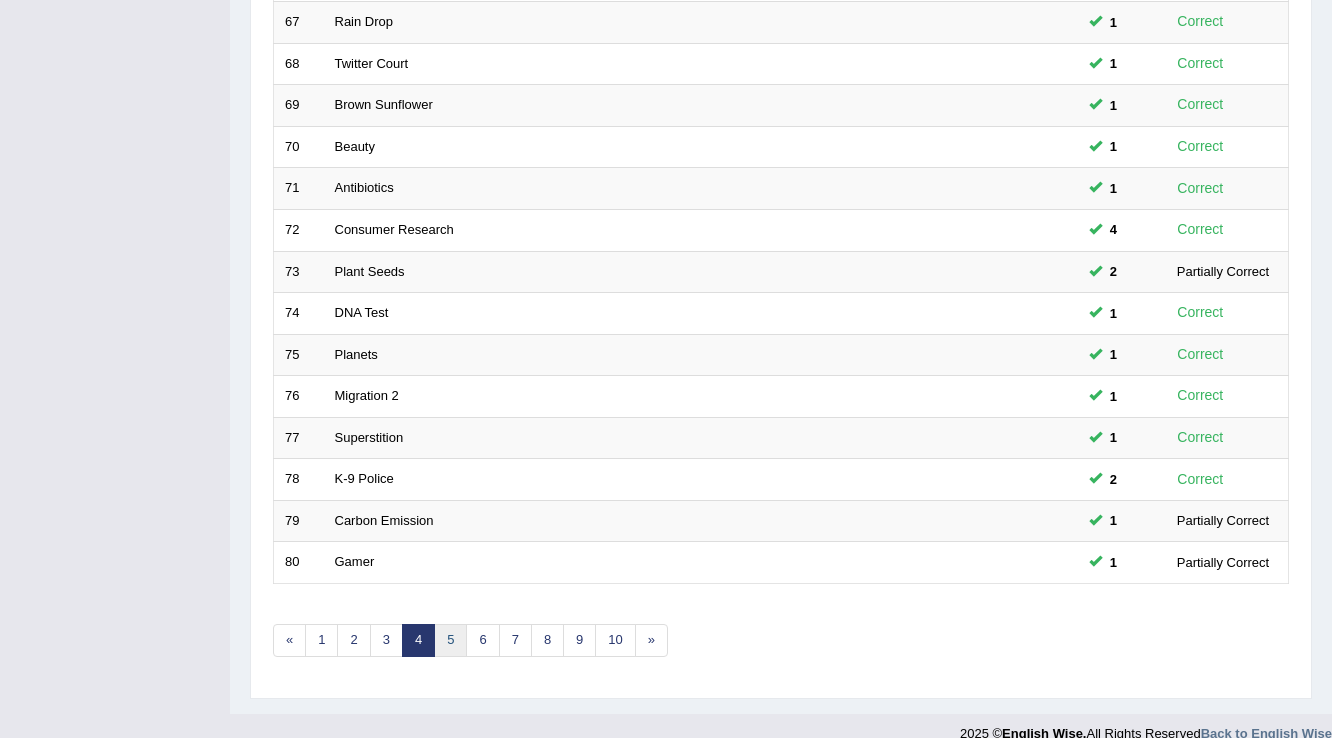 click on "5" at bounding box center (450, 640) 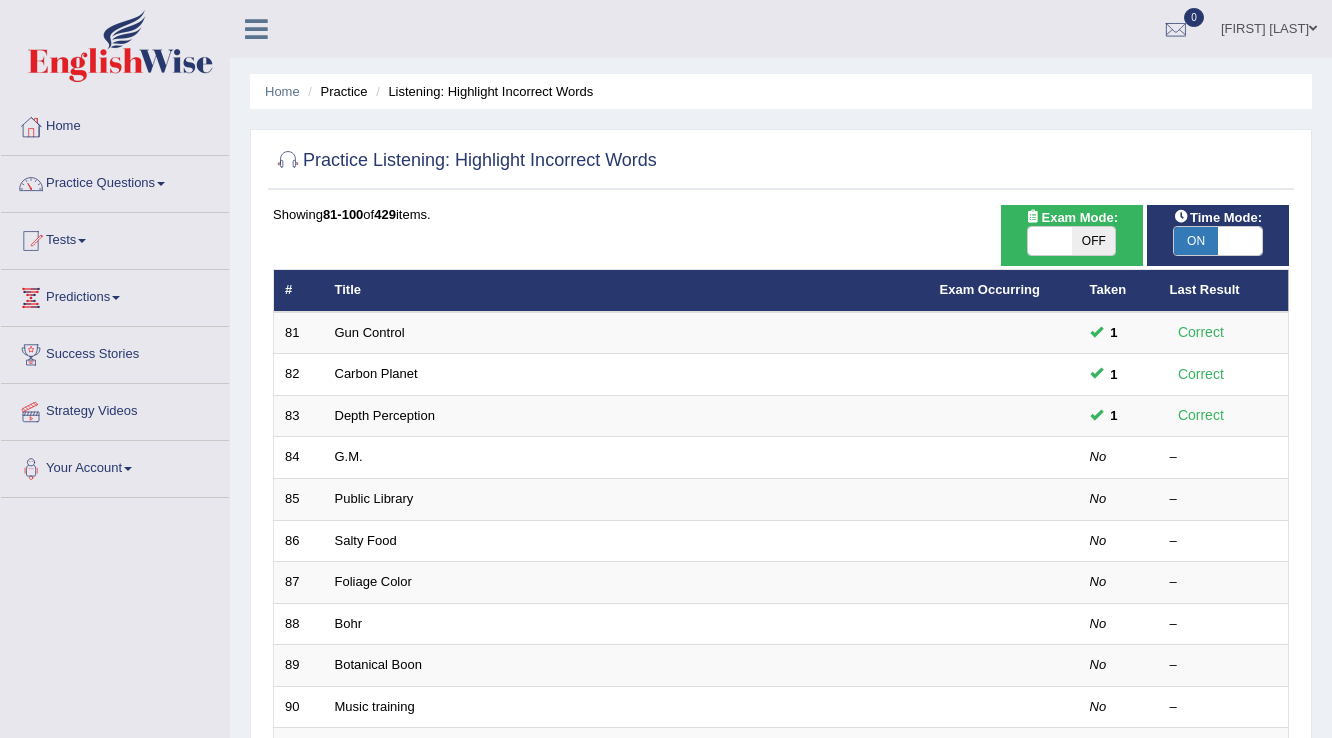 scroll, scrollTop: 0, scrollLeft: 0, axis: both 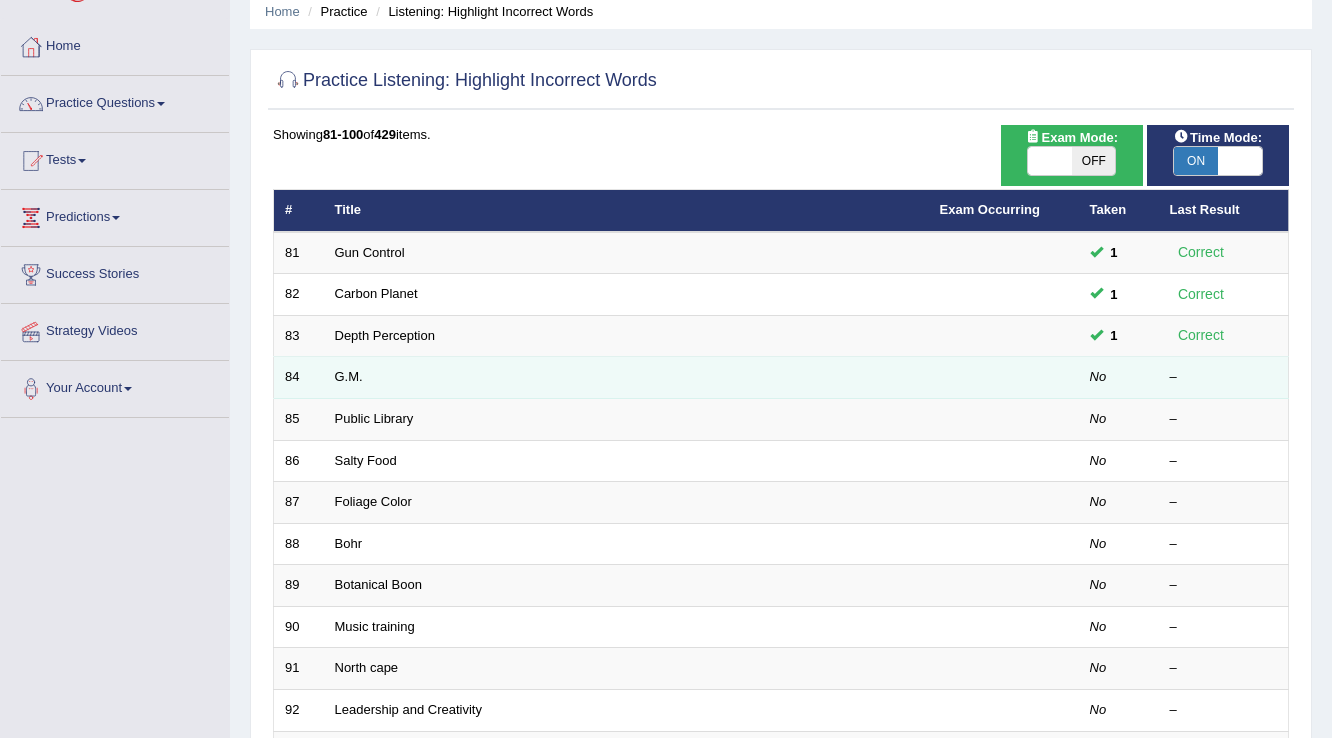 click on "G.M." at bounding box center (626, 378) 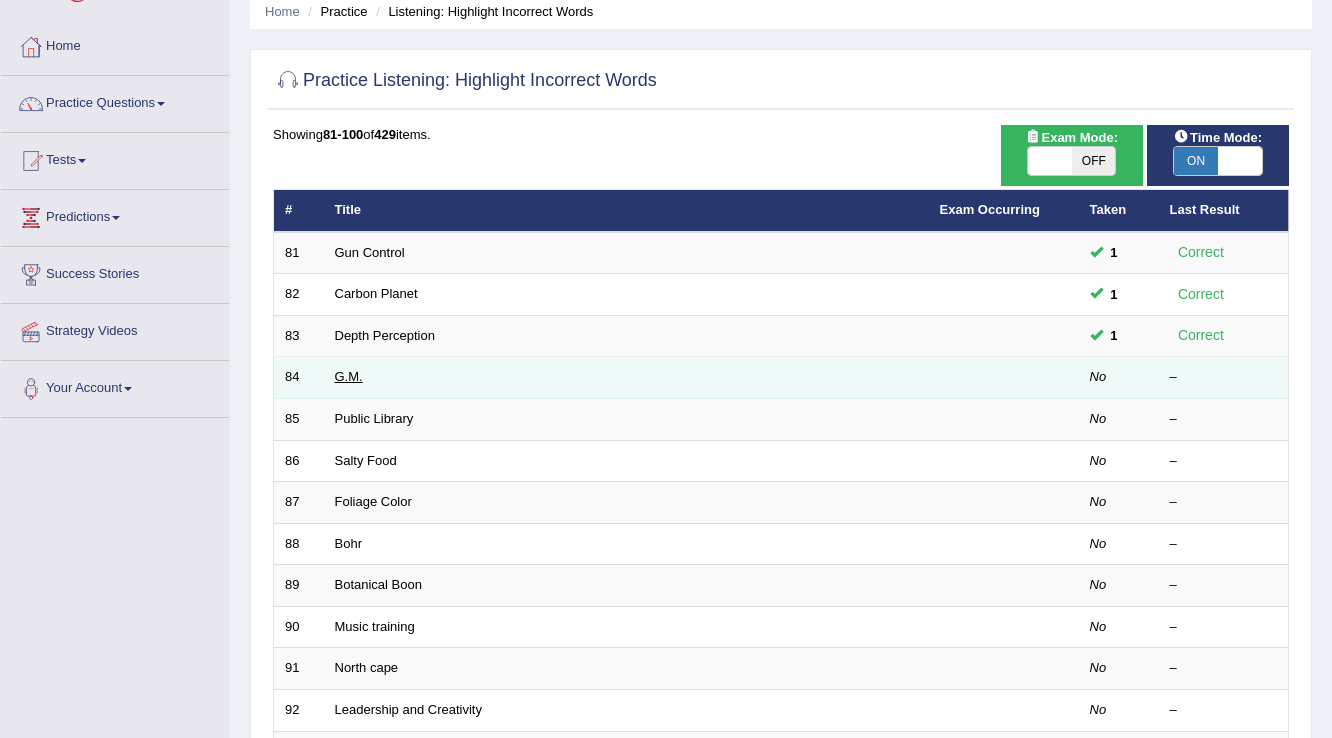 click on "G.M." at bounding box center (349, 376) 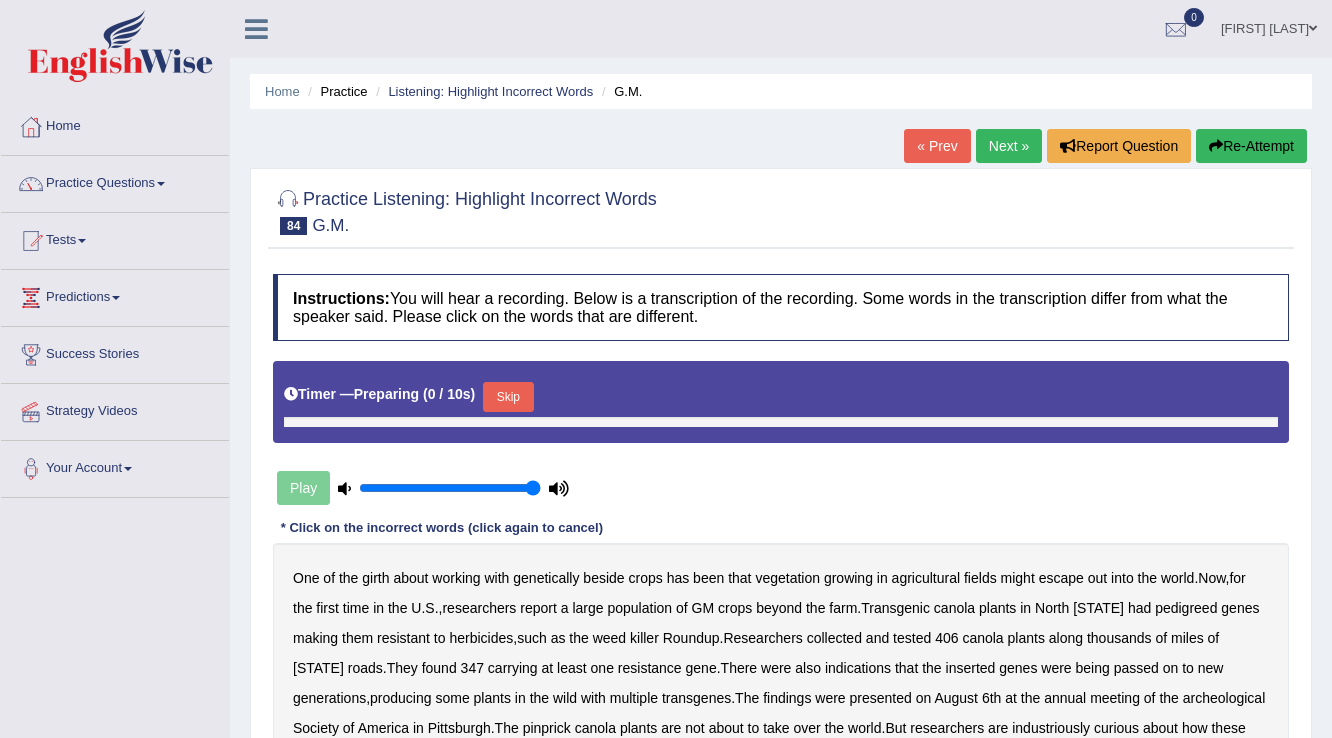 scroll, scrollTop: 0, scrollLeft: 0, axis: both 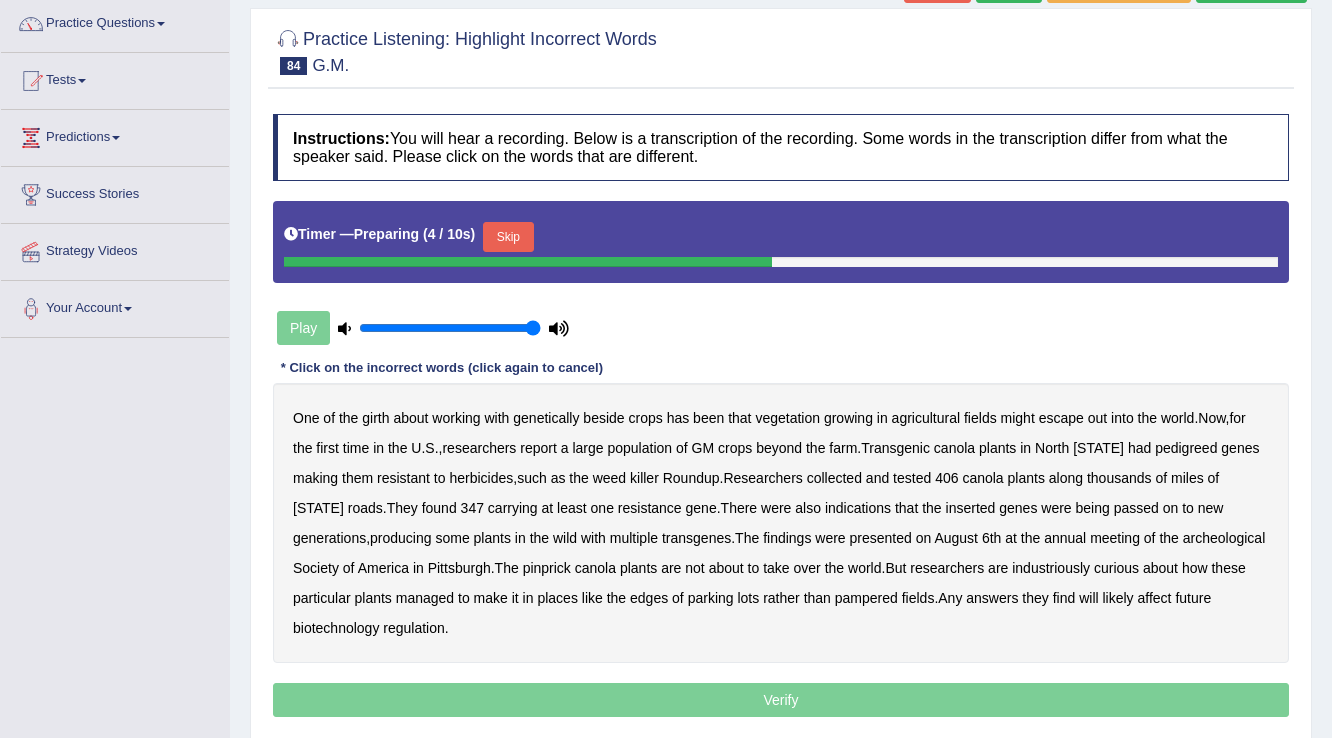 click on "Skip" at bounding box center (508, 237) 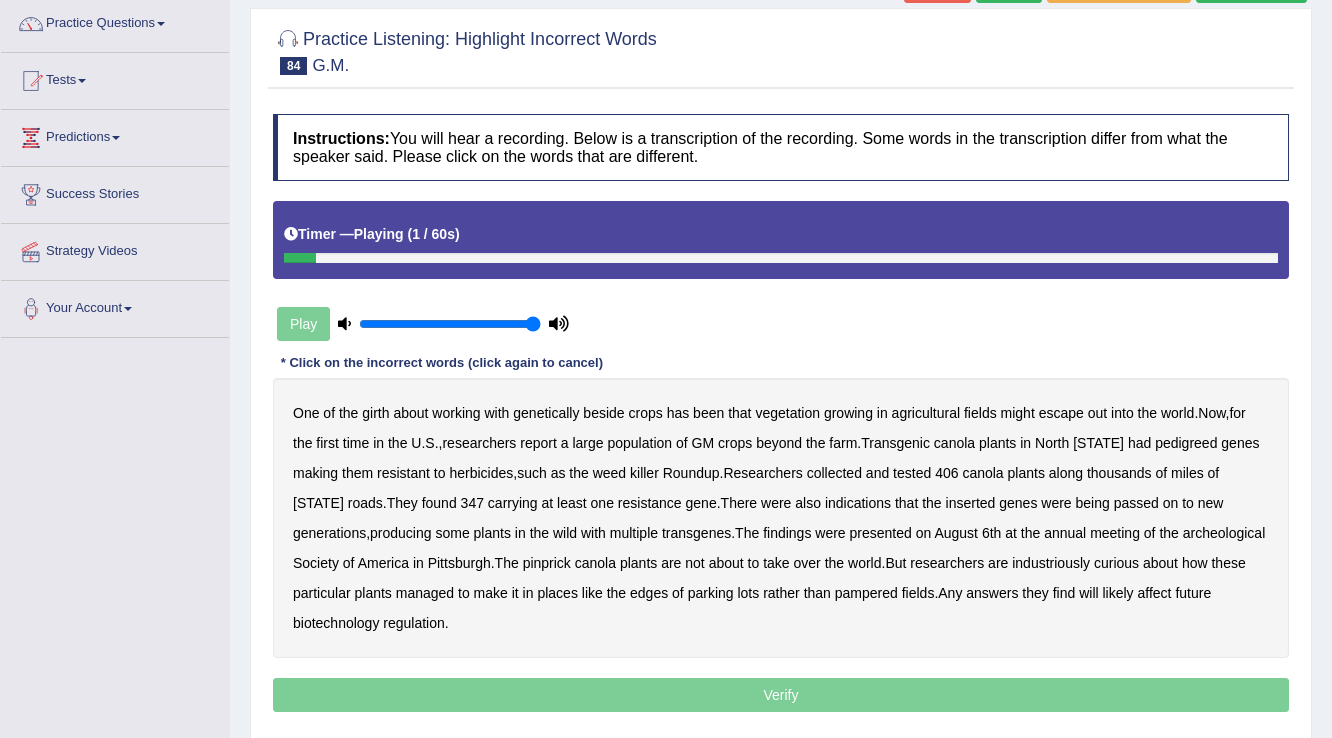 click on "girth" at bounding box center [375, 413] 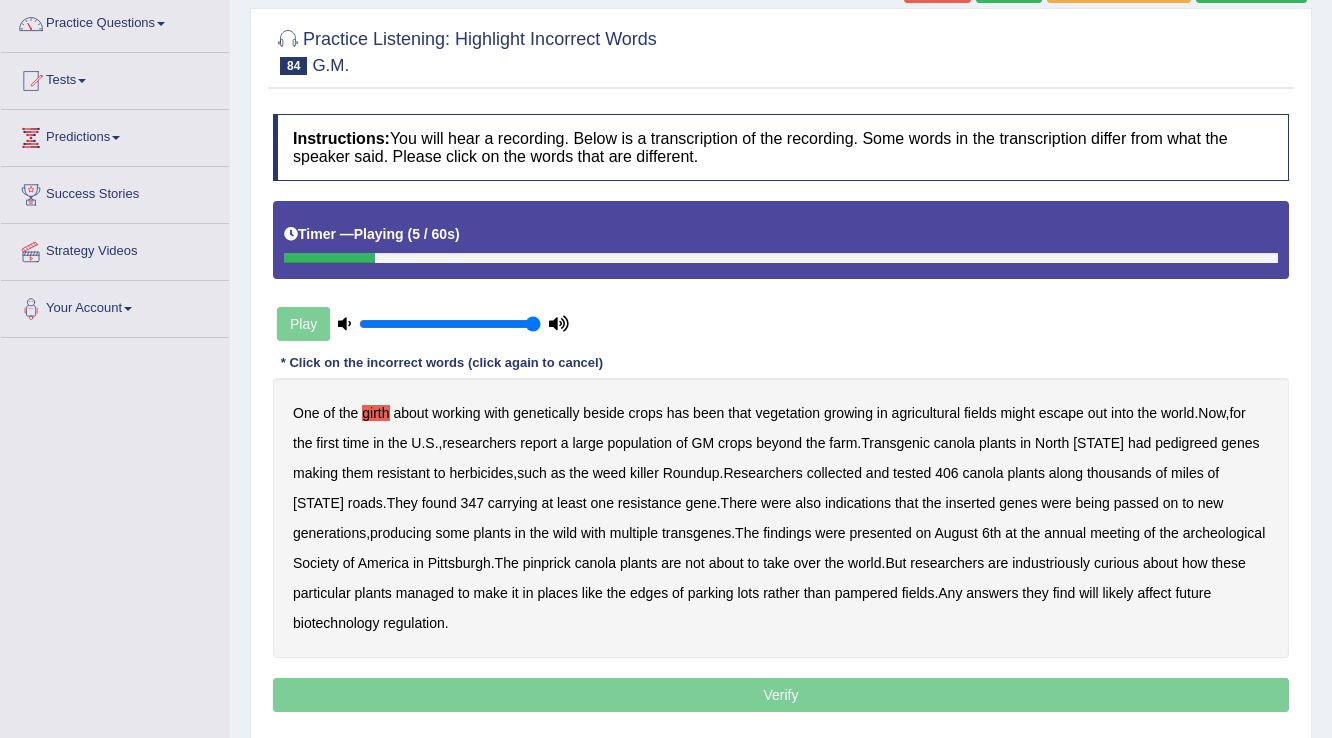 click on "vegetation" at bounding box center (787, 413) 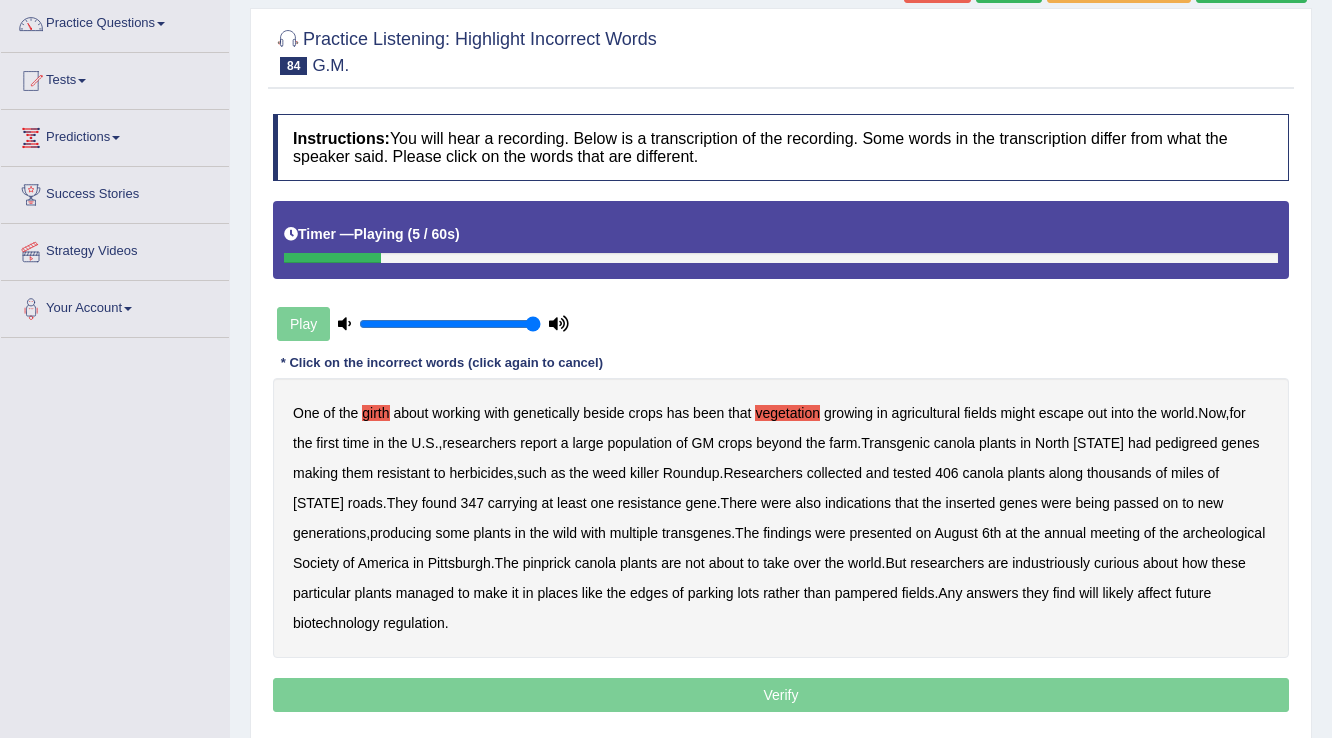 click on "vegetation" at bounding box center [787, 413] 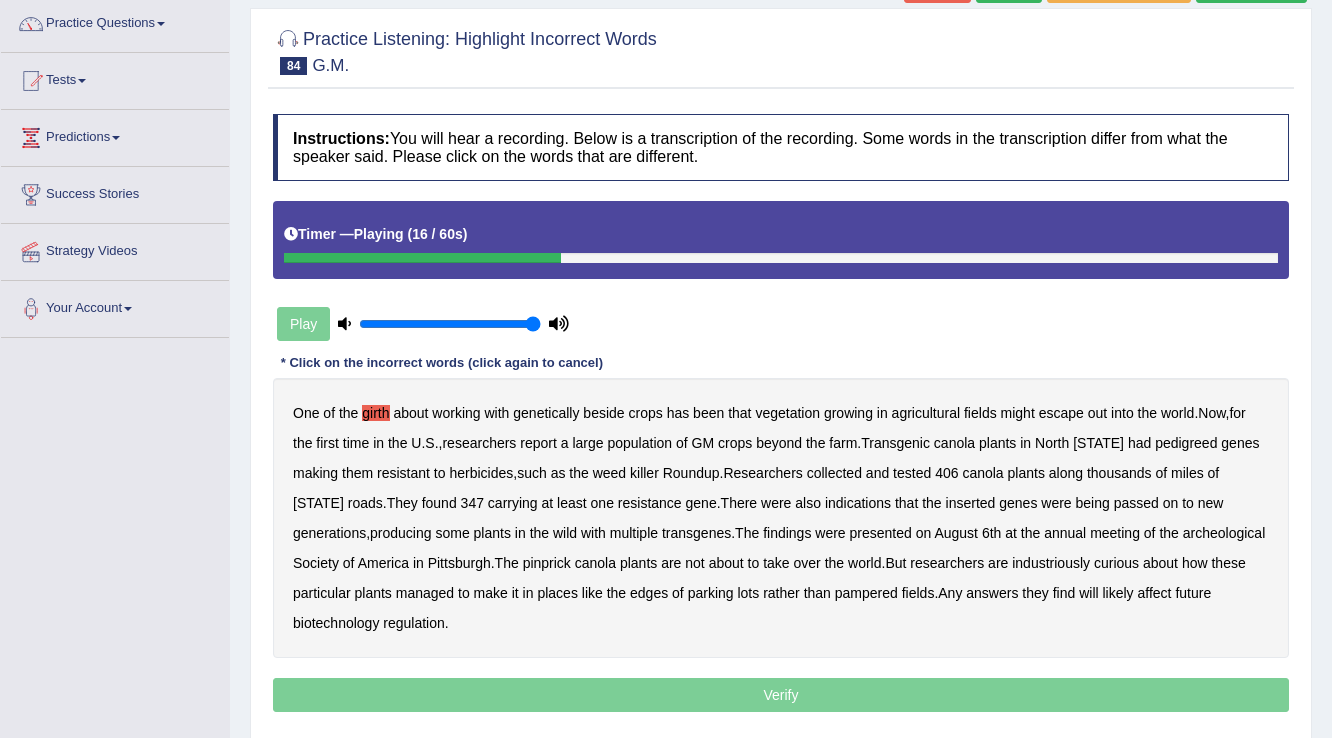 click on "pedigreed" at bounding box center (1186, 443) 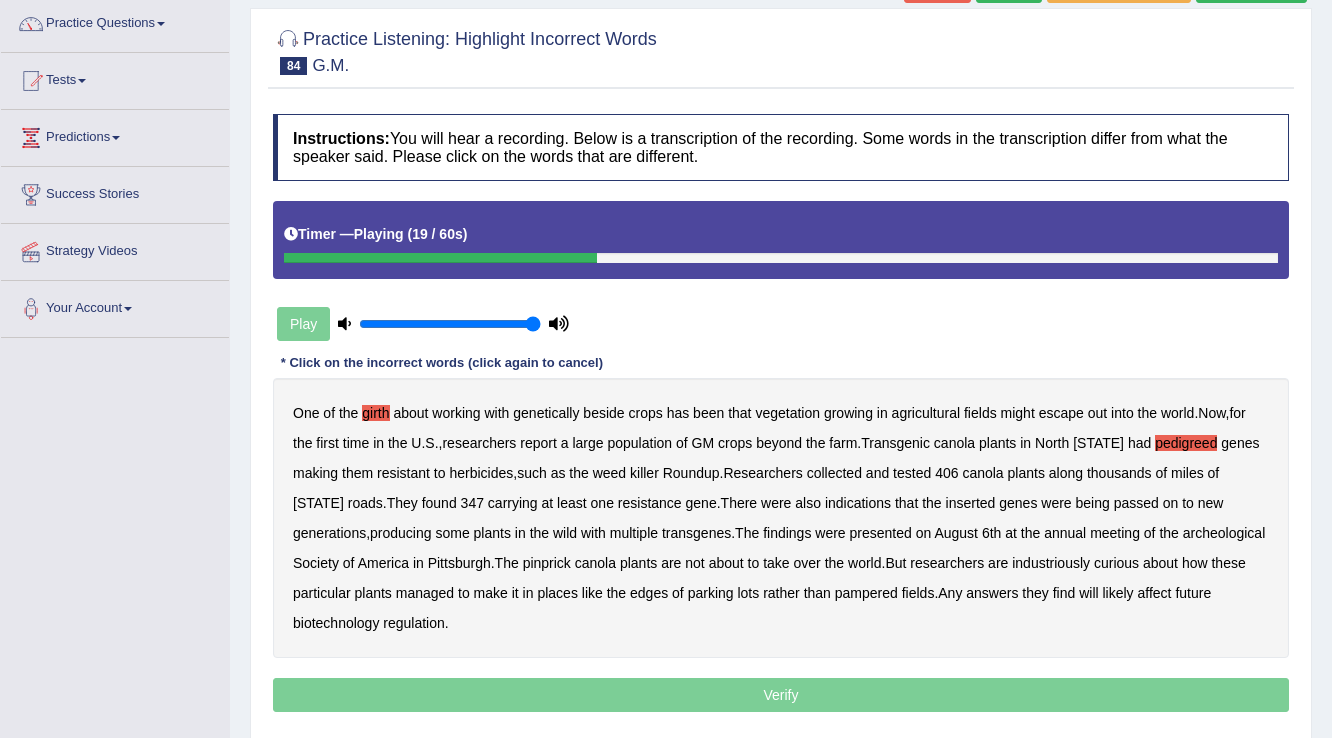 click on "herbicides" at bounding box center (481, 473) 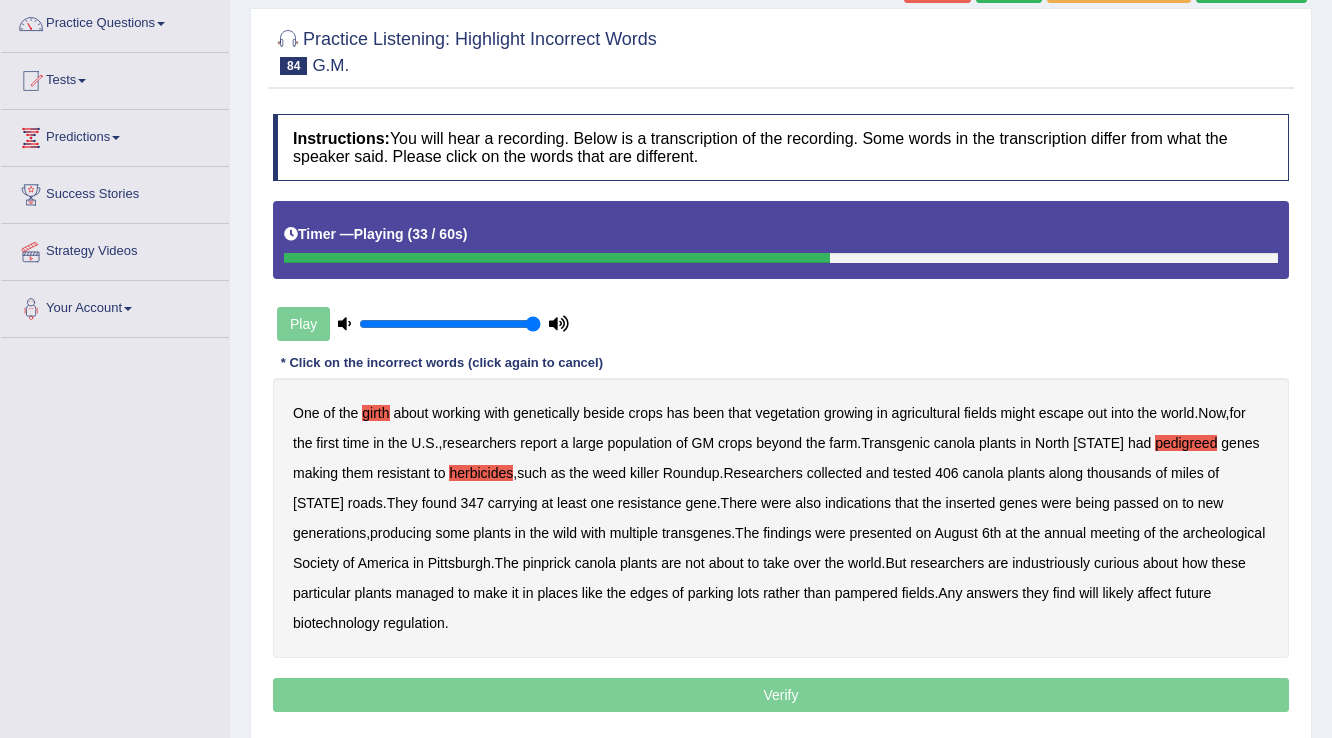 click on "inserted" at bounding box center [971, 503] 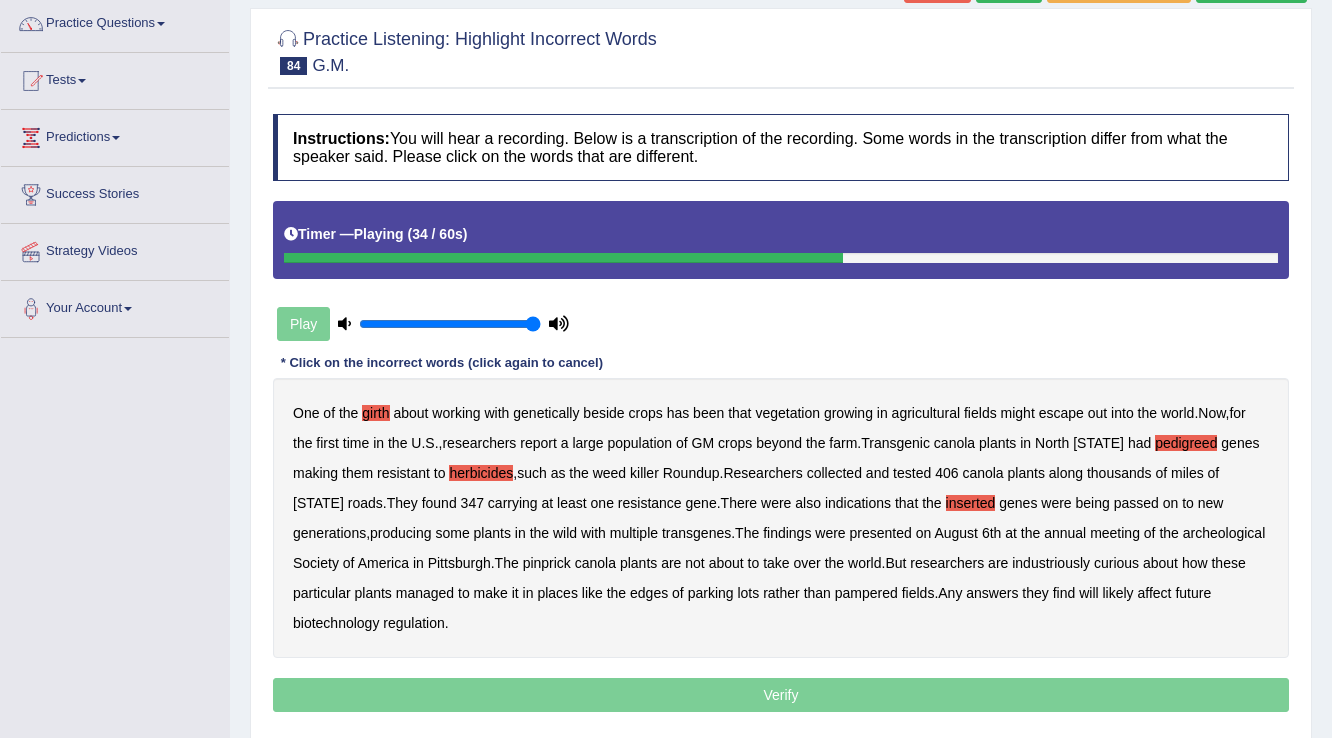 click on "inserted" at bounding box center (971, 503) 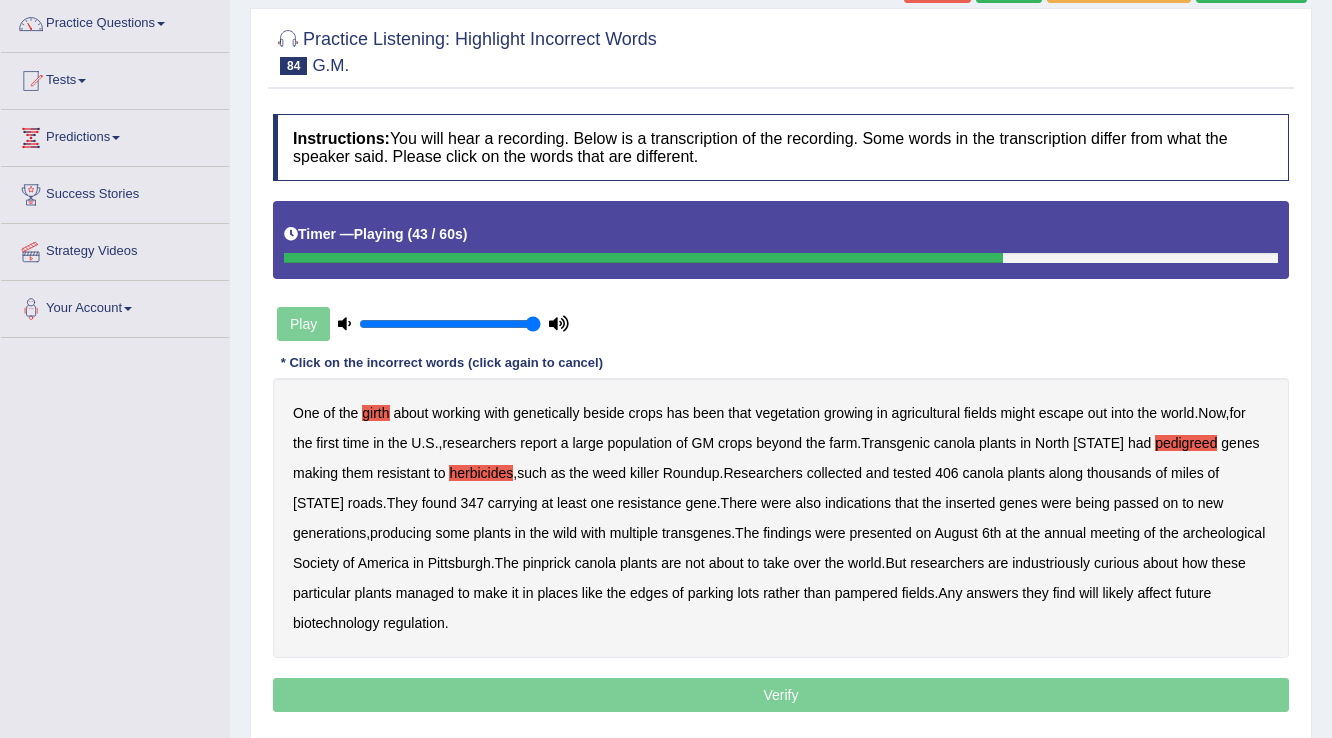 click on "archeological" at bounding box center (1224, 533) 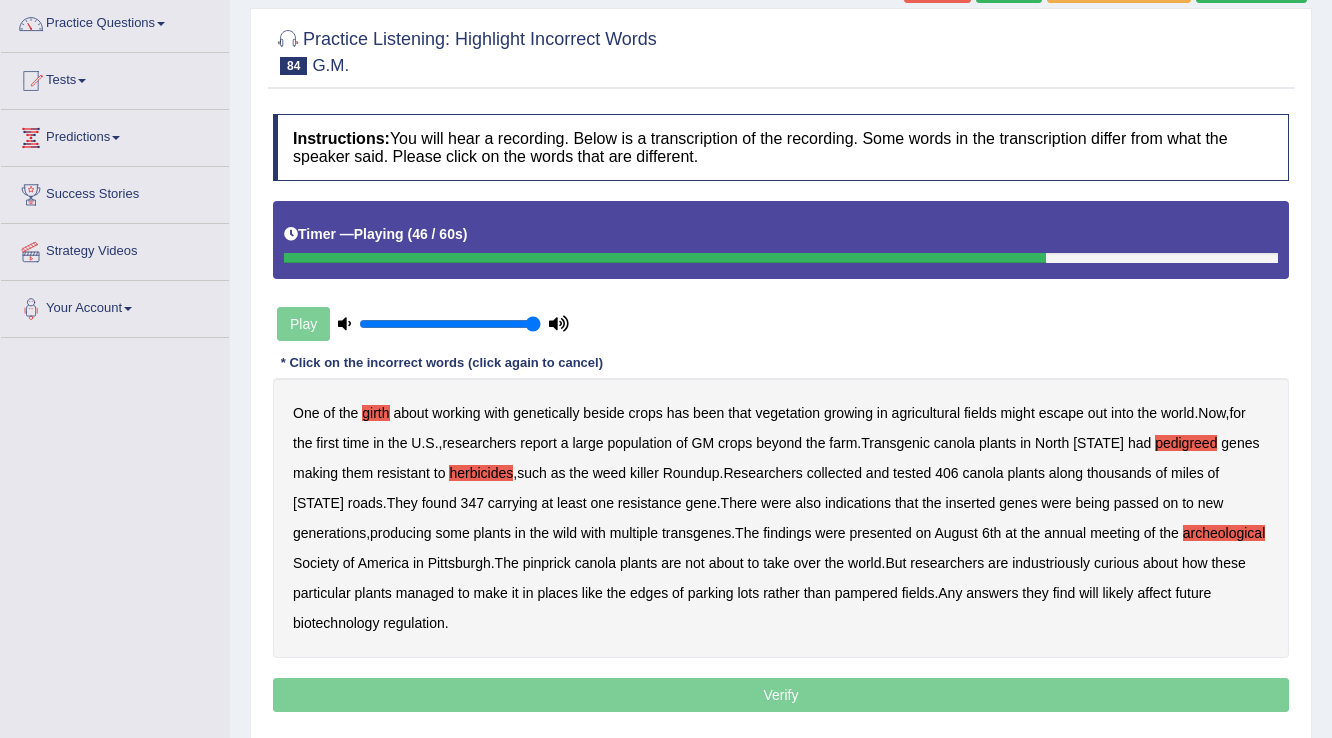 click on "pinprick" at bounding box center (547, 563) 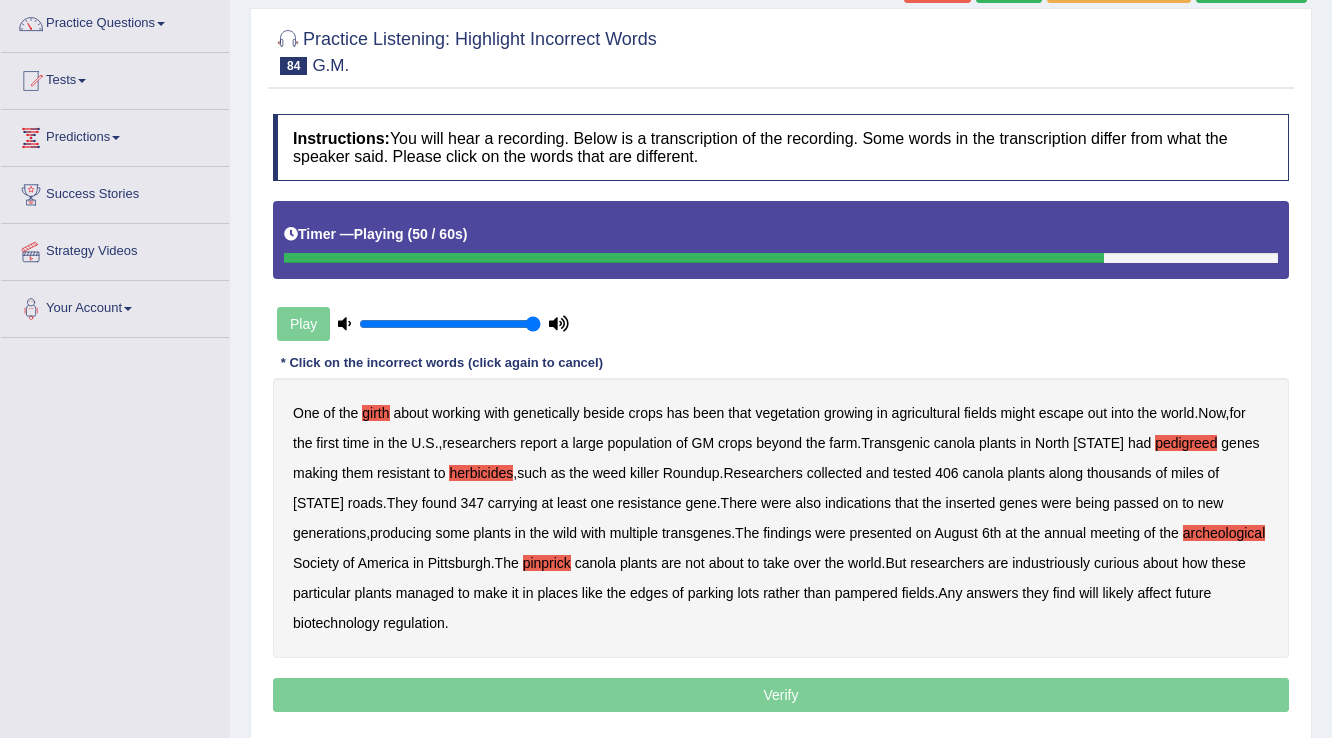 click on "industriously" at bounding box center (1051, 563) 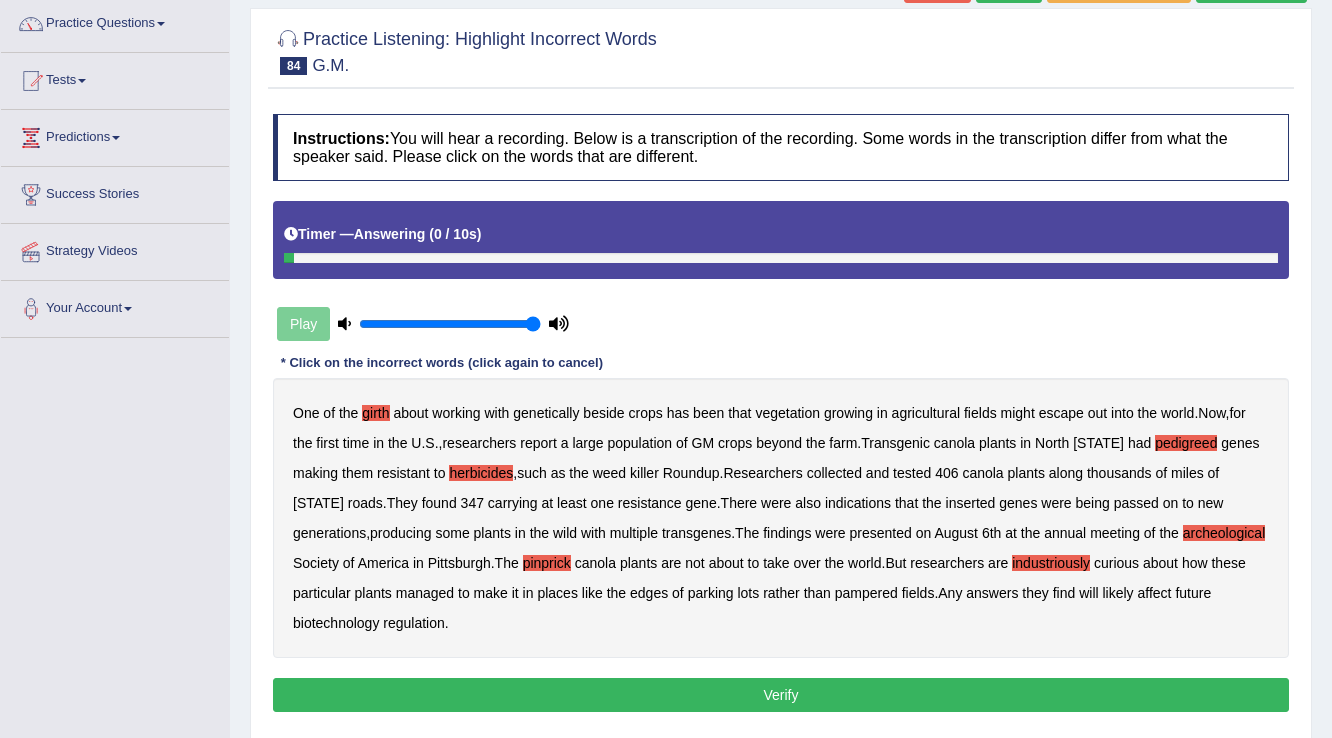 click on "Verify" at bounding box center (781, 695) 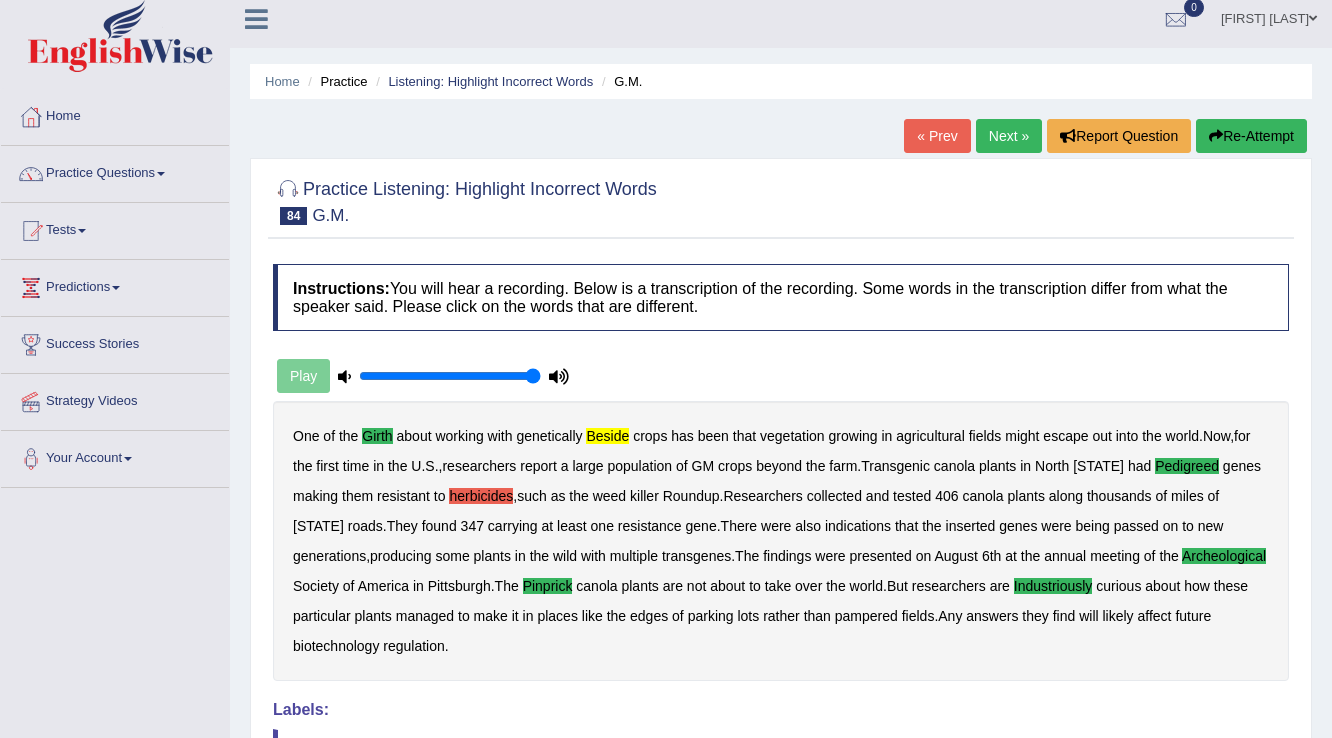 scroll, scrollTop: 0, scrollLeft: 0, axis: both 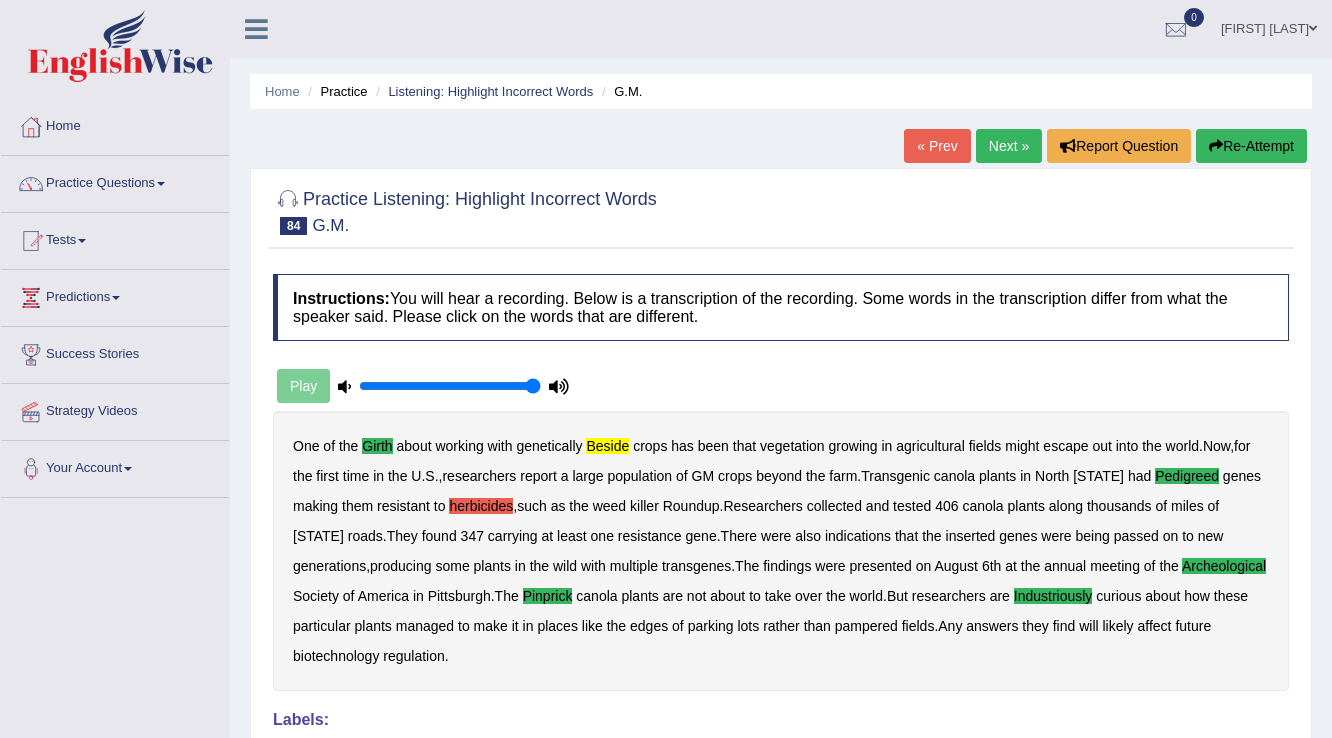 click on "Re-Attempt" at bounding box center (1251, 146) 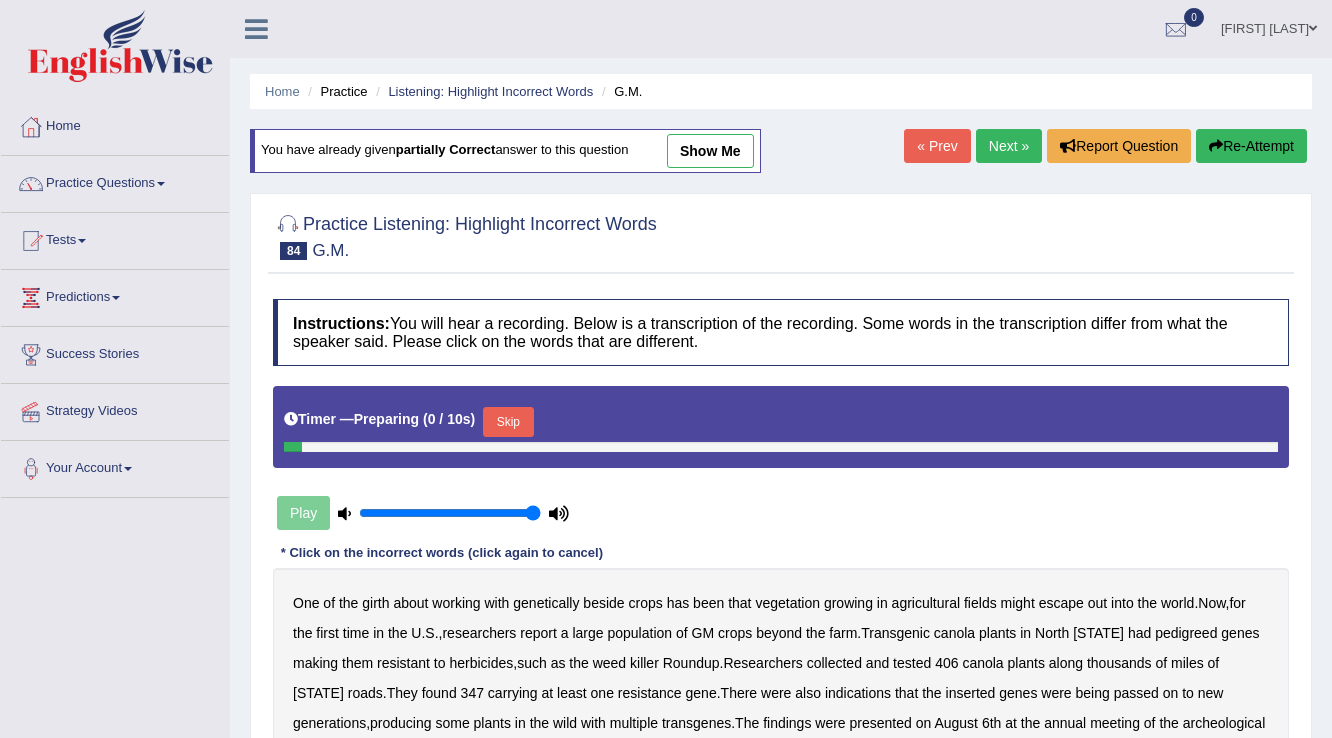 scroll, scrollTop: 0, scrollLeft: 0, axis: both 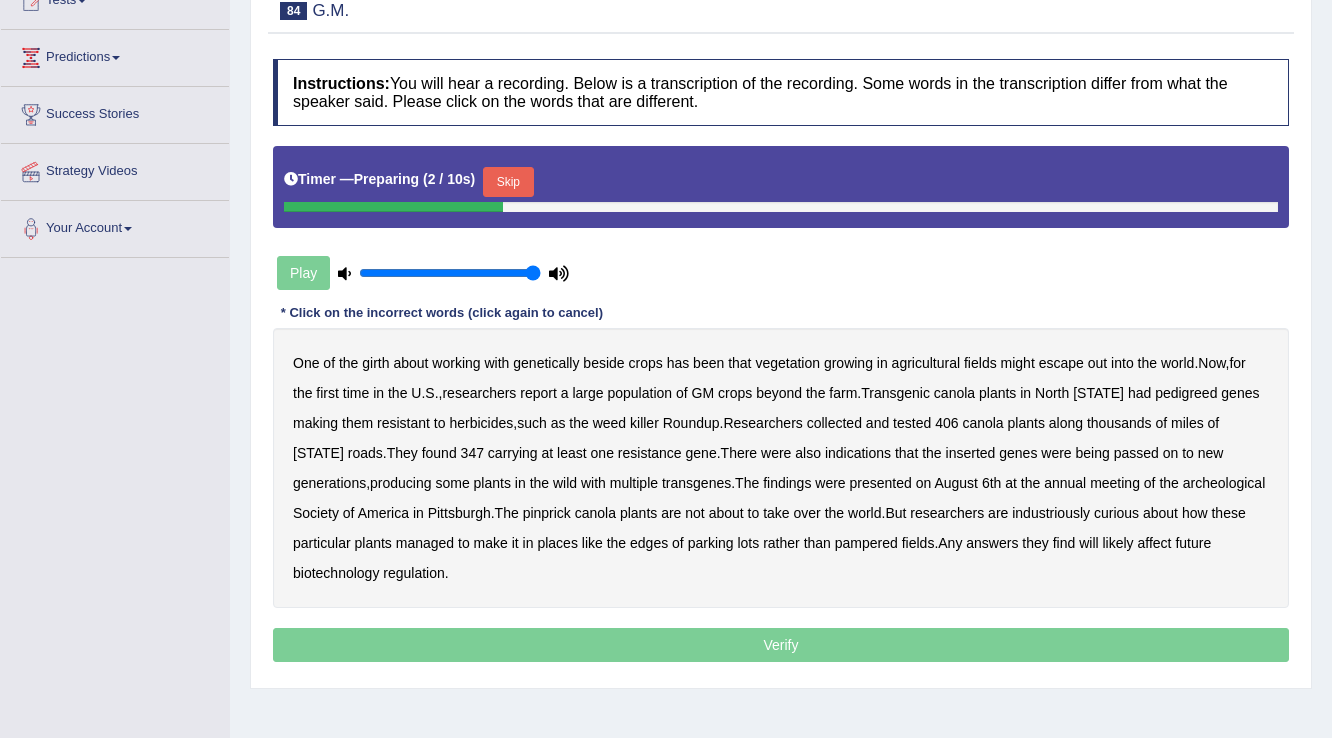click on "Skip" at bounding box center [508, 182] 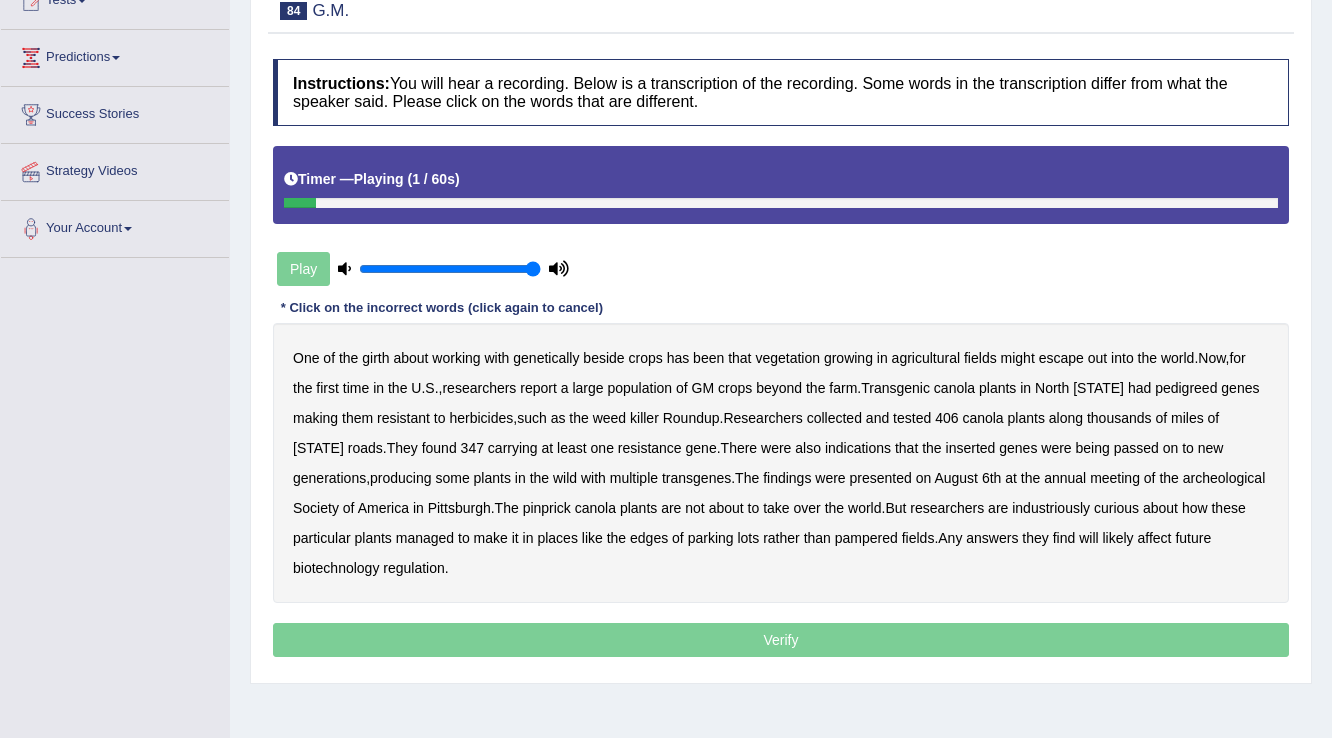 click on "about" at bounding box center (410, 358) 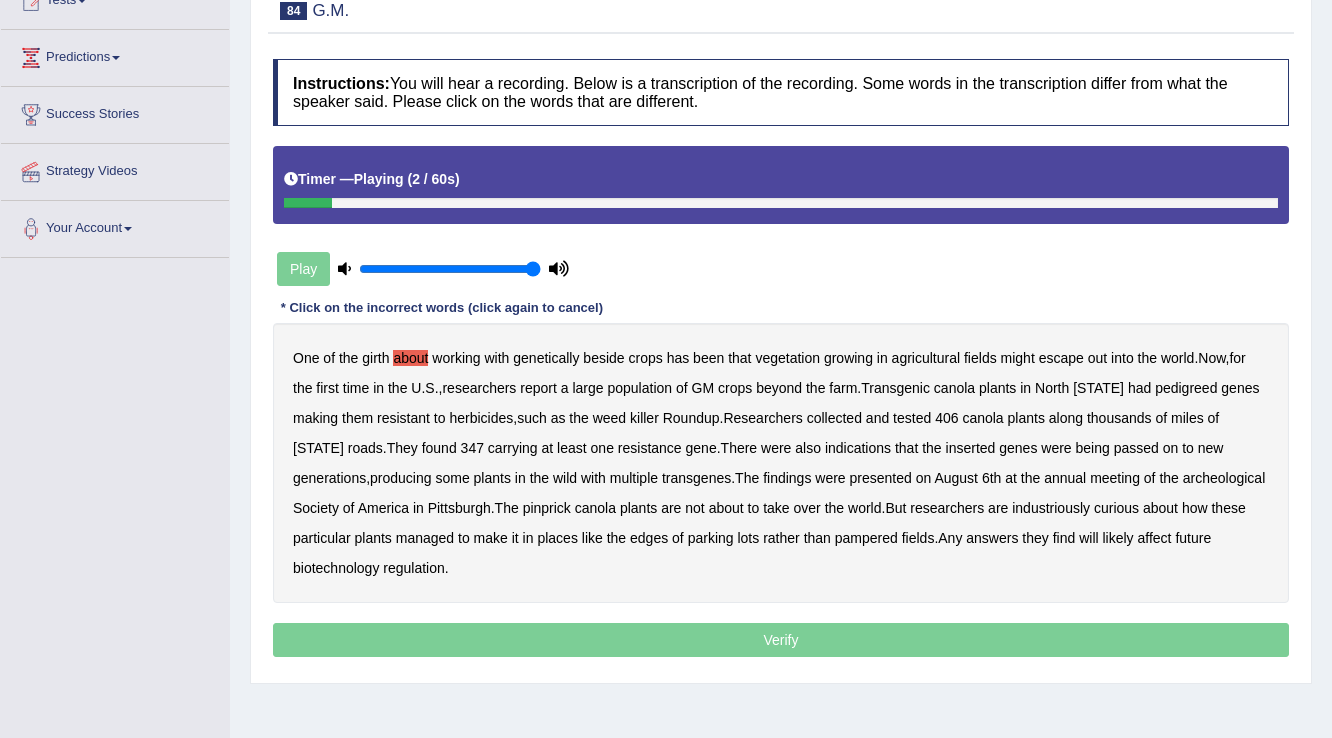 click on "girth" at bounding box center [375, 358] 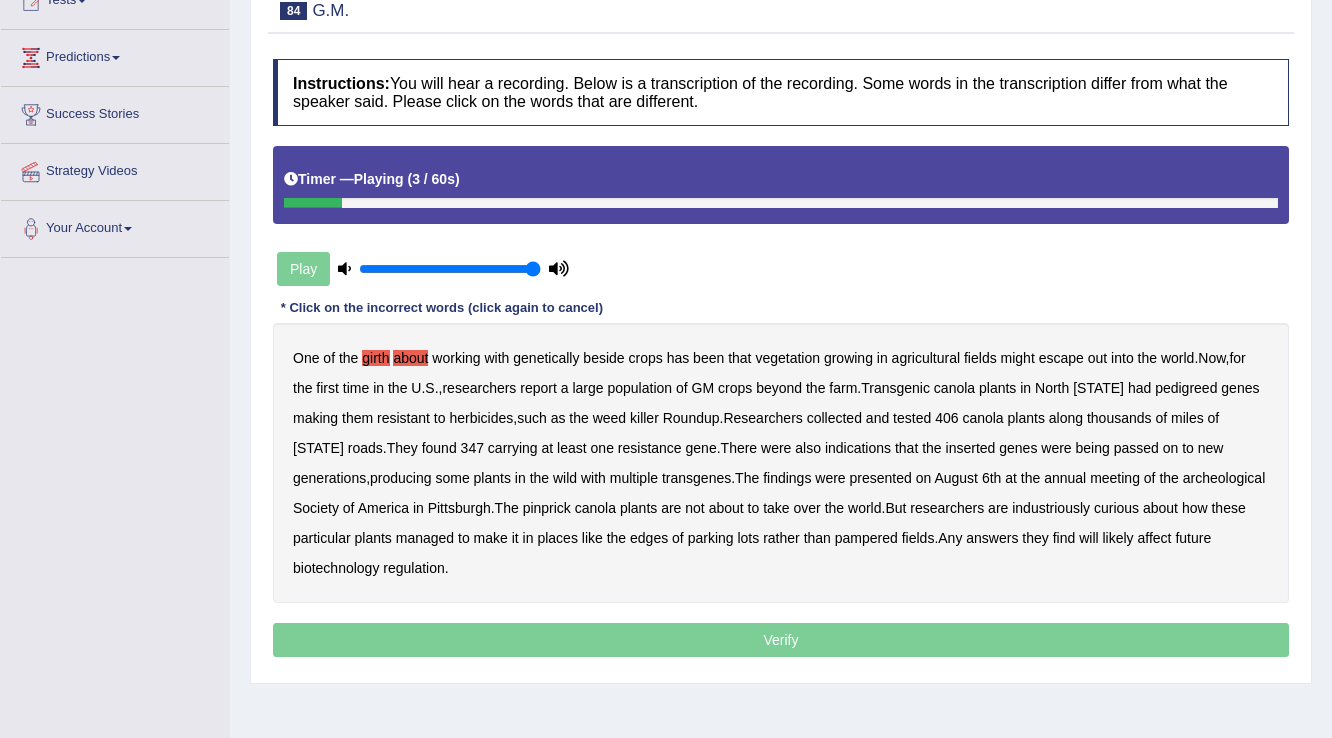 click on "One   of   the   girth   about   working   with   genetically   beside   crops   has   been   that   vegetation   growing   in   agricultural   fields   might   escape   out   into   the   world .  Now ,  for   the   first   time   in   the   U . S .,  researchers   report   a   large   population   of   GM   crops   beyond   the   farm .  Transgenic   canola   plants   in   North   Dakota   had   pedigreed   genes   making   them   resistant   to   herbicides ,  such   as   the   weed   killer   Roundup .  Researchers   collected   and   tested   406   canola   plants   along   thousands   of   miles   of   state   roads .  They   found   347   carrying   at   least   one   resistance   gene .  There   were   also   indications   that   the   inserted   genes   were   being   passed   on   to   new   generations ,  producing   some   plants   in   the   wild   with   multiple   transgenes .  The   findings   were   presented   on   August   6th   at   the   annual   meeting   of   the   archeological     of" at bounding box center (781, 463) 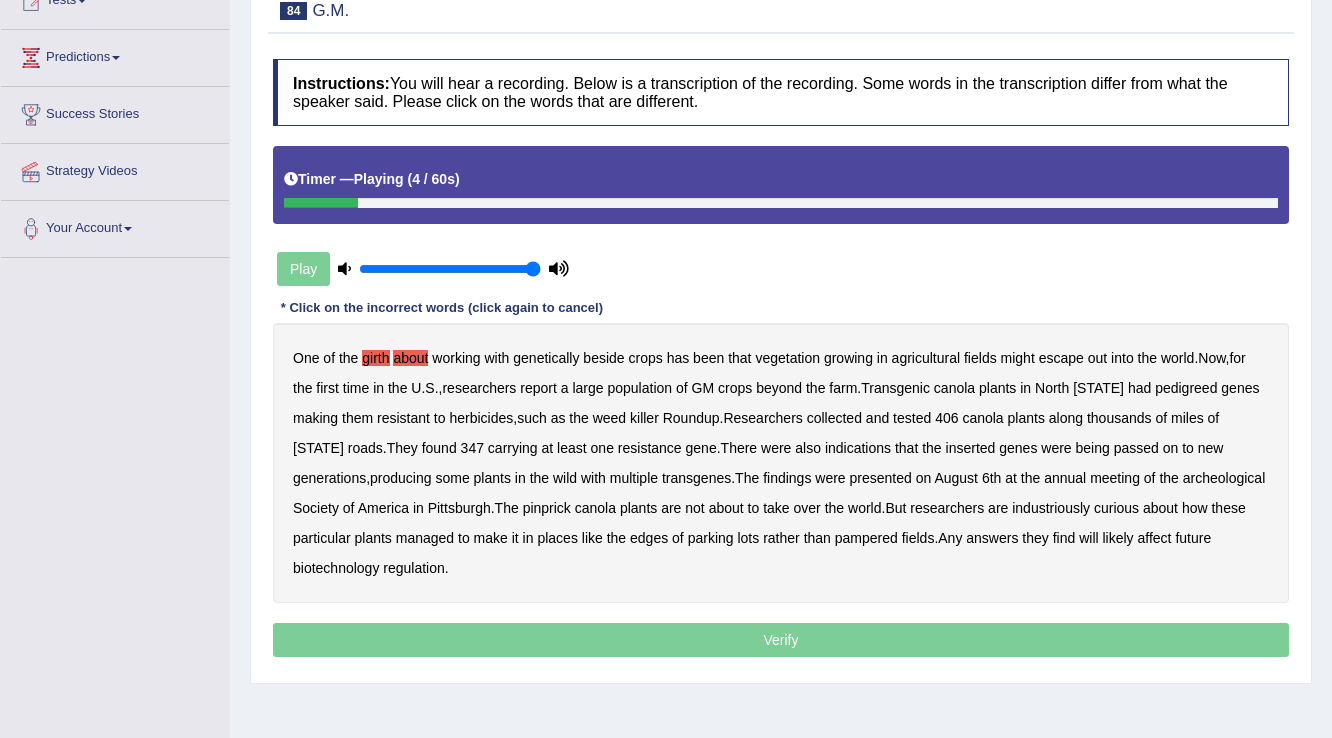 click on "beside" at bounding box center [603, 358] 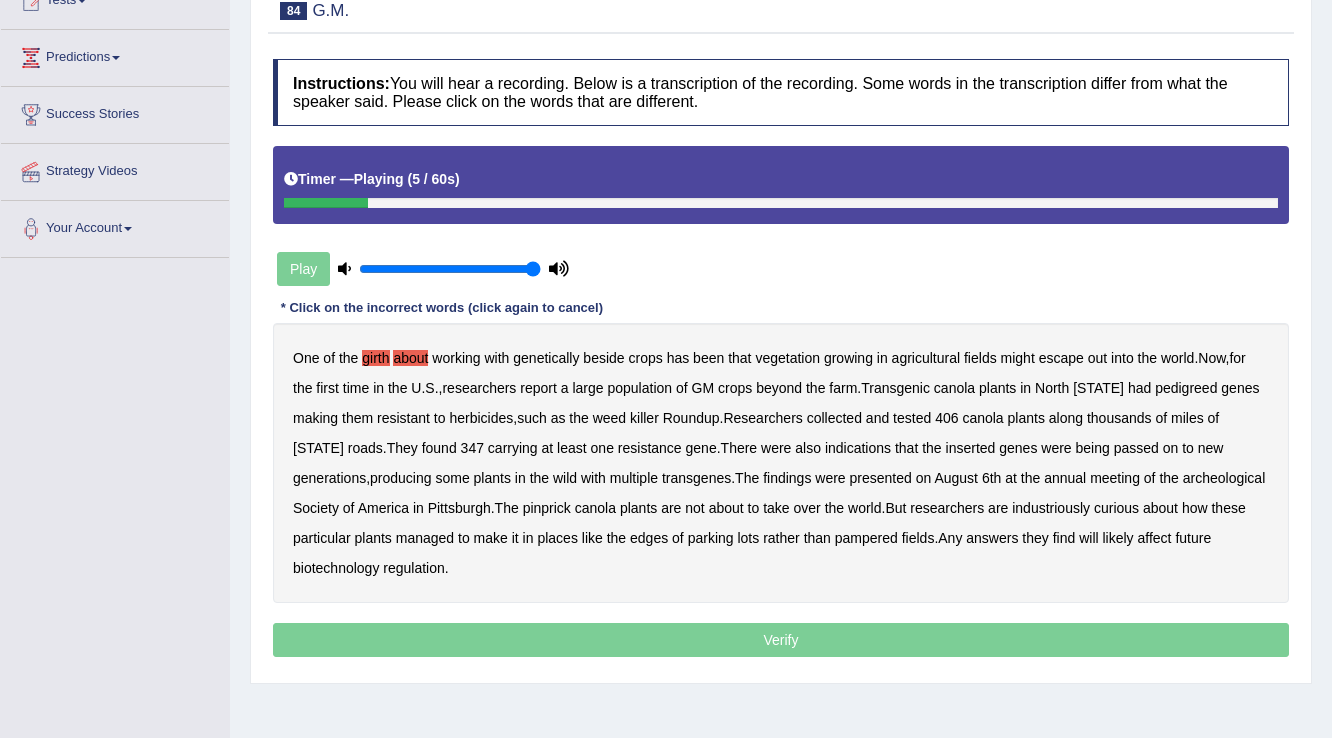 click on "about" at bounding box center (410, 358) 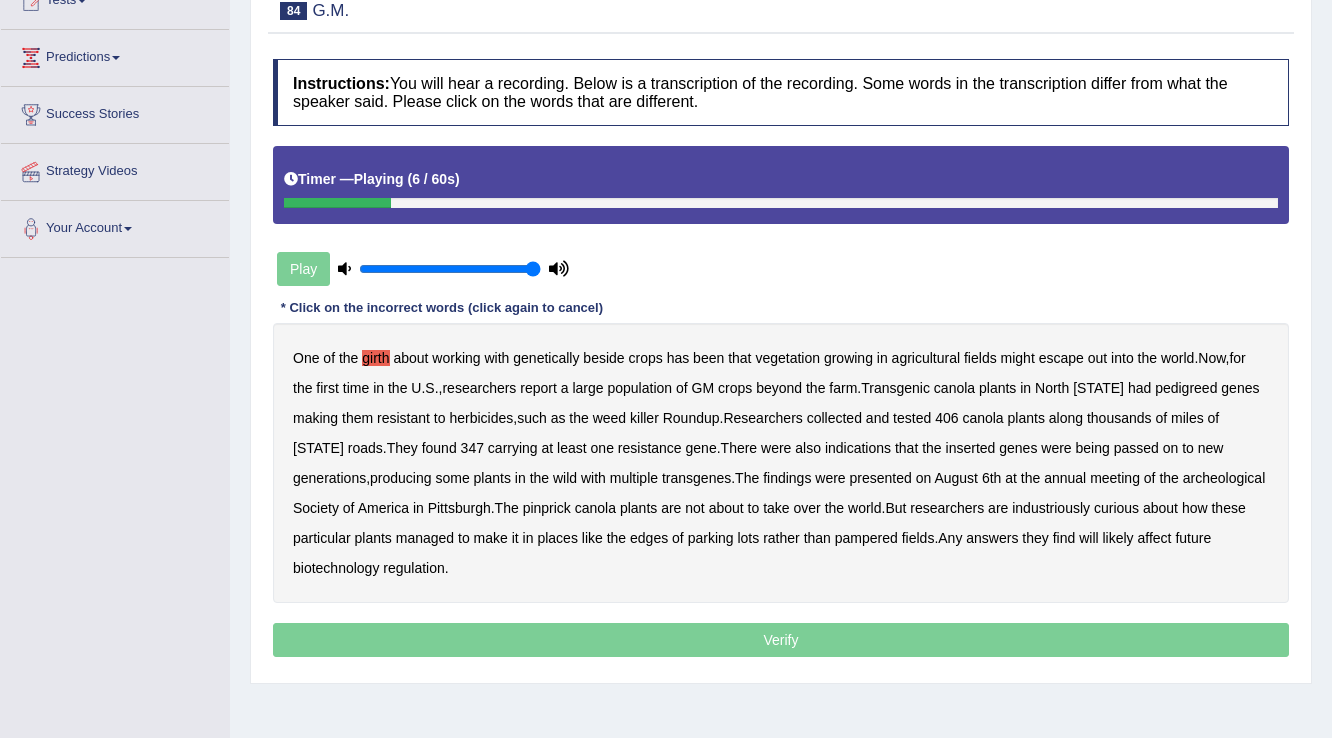 click on "crops" at bounding box center (646, 358) 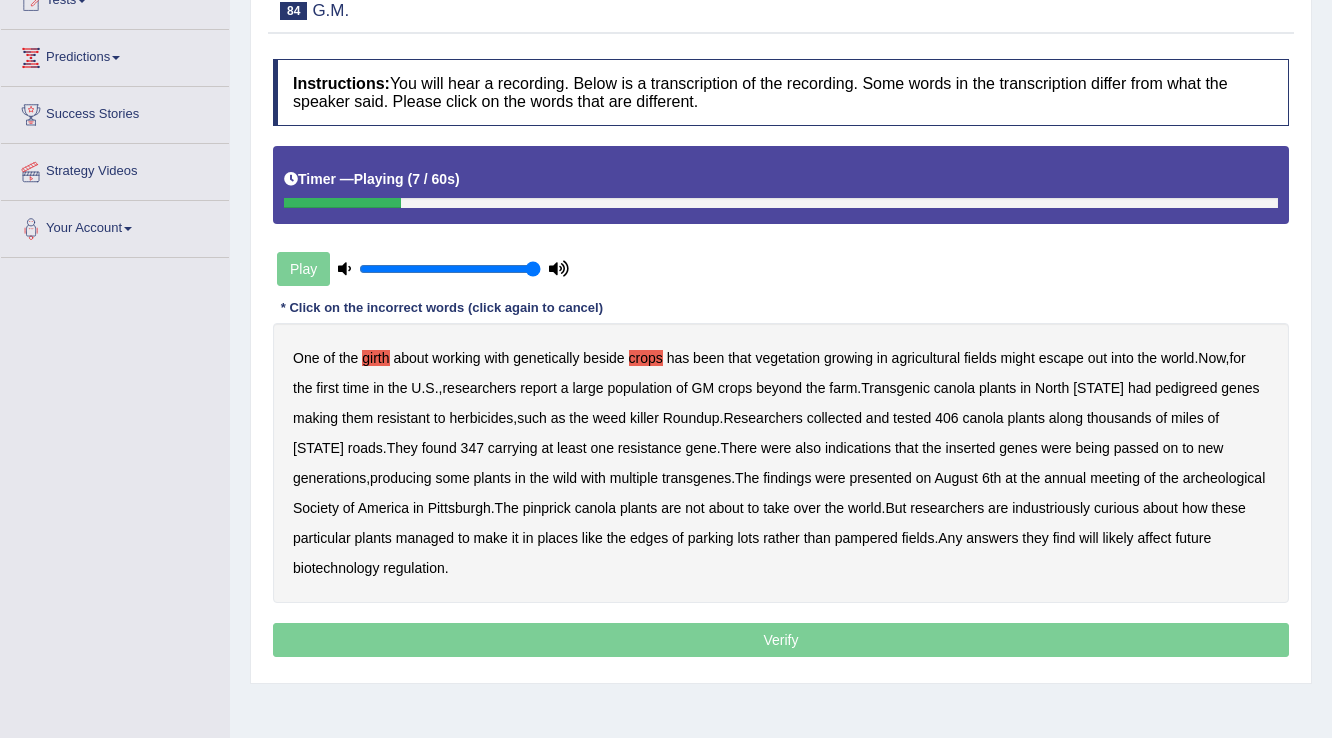 drag, startPoint x: 597, startPoint y: 354, endPoint x: 652, endPoint y: 359, distance: 55.226807 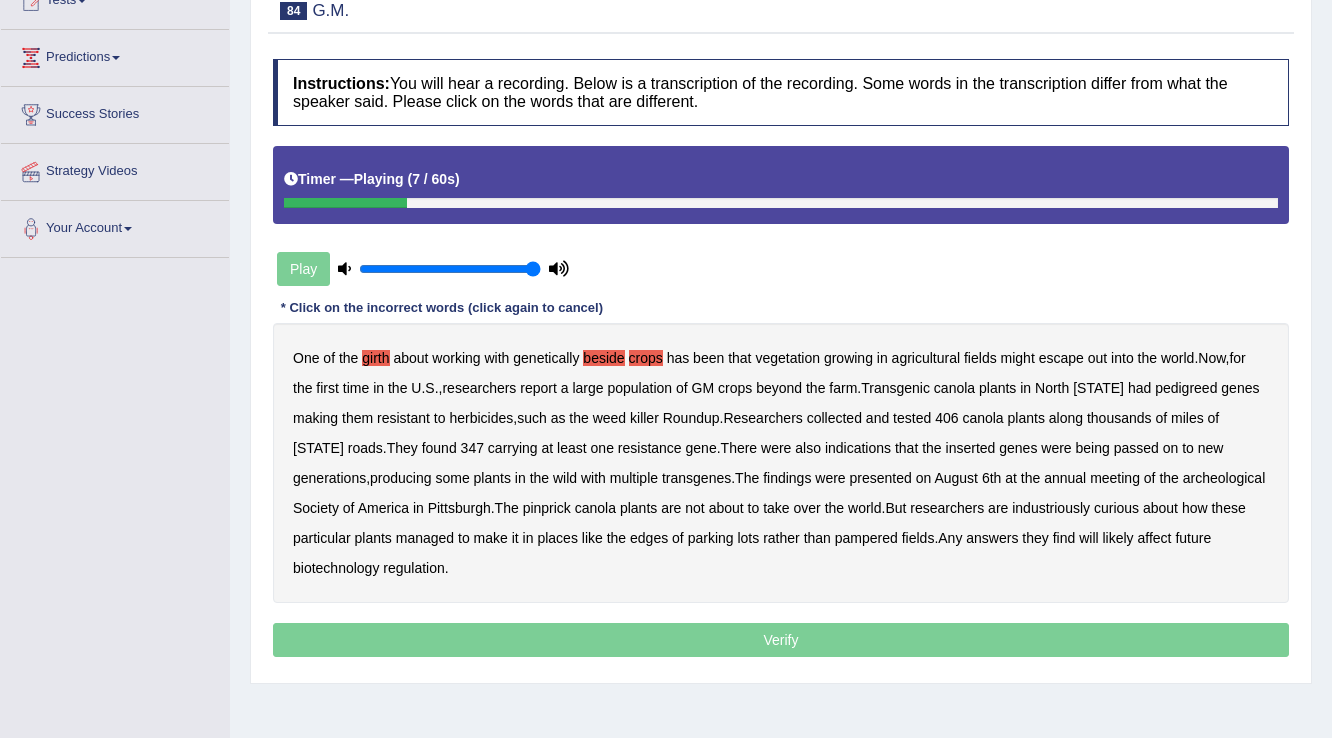 click on "crops" at bounding box center [646, 358] 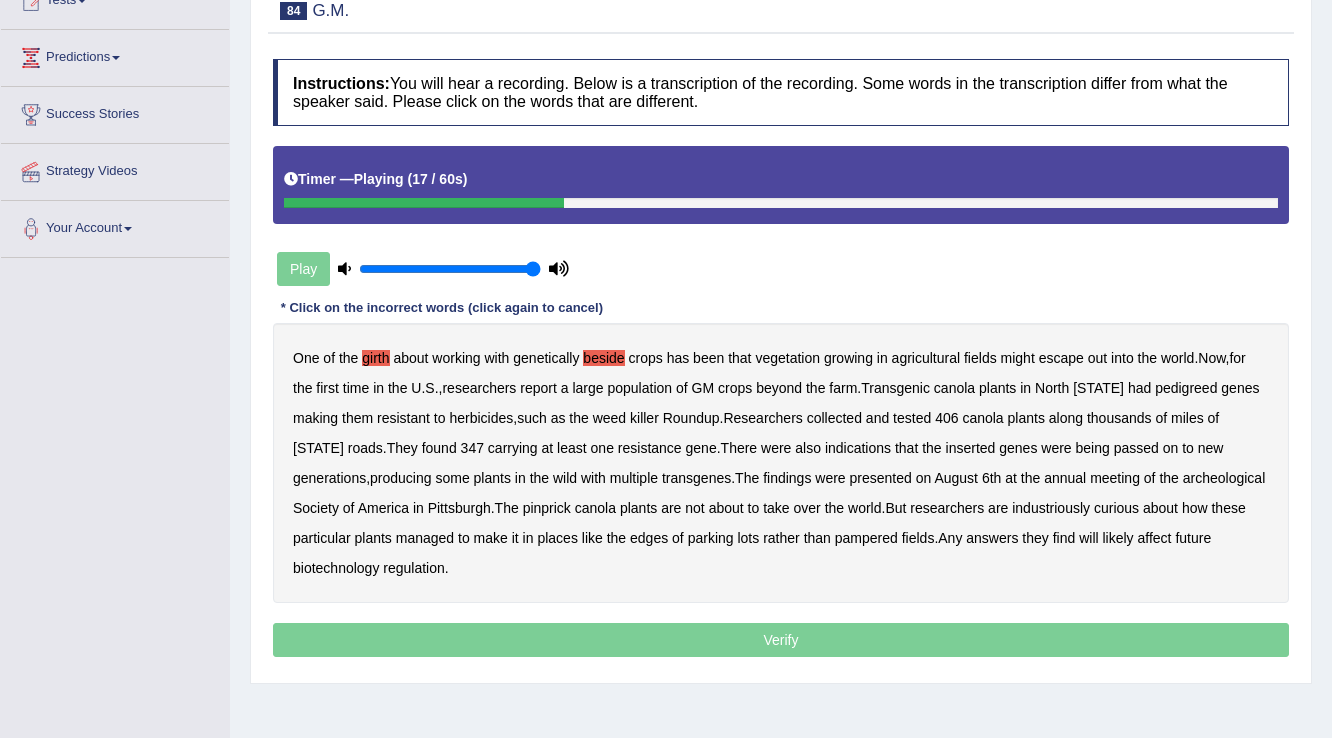 click on "pedigreed" at bounding box center (1186, 388) 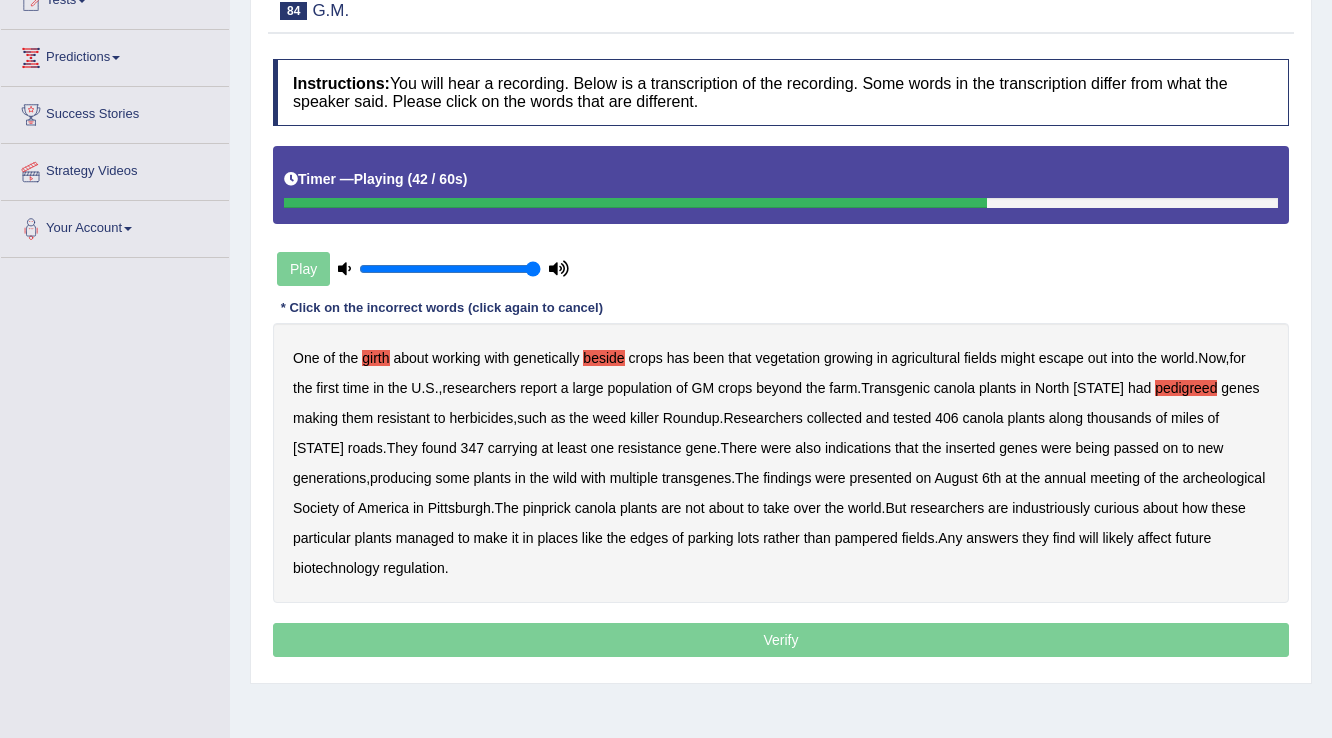 click on "archeological" at bounding box center (1224, 478) 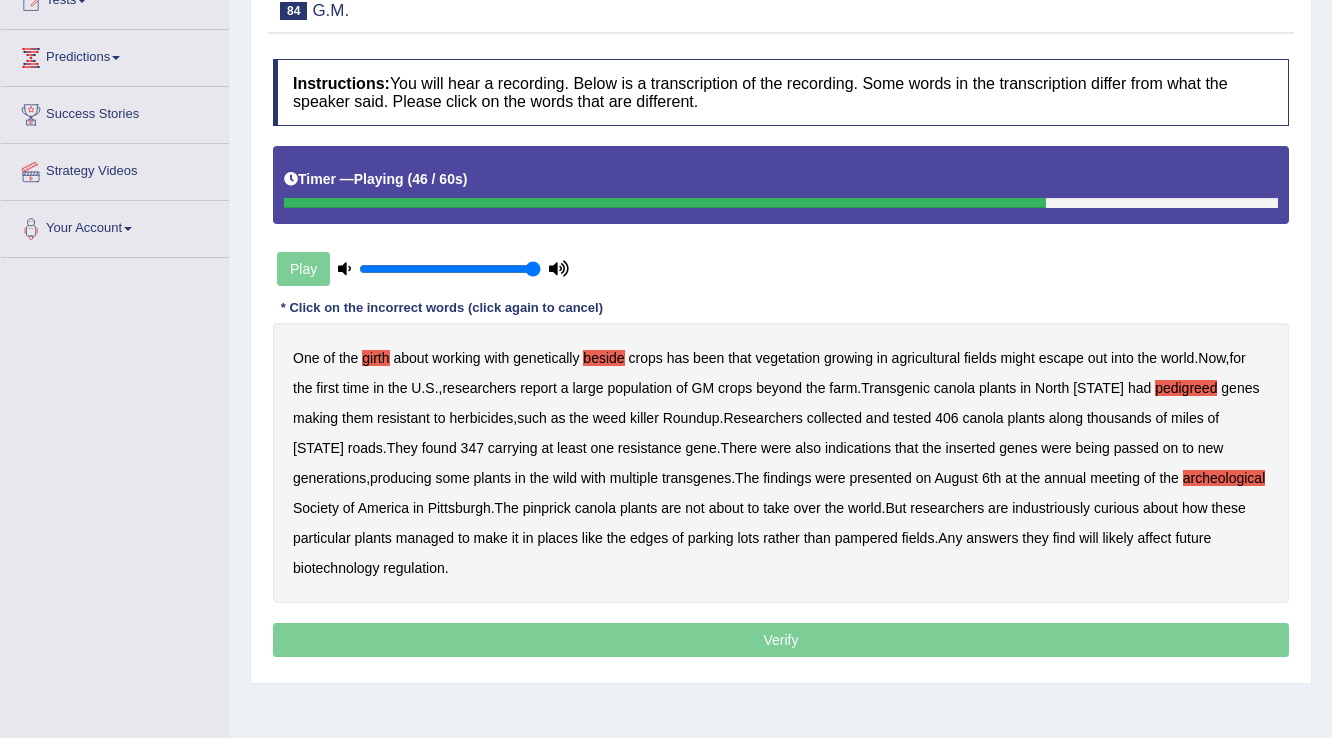 click on "pinprick" at bounding box center [547, 508] 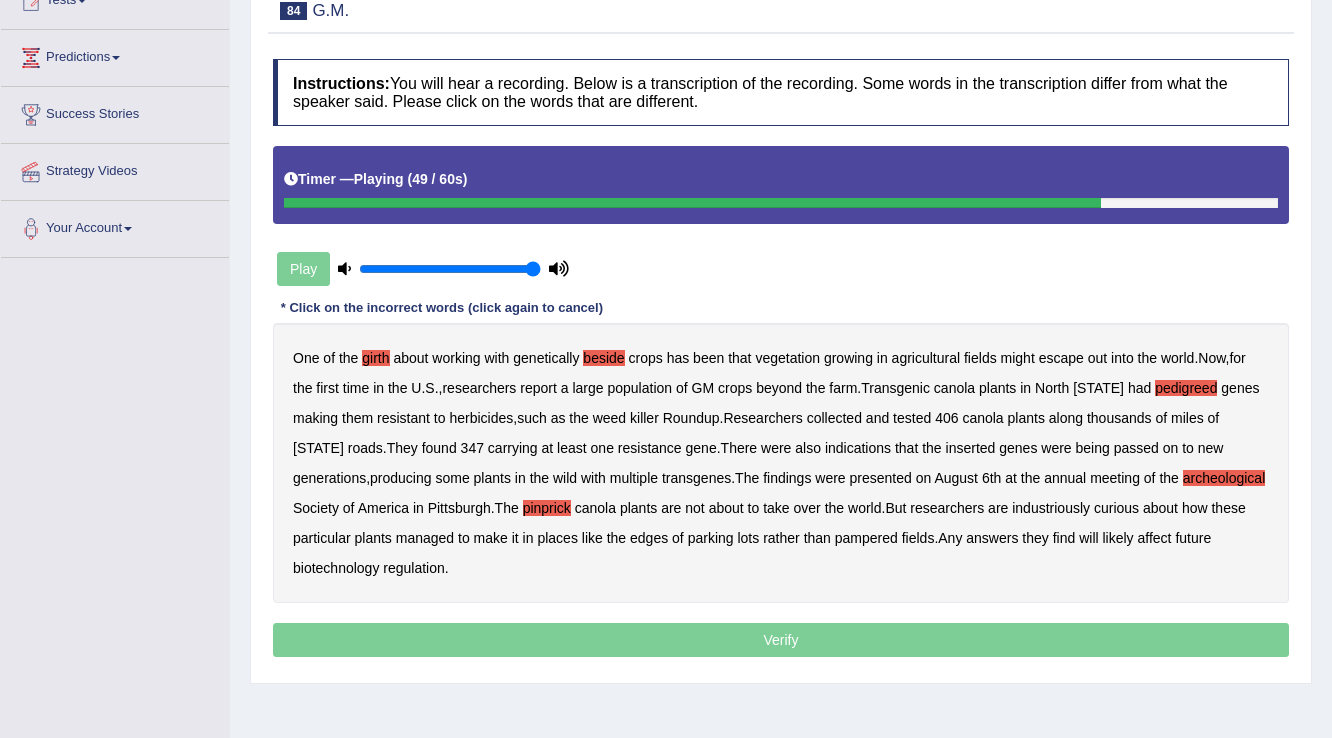 drag, startPoint x: 999, startPoint y: 502, endPoint x: 1016, endPoint y: 506, distance: 17.464249 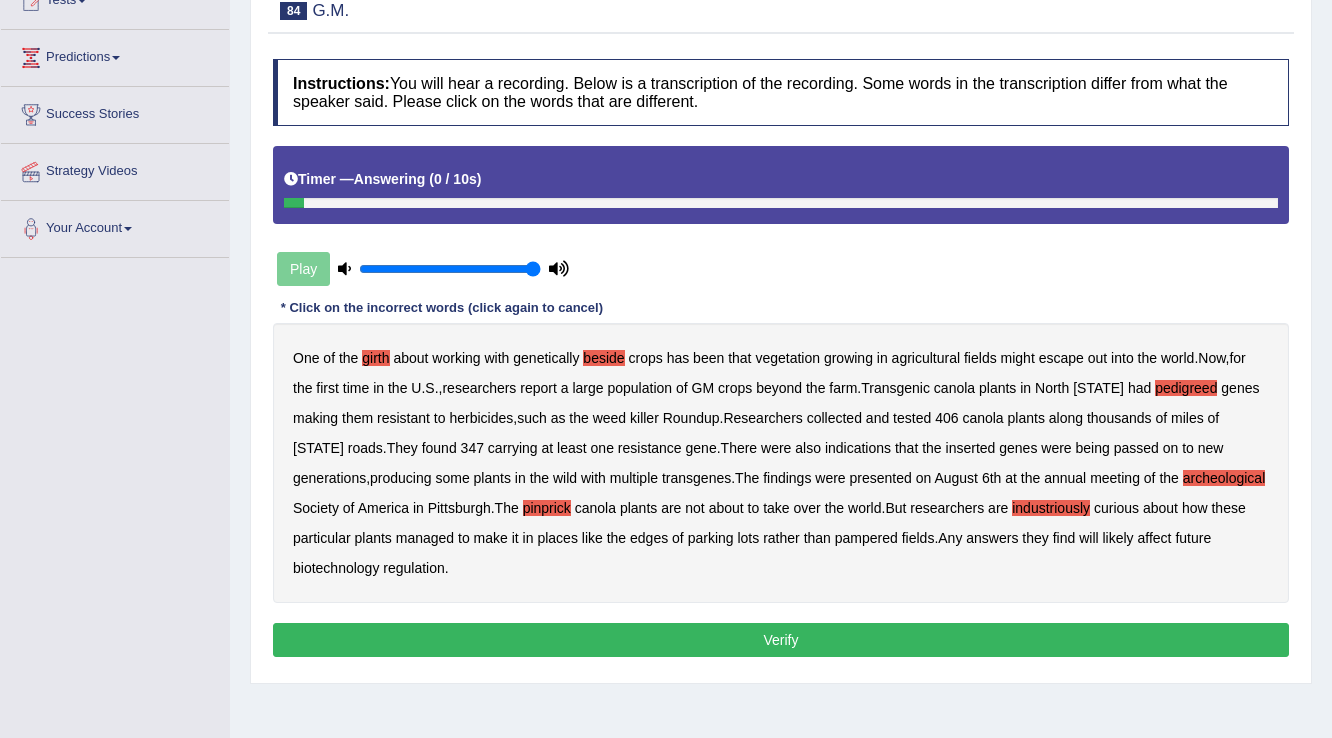 click on "Verify" at bounding box center (781, 640) 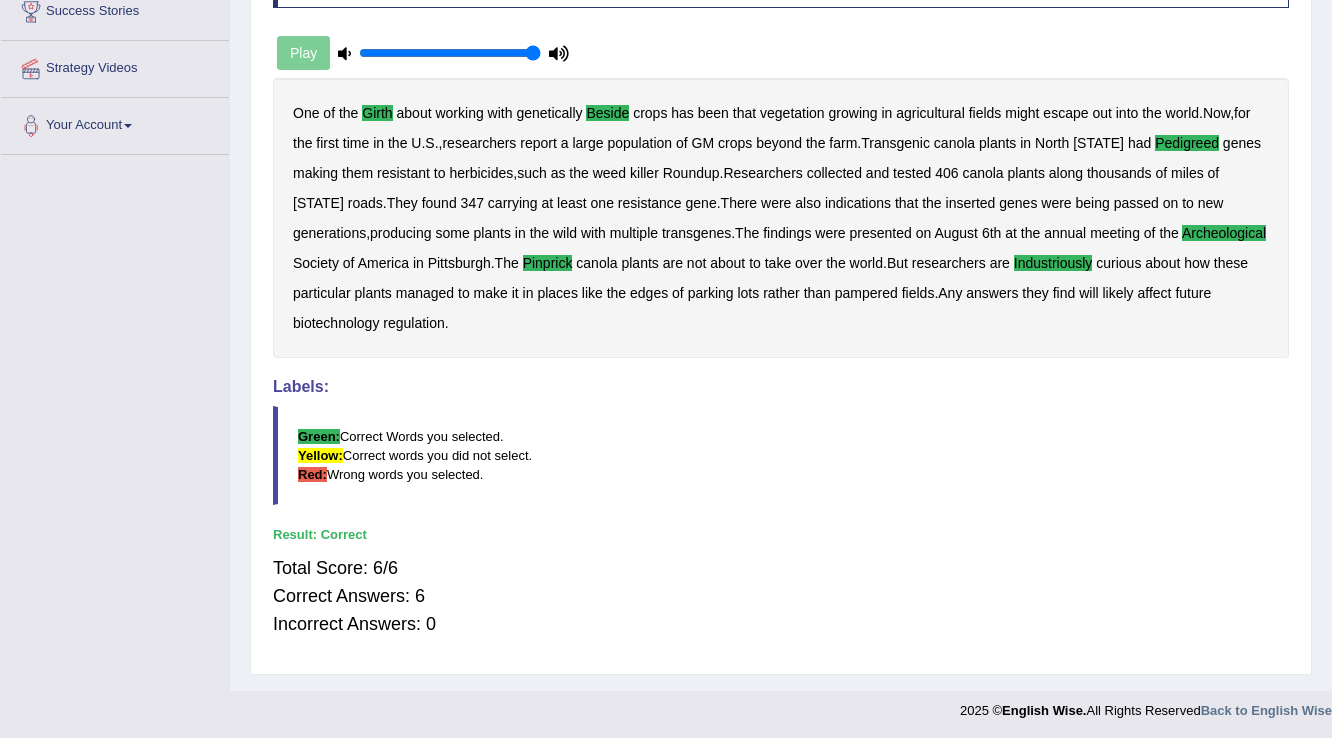 scroll, scrollTop: 0, scrollLeft: 0, axis: both 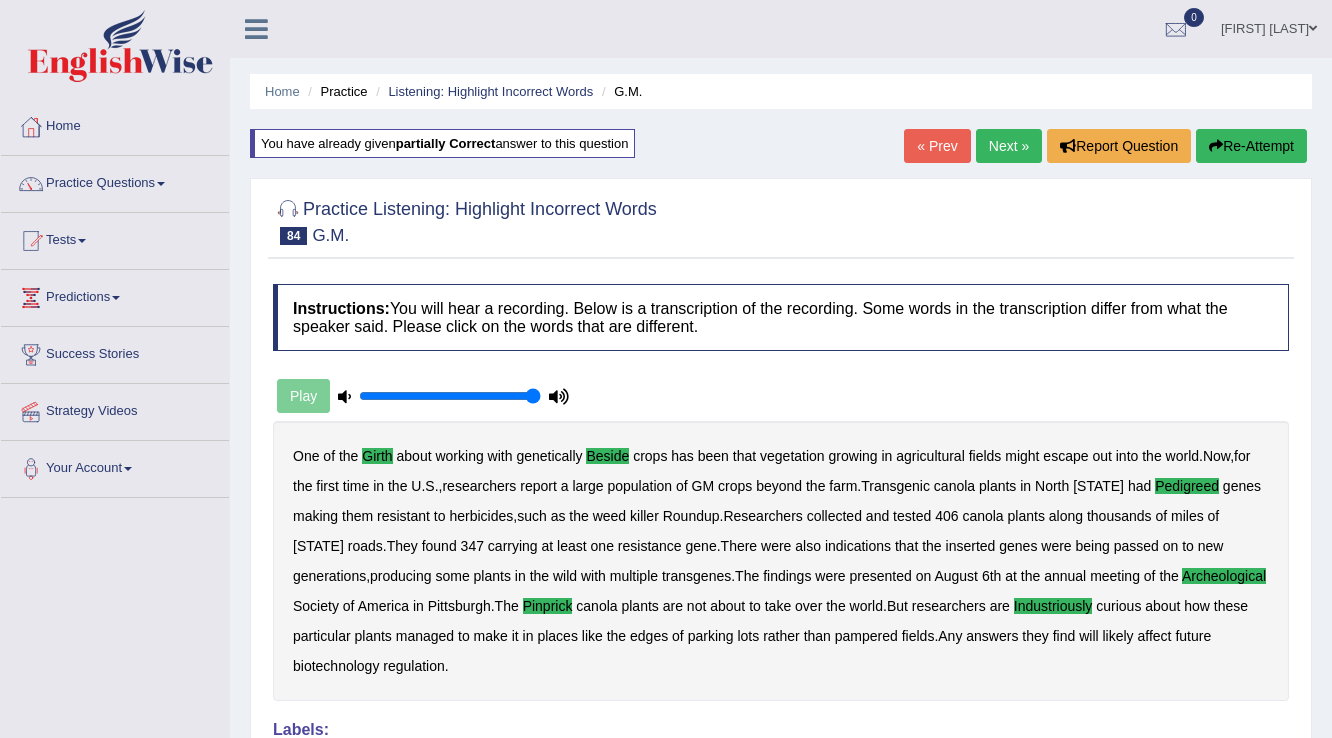 click on "Next »" at bounding box center (1009, 146) 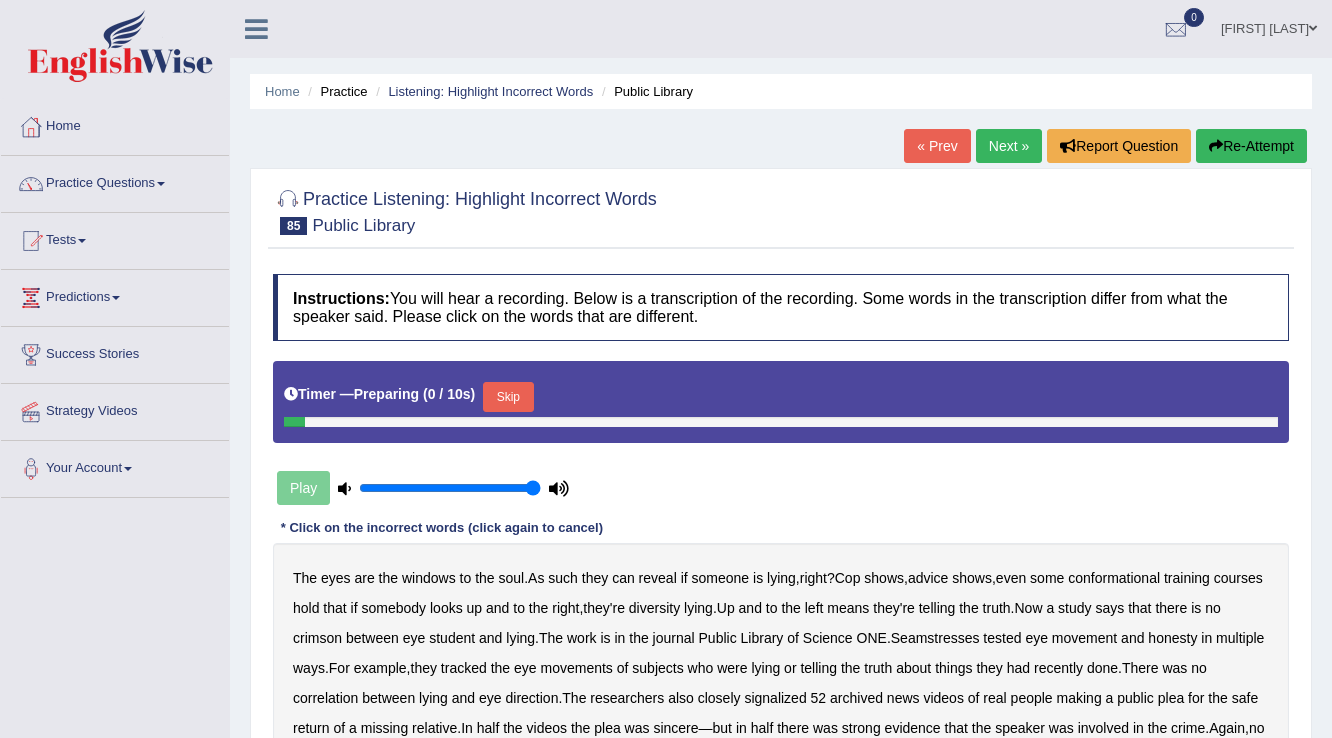 scroll, scrollTop: 0, scrollLeft: 0, axis: both 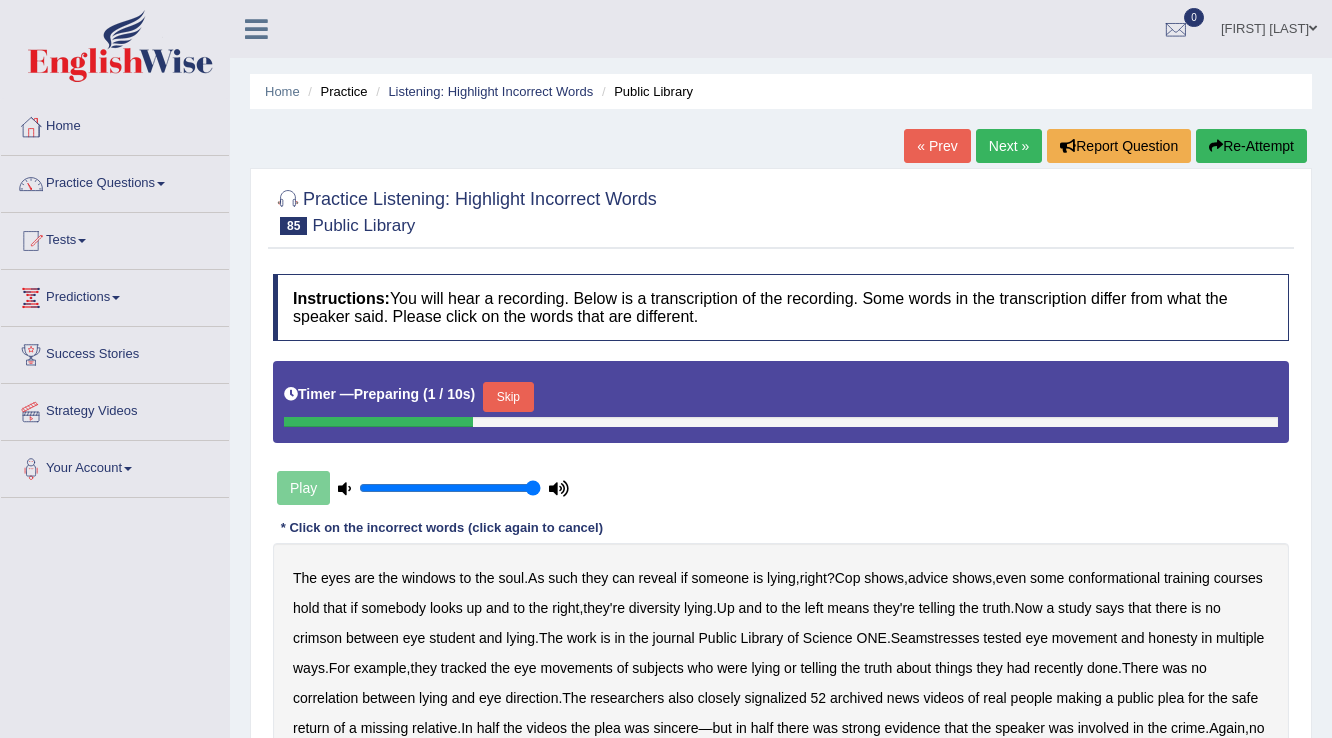 click on "Skip" at bounding box center [508, 397] 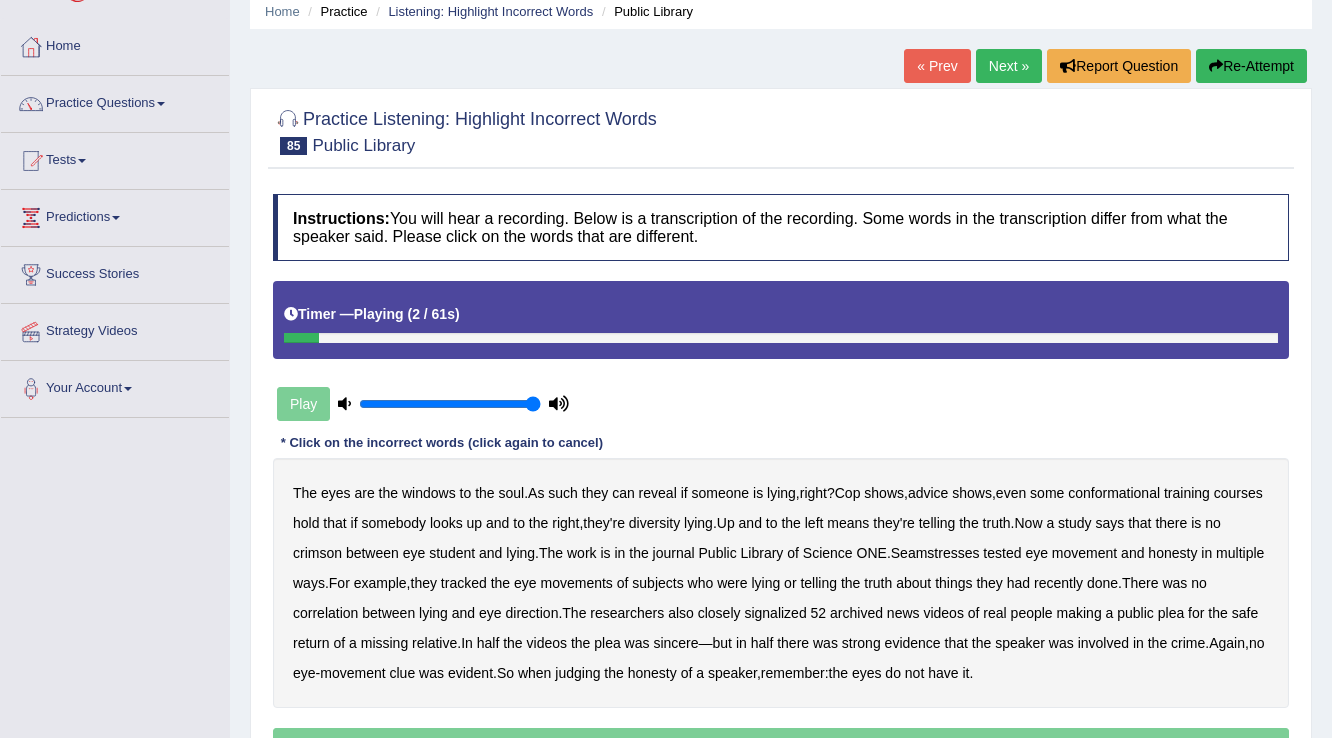scroll, scrollTop: 160, scrollLeft: 0, axis: vertical 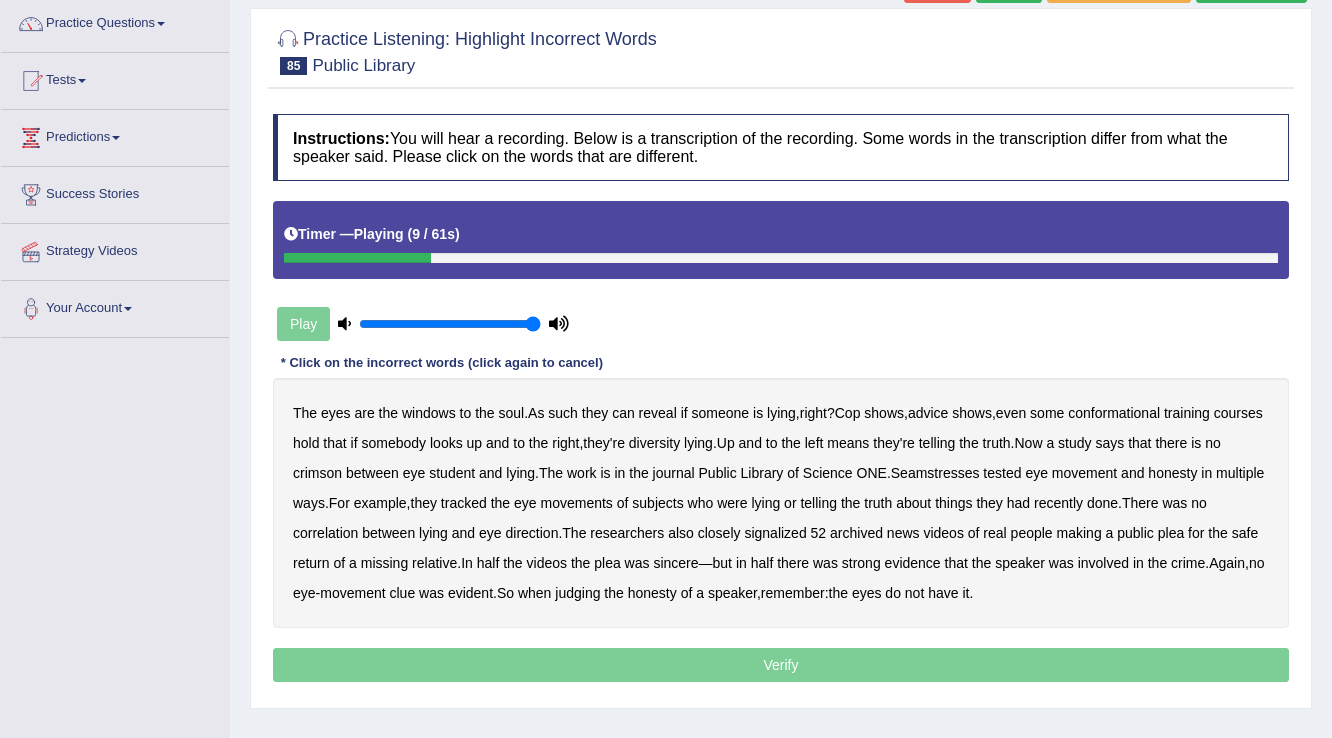 click on "conformational" at bounding box center (1114, 413) 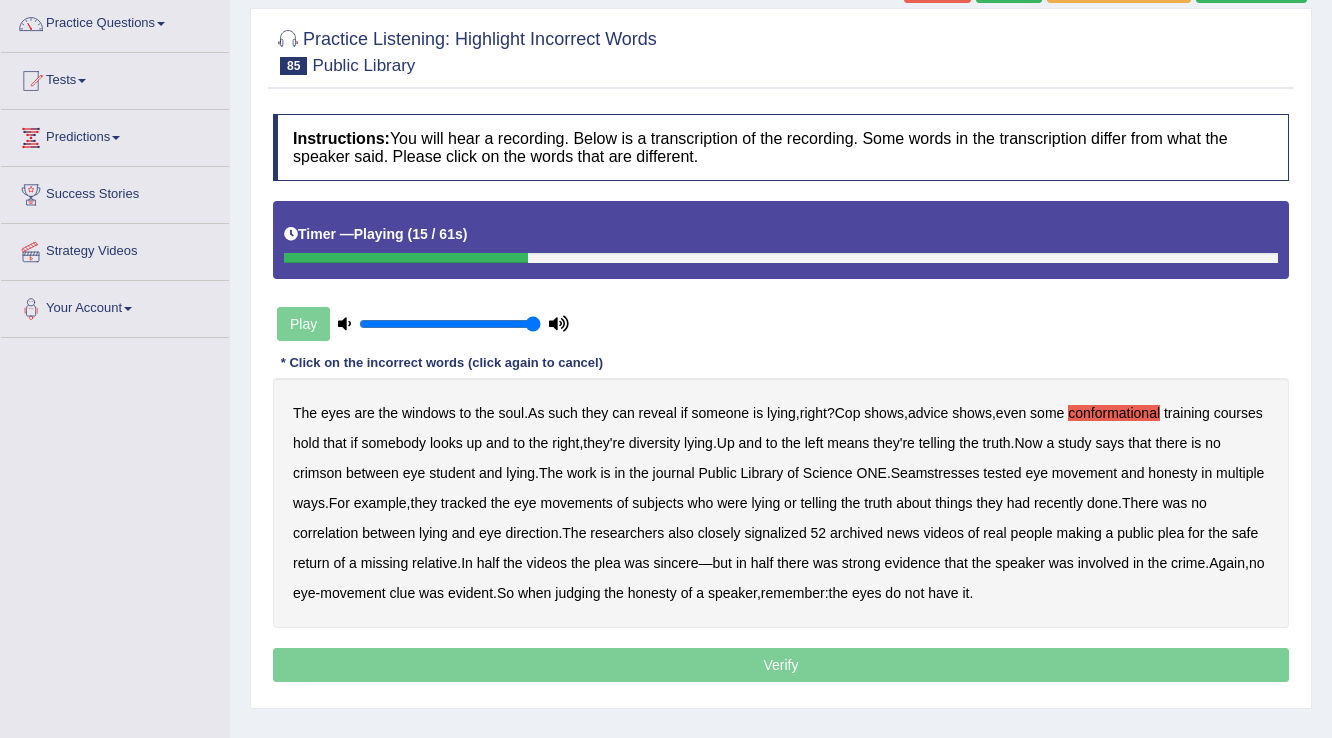 click on "diversity" at bounding box center [654, 443] 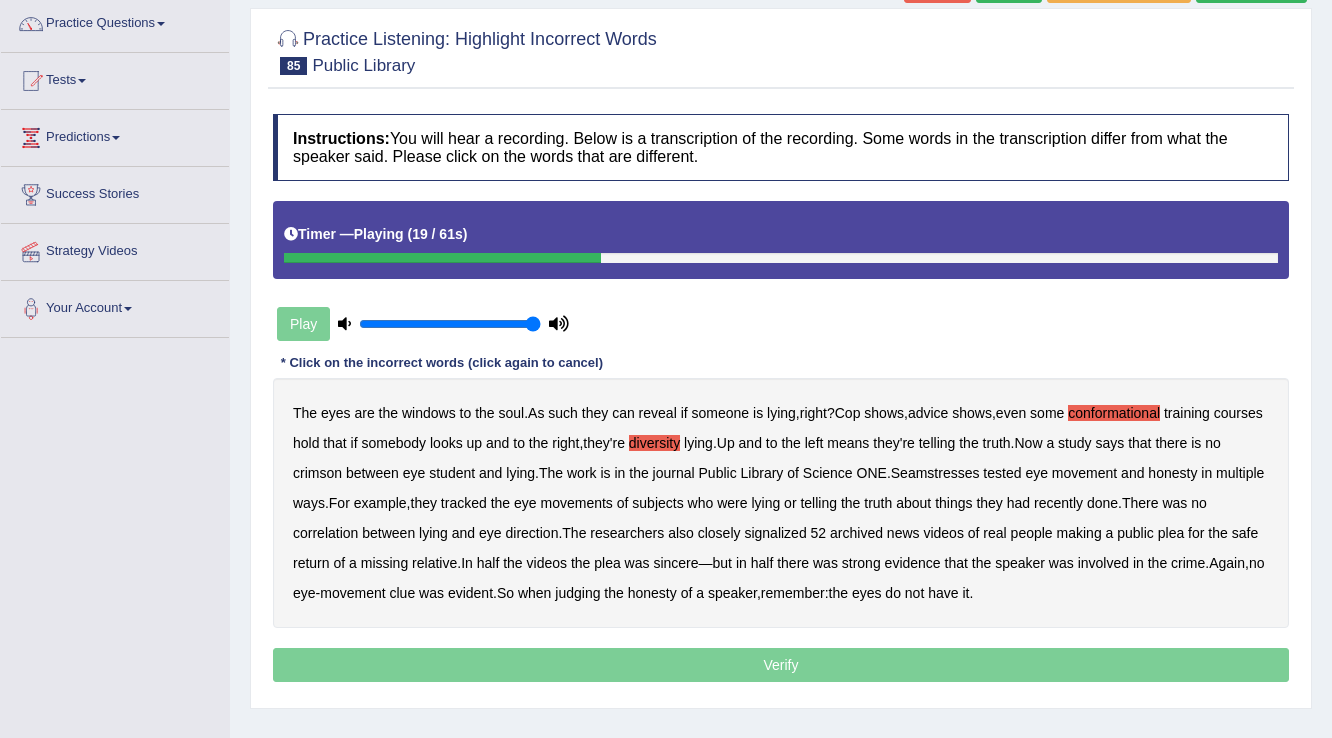 click on "crimson" at bounding box center [317, 473] 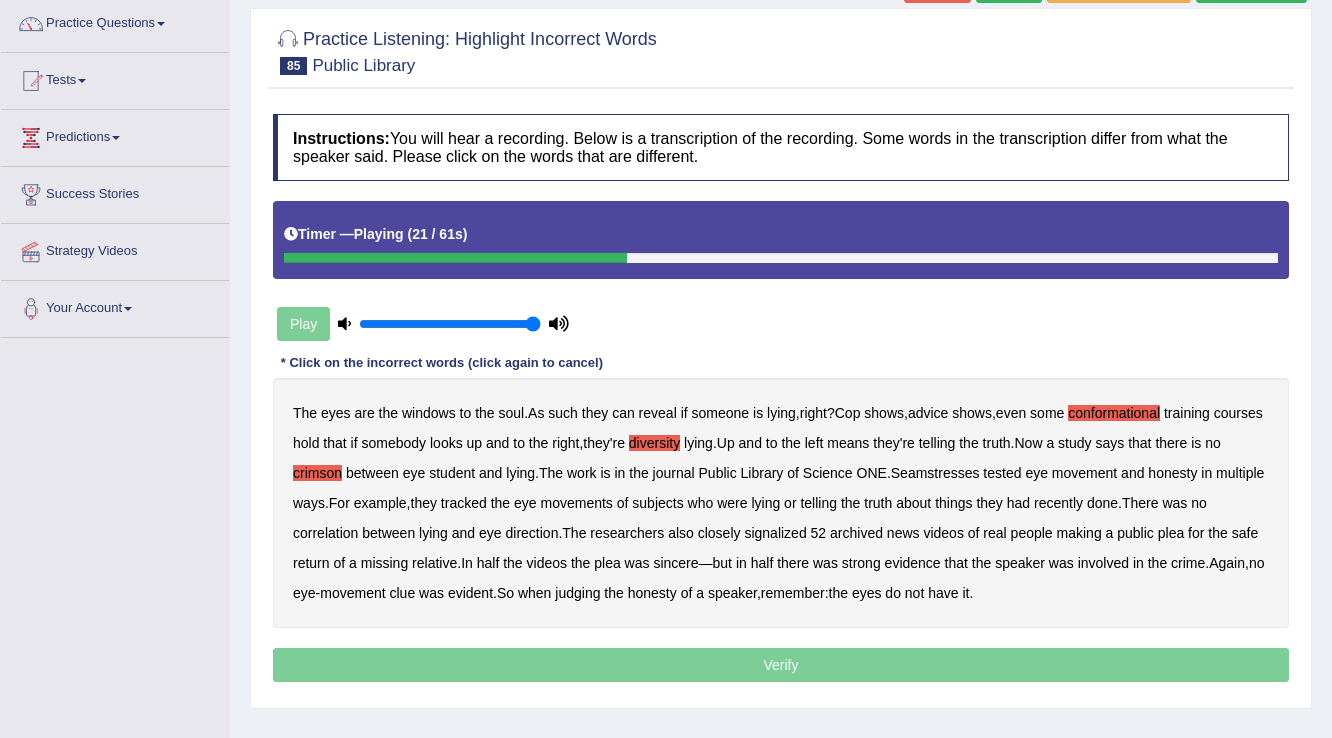 click on "student" at bounding box center [452, 473] 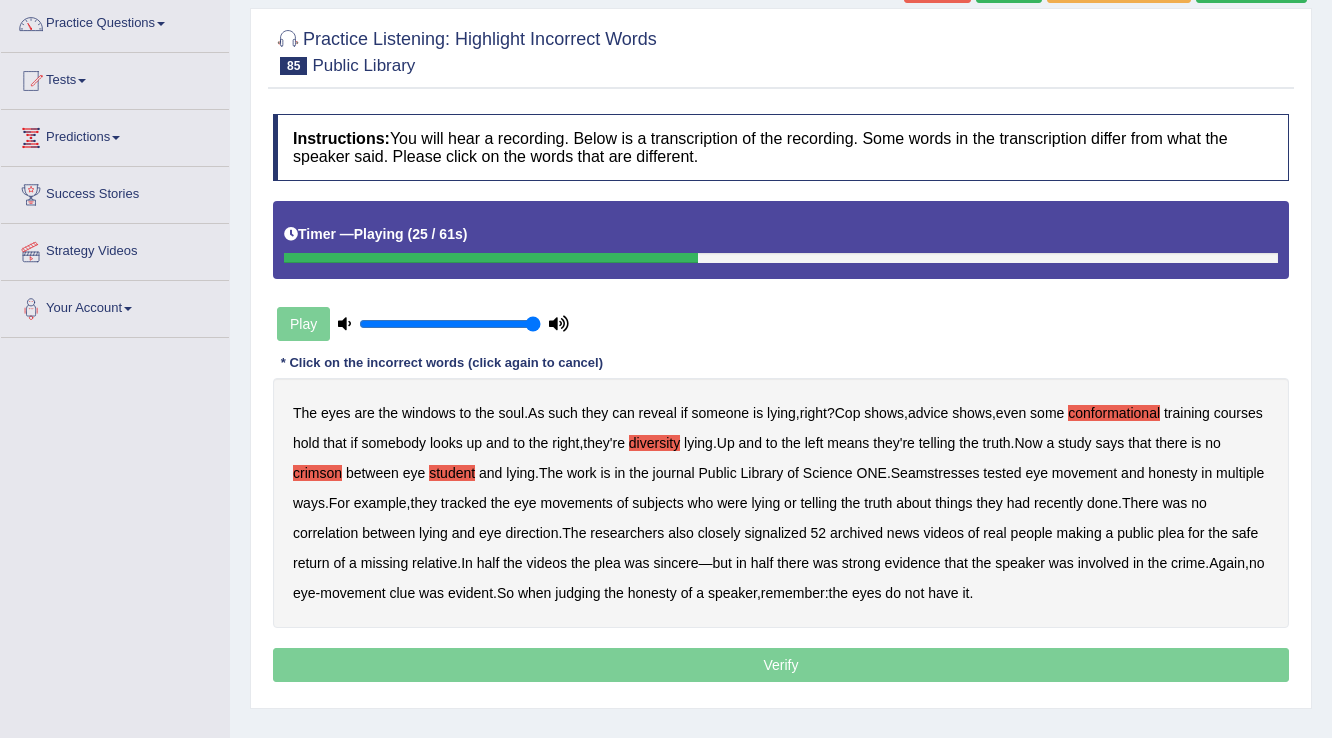 click on "Seamstresses" at bounding box center (935, 473) 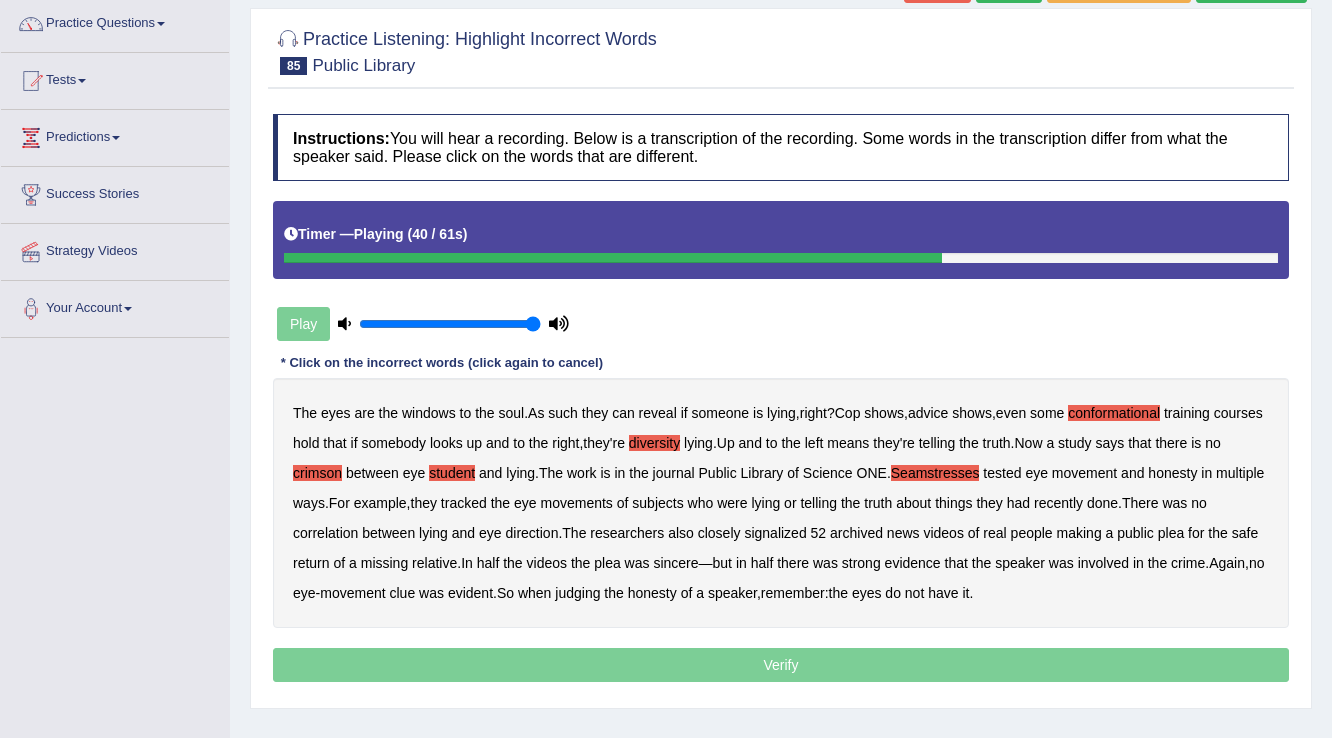 click on "signalized" at bounding box center [775, 533] 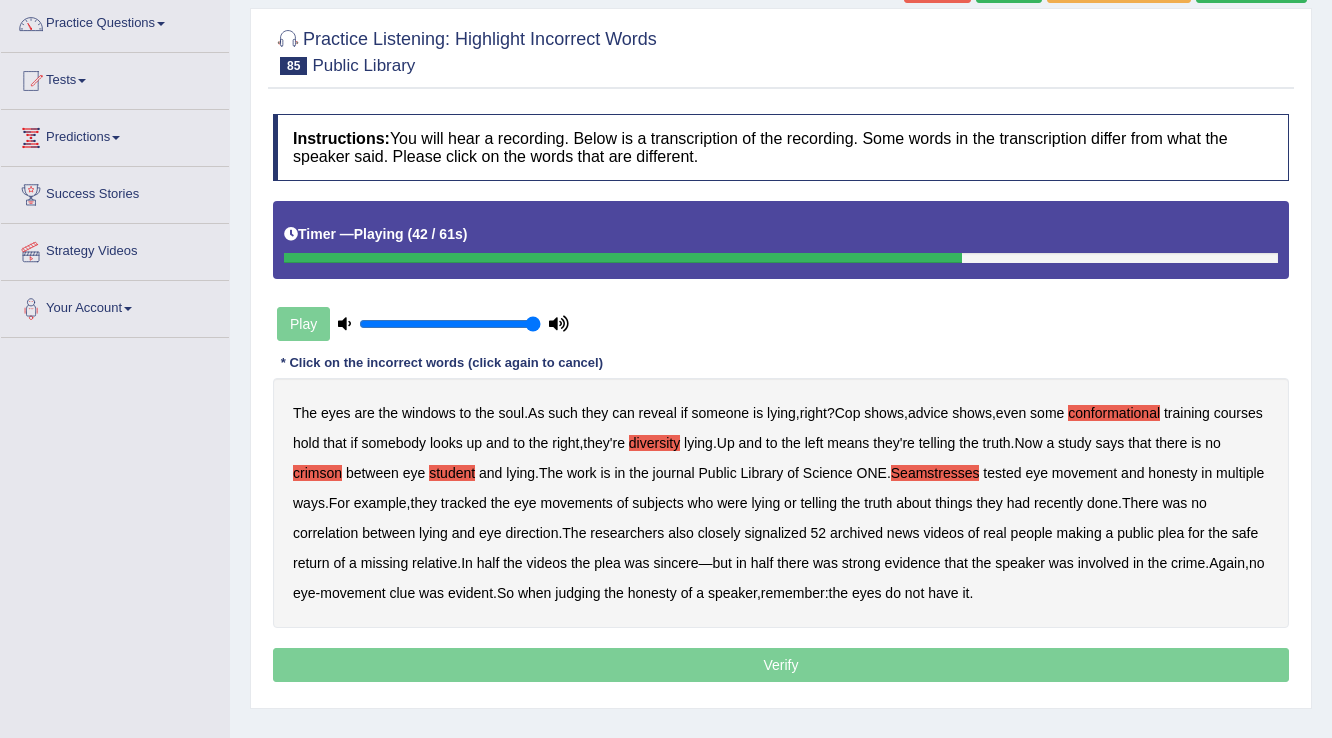click on "signalized" at bounding box center (775, 533) 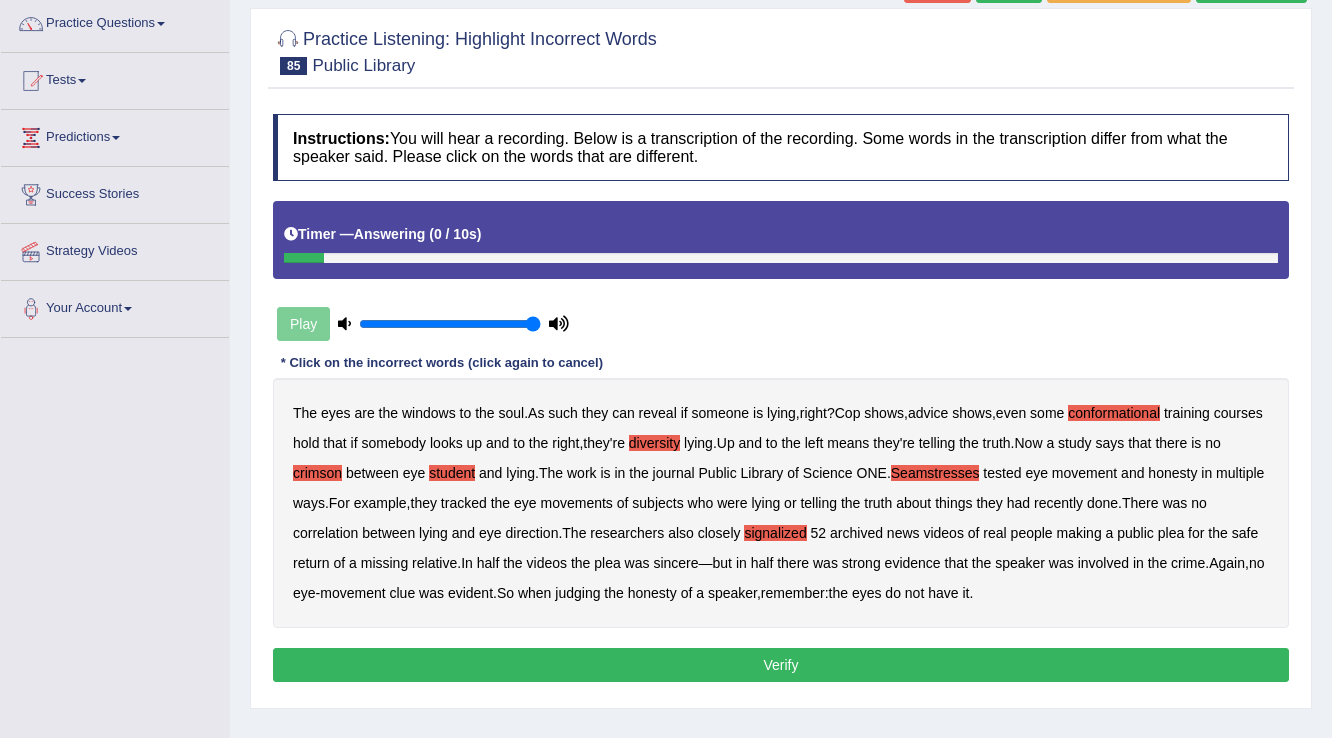 click on "Verify" at bounding box center [781, 665] 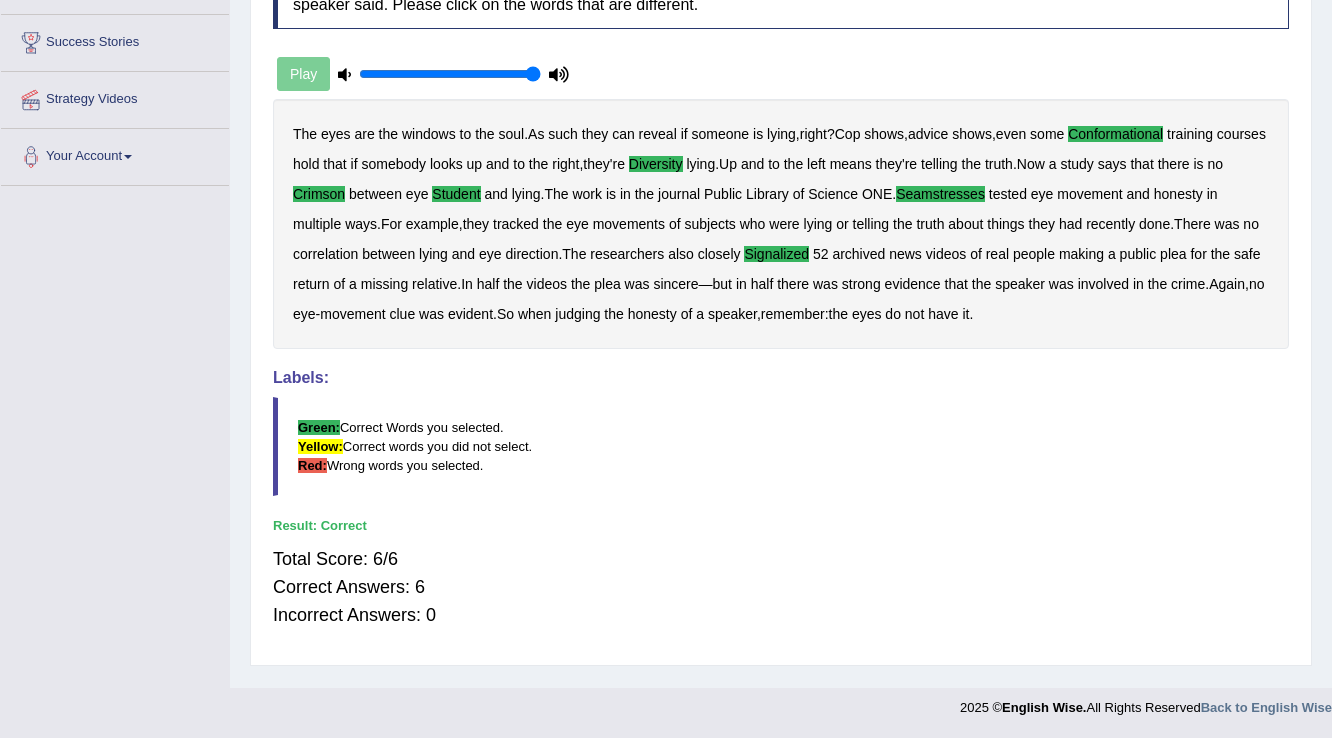 scroll, scrollTop: 0, scrollLeft: 0, axis: both 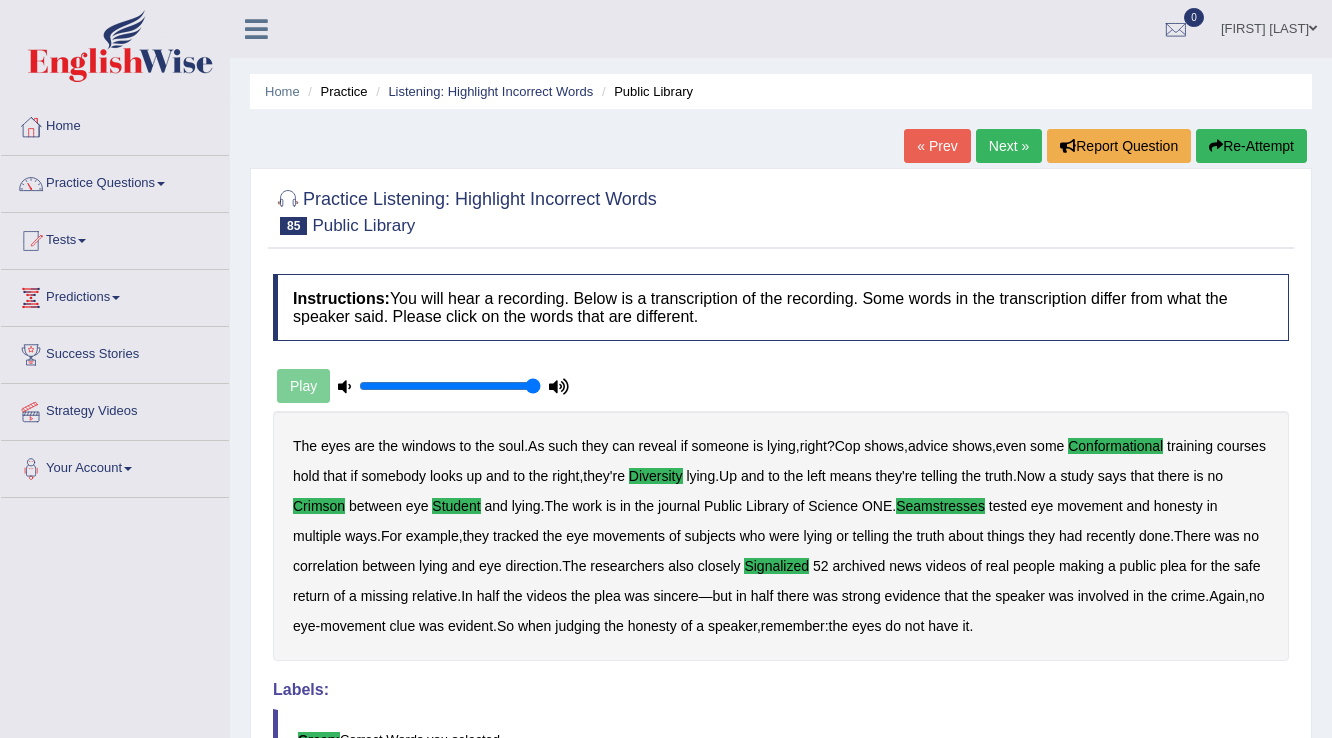 click on "Next »" at bounding box center [1009, 146] 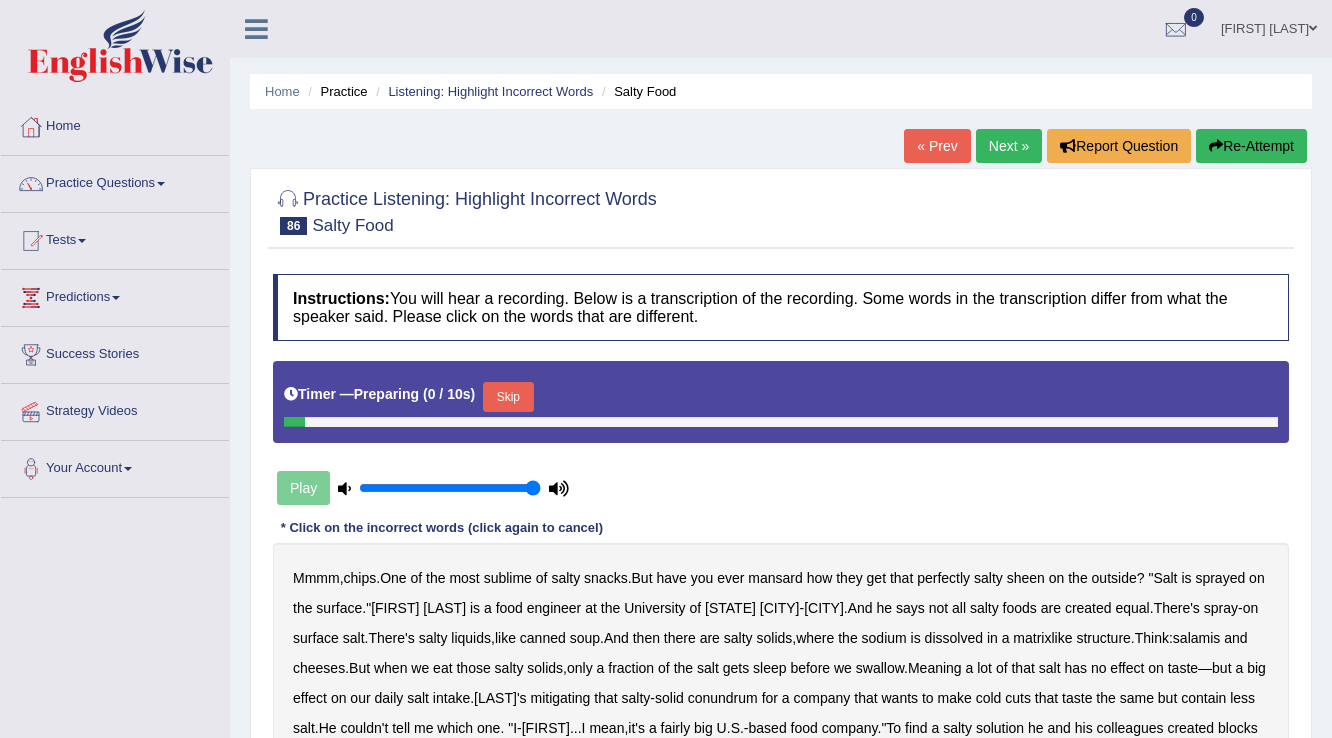 scroll, scrollTop: 0, scrollLeft: 0, axis: both 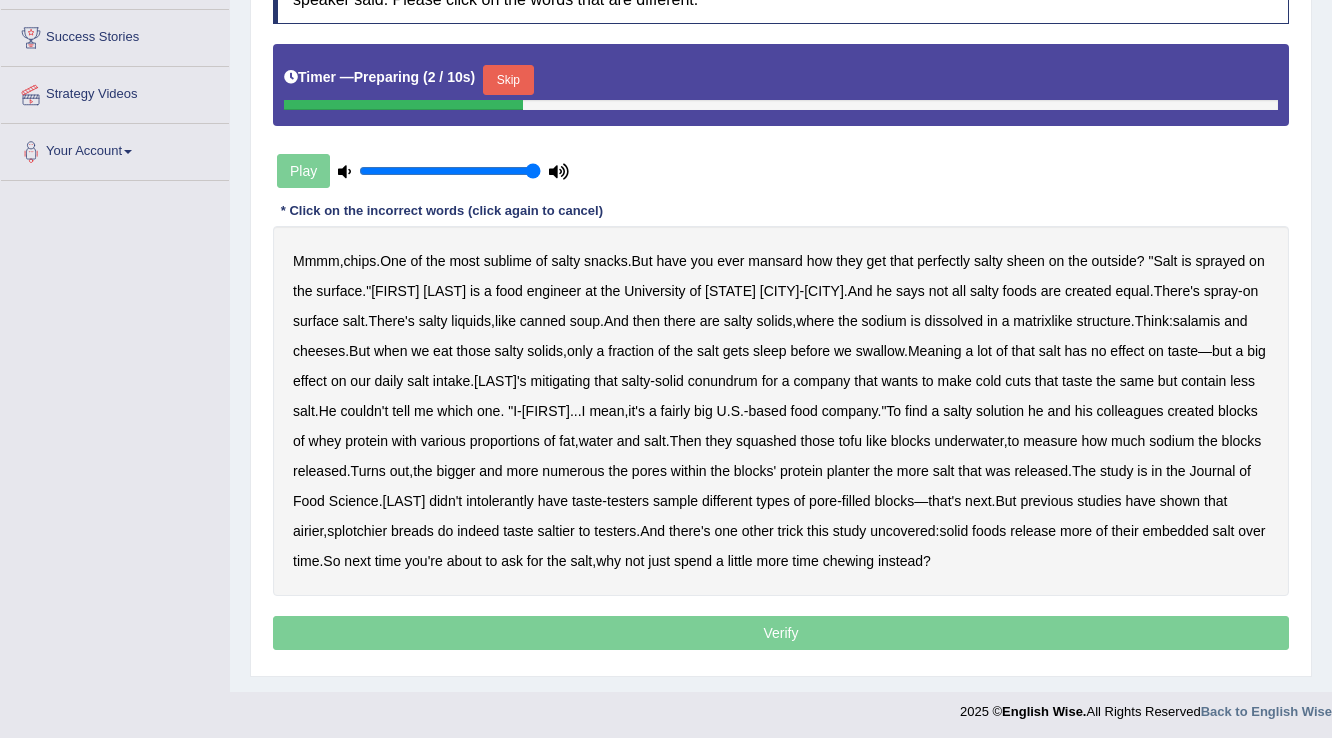 click on "Skip" at bounding box center [508, 80] 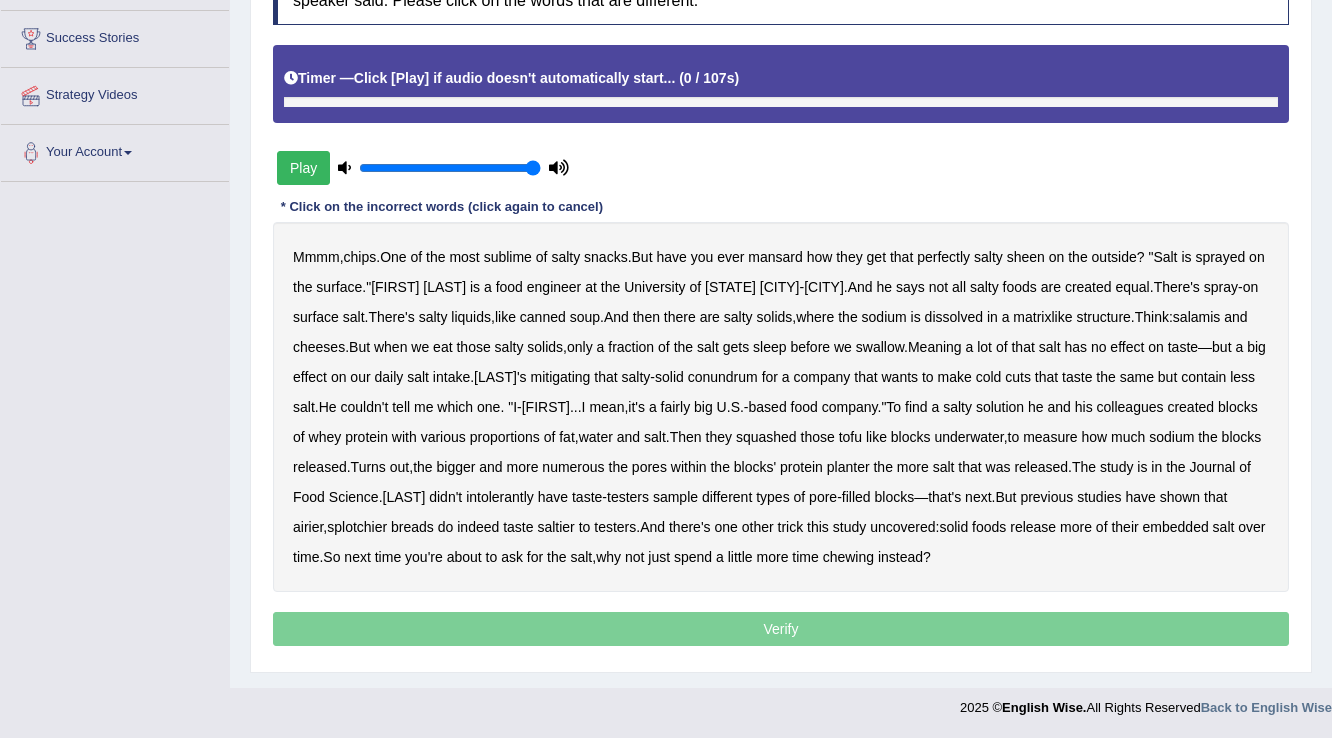 scroll, scrollTop: 313, scrollLeft: 0, axis: vertical 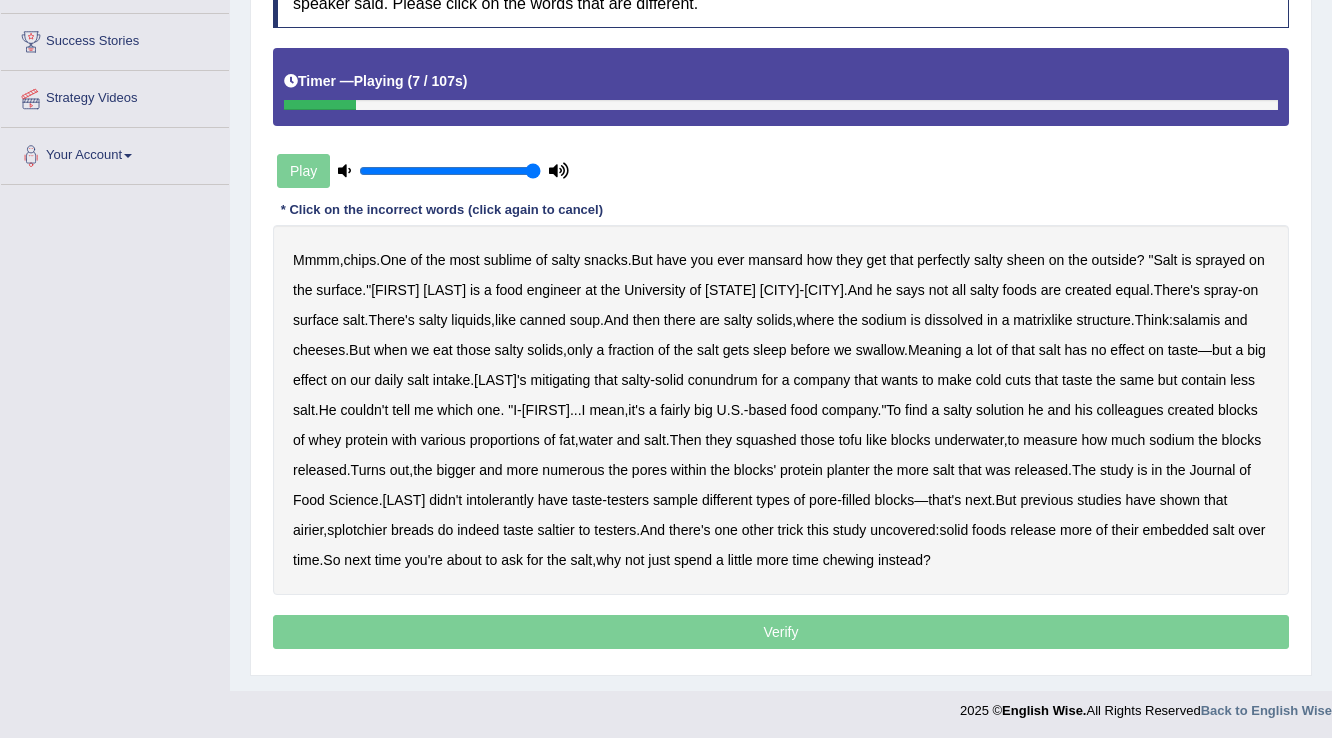 click on "mansard" at bounding box center [775, 260] 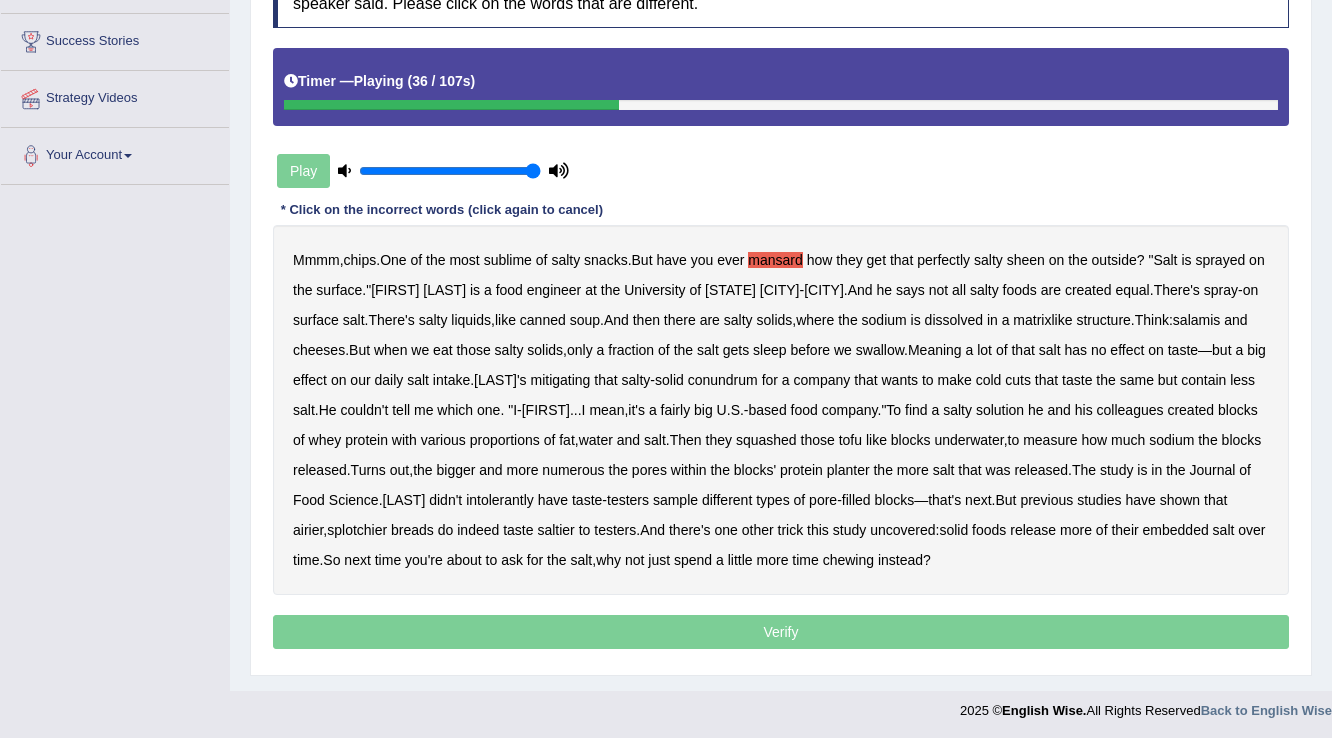 click on "sleep" at bounding box center (769, 350) 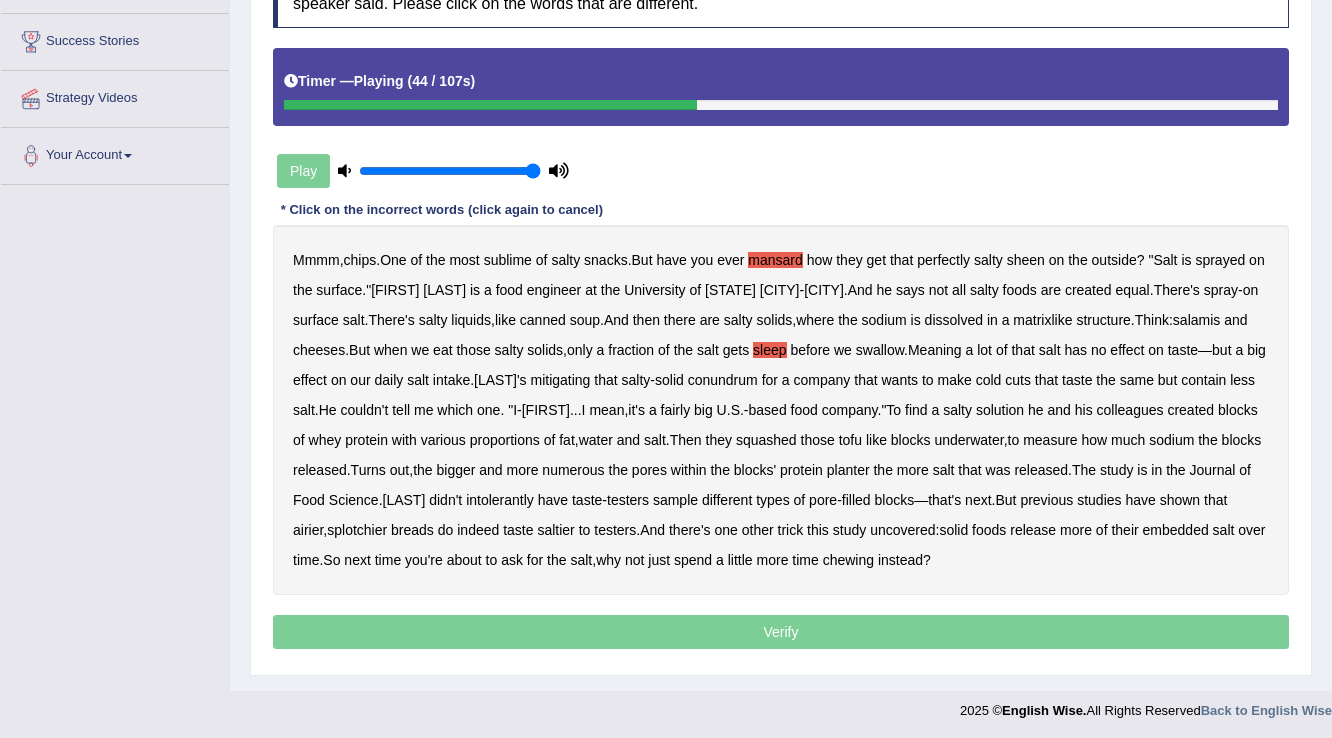 click on "mitigating" at bounding box center [560, 380] 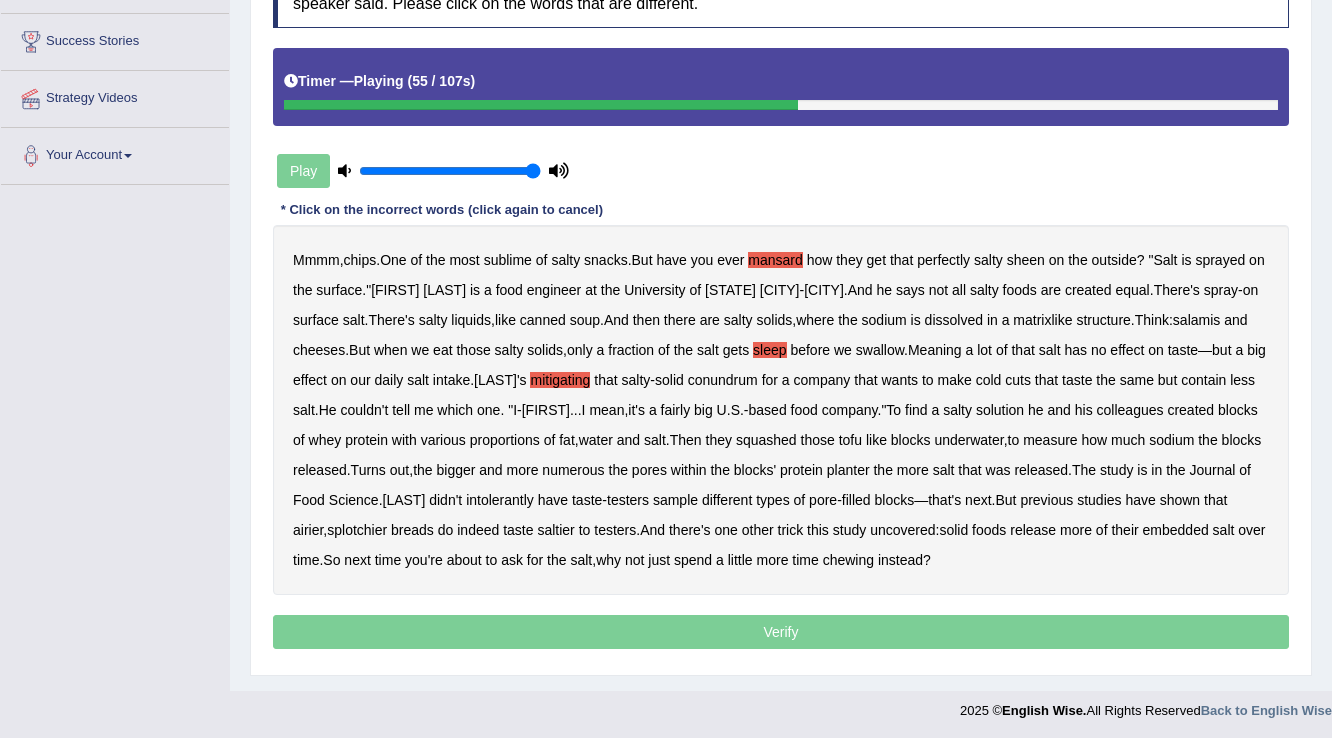 click on "fairly" at bounding box center (676, 410) 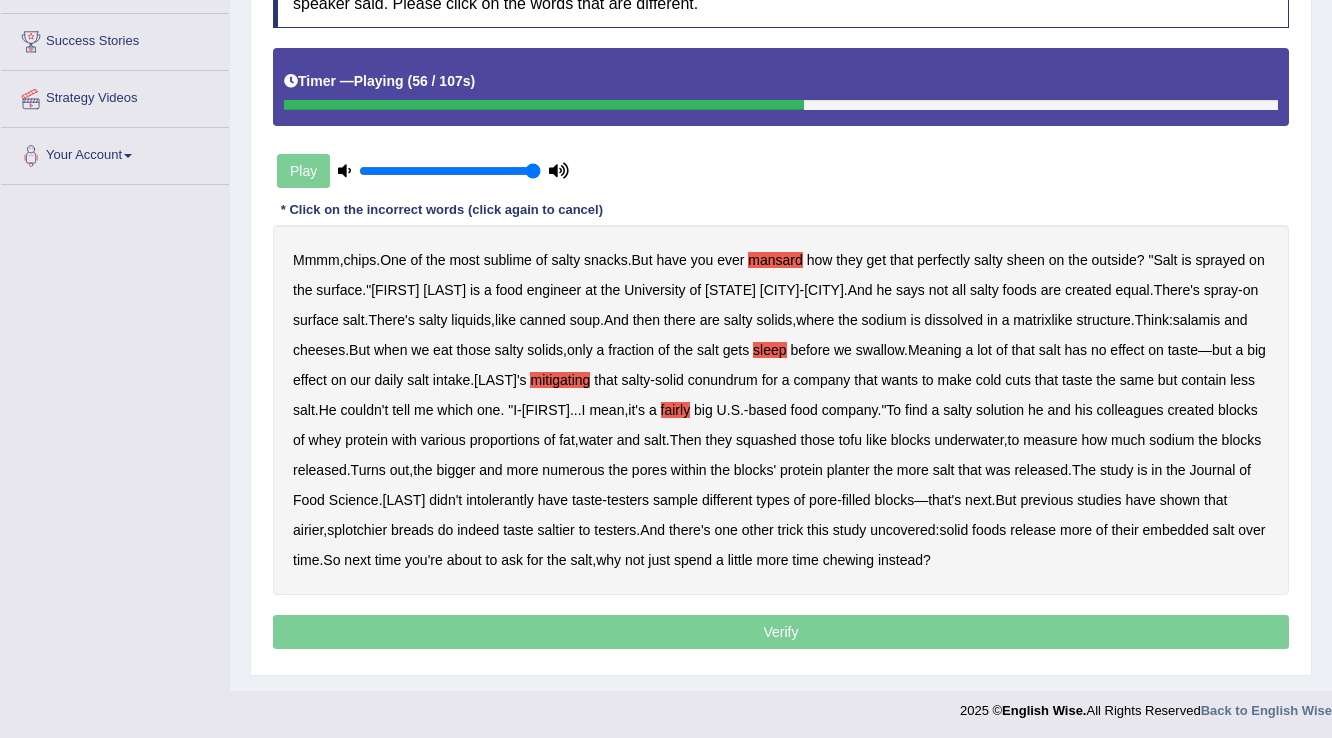 click on "fairly" at bounding box center [676, 410] 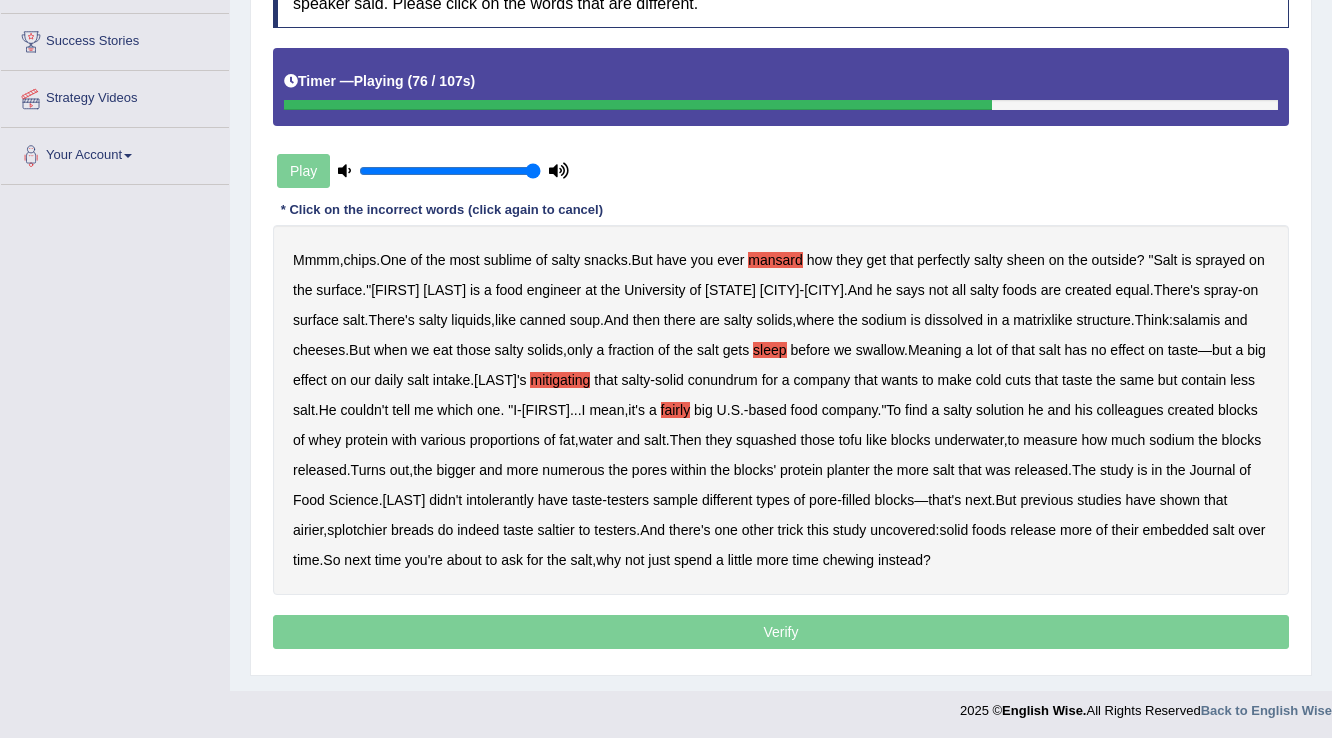 click on "planter" at bounding box center [848, 470] 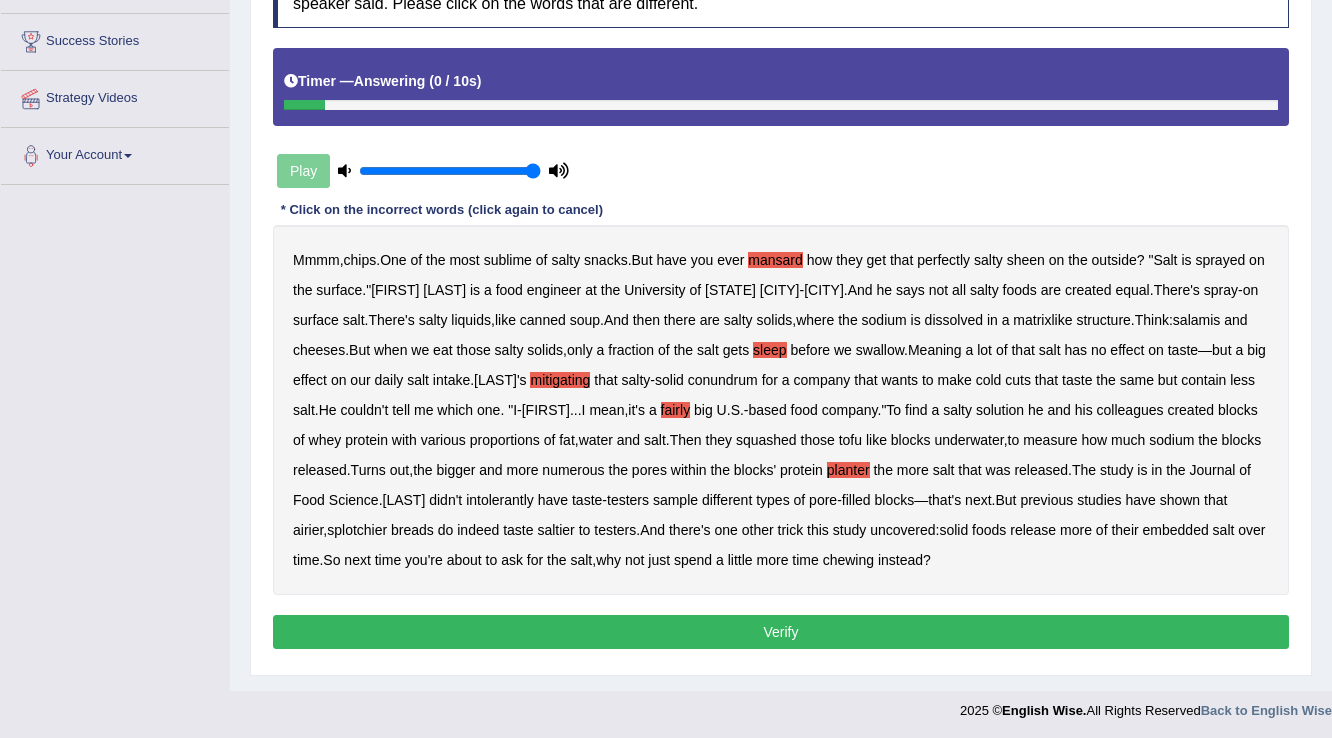 click on "Verify" at bounding box center (781, 632) 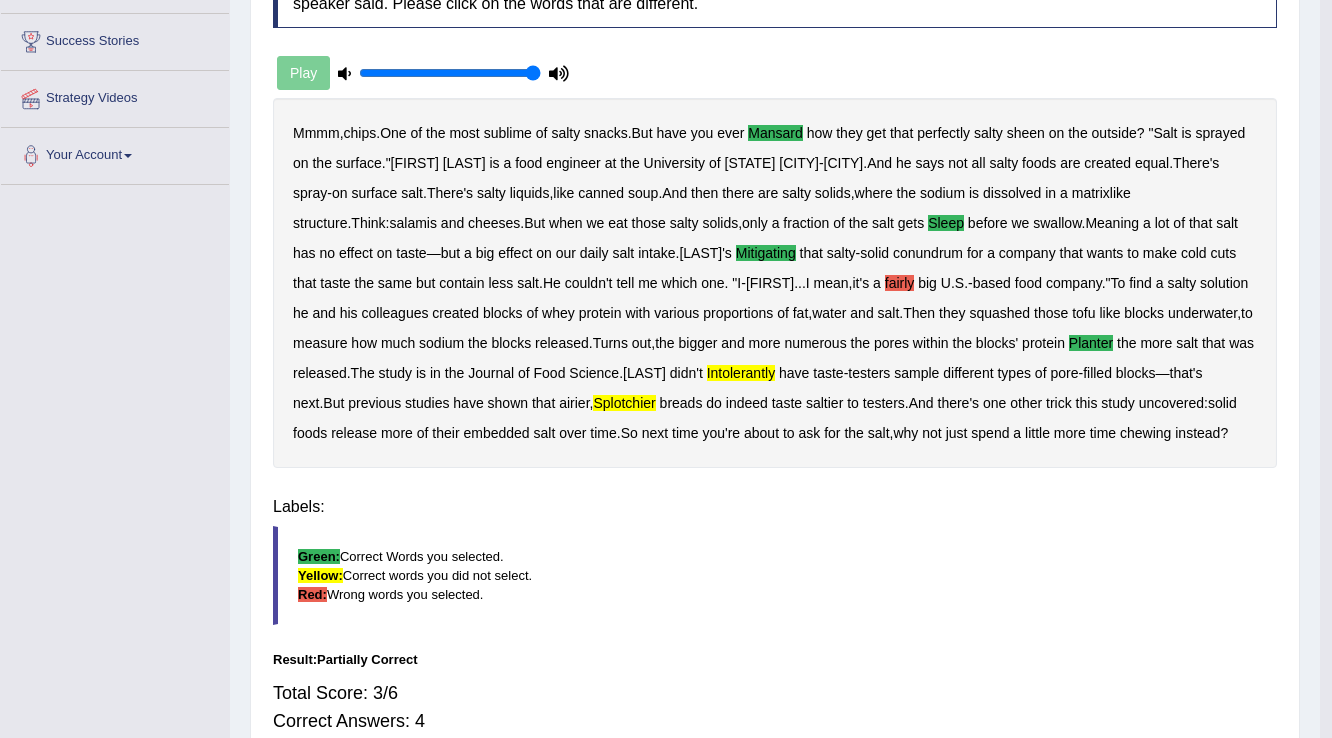 scroll, scrollTop: 312, scrollLeft: 0, axis: vertical 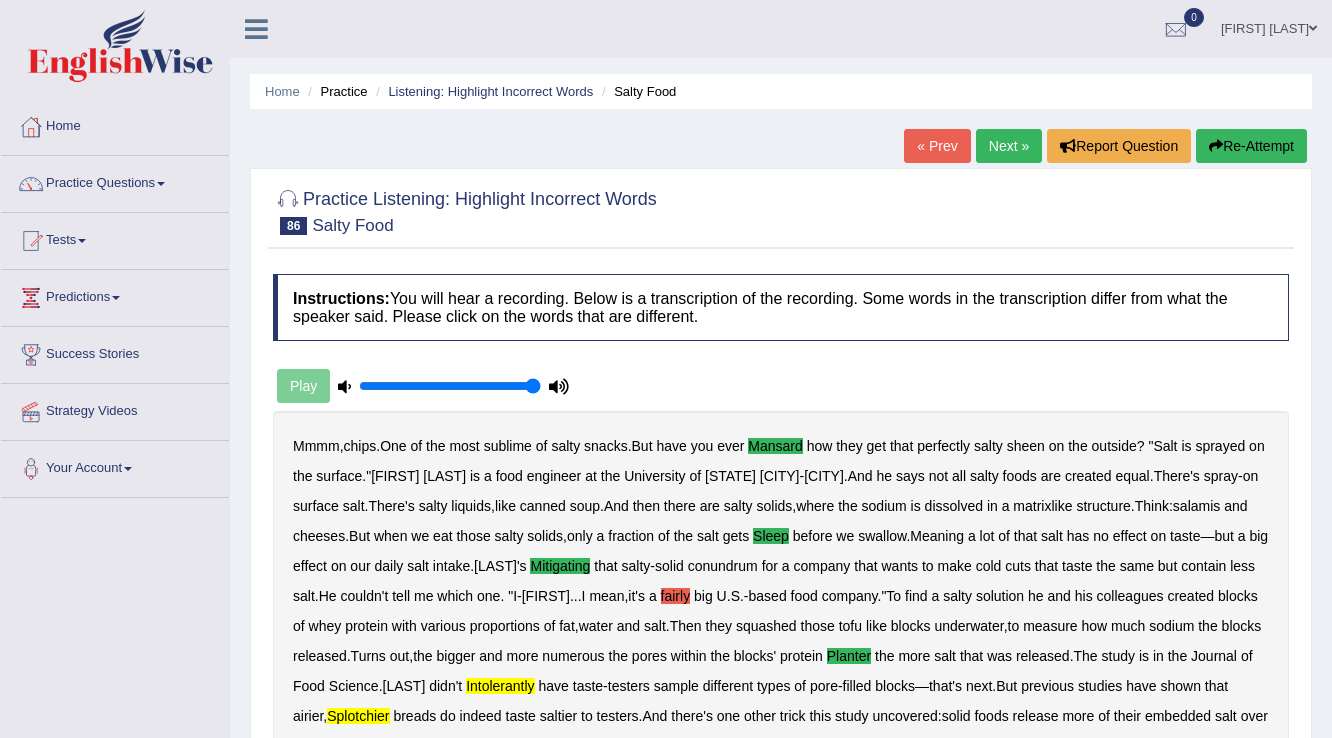 click on "Re-Attempt" at bounding box center (1251, 146) 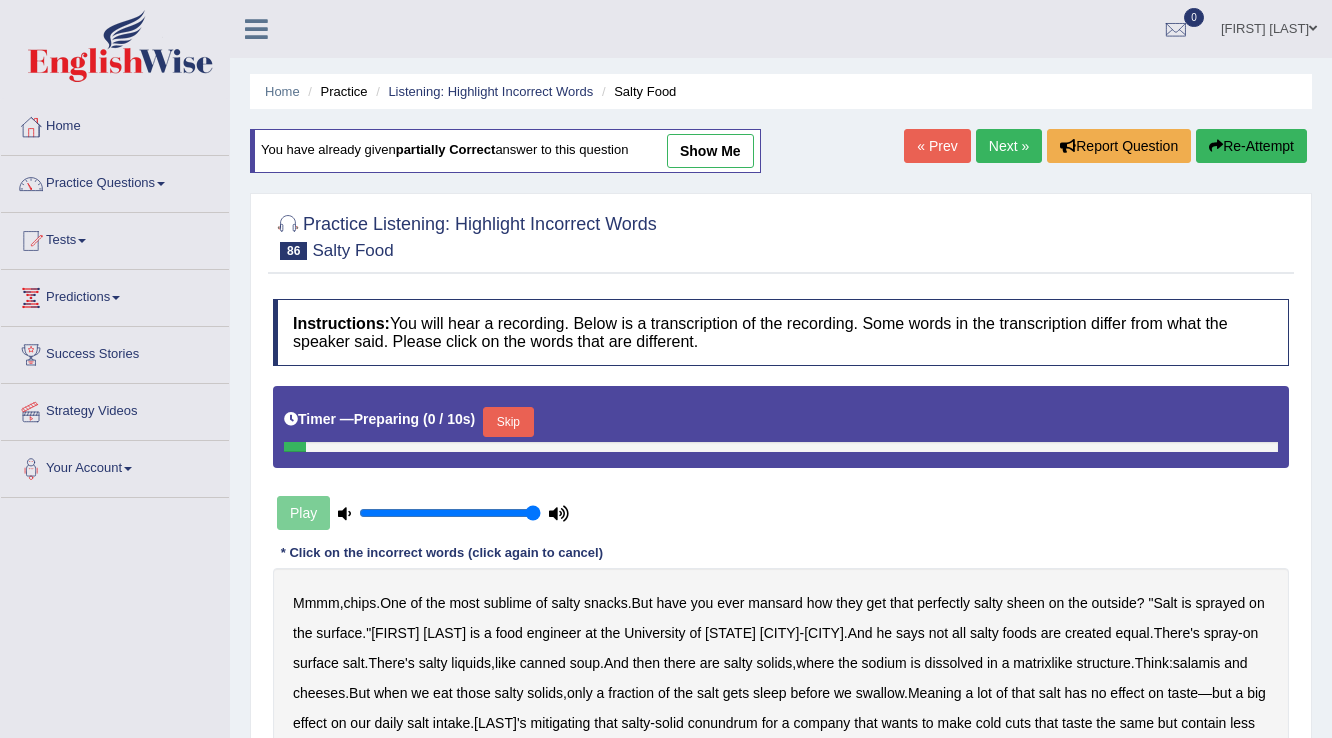 scroll, scrollTop: 0, scrollLeft: 0, axis: both 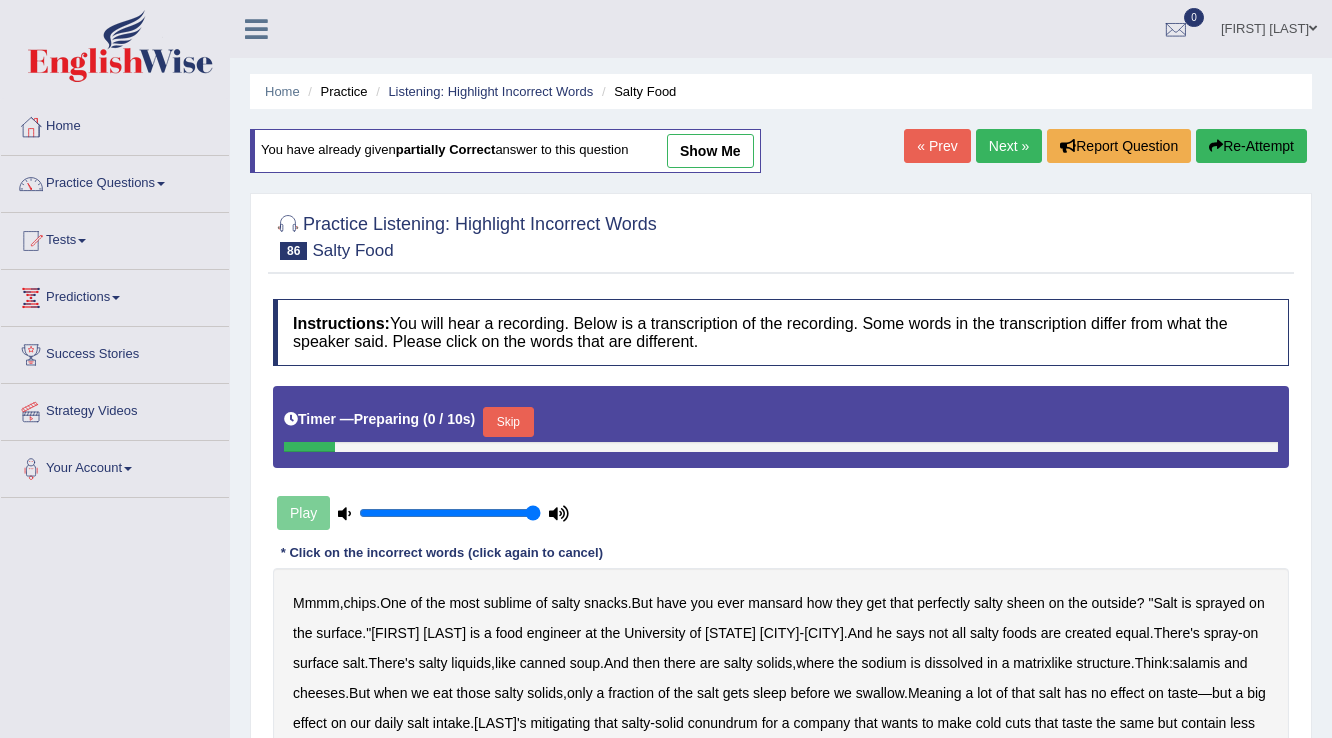 click on "Skip" at bounding box center [508, 422] 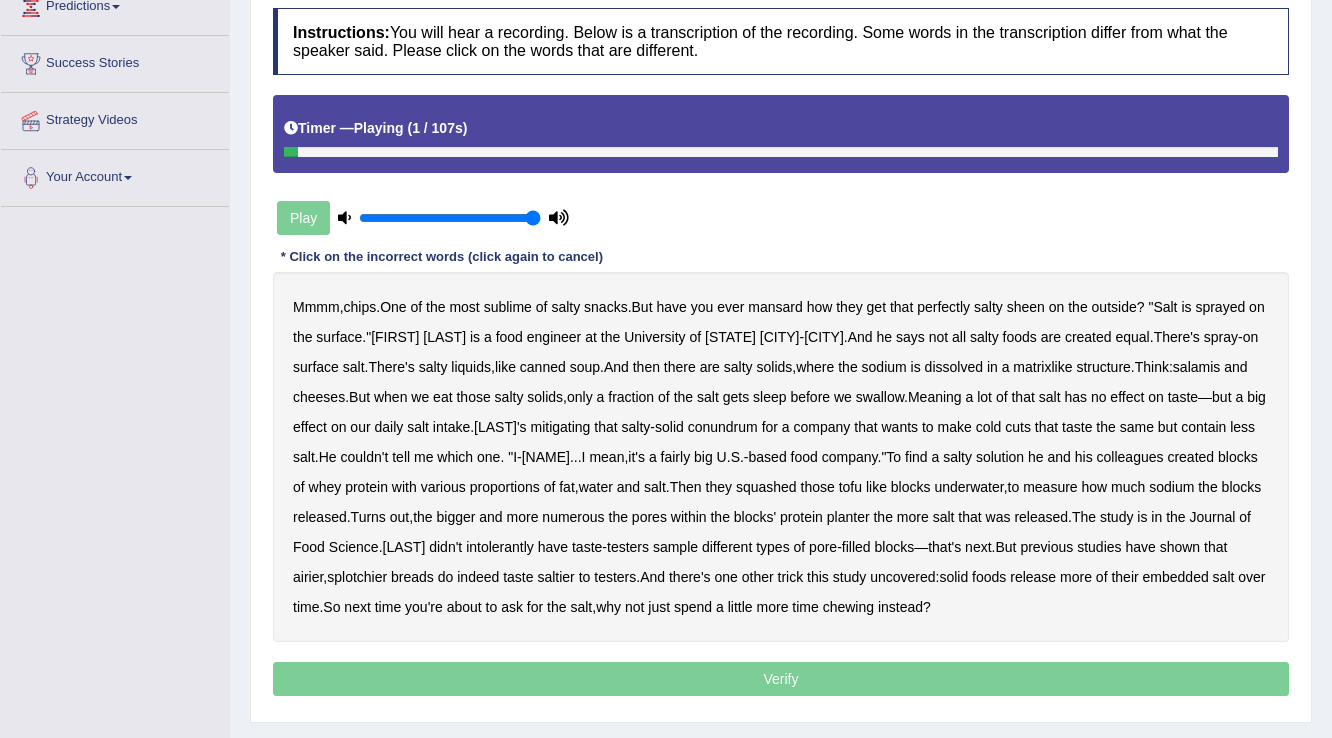 scroll, scrollTop: 320, scrollLeft: 0, axis: vertical 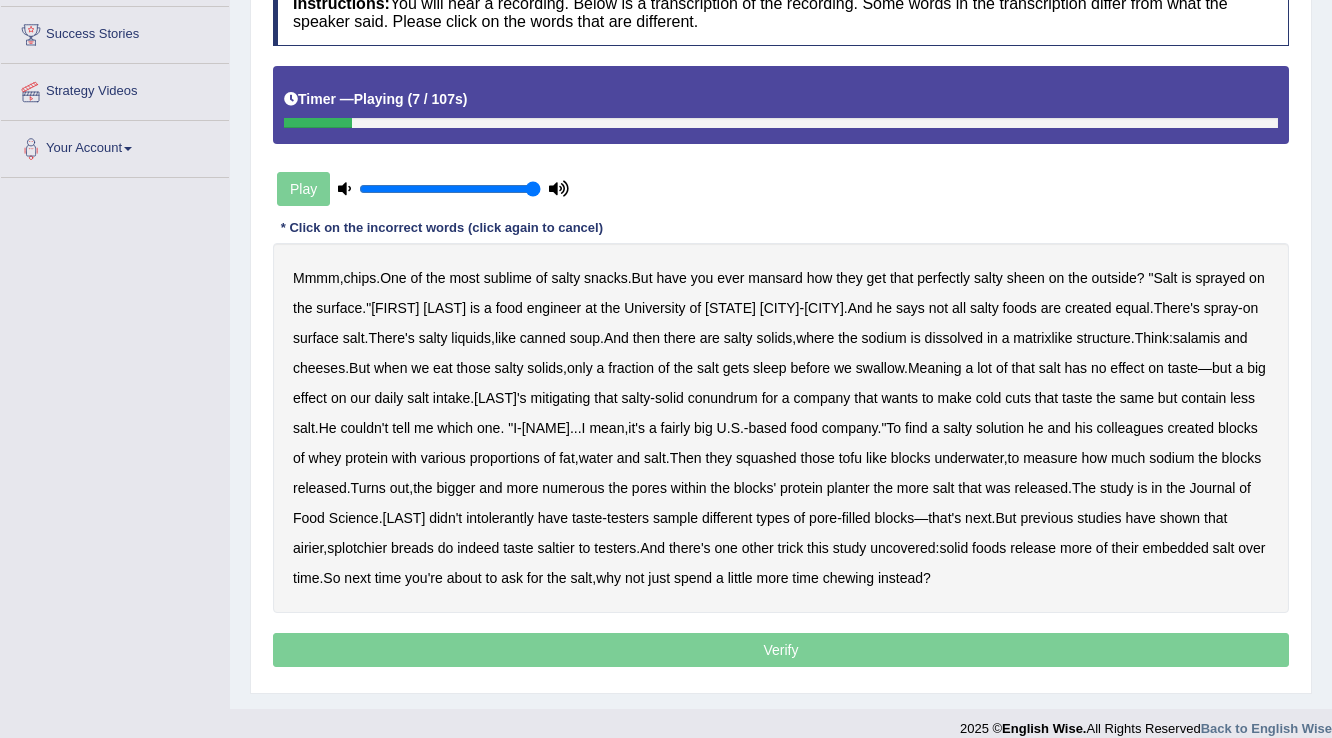 click on "mansard" at bounding box center (775, 278) 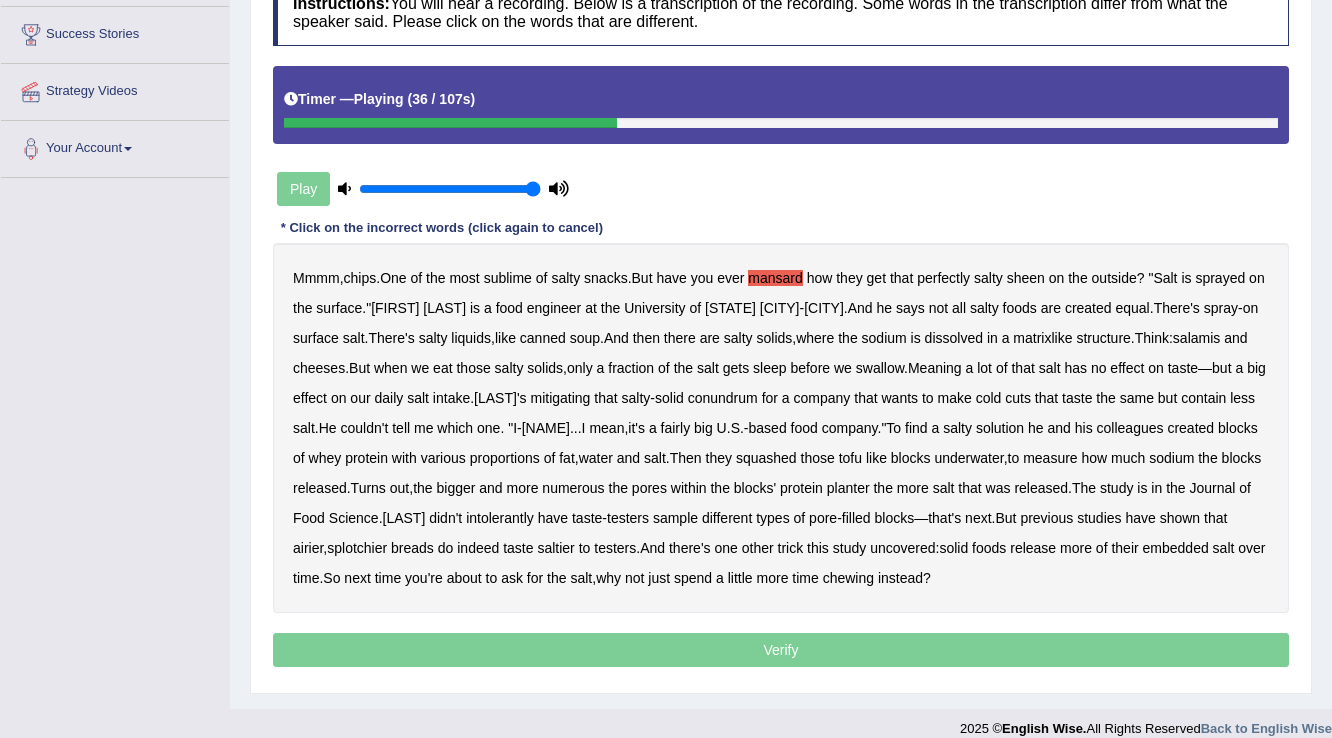 click on "sleep" at bounding box center [769, 368] 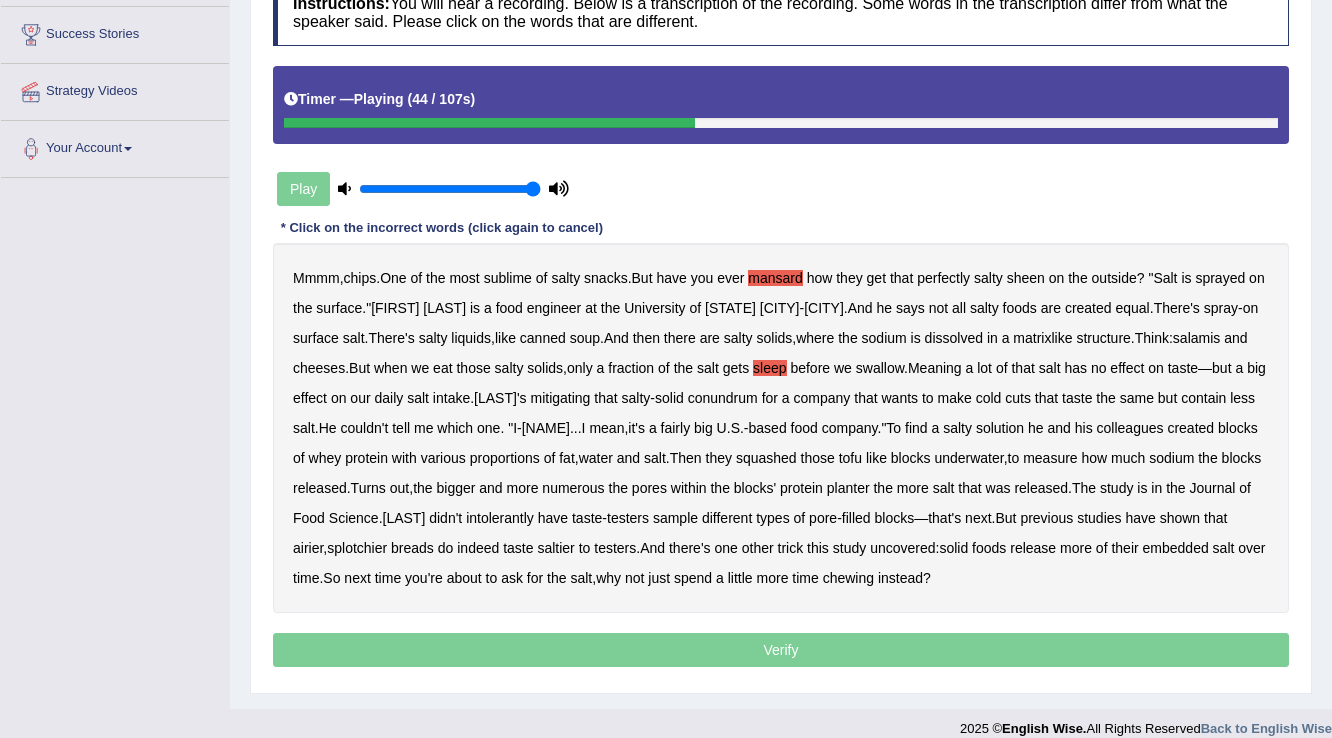 click on "mitigating" at bounding box center (560, 398) 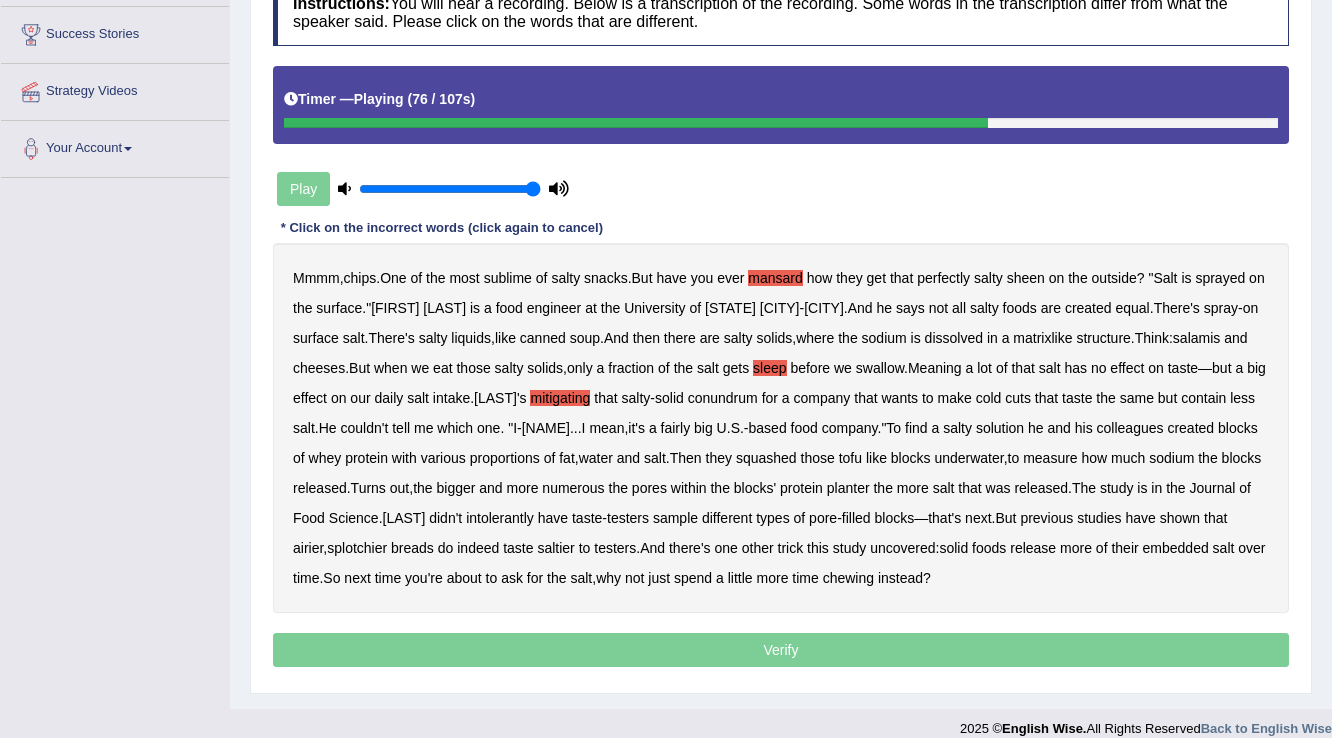 click on "planter" at bounding box center (848, 488) 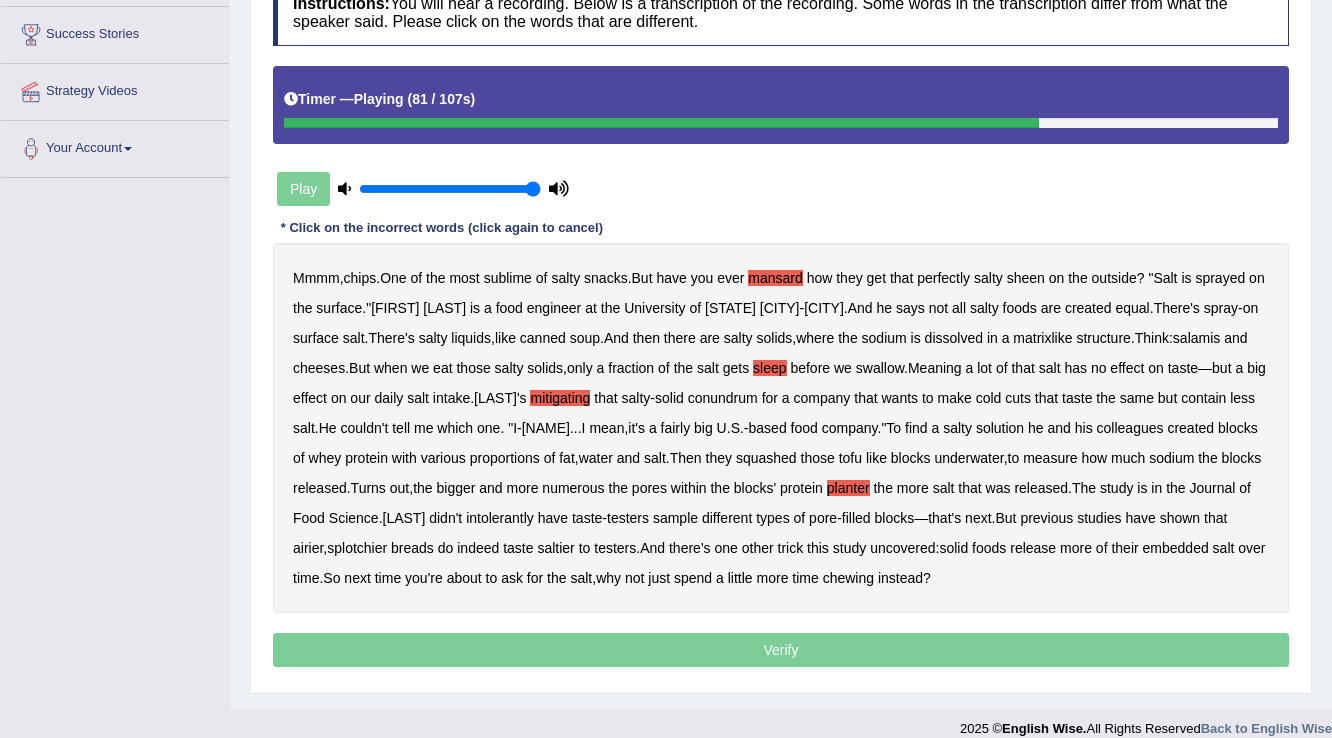 click on "intolerantly" at bounding box center (500, 518) 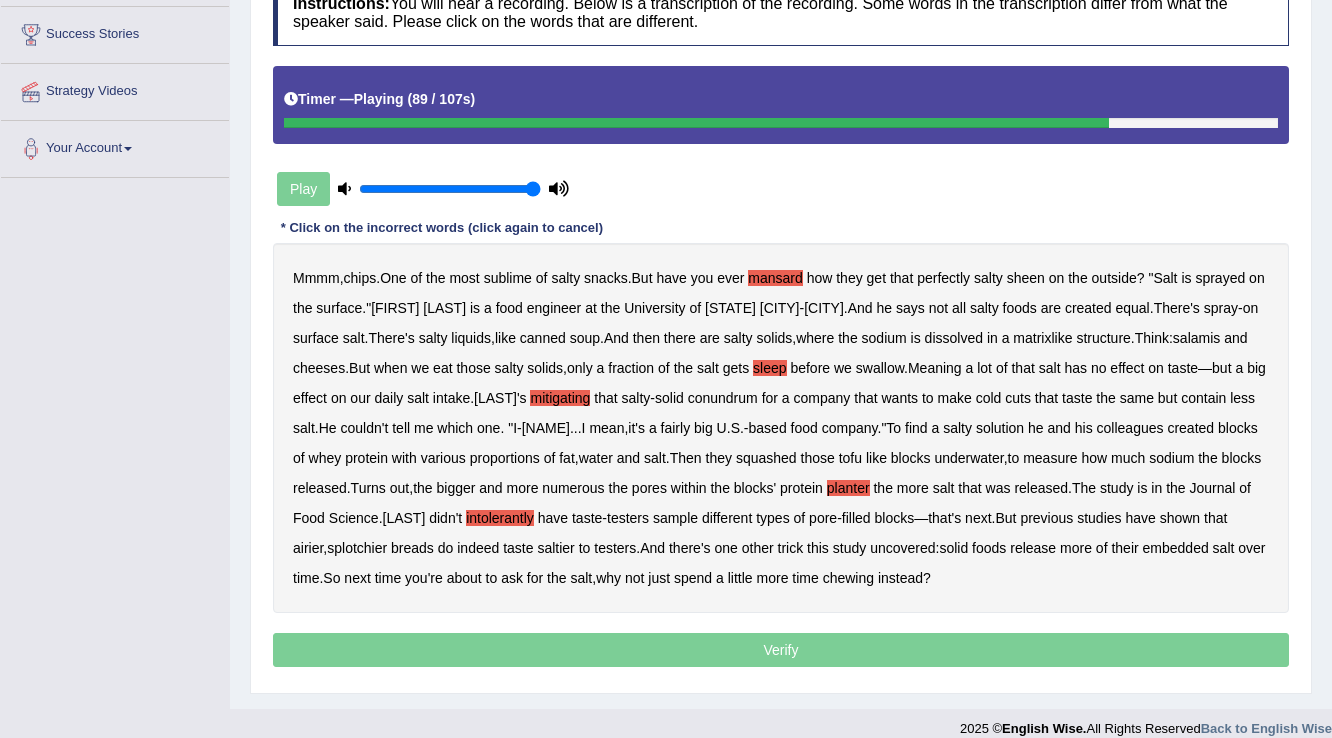 click on "splotchier" at bounding box center [357, 548] 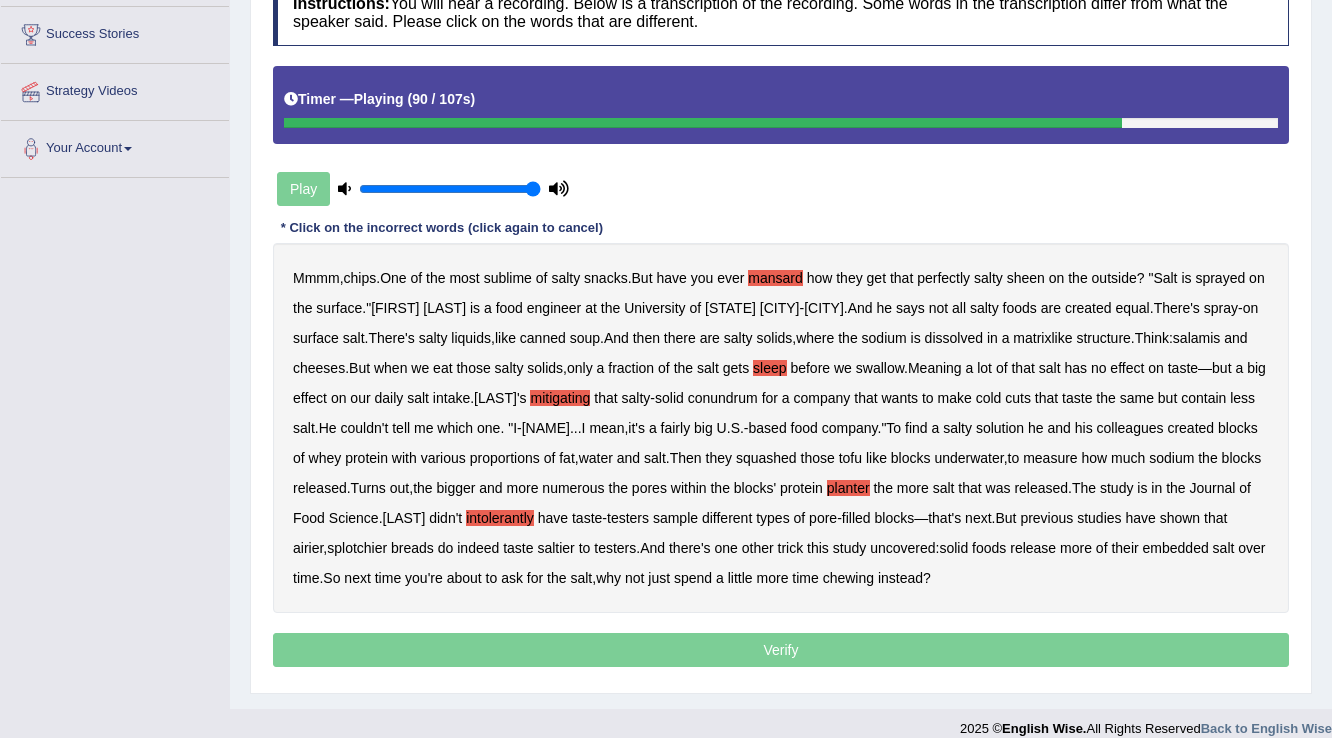 click on "splotchier" at bounding box center [357, 548] 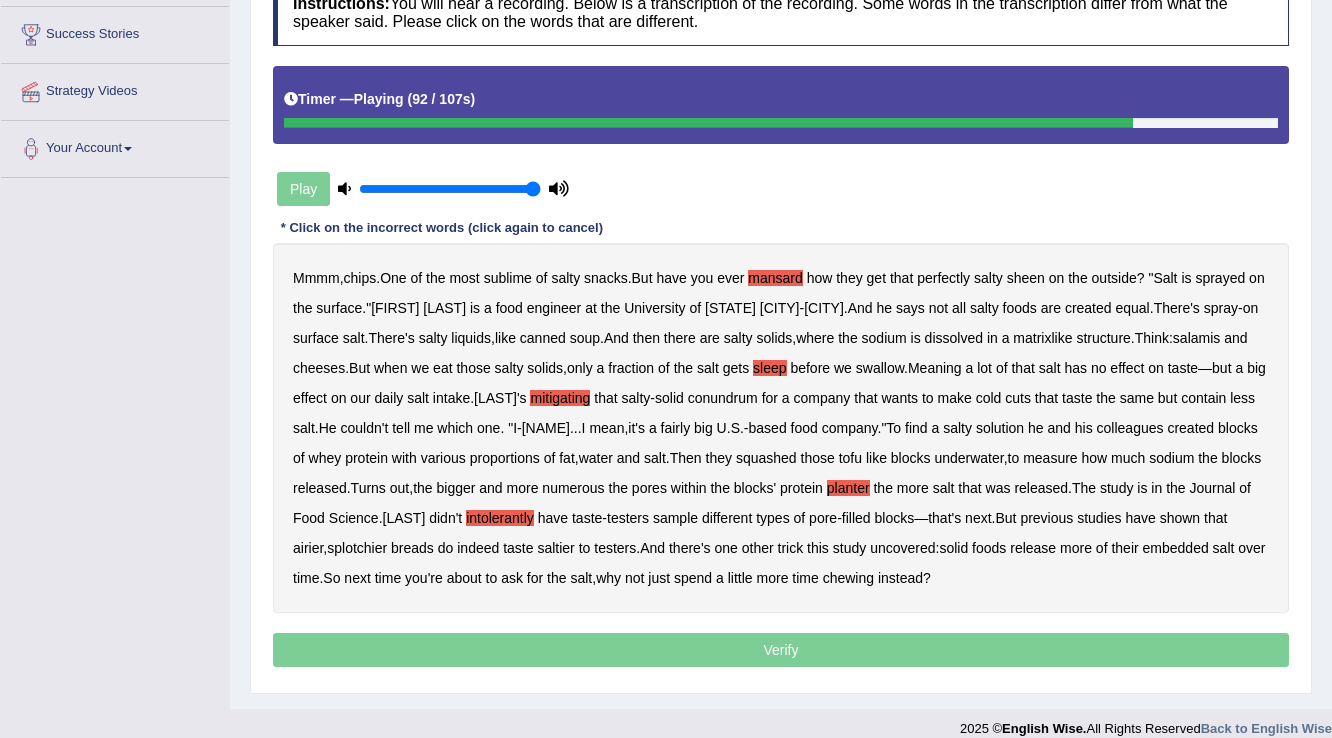 click on "splotchier" at bounding box center (357, 548) 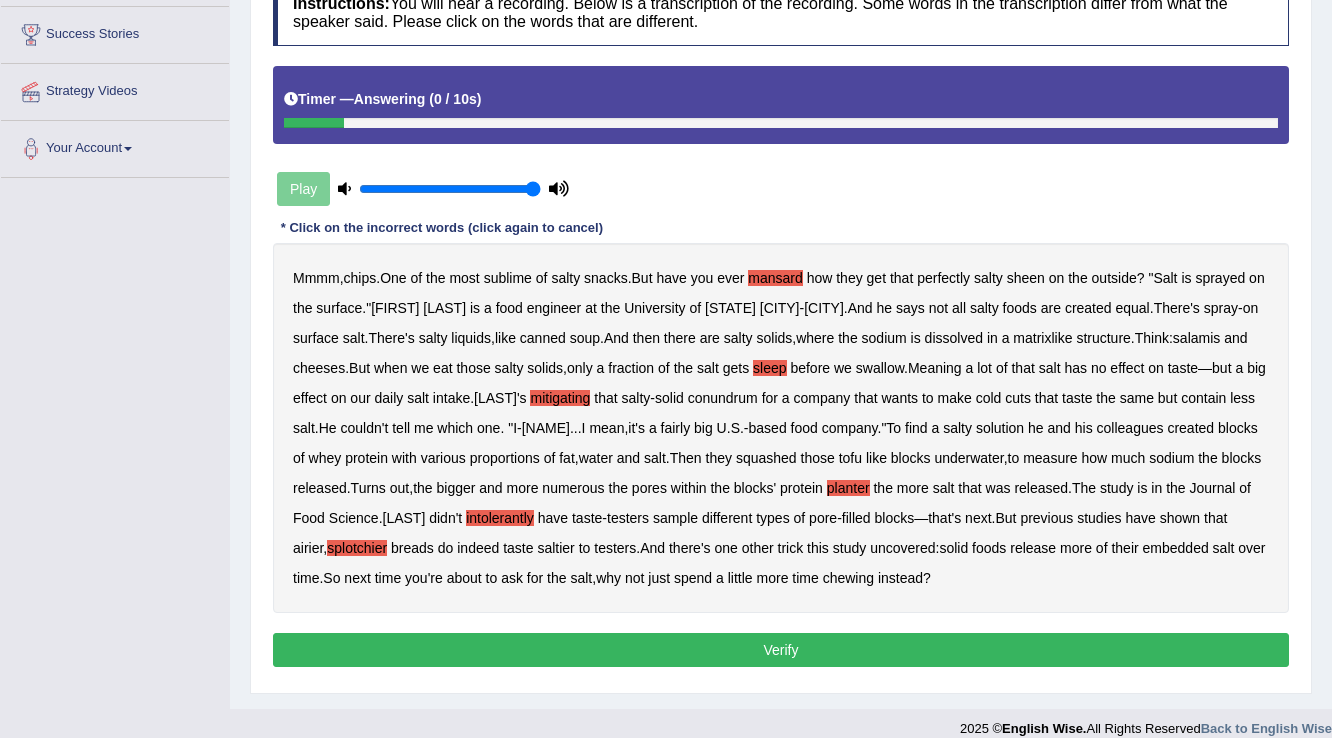click on "Verify" at bounding box center [781, 650] 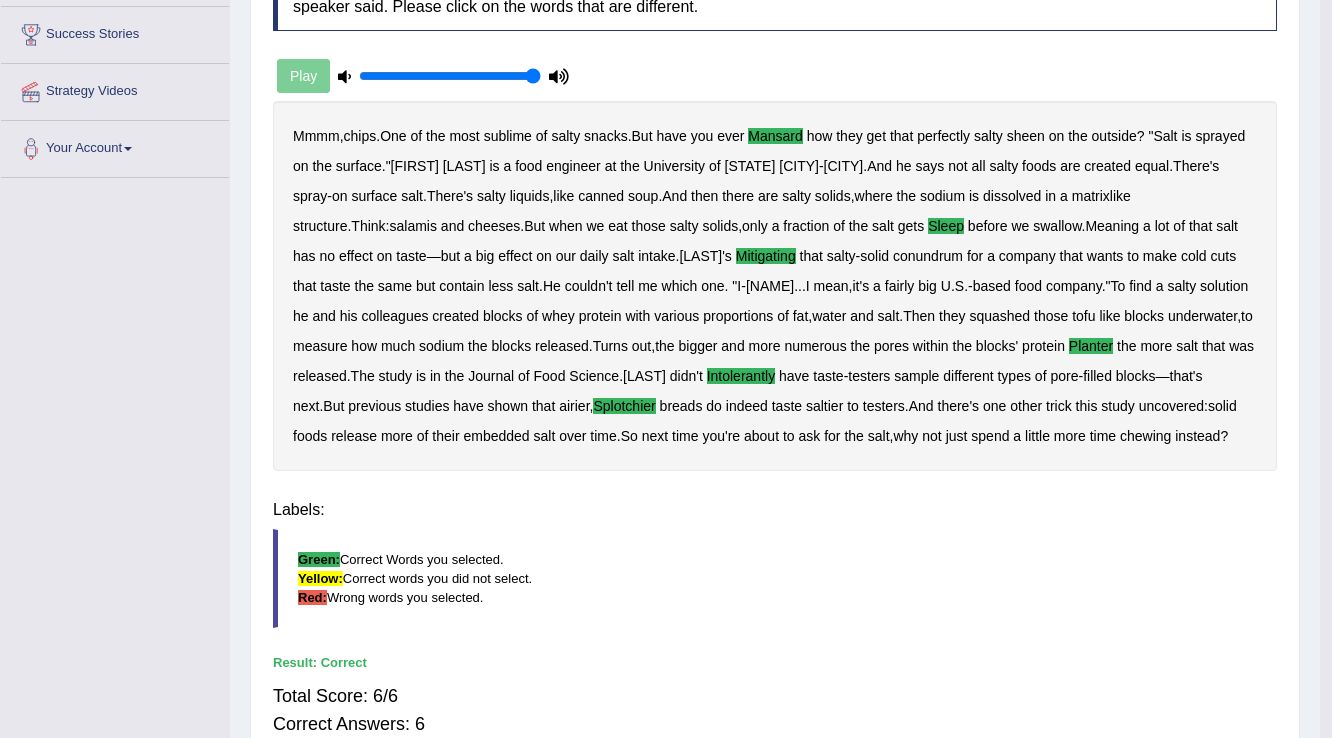 scroll, scrollTop: 312, scrollLeft: 0, axis: vertical 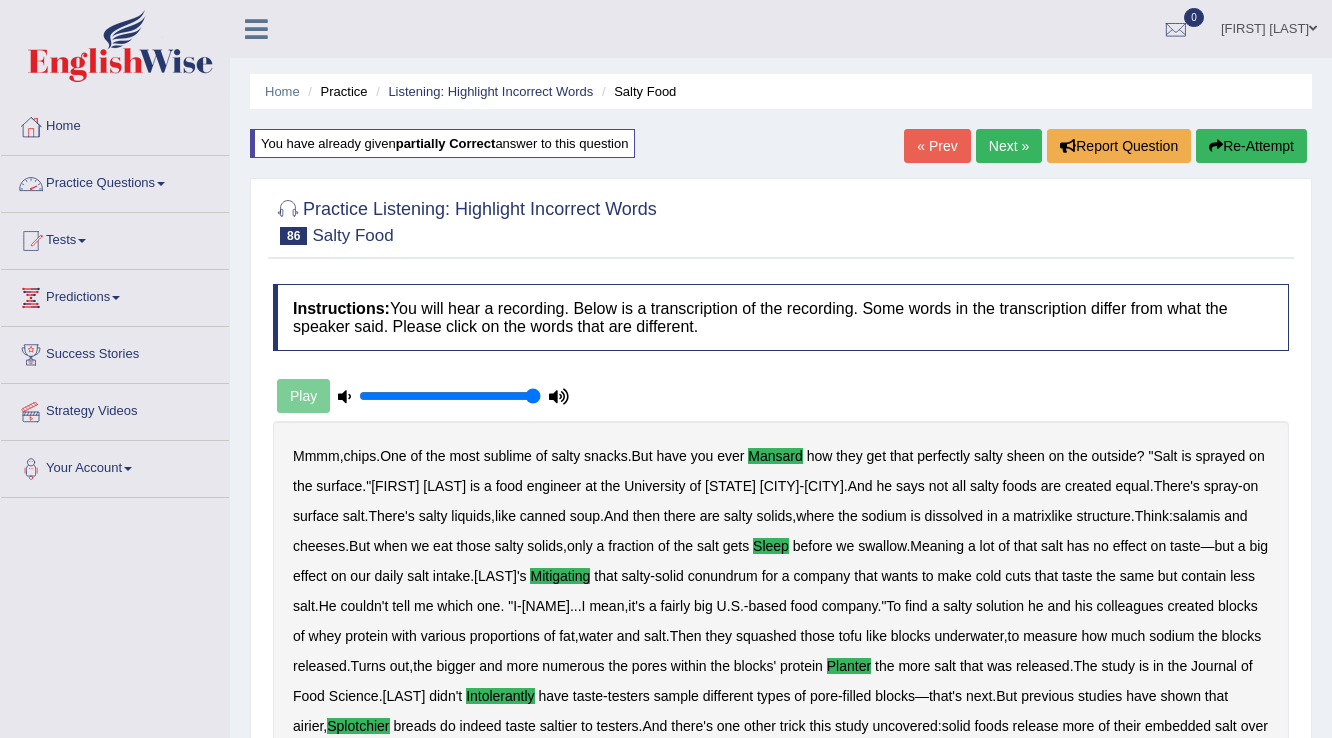click on "Practice Questions" at bounding box center [115, 181] 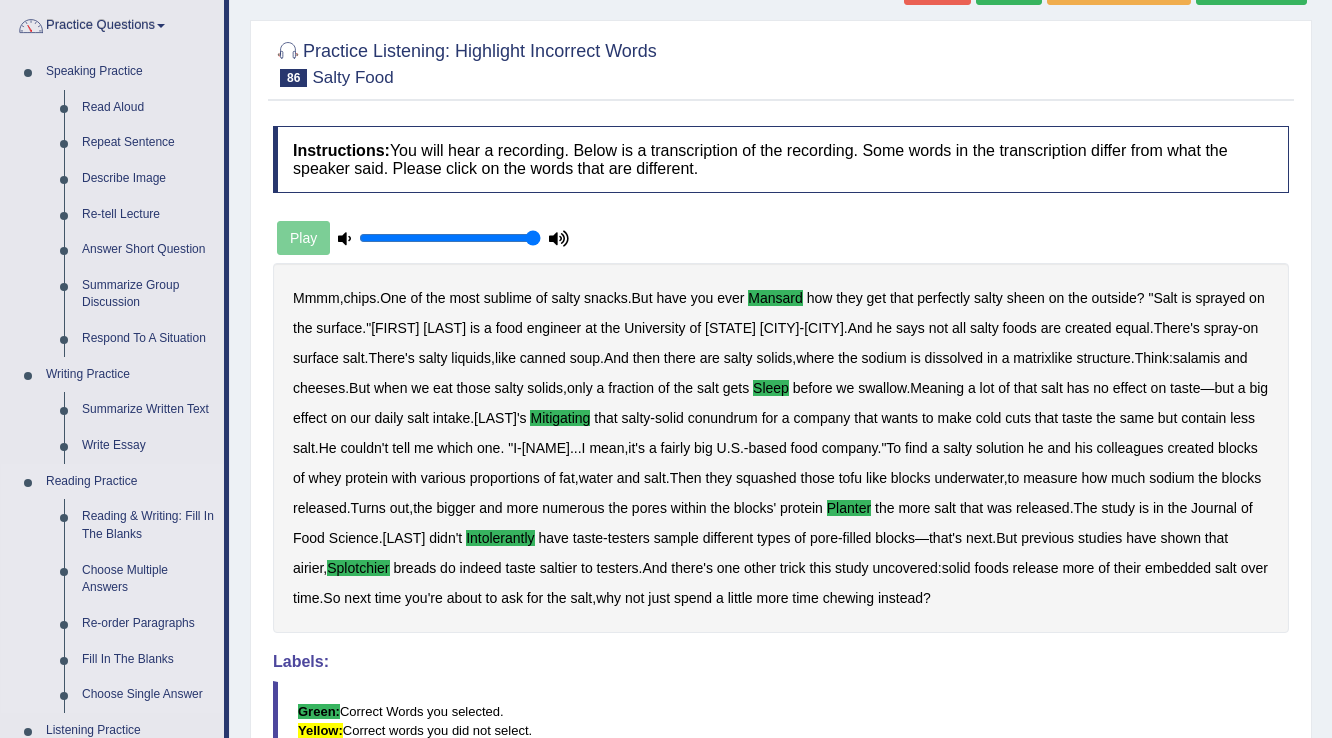scroll, scrollTop: 160, scrollLeft: 0, axis: vertical 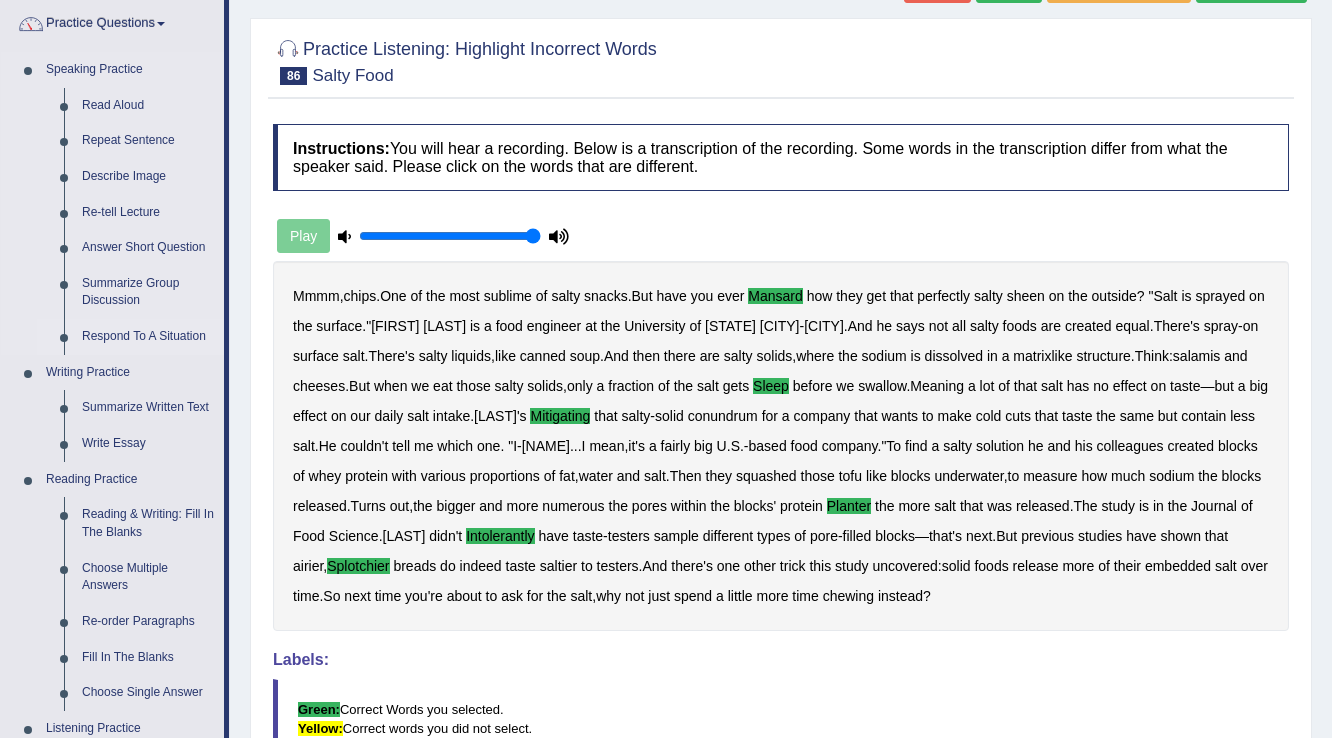 click on "Respond To A Situation" at bounding box center [148, 337] 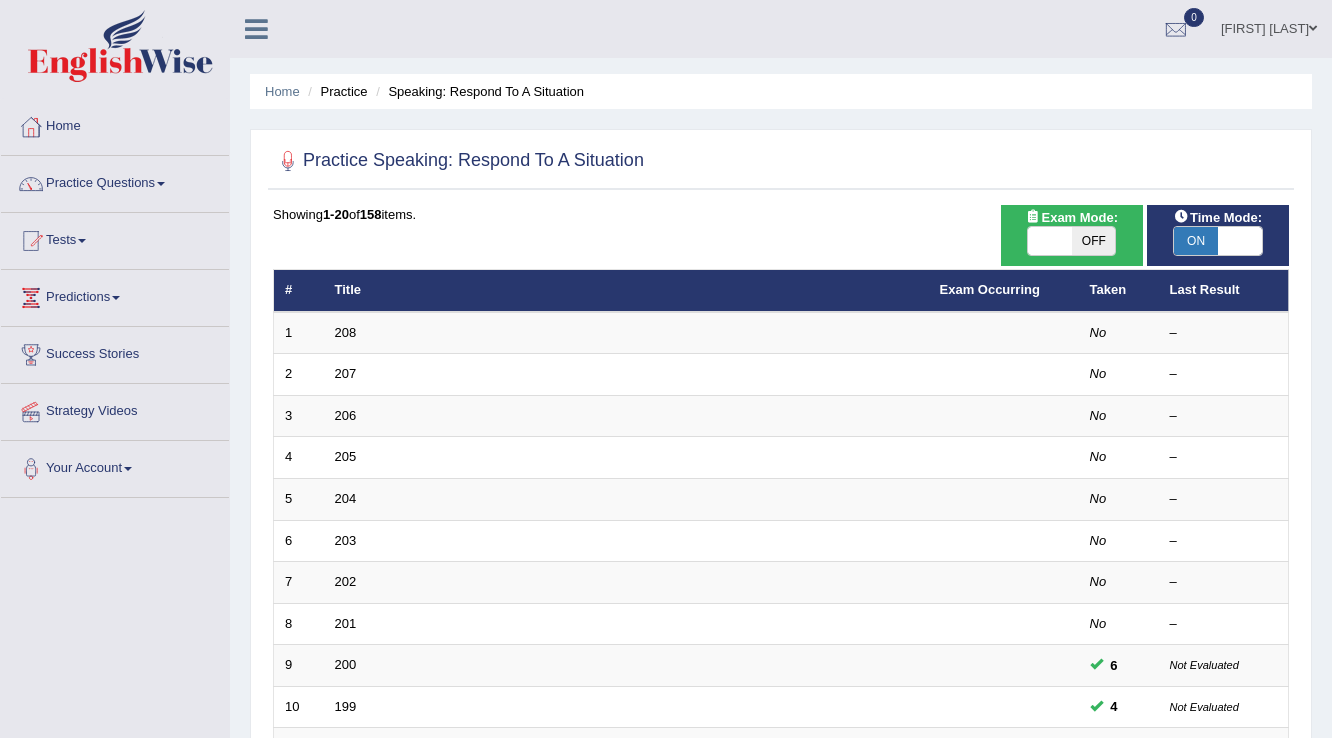 scroll, scrollTop: 320, scrollLeft: 0, axis: vertical 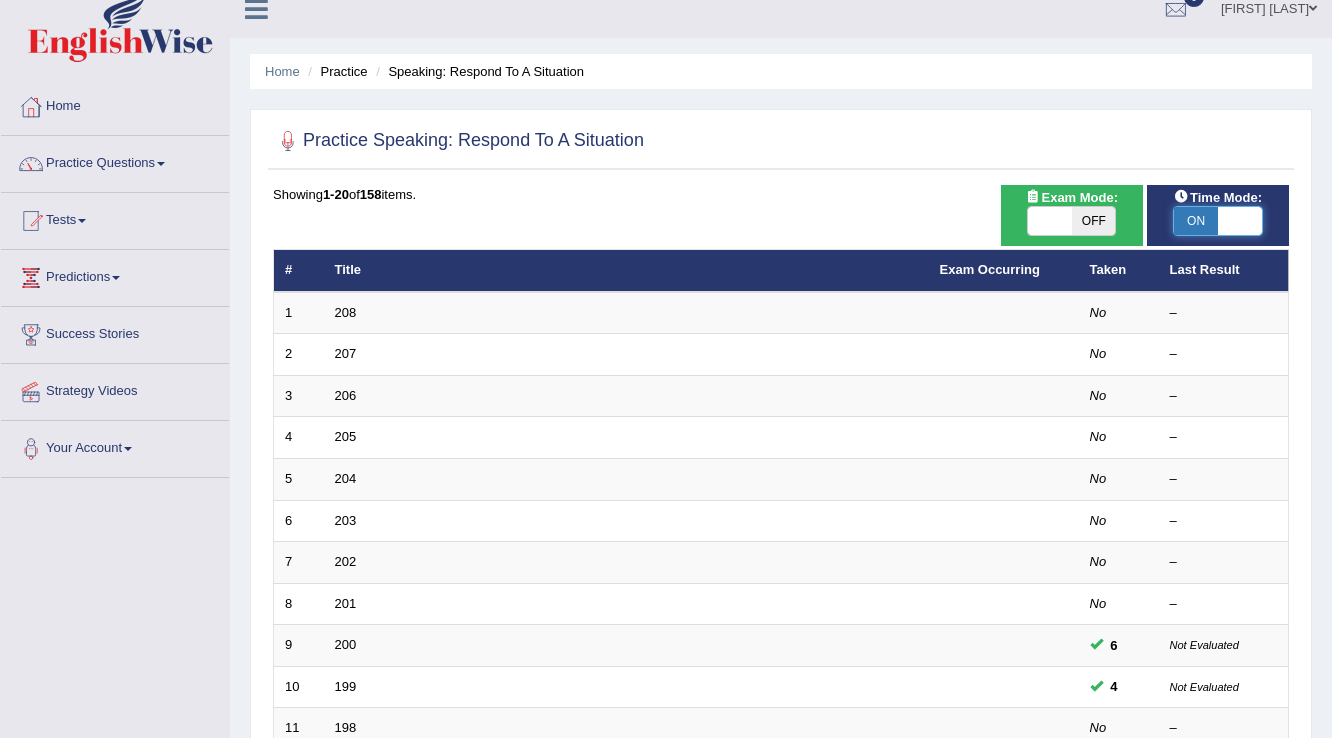 click at bounding box center (1240, 221) 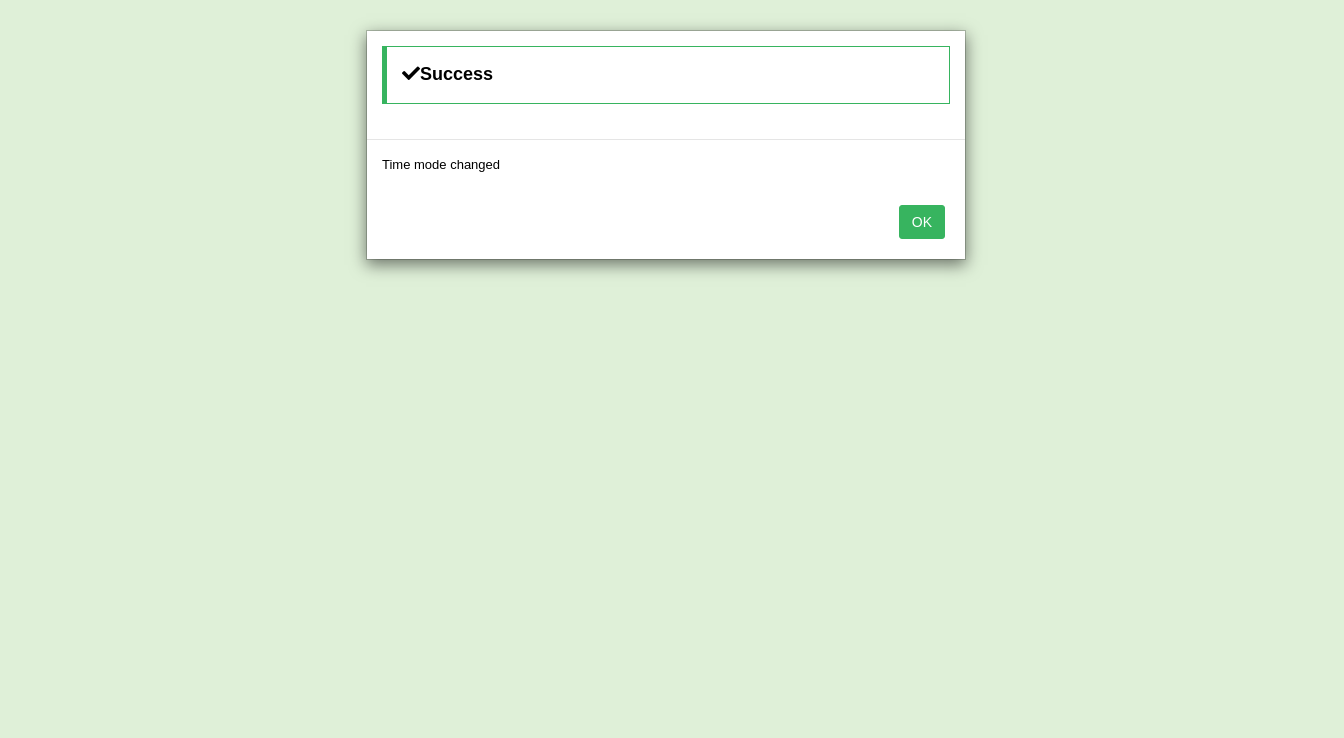 click on "OK" at bounding box center [922, 222] 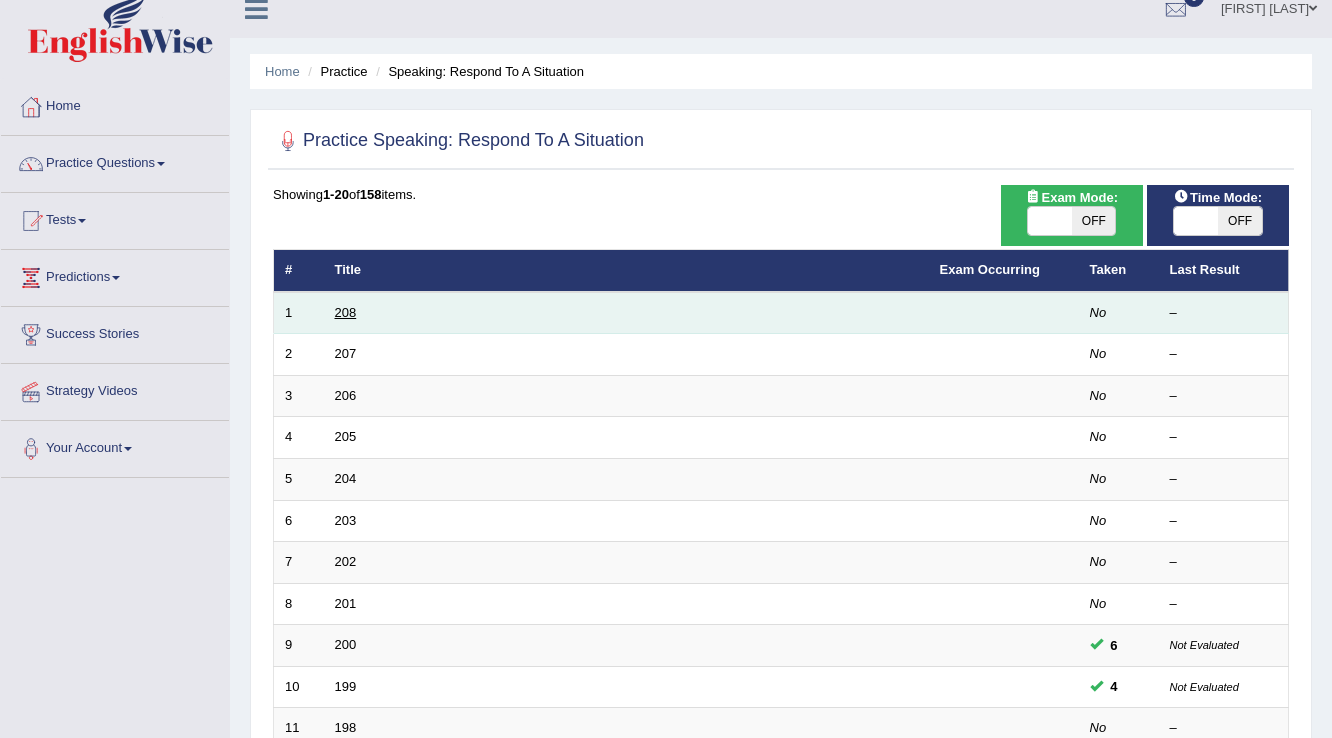 click on "208" at bounding box center (346, 312) 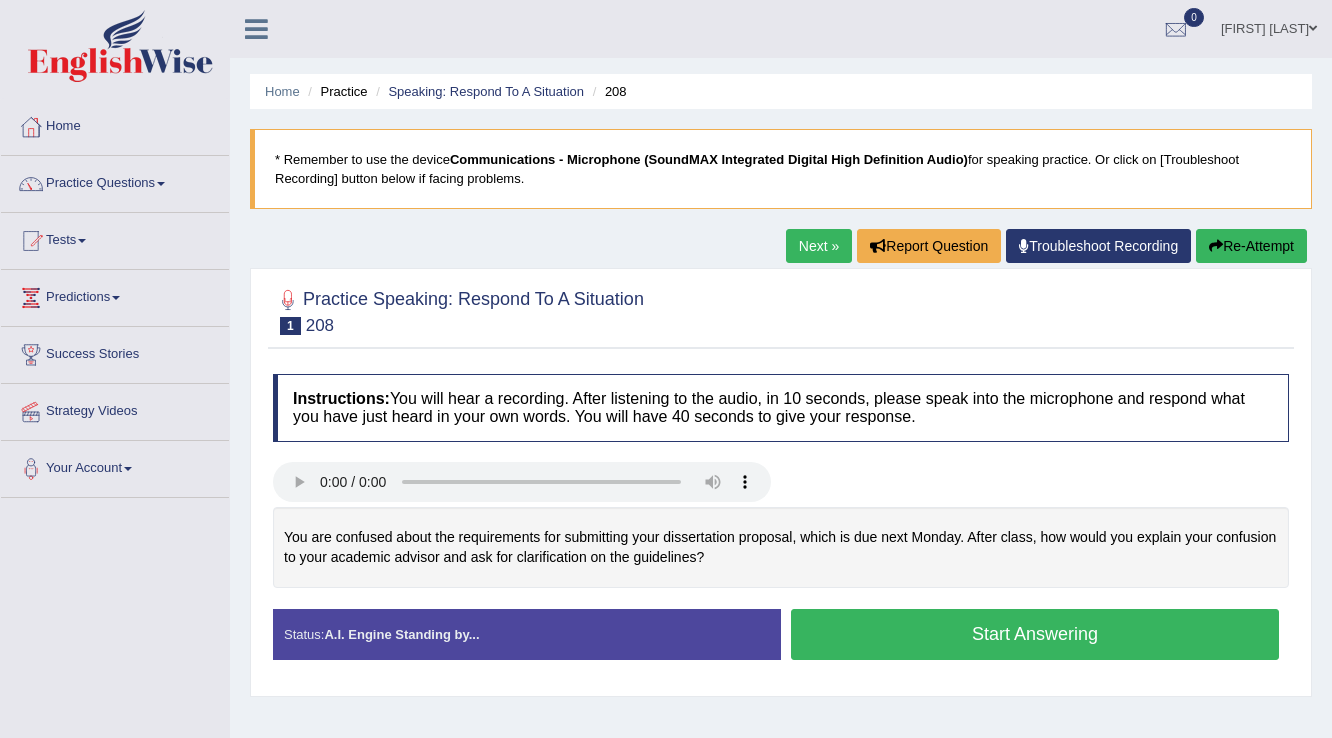 scroll, scrollTop: 0, scrollLeft: 0, axis: both 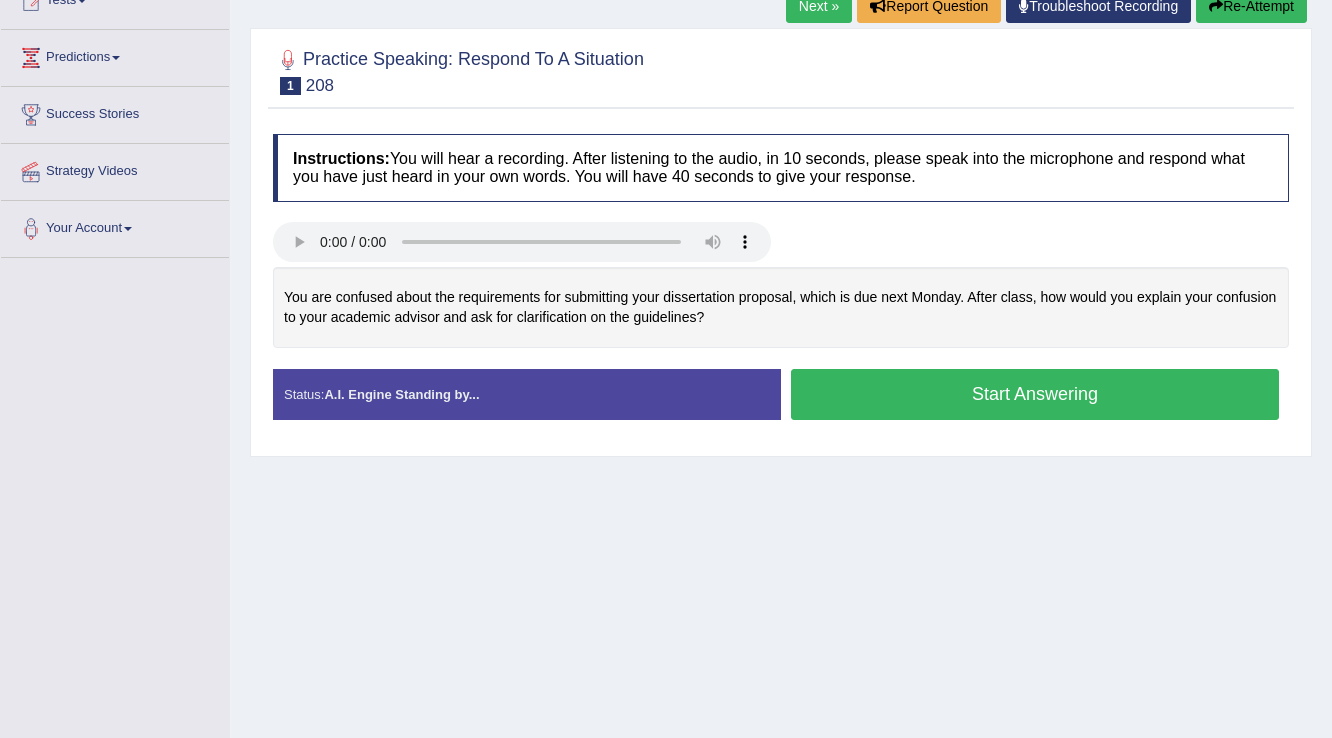 click on "Created with Highcharts 7.1.2 Too low Too high Time Pitch meter: 0 10 20 30 40 Created with Highcharts 7.1.2 Great Too slow Too fast Time Speech pace meter: 0 10 20 30 40" at bounding box center (781, 318) 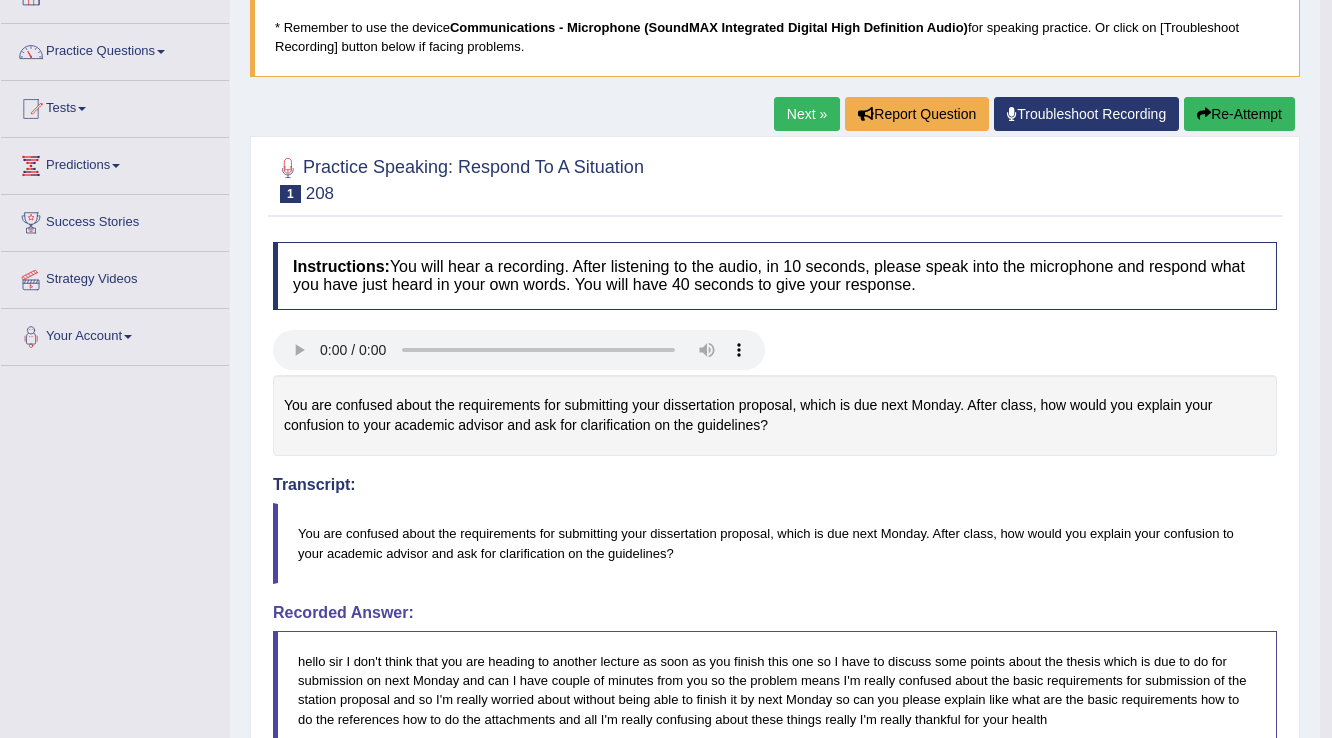 scroll, scrollTop: 132, scrollLeft: 0, axis: vertical 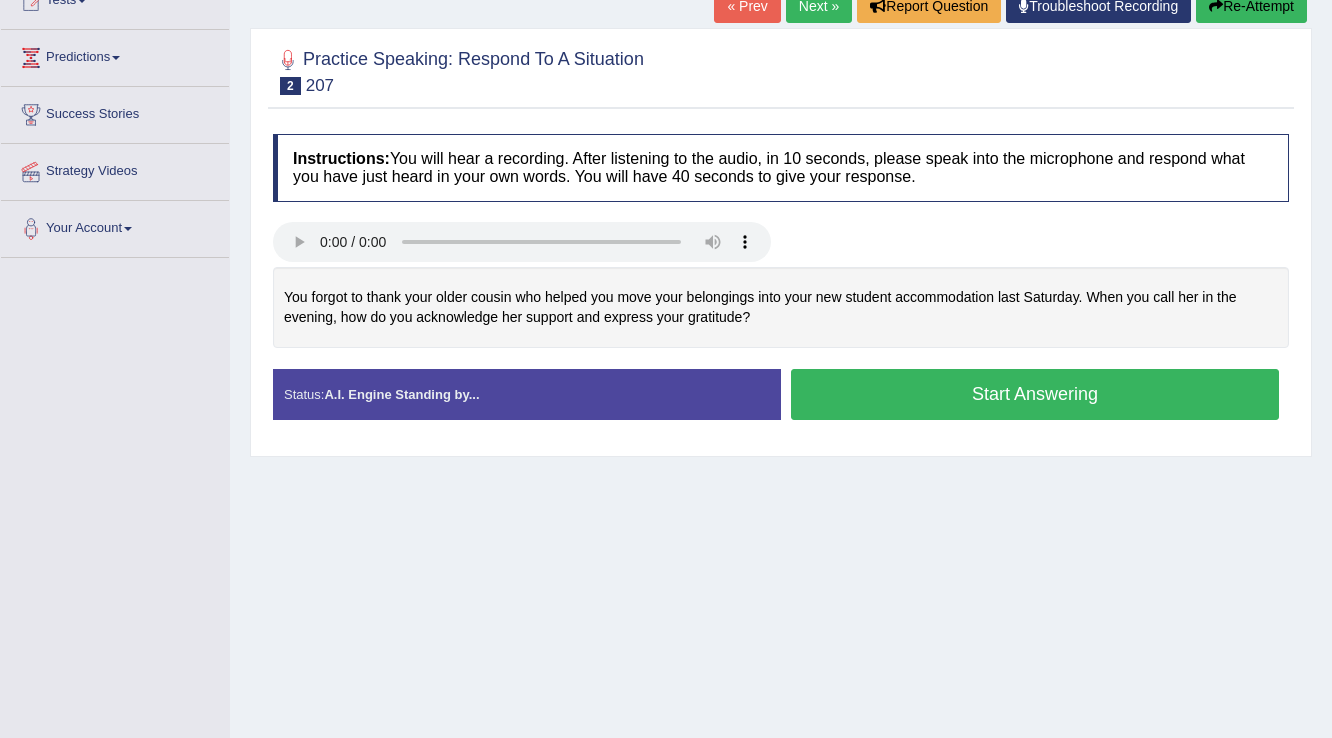 drag, startPoint x: 885, startPoint y: 396, endPoint x: 876, endPoint y: 404, distance: 12.0415945 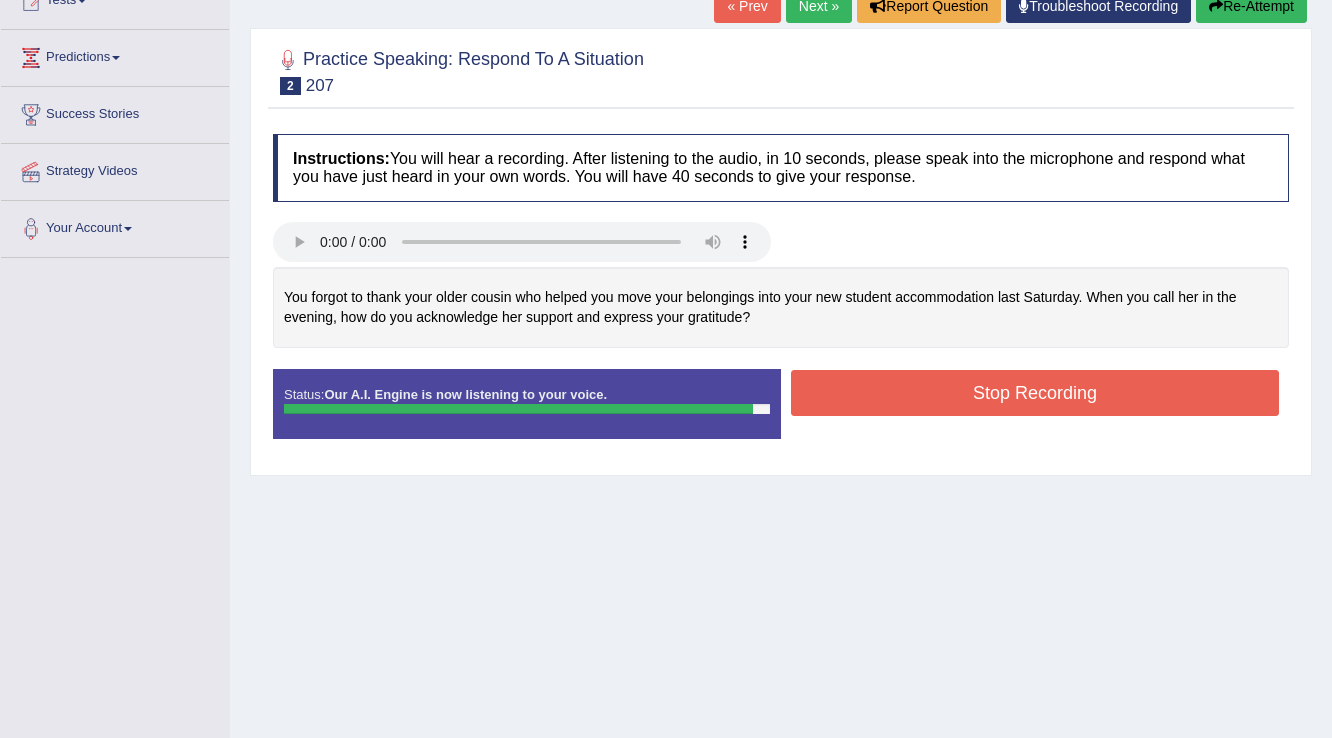 click on "Stop Recording" at bounding box center (1035, 393) 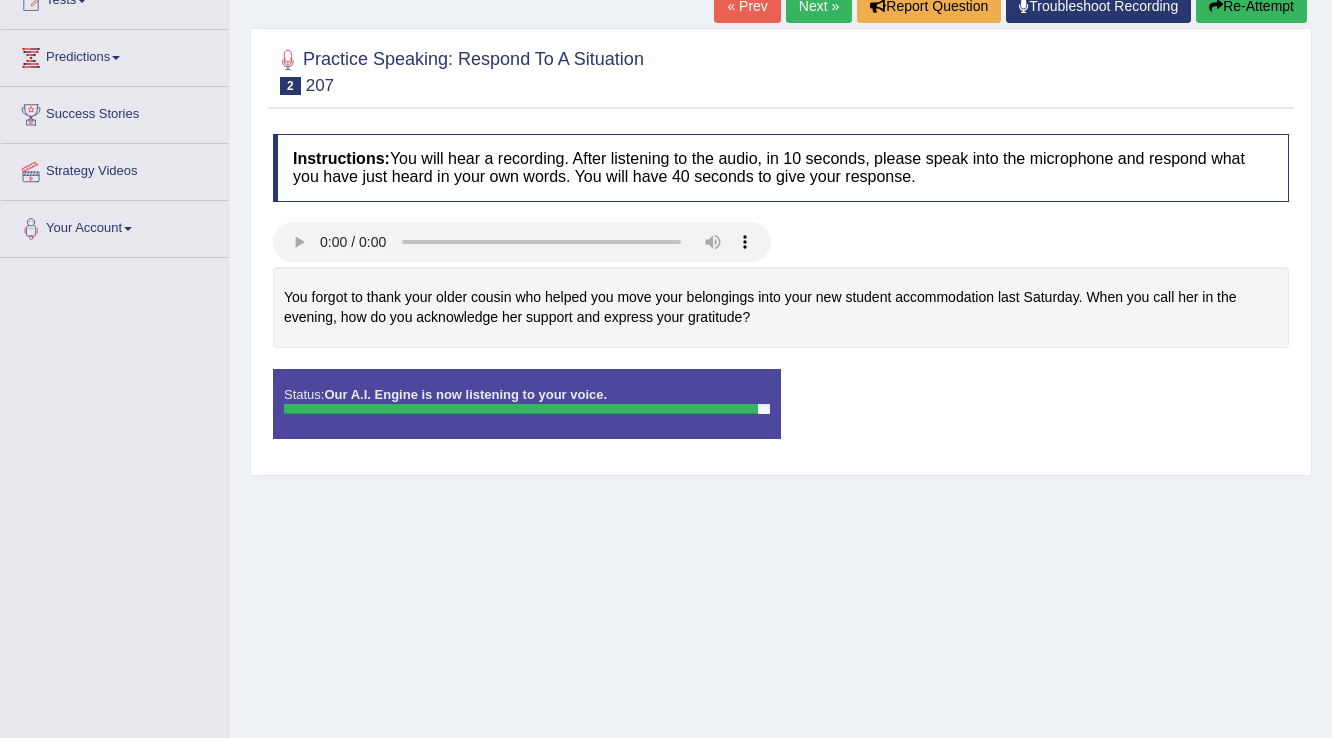 click on "Status:  Our A.I. Engine is now listening to your voice. Start Answering Stop Recording" at bounding box center (781, 414) 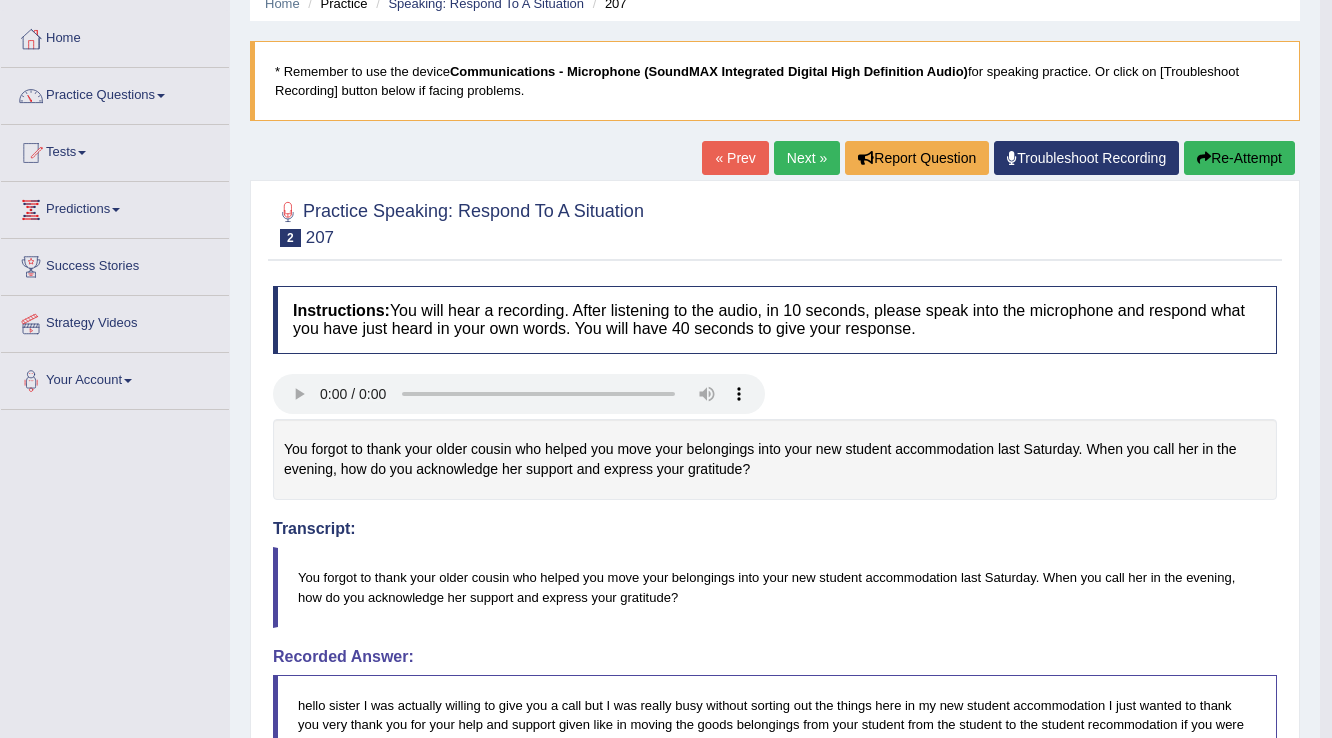 scroll, scrollTop: 80, scrollLeft: 0, axis: vertical 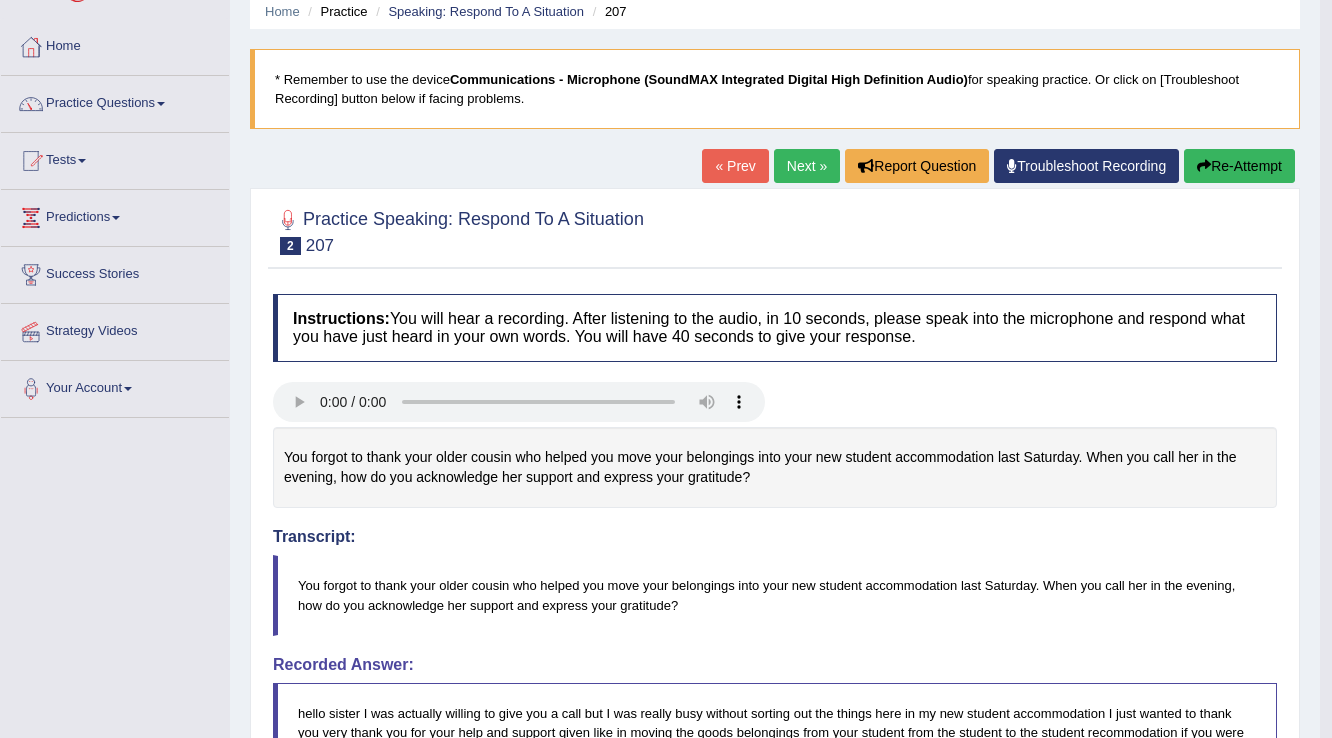 click on "Next »" at bounding box center [807, 166] 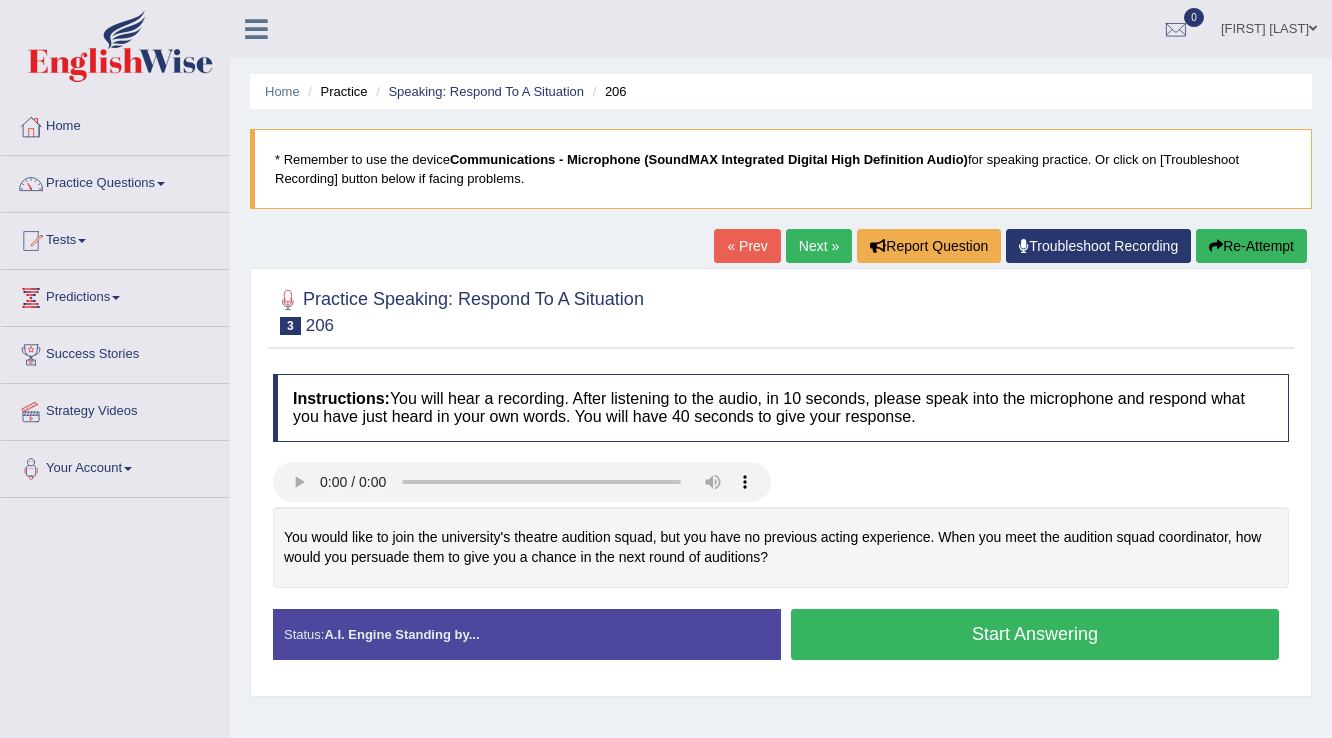 scroll, scrollTop: 0, scrollLeft: 0, axis: both 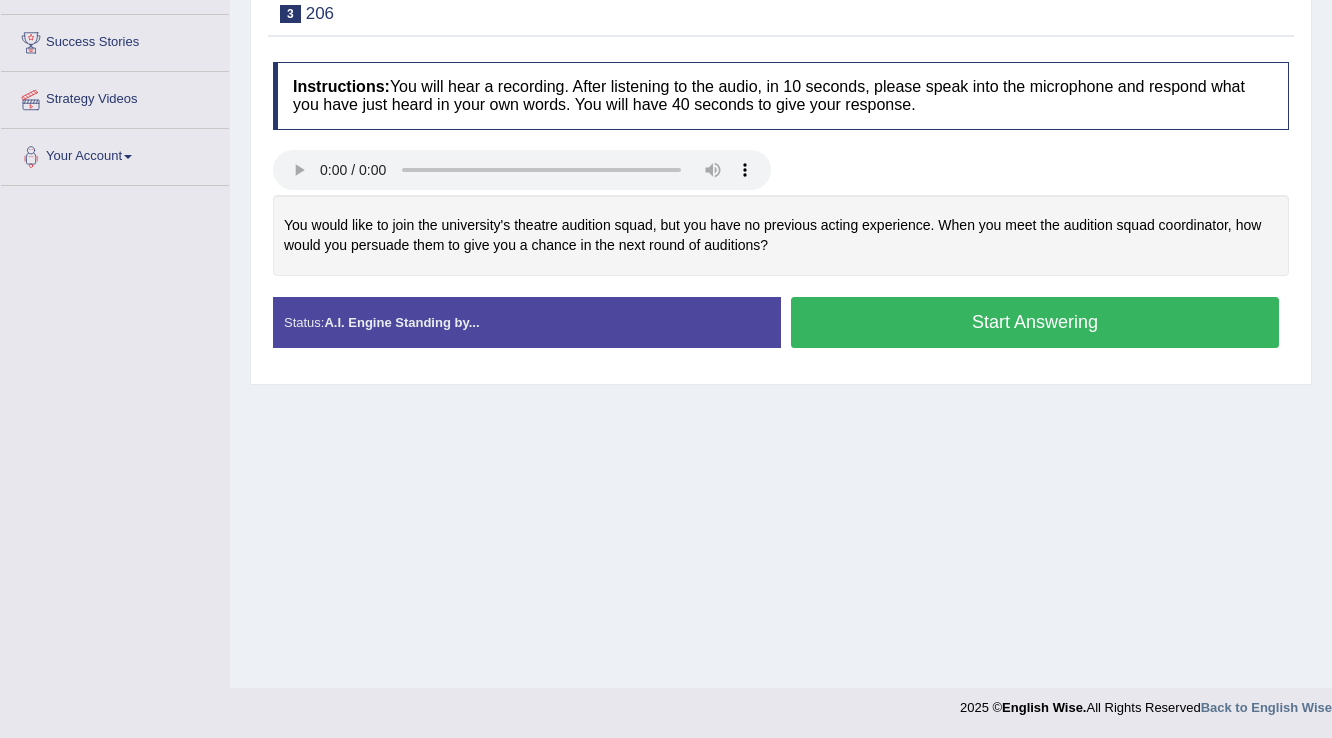 click on "Start Answering" at bounding box center (1035, 322) 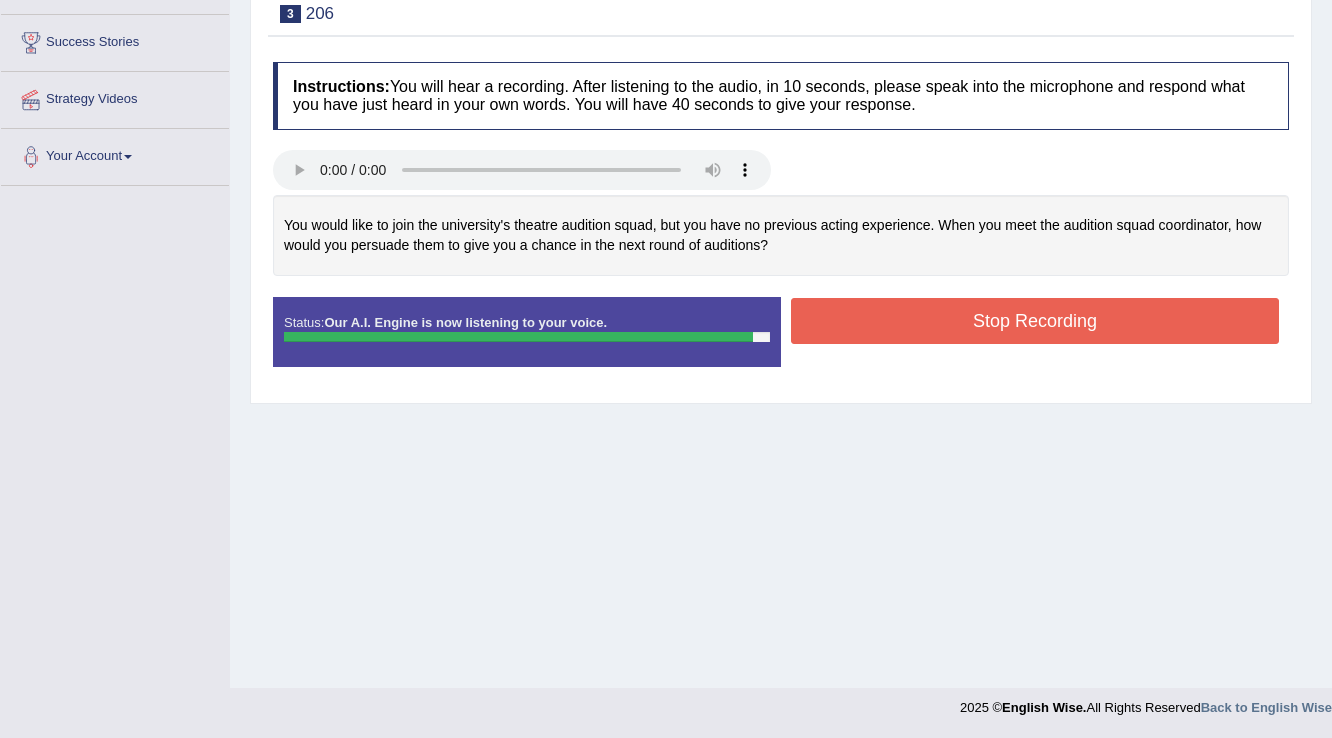 click on "Stop Recording" at bounding box center [1035, 321] 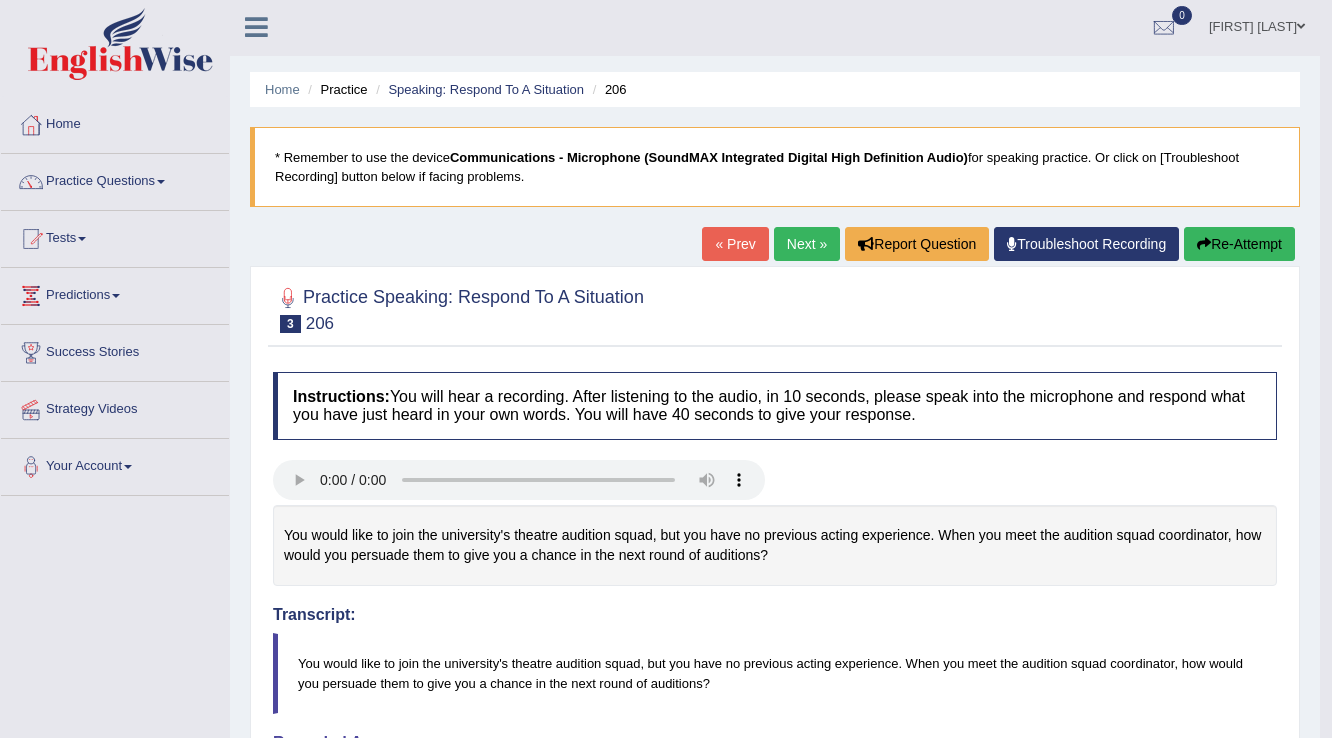 scroll, scrollTop: 0, scrollLeft: 0, axis: both 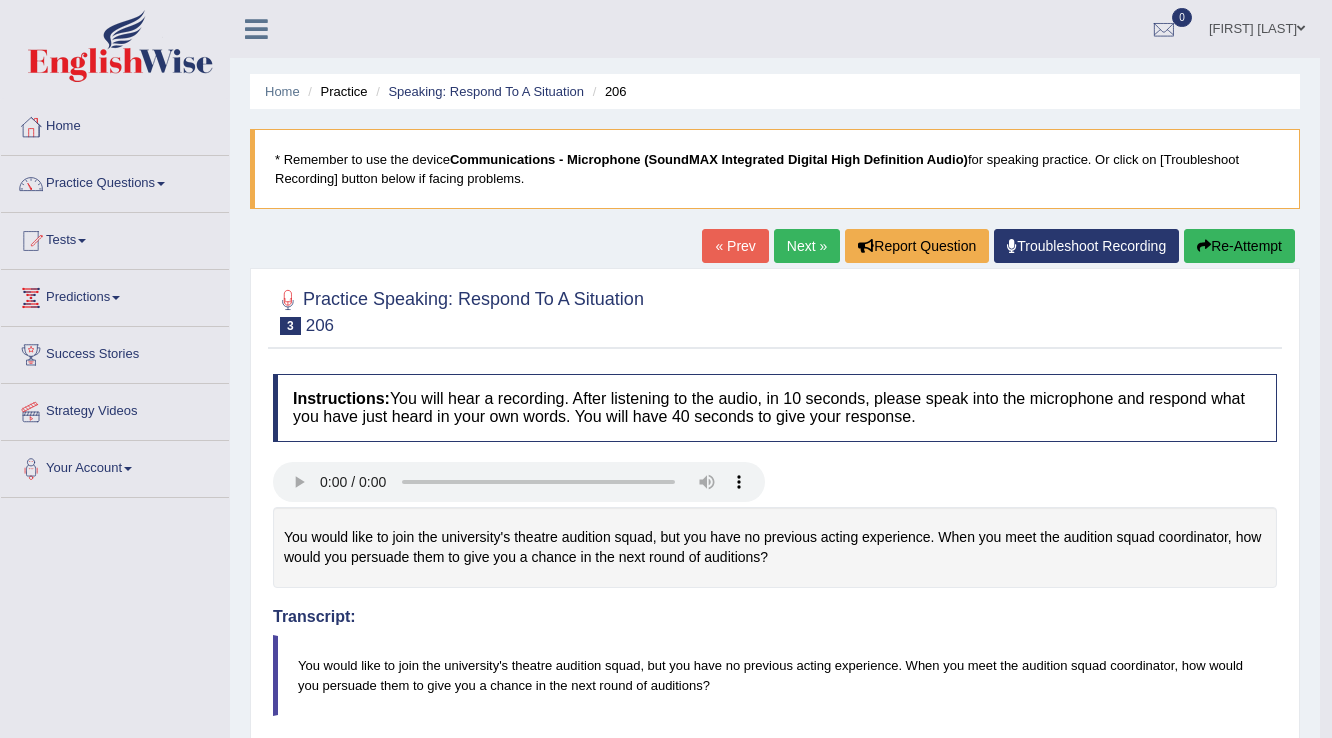 click on "[FIRST] [LAST]" at bounding box center (1257, 26) 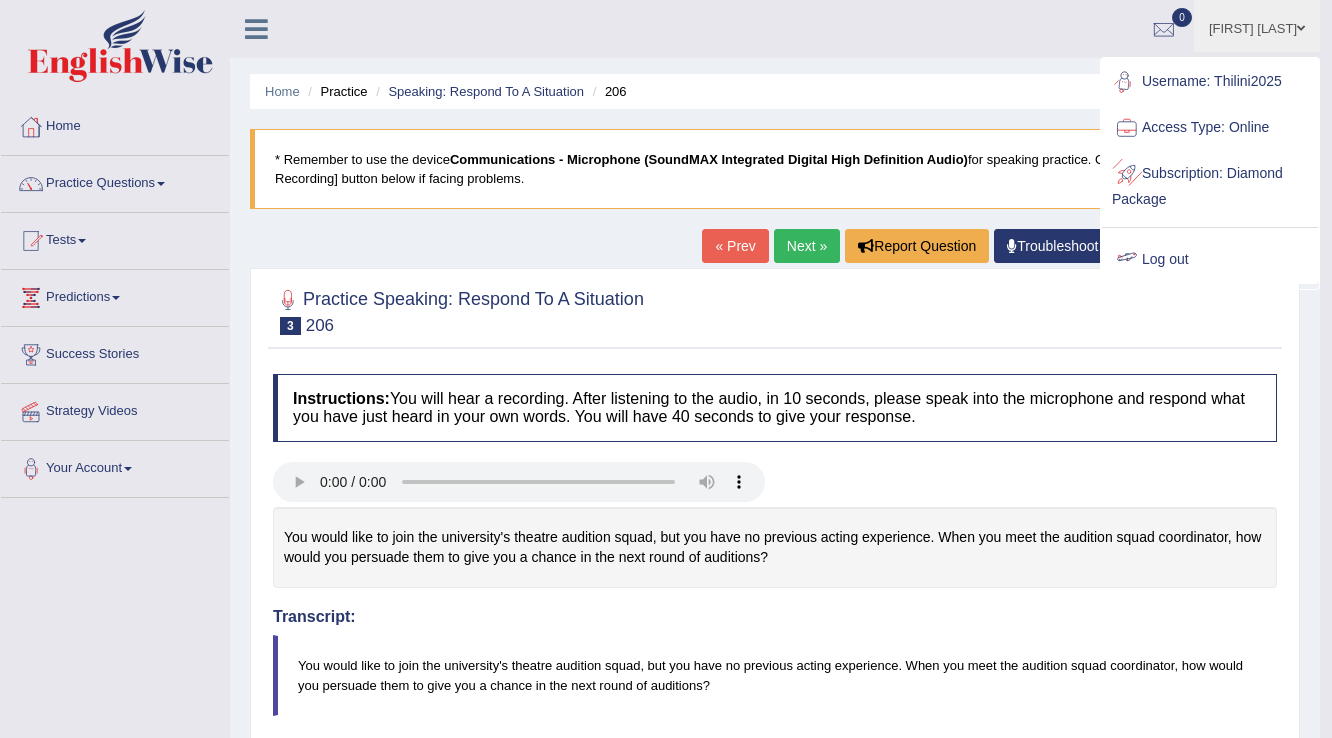 click on "Log out" at bounding box center [1210, 260] 